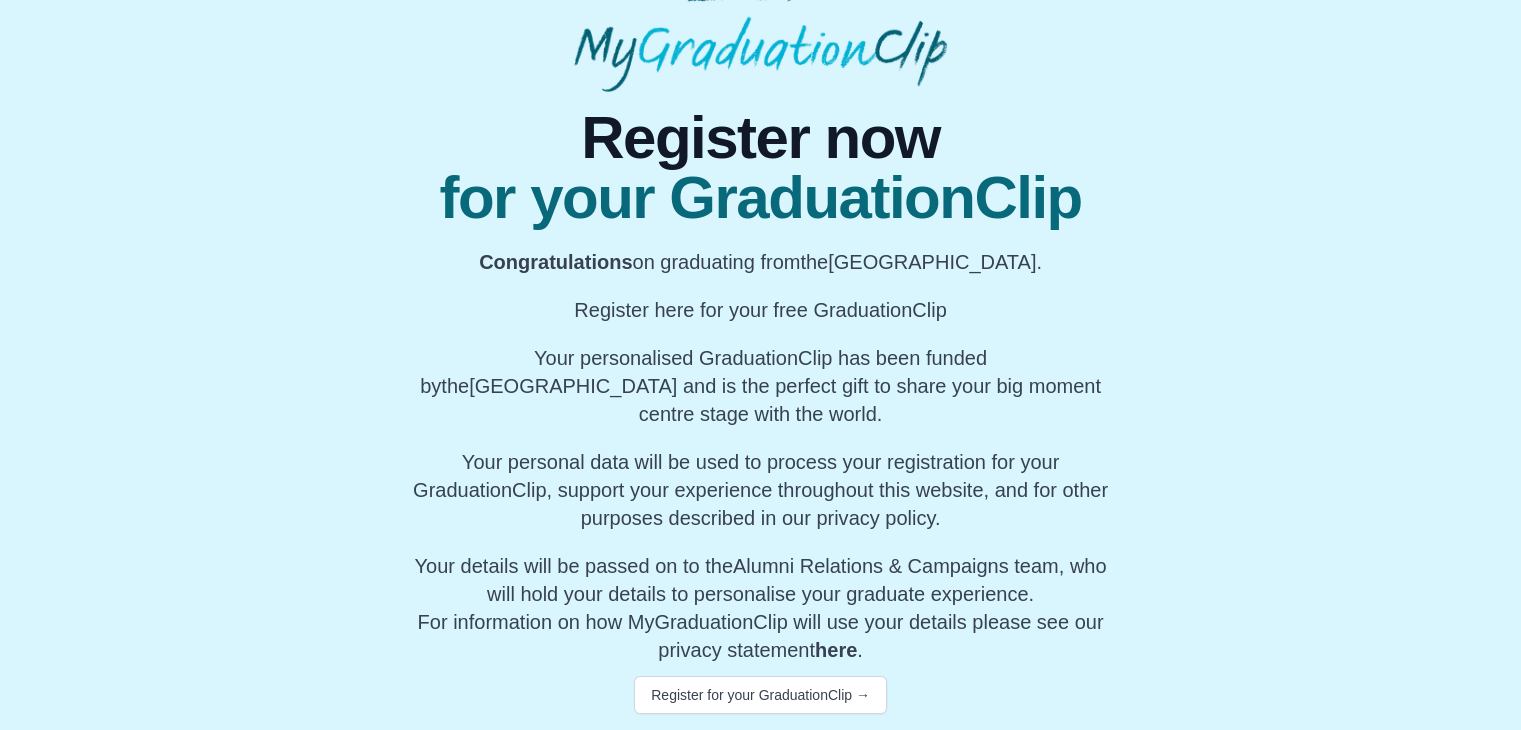 scroll, scrollTop: 117, scrollLeft: 0, axis: vertical 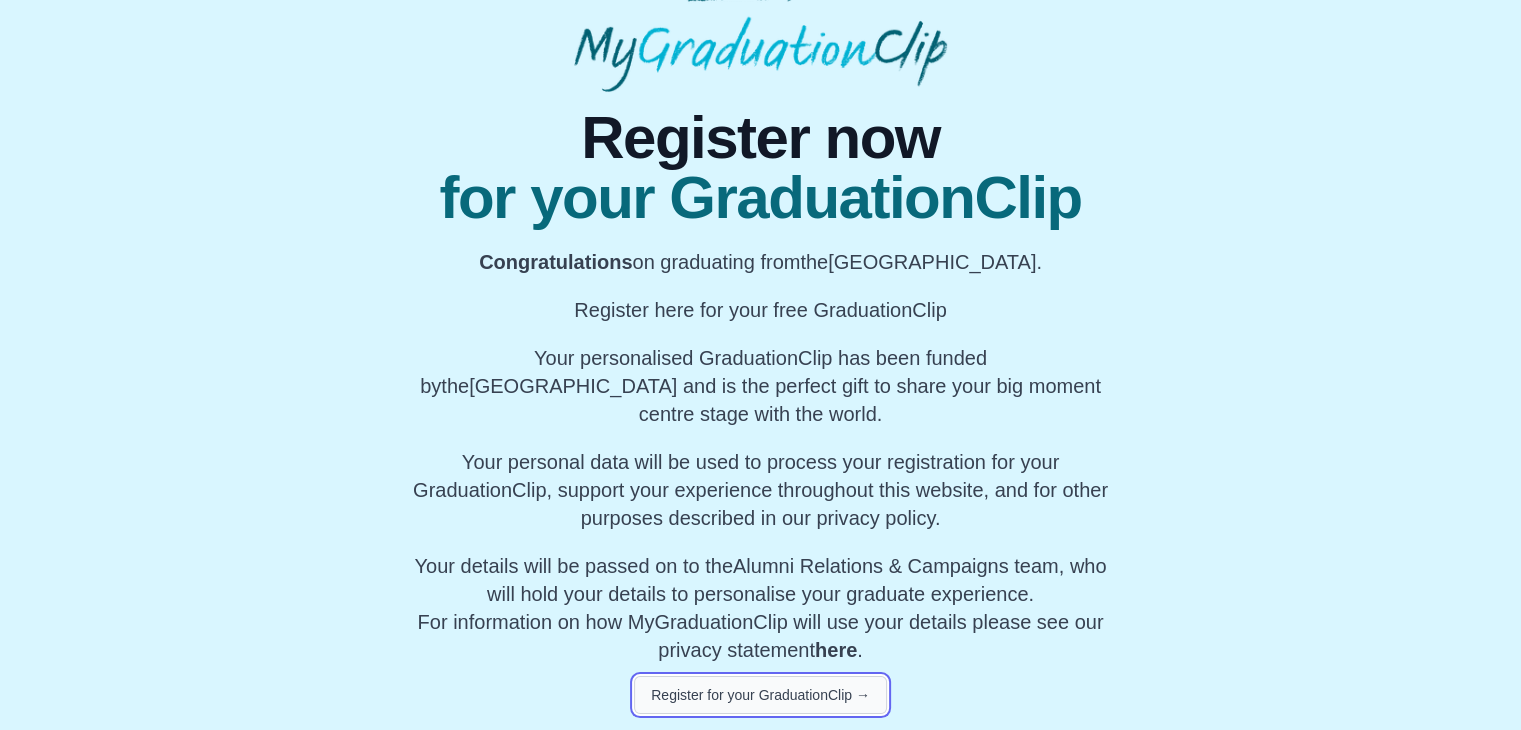 click on "Register for your GraduationClip →" at bounding box center [760, 695] 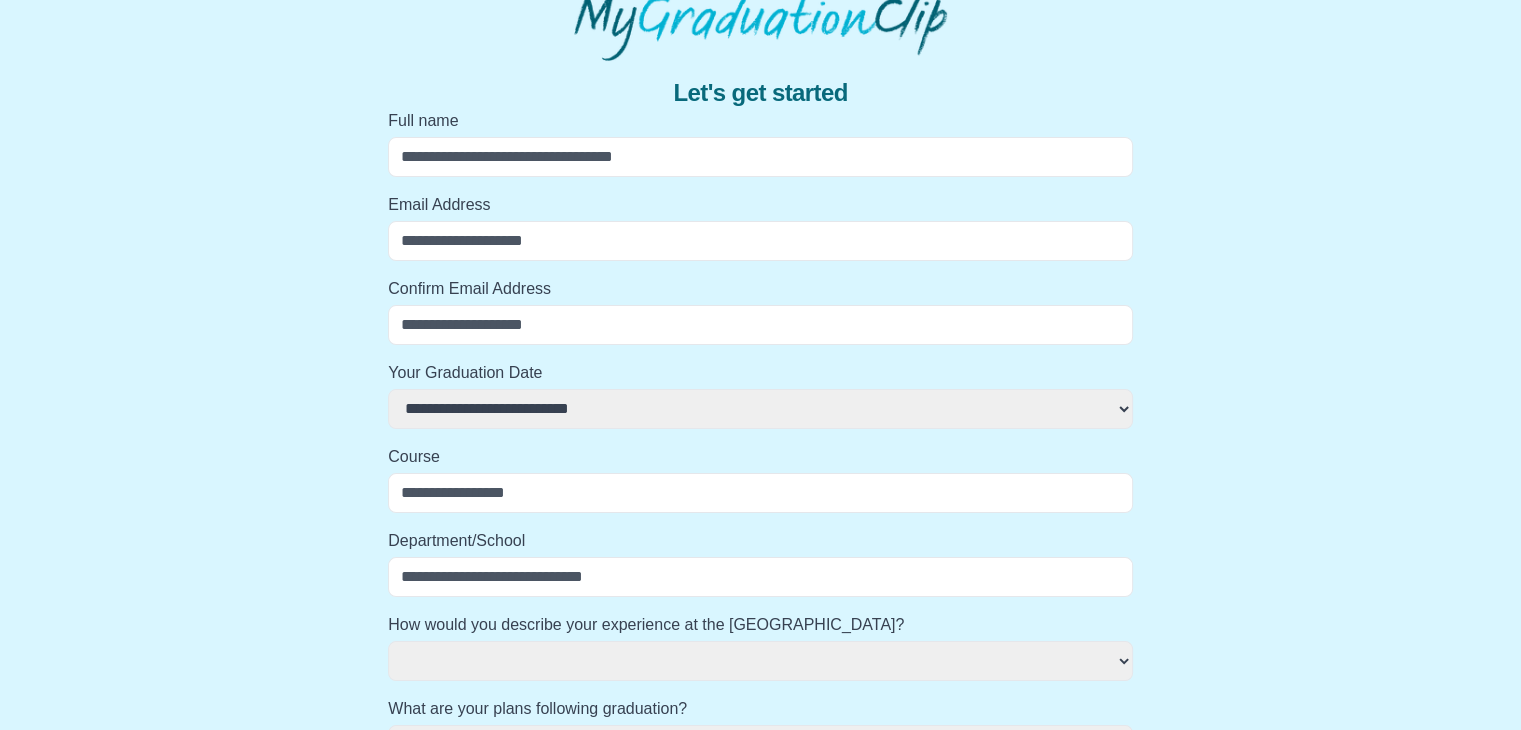 click on "Full name" at bounding box center [760, 157] 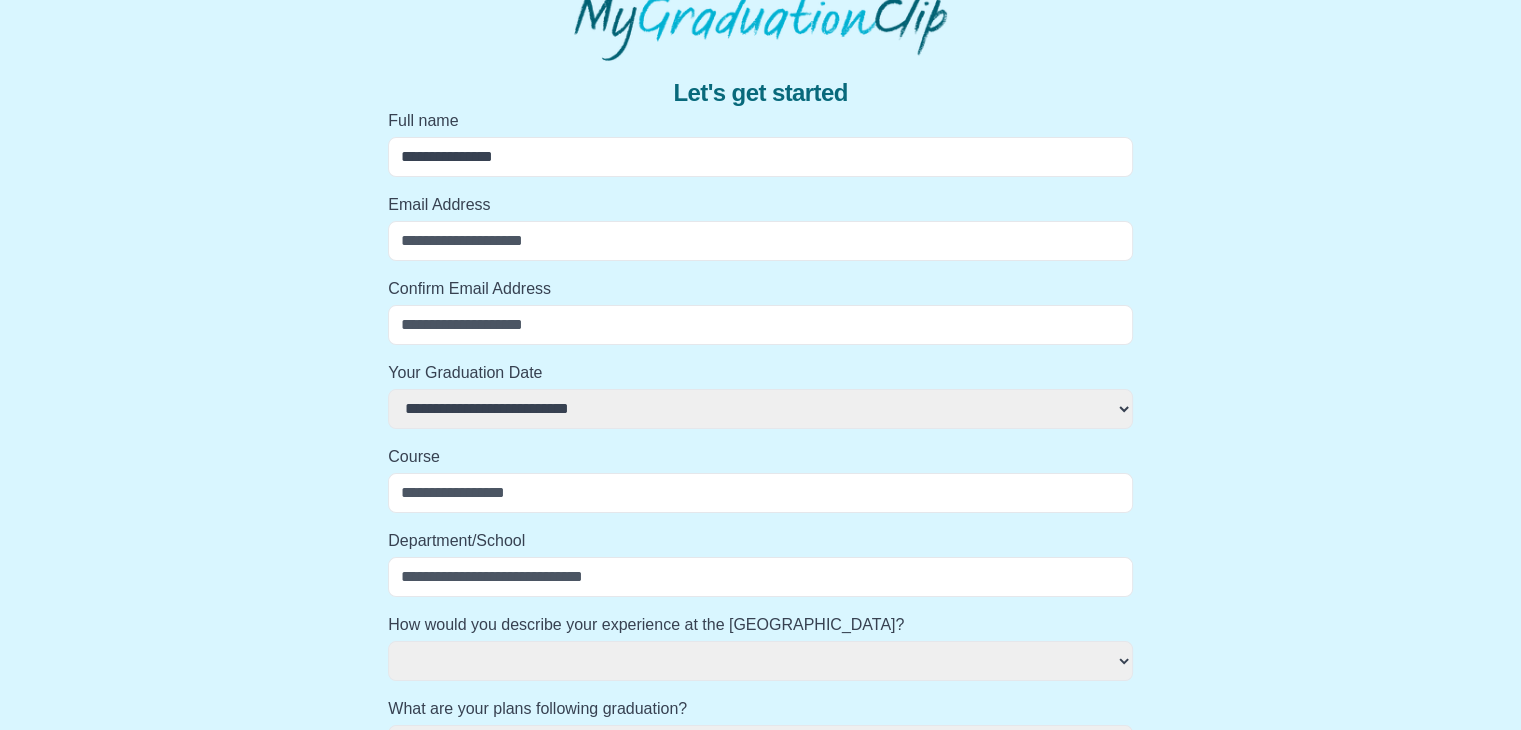 type on "**********" 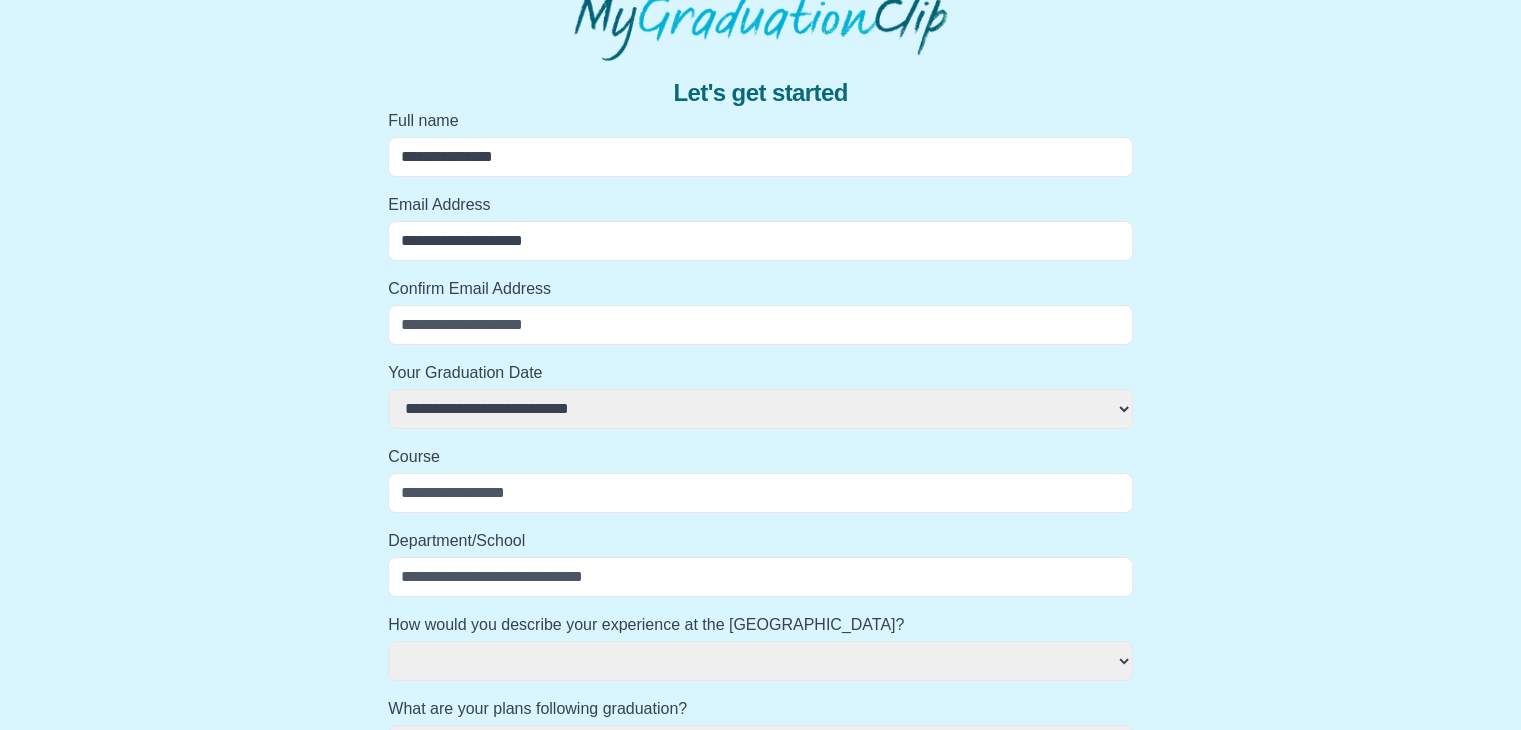 type on "**********" 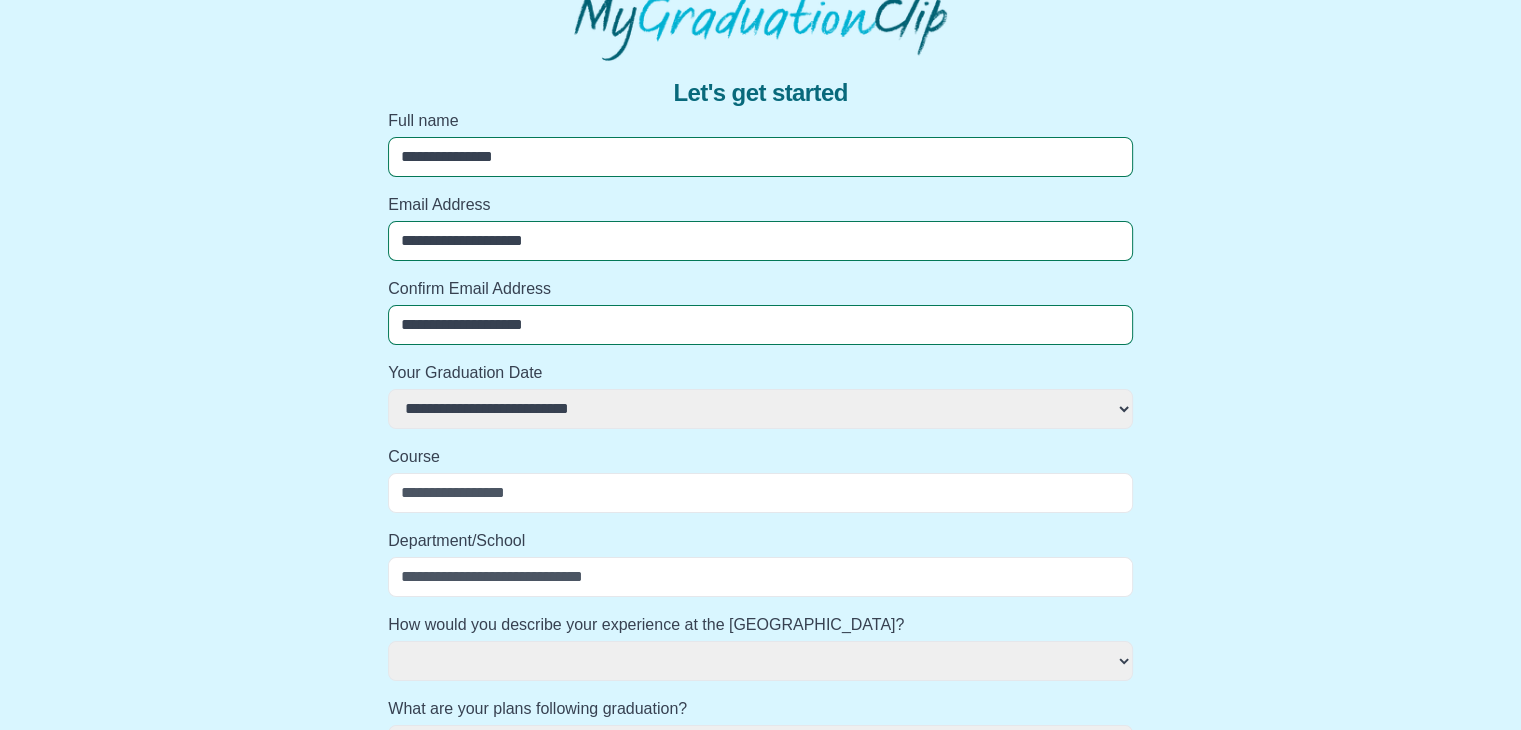 select 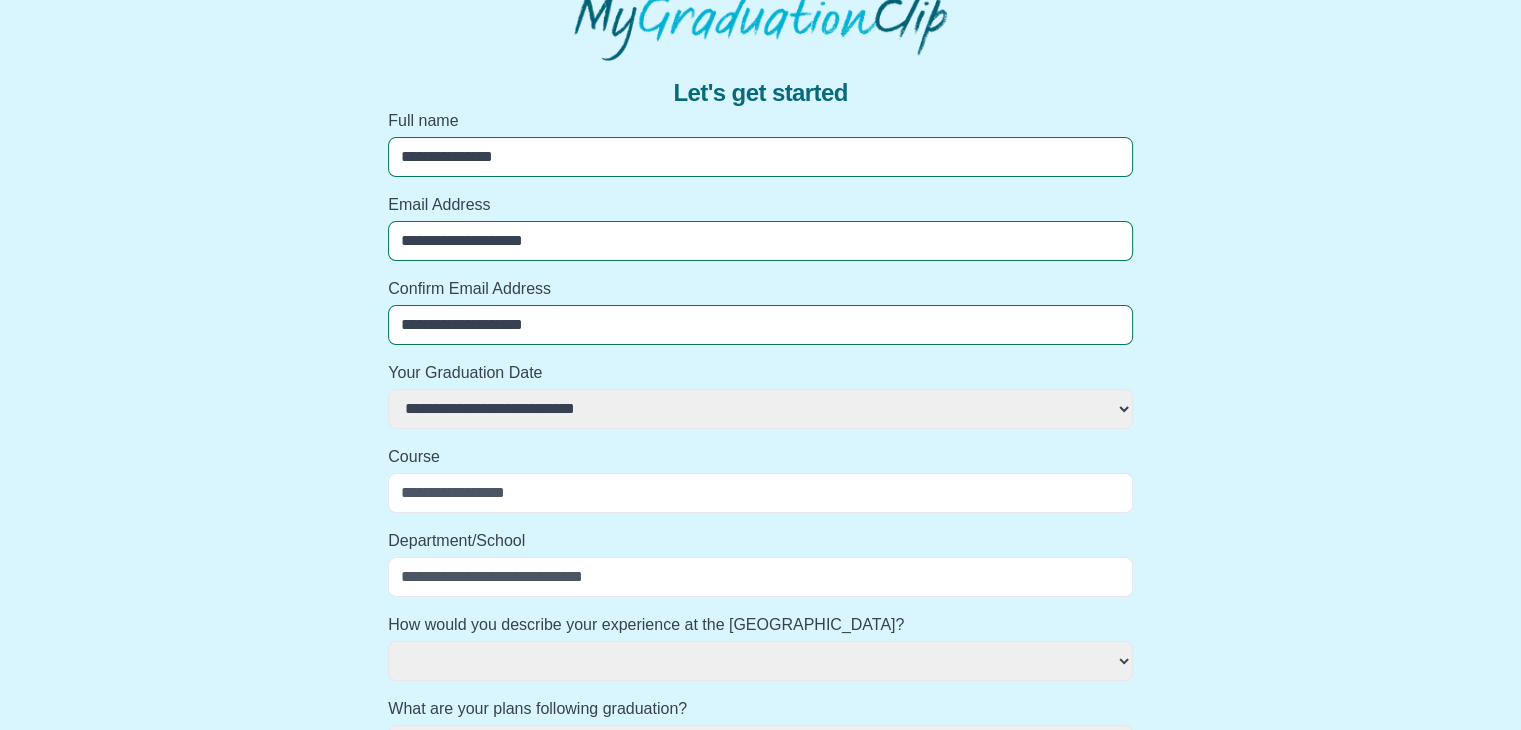 click on "**********" at bounding box center [760, 409] 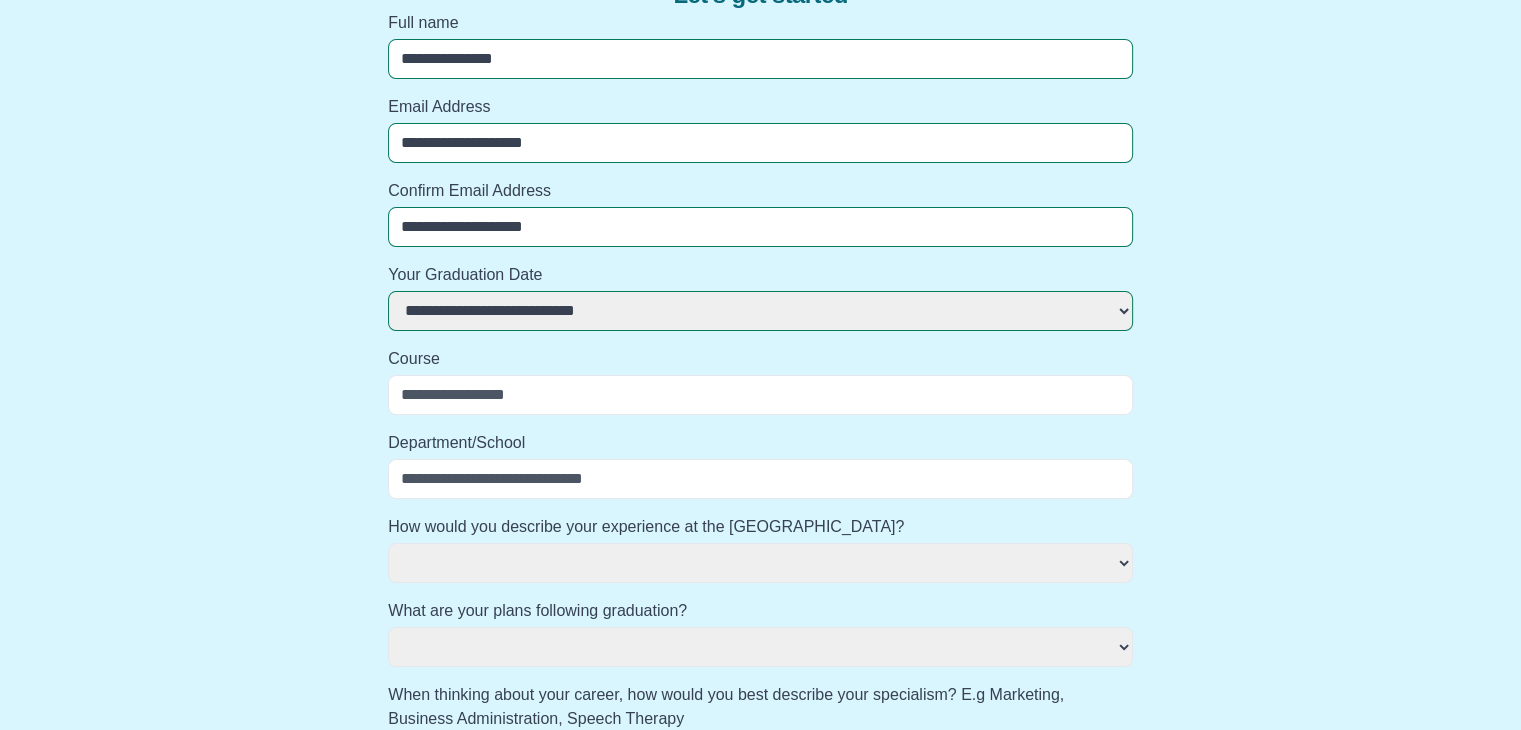 scroll, scrollTop: 317, scrollLeft: 0, axis: vertical 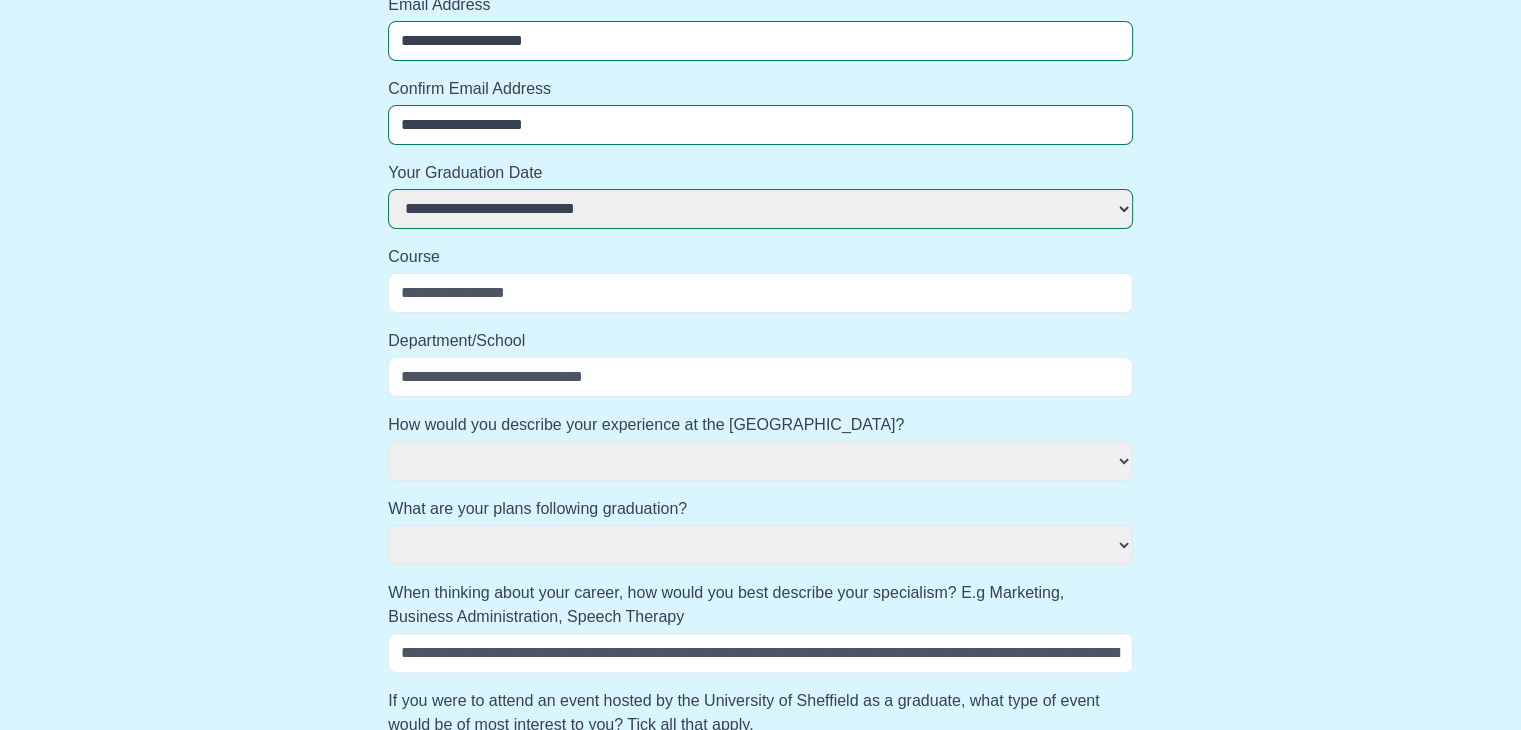 select 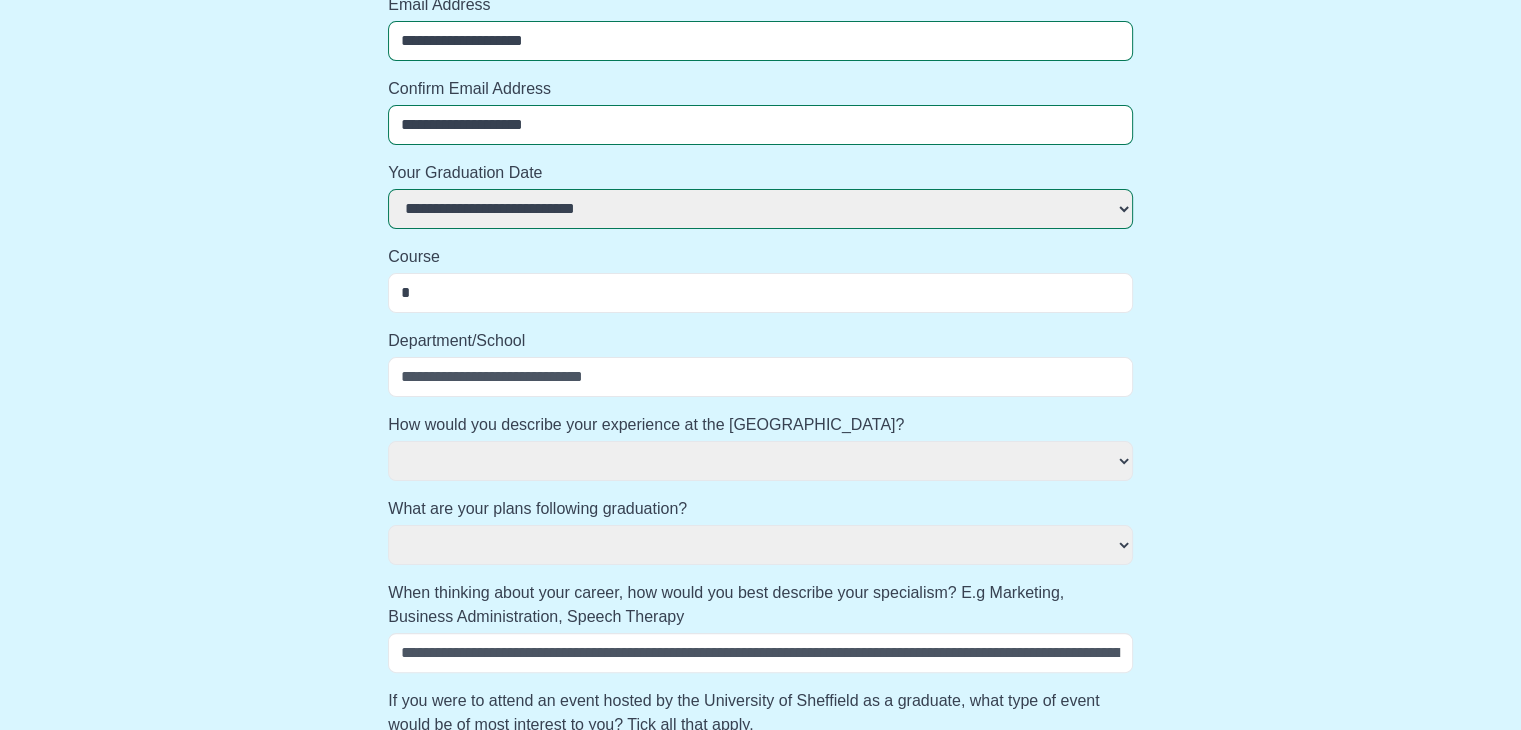 select 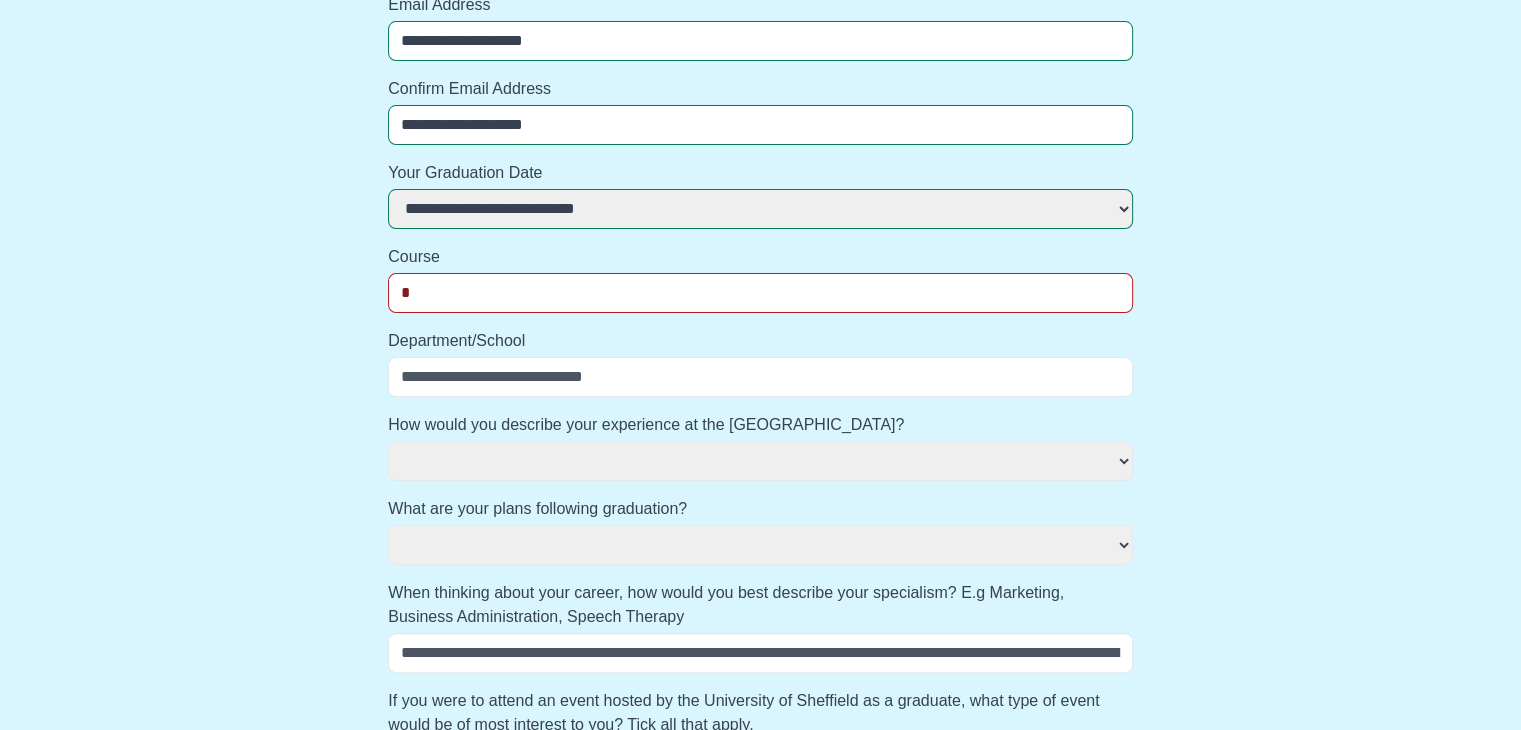 type on "**" 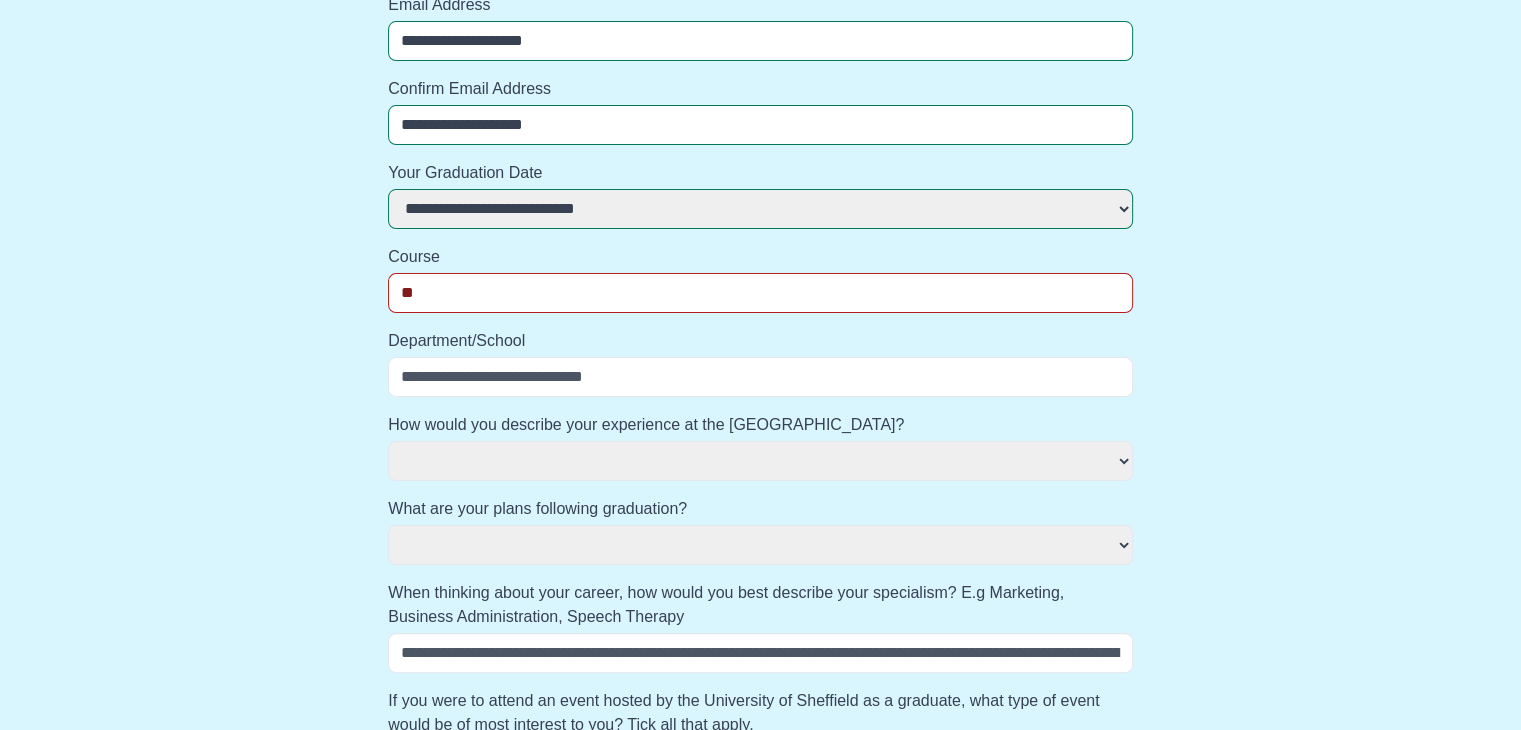 select 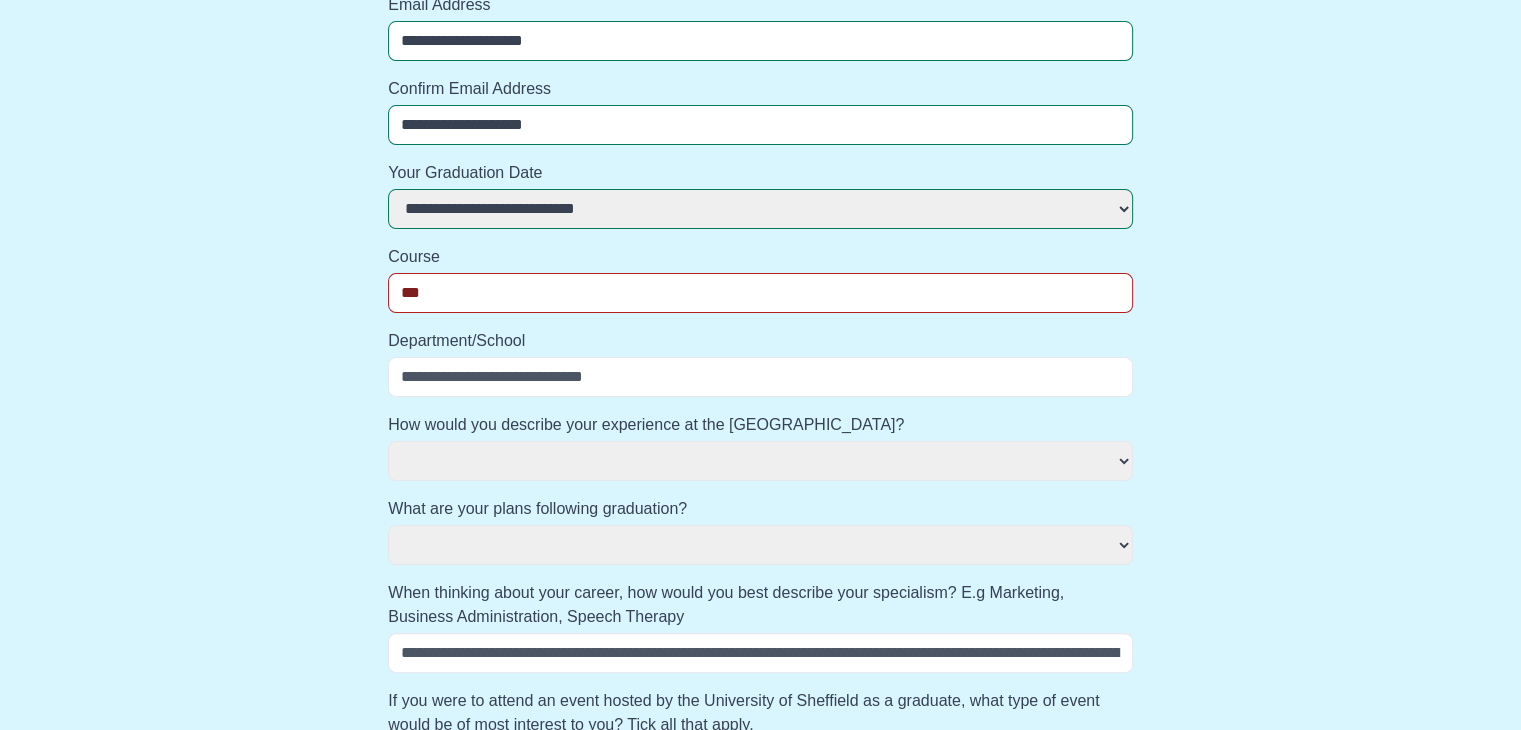 select 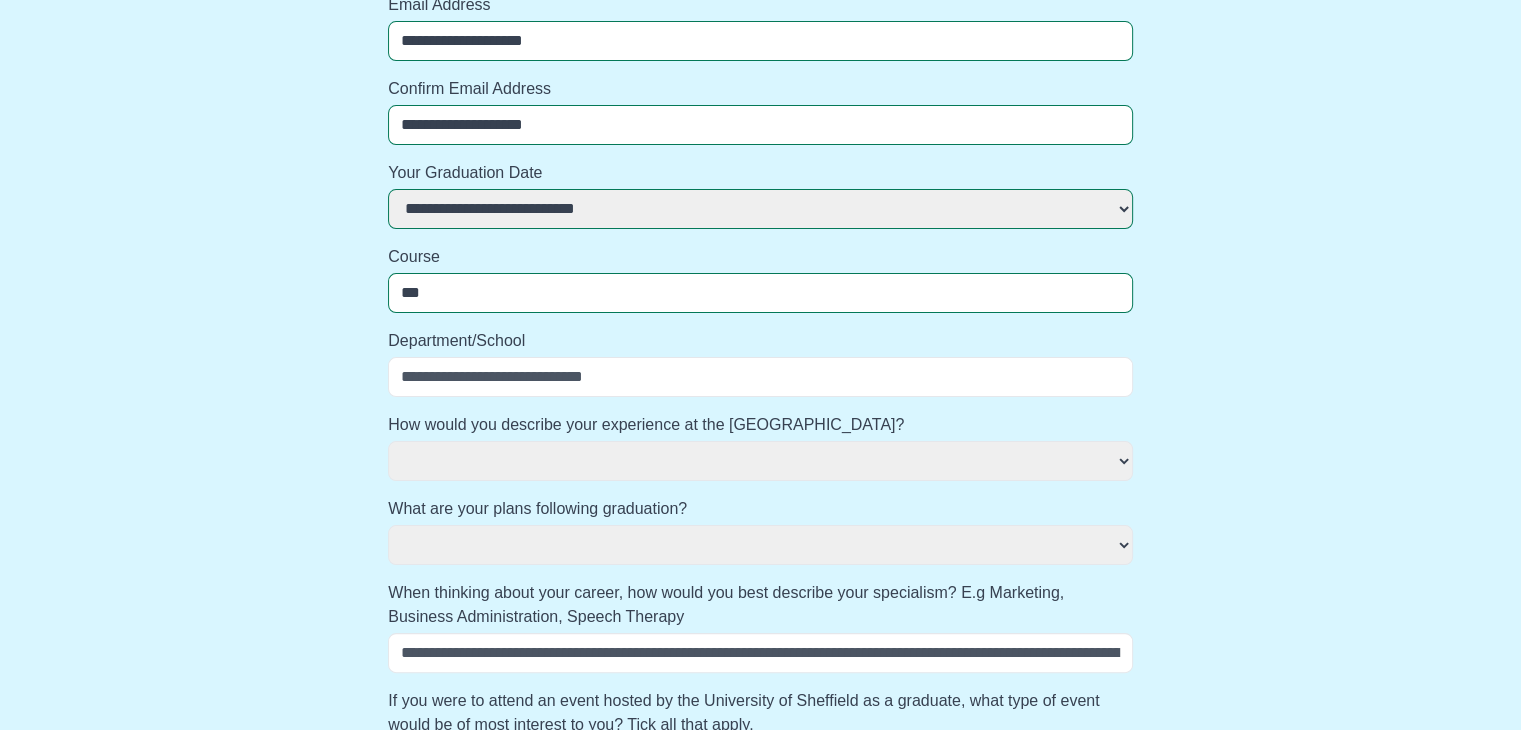 type on "****" 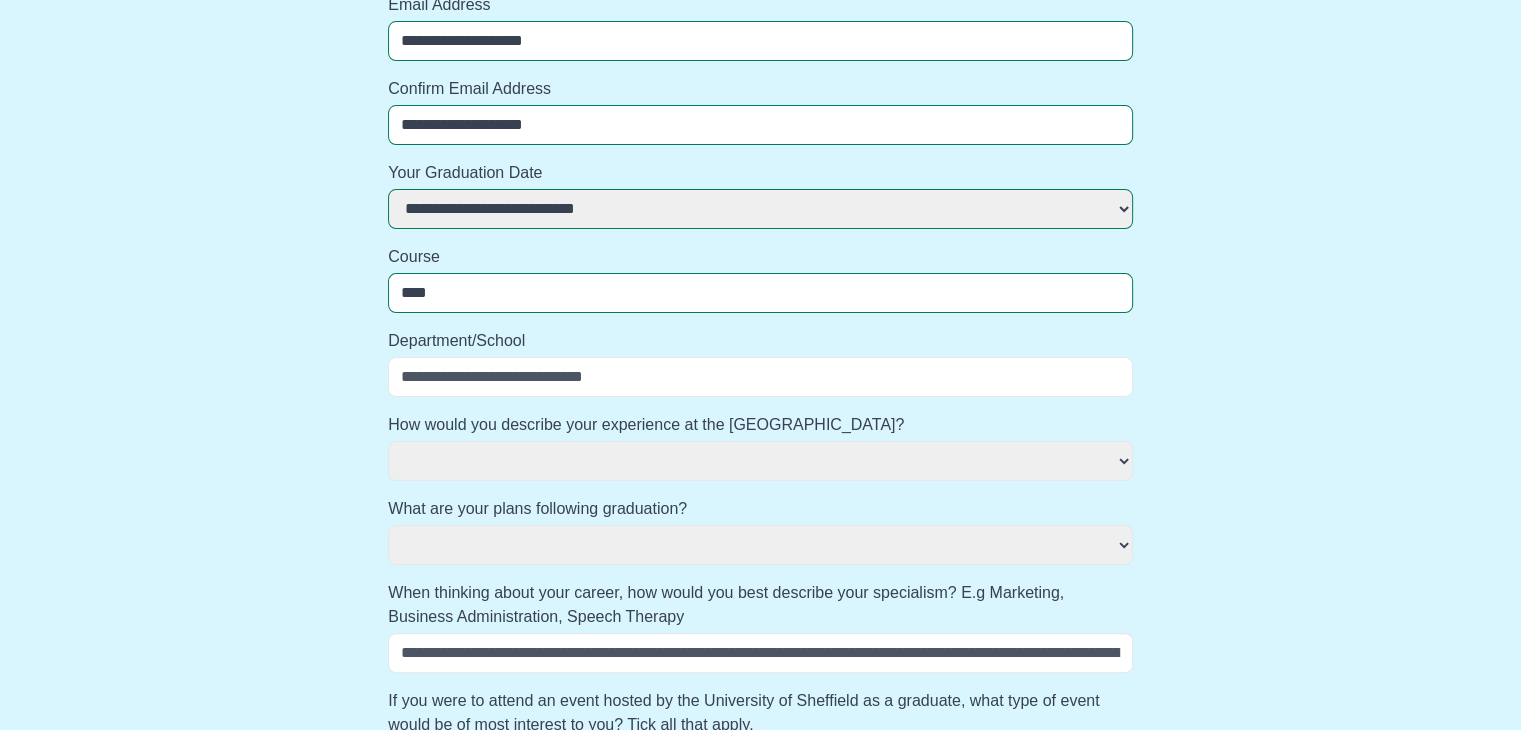select 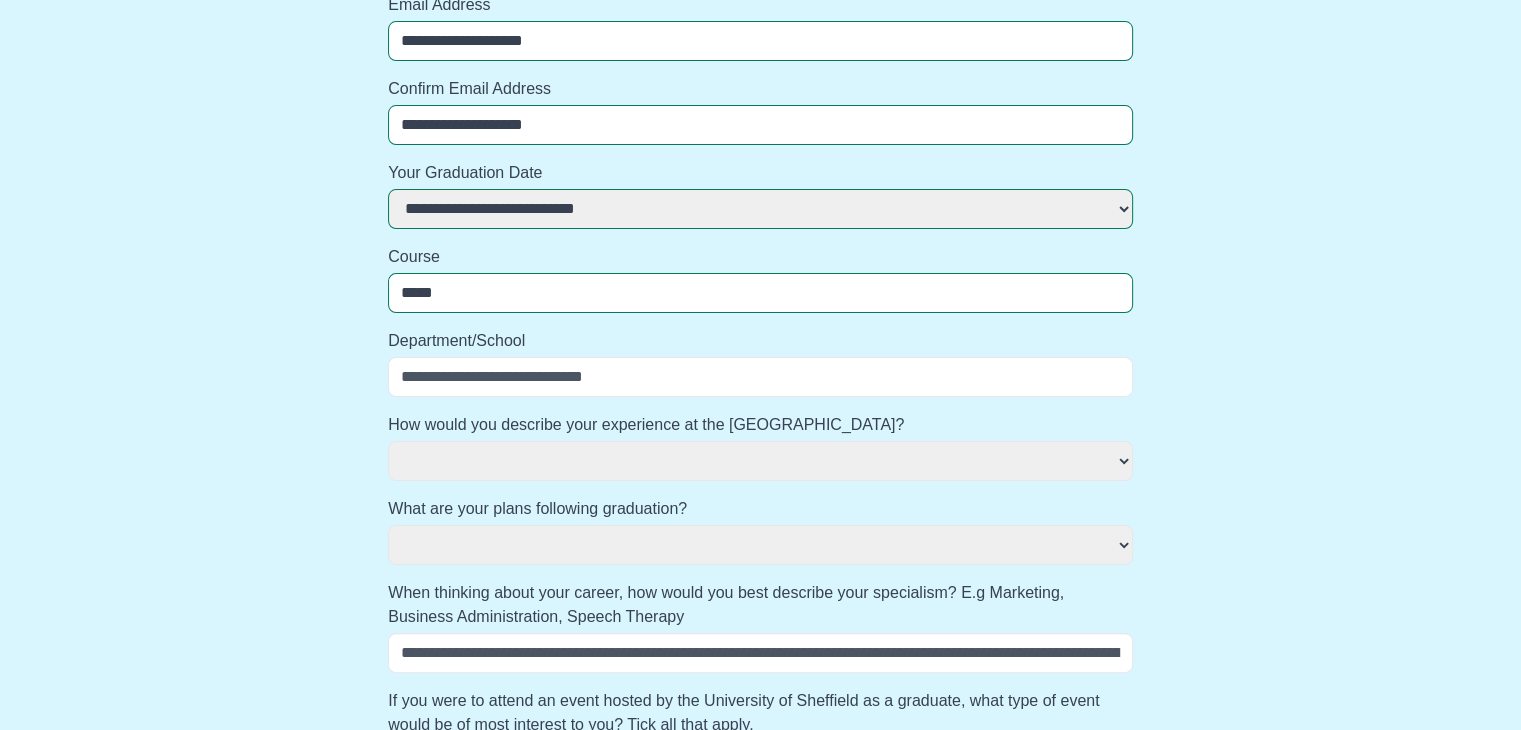 select 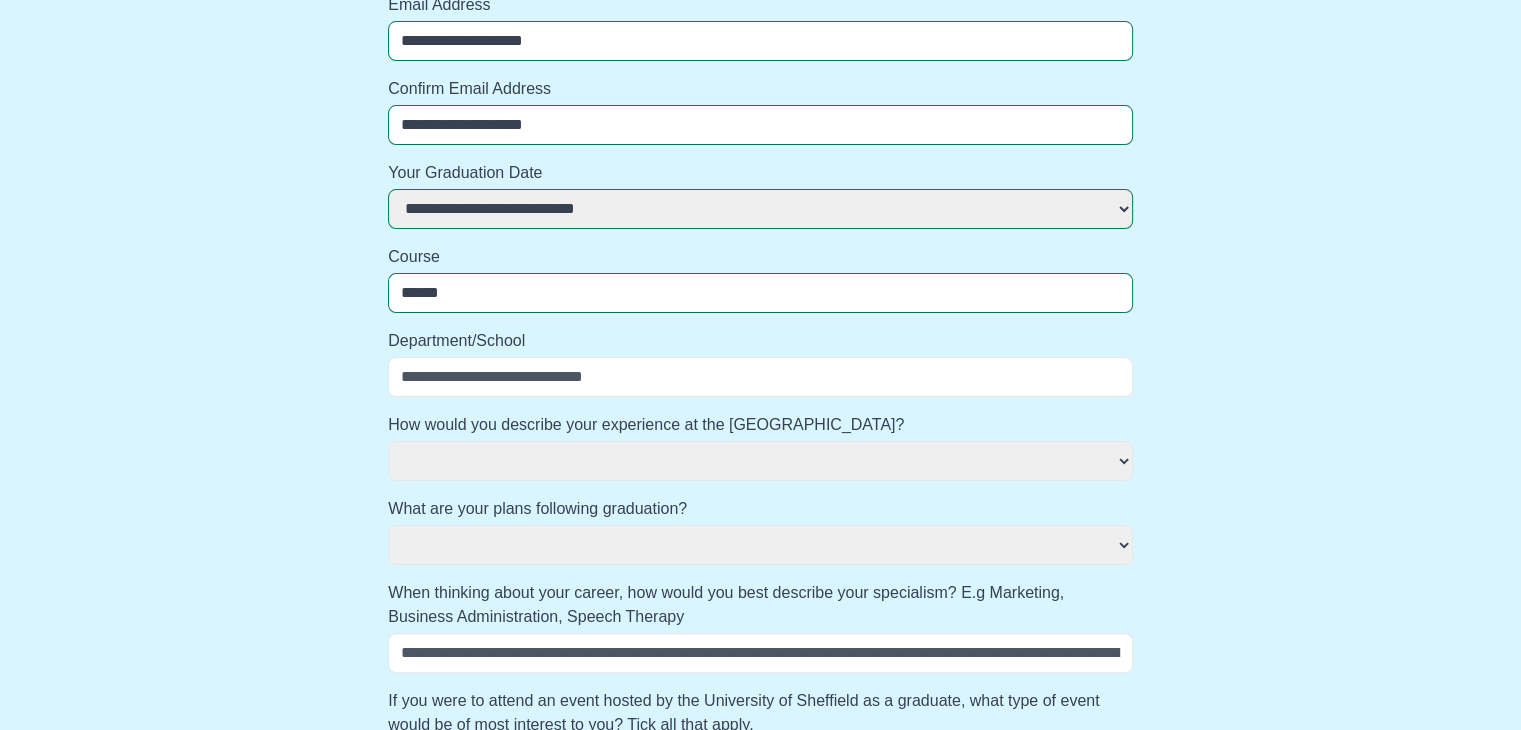 select 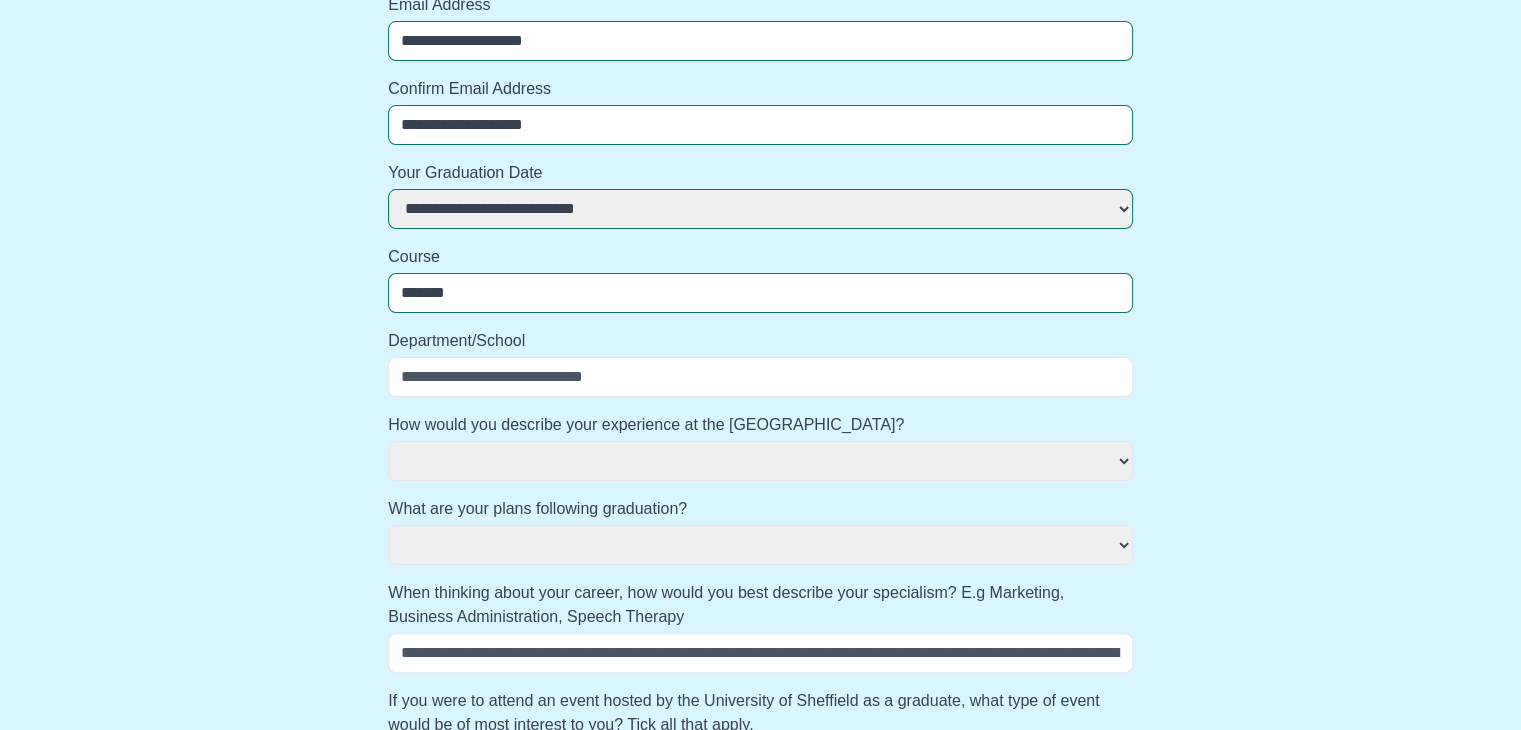 select 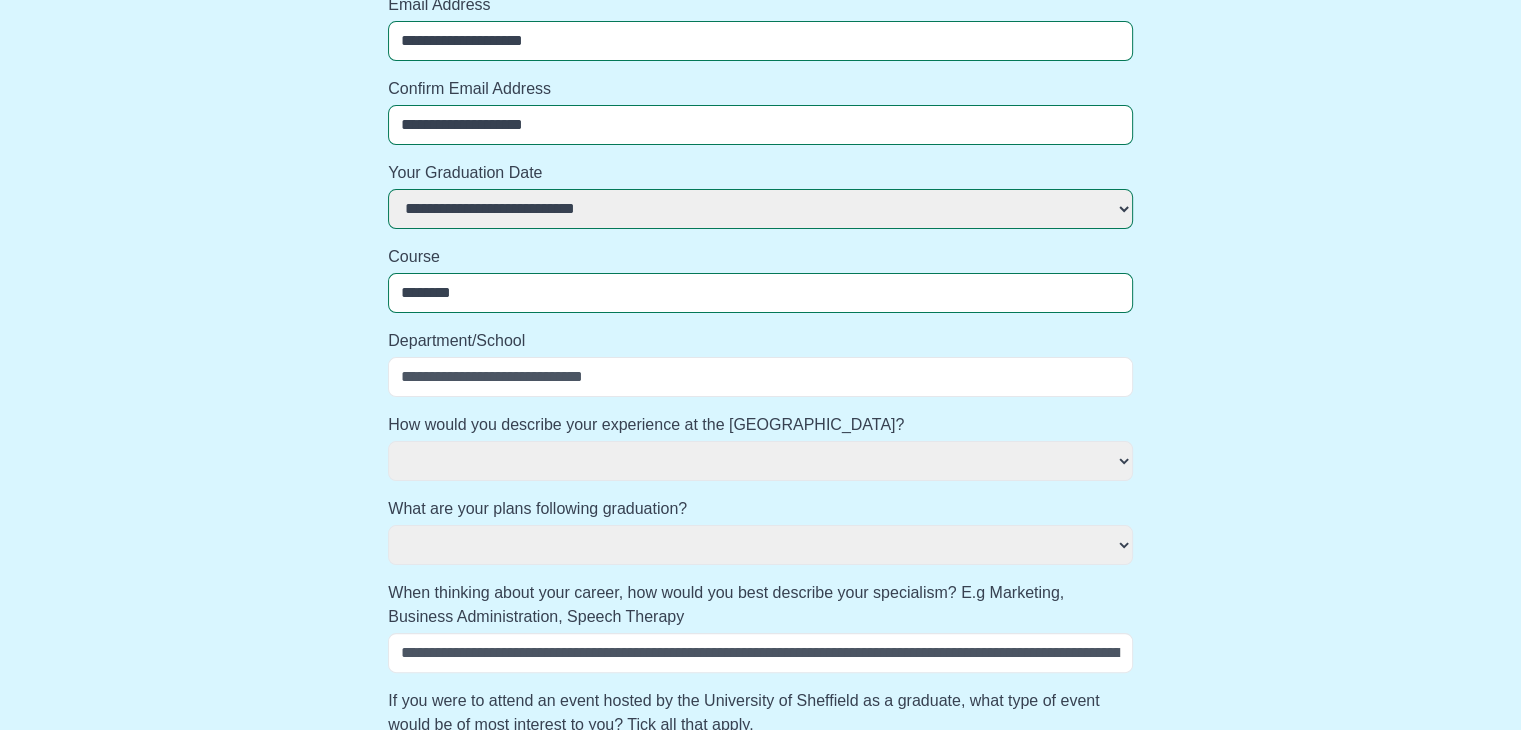 select 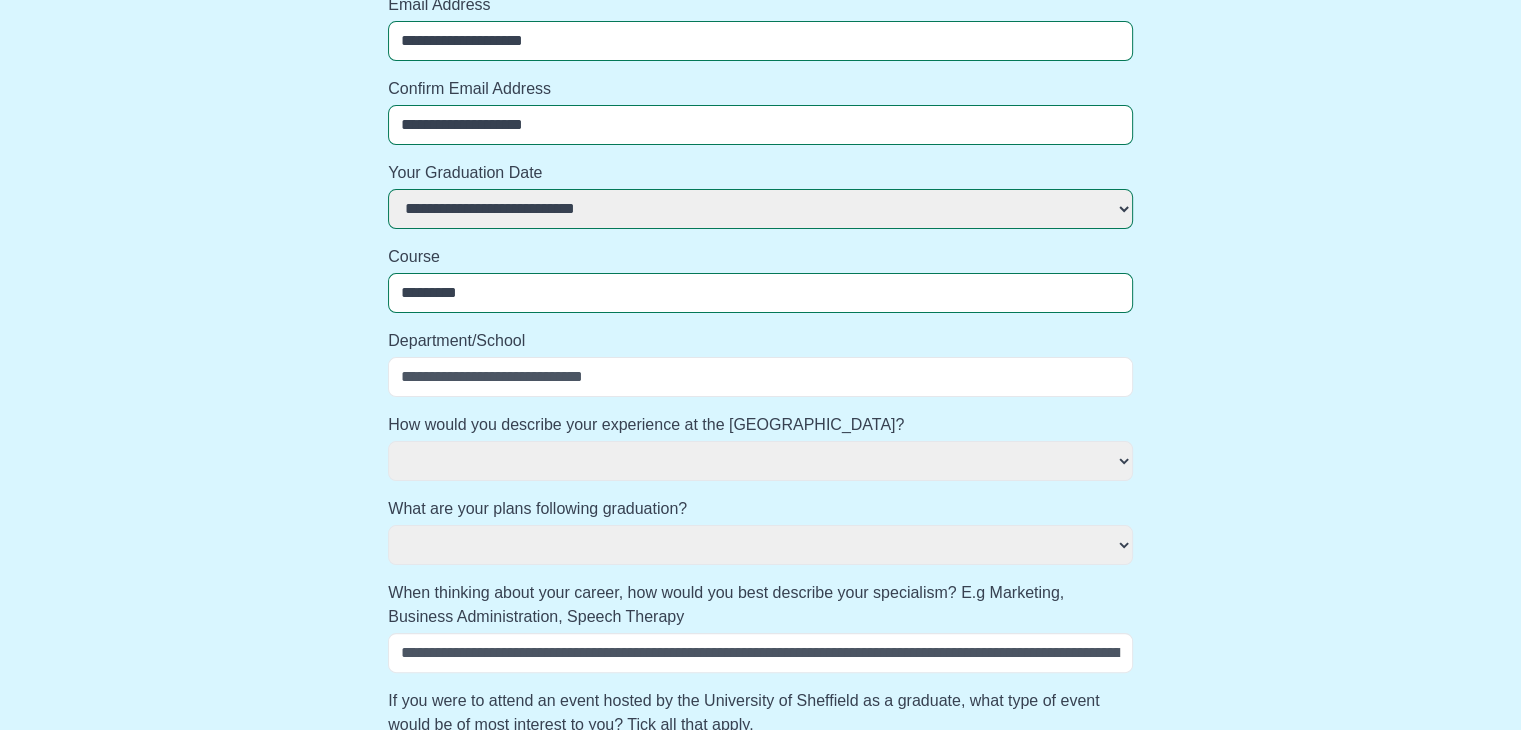 select 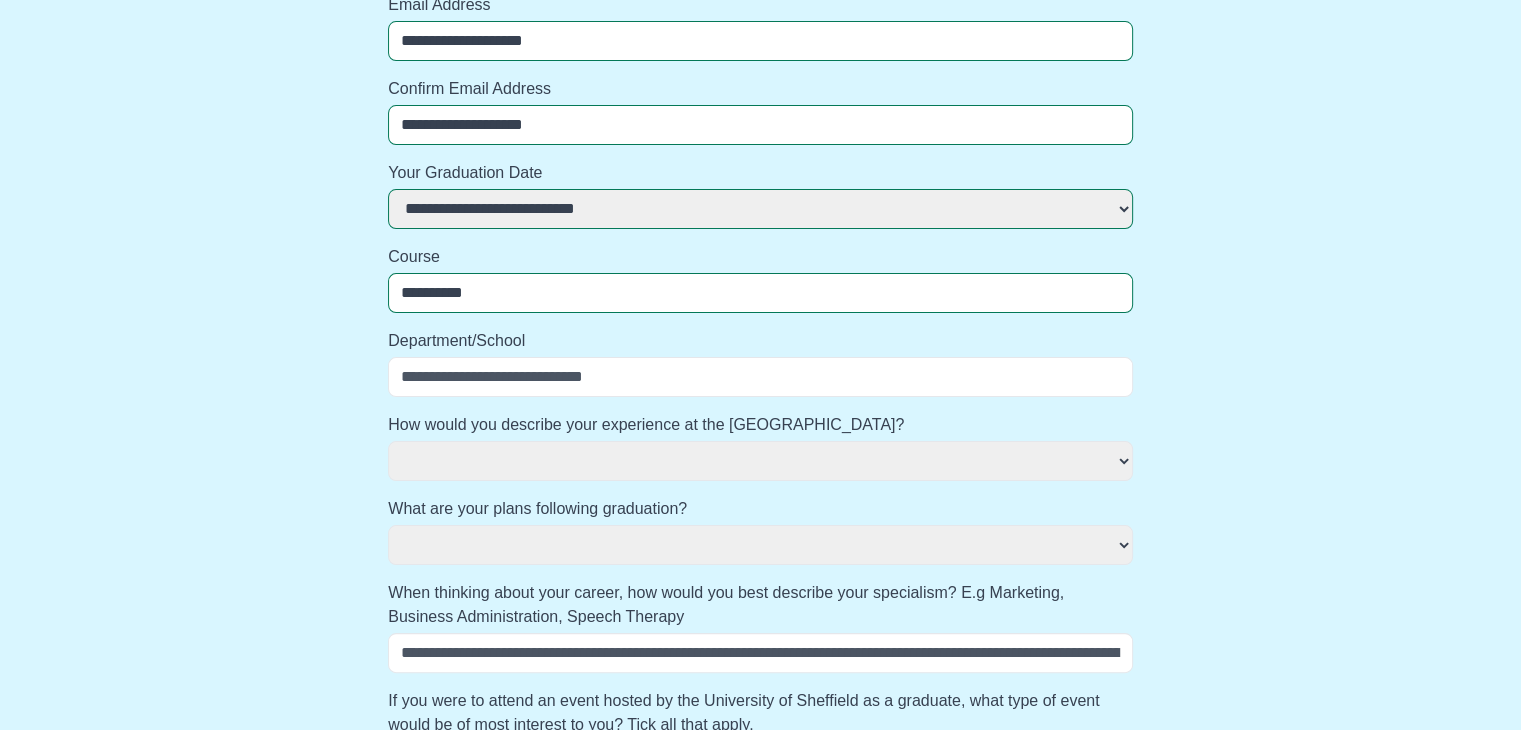 select 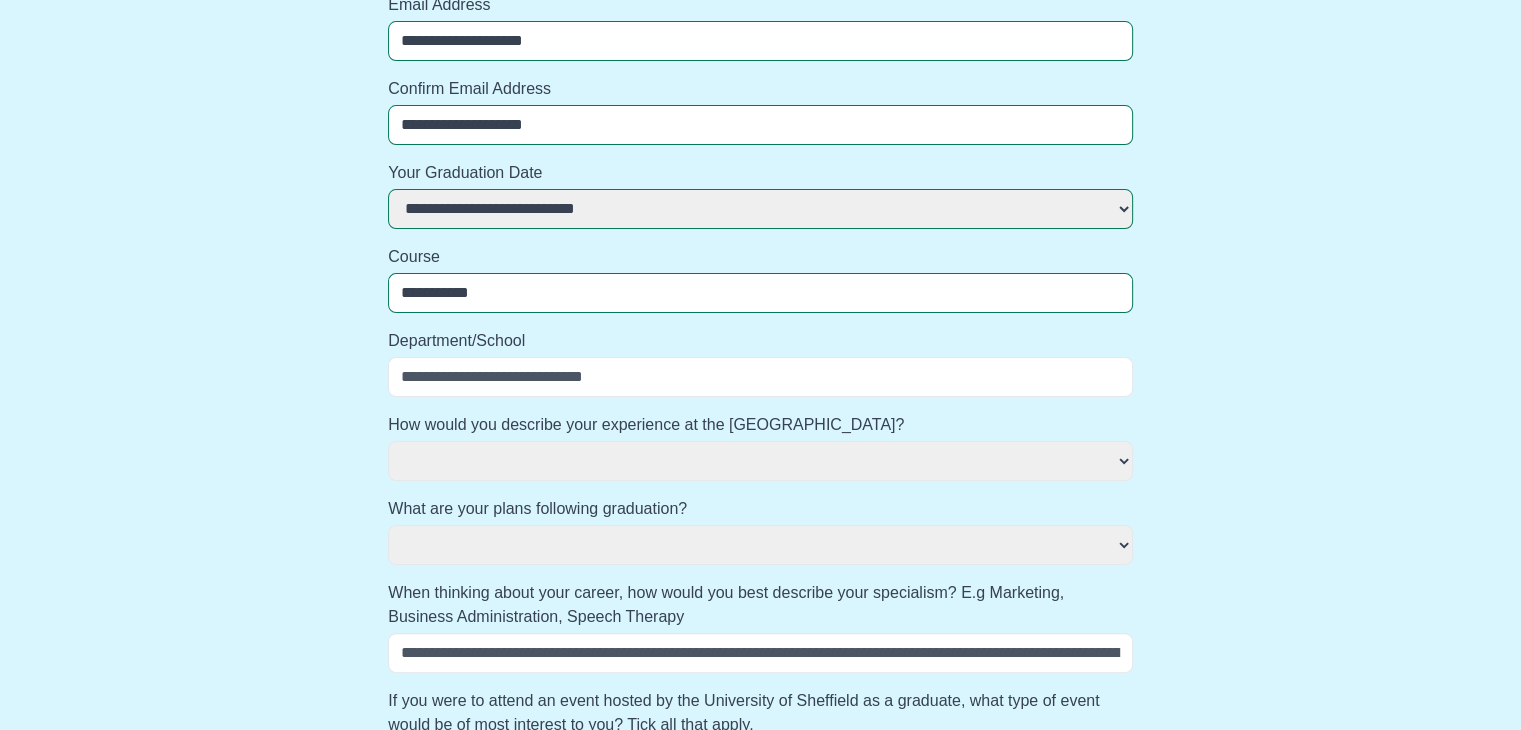 select 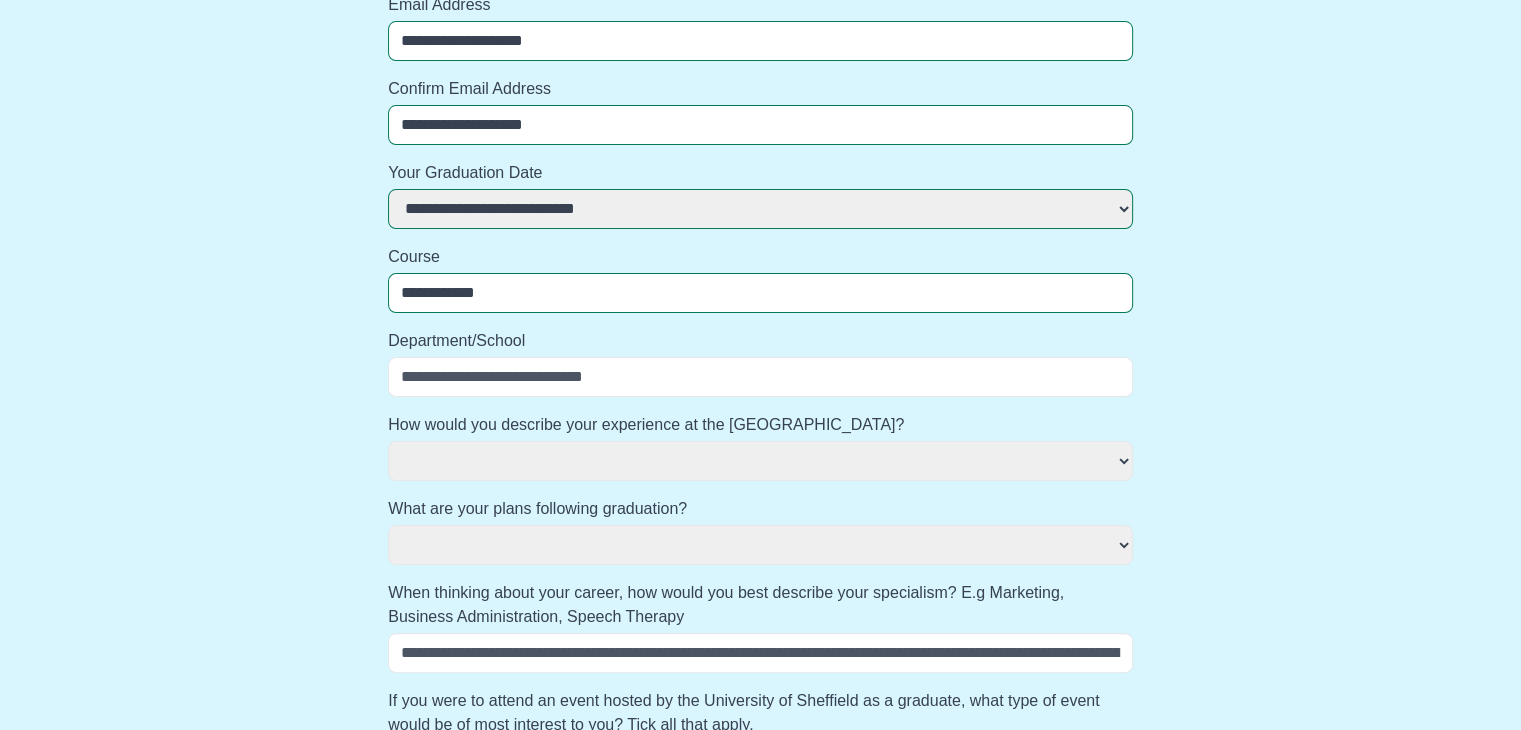 select 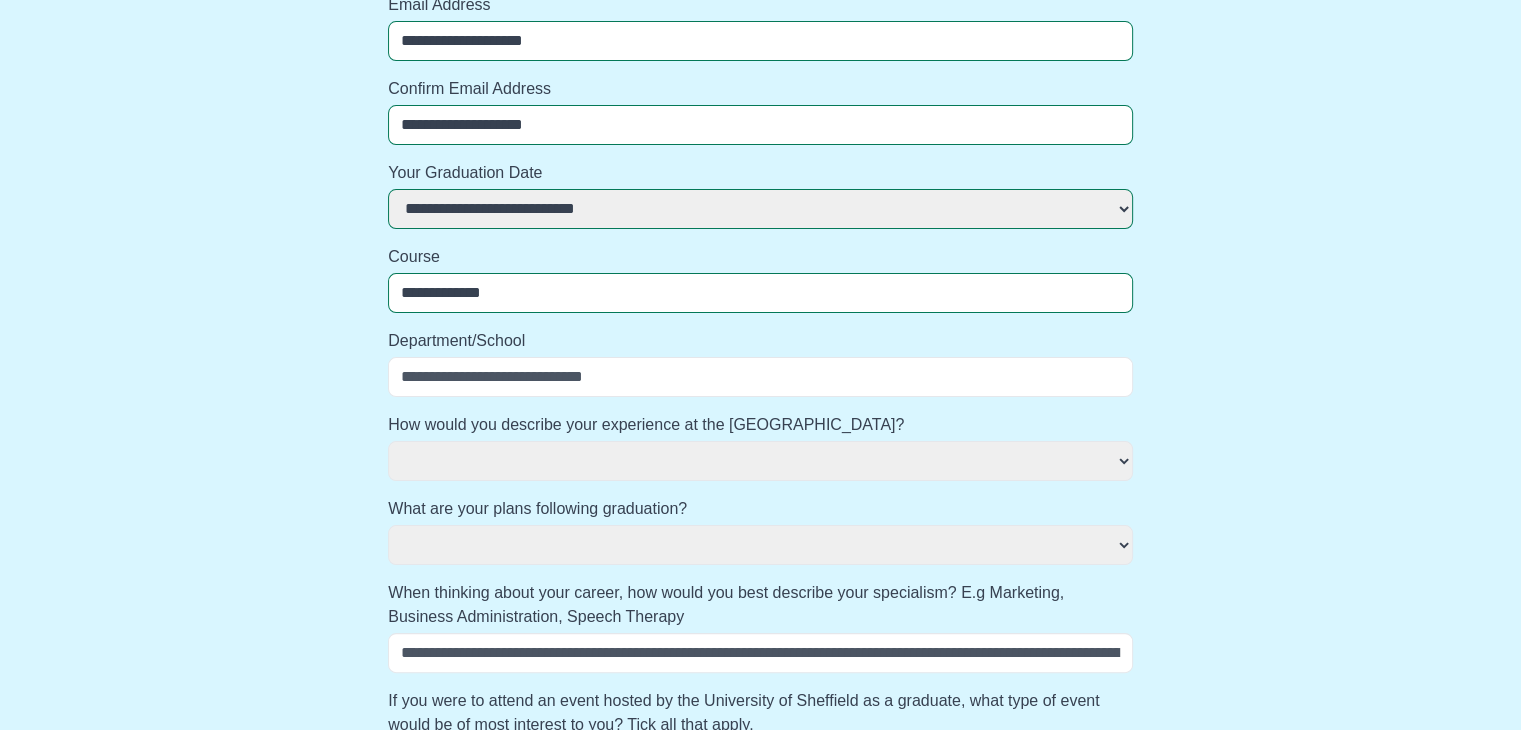 select 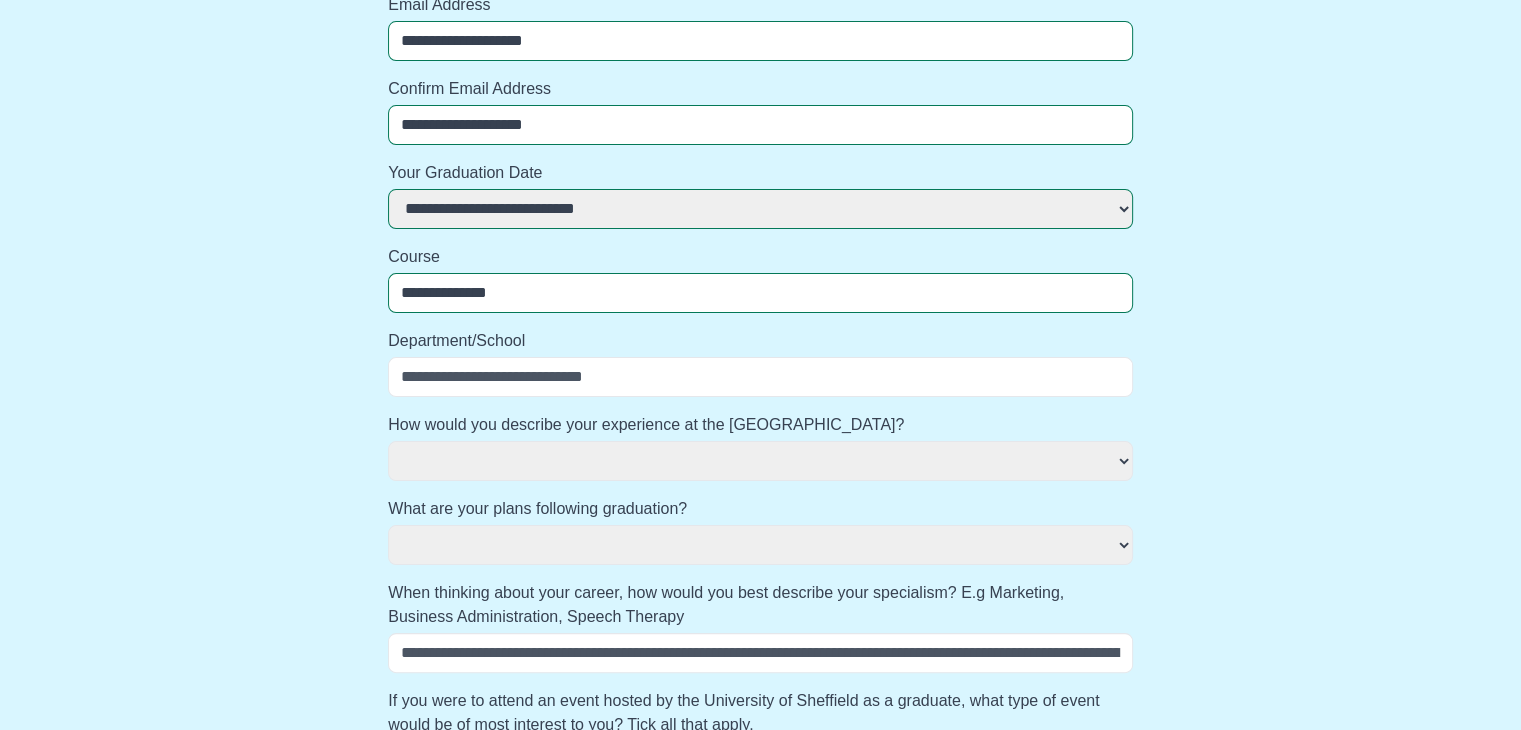 select 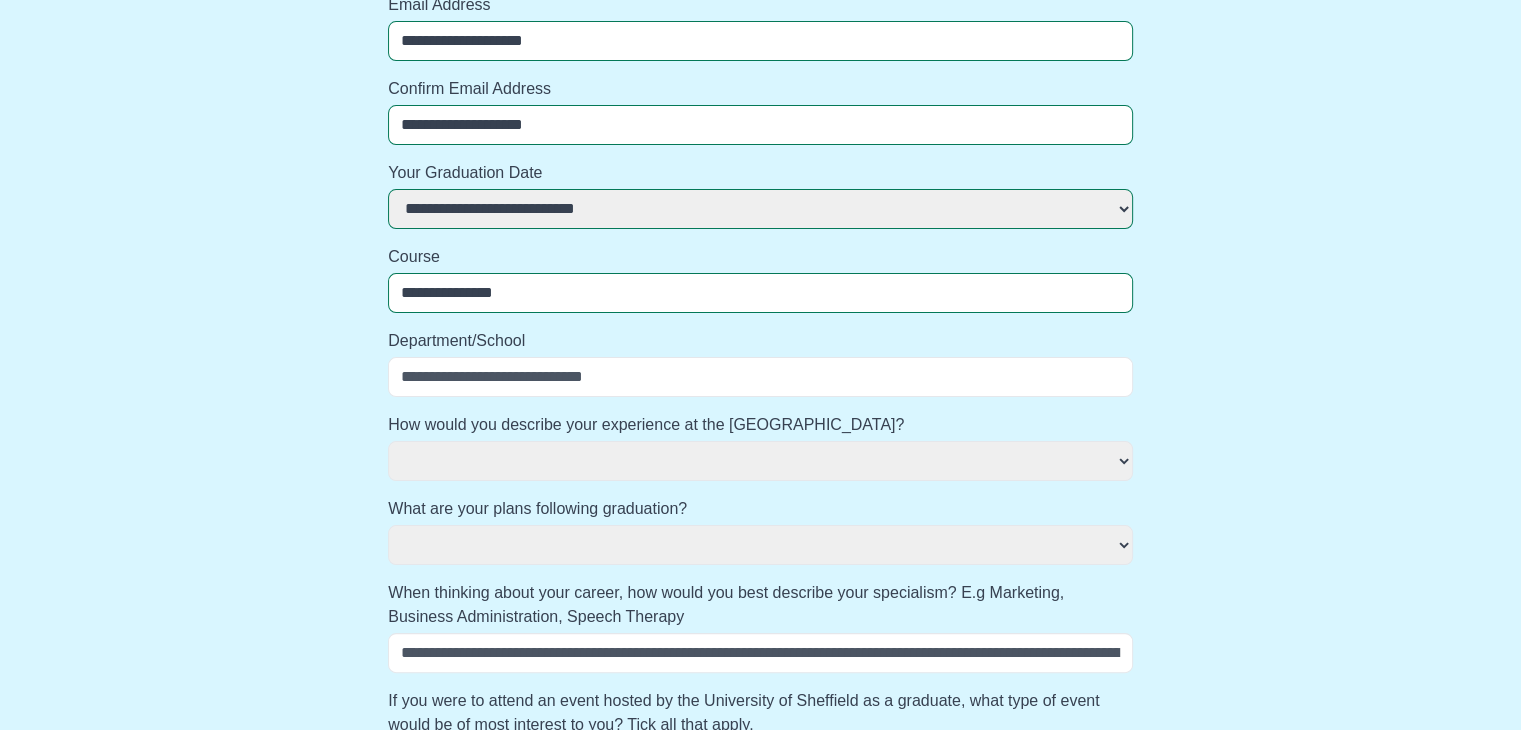 select 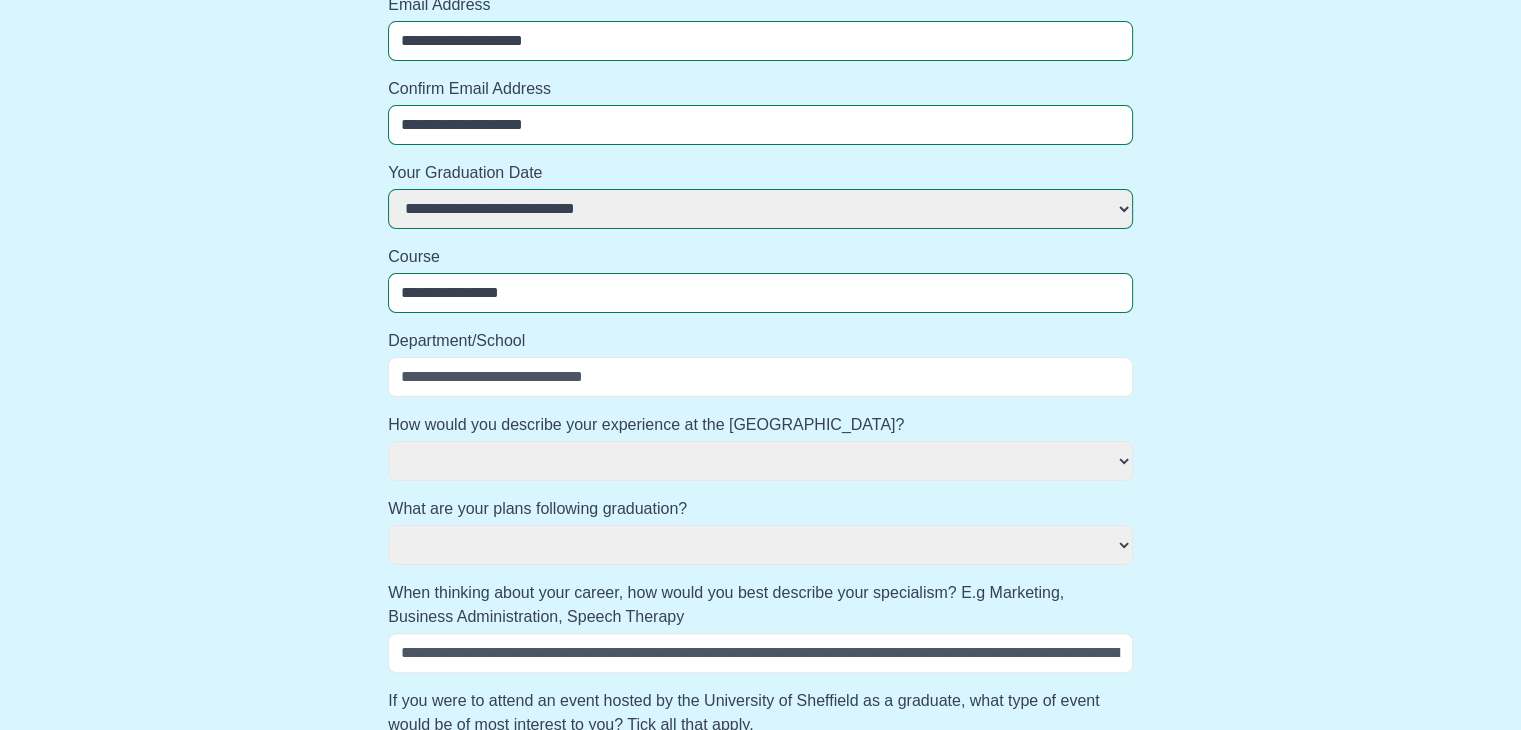 select 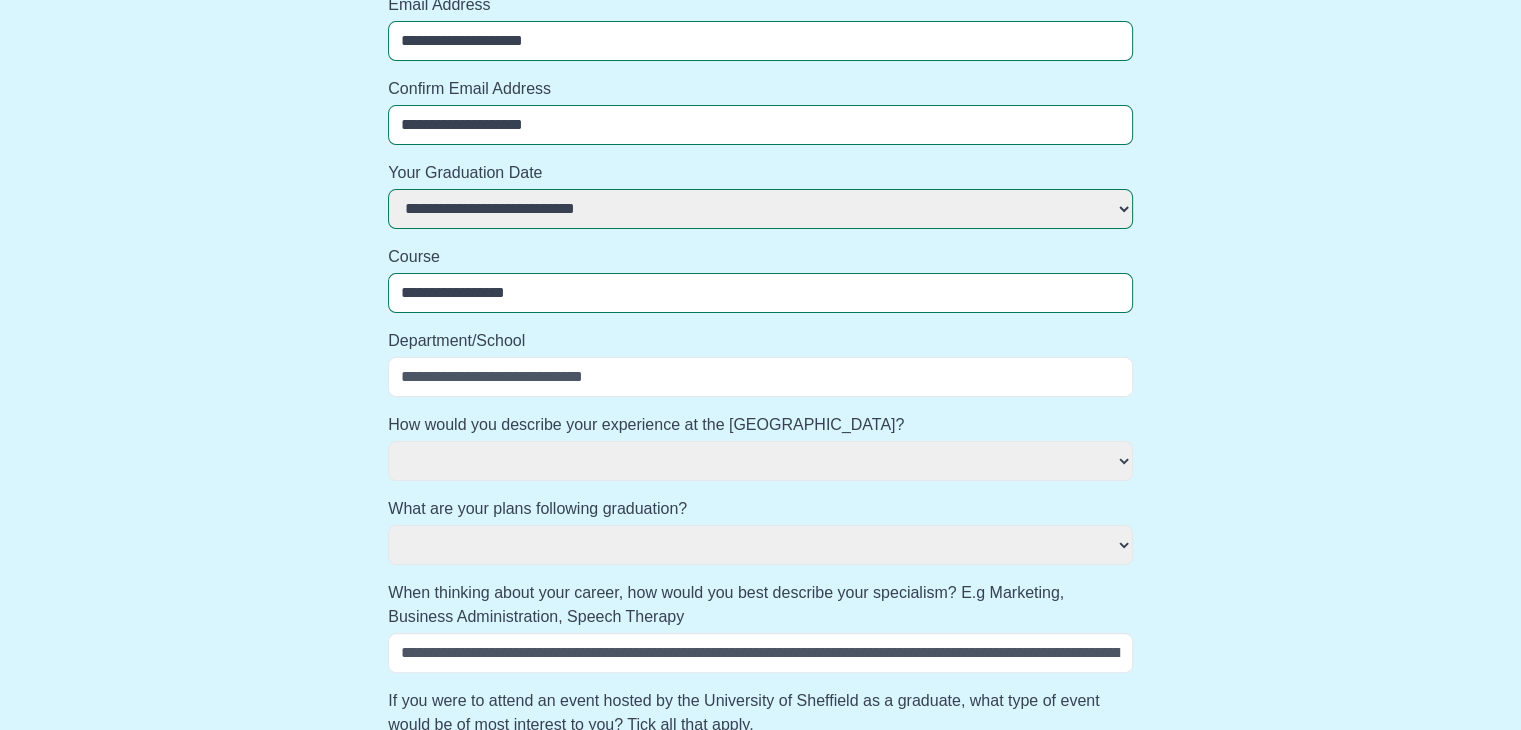 select 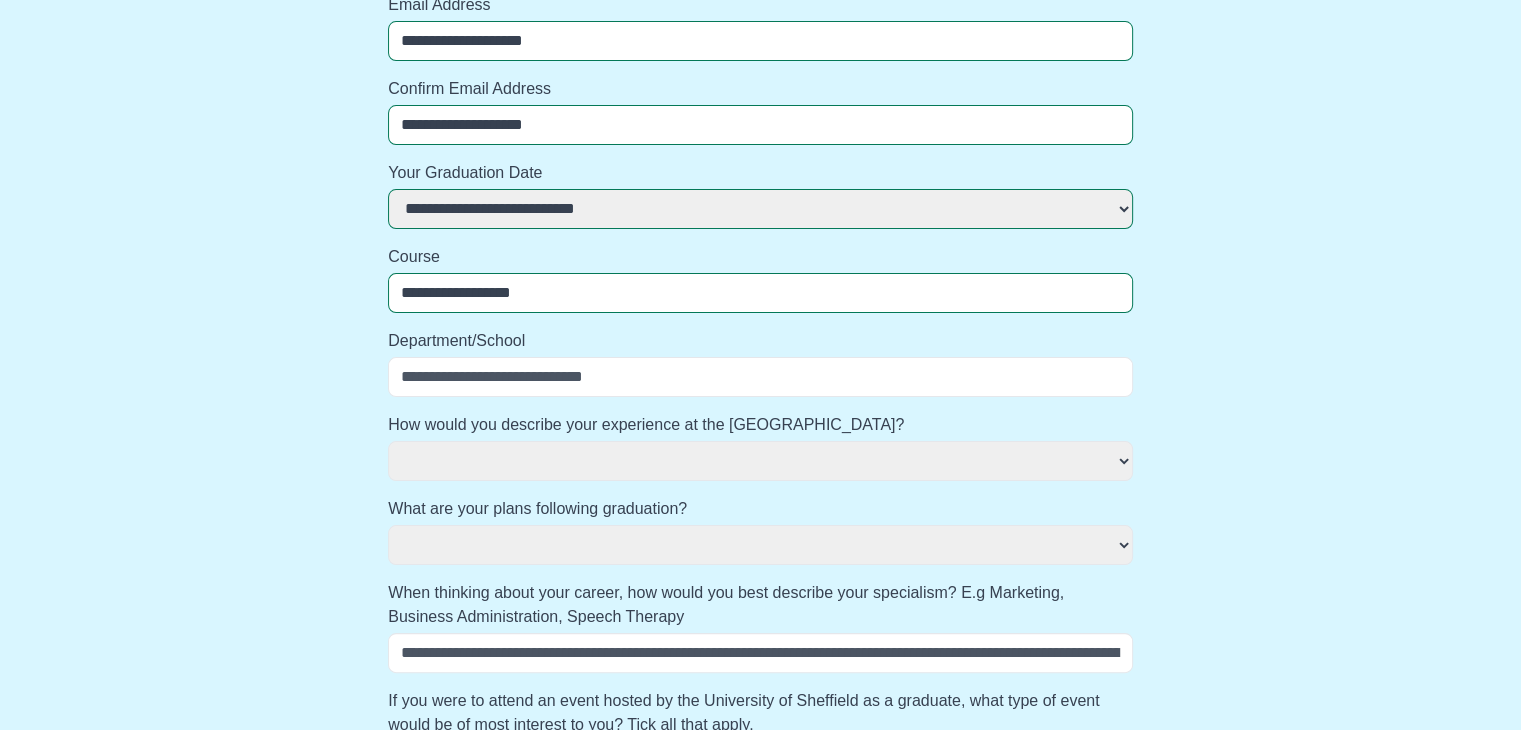 select 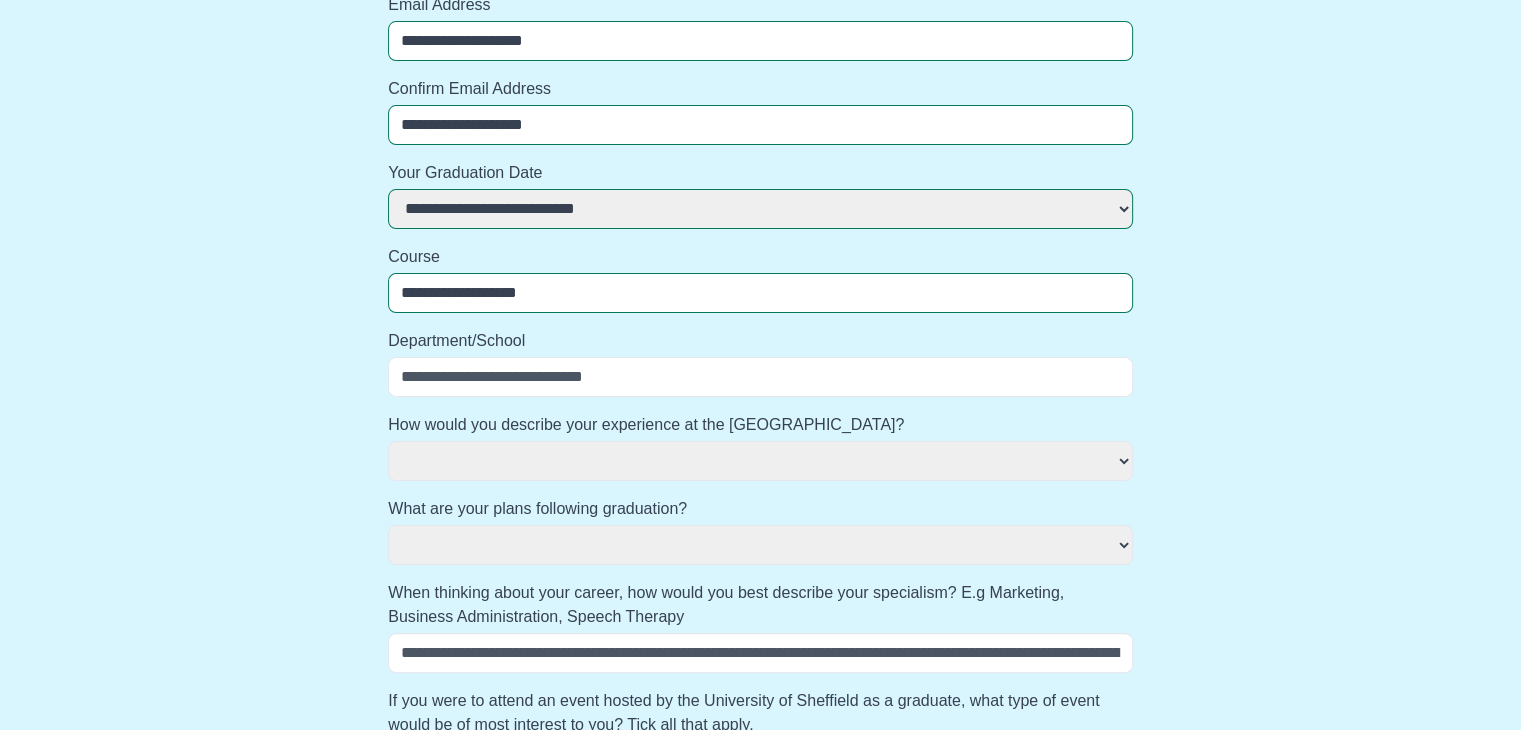 select 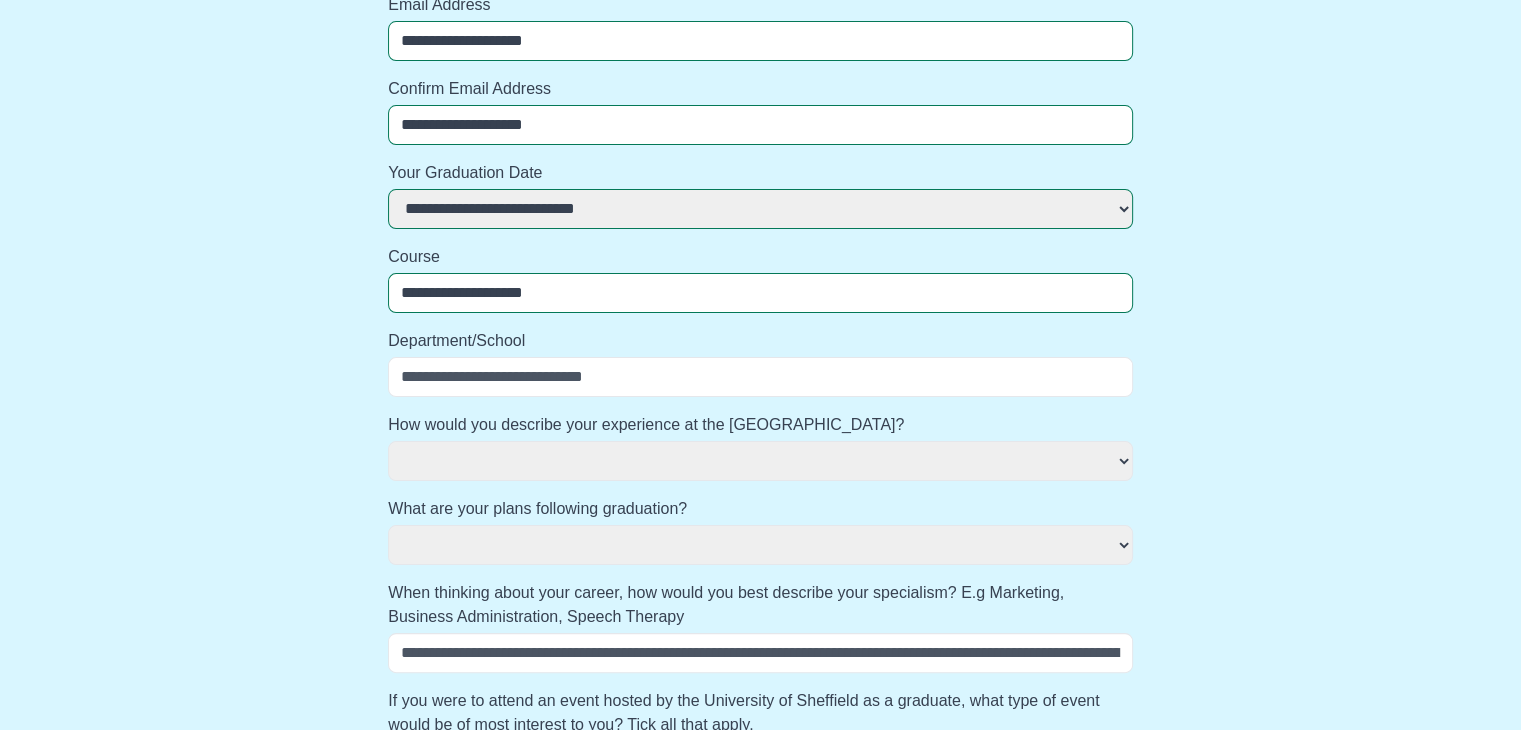 select 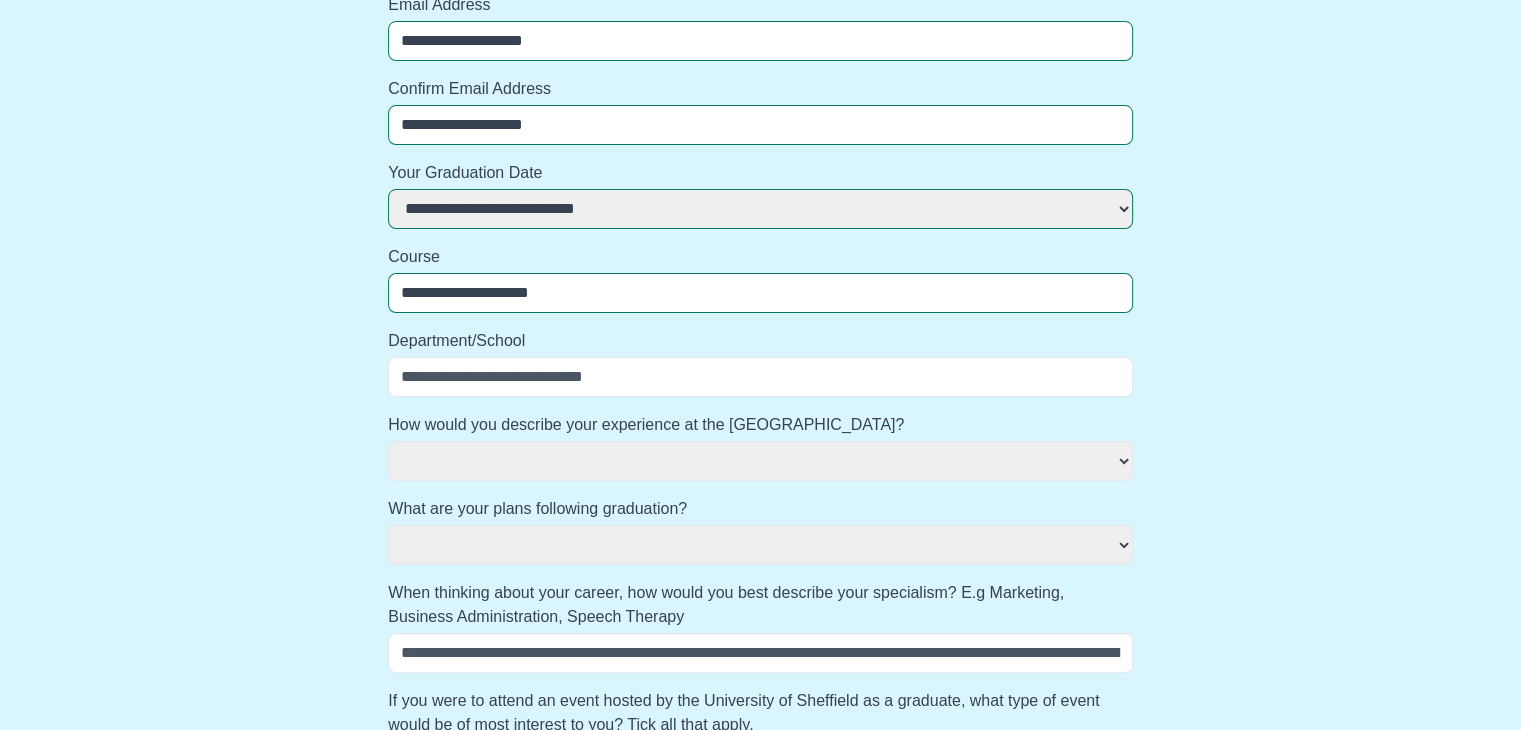 select 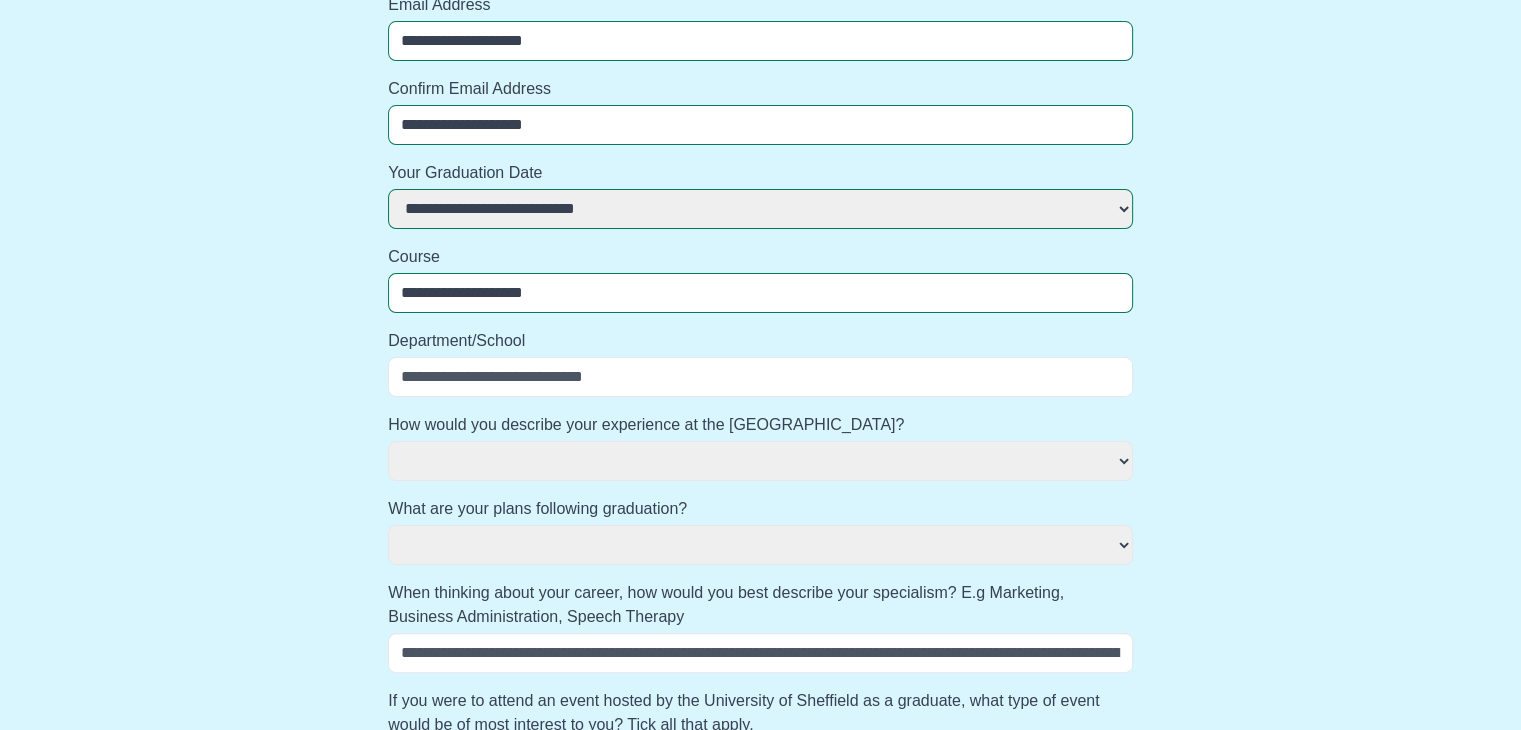 select 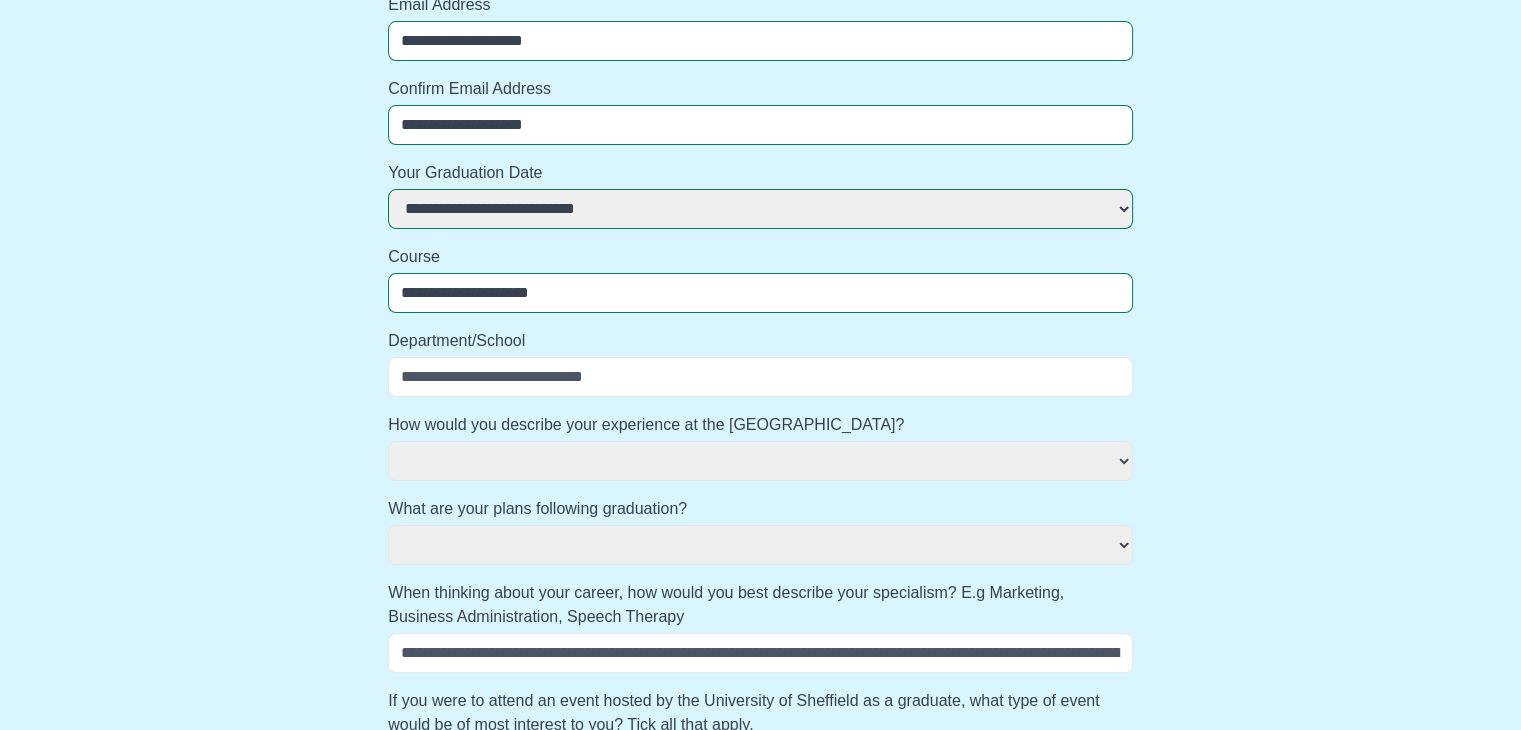 select 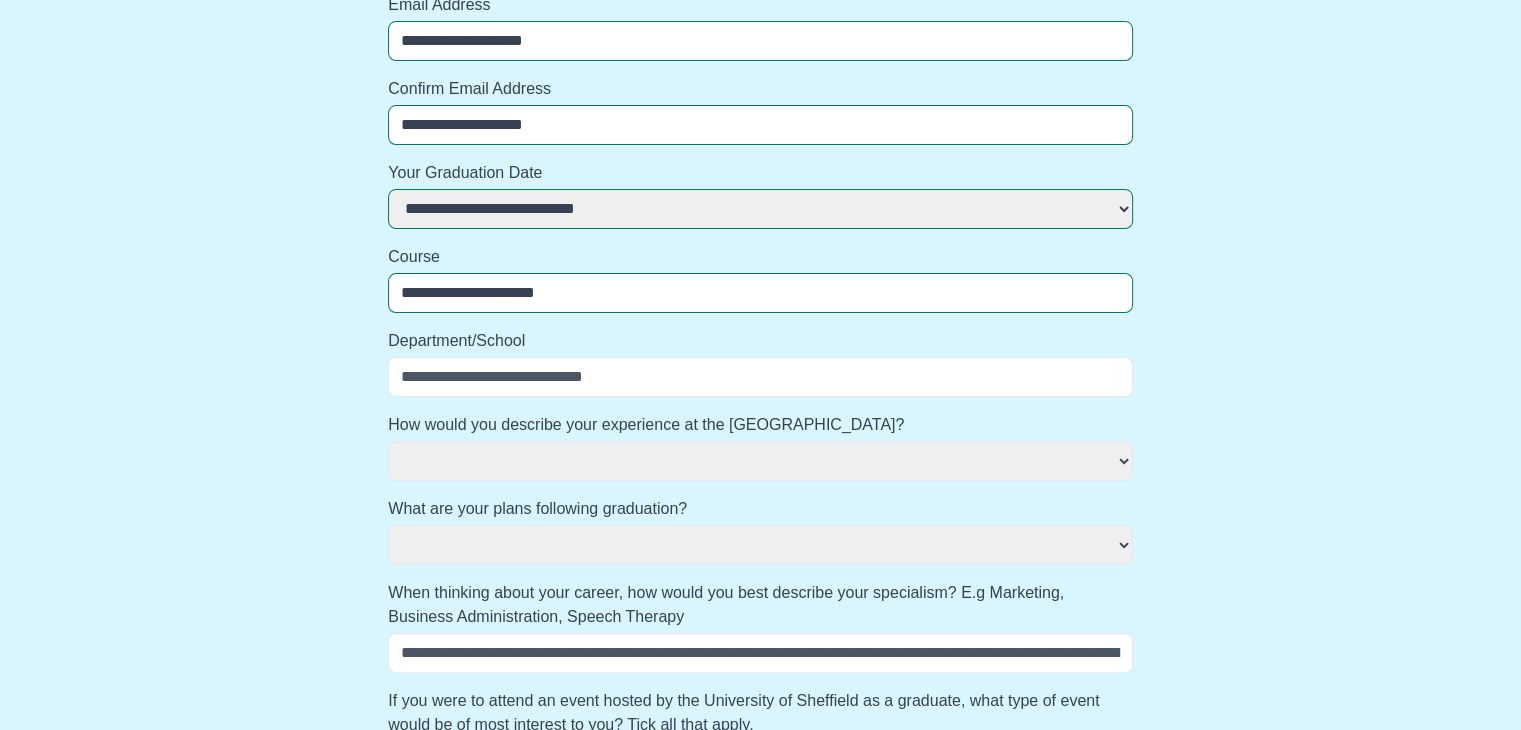 select 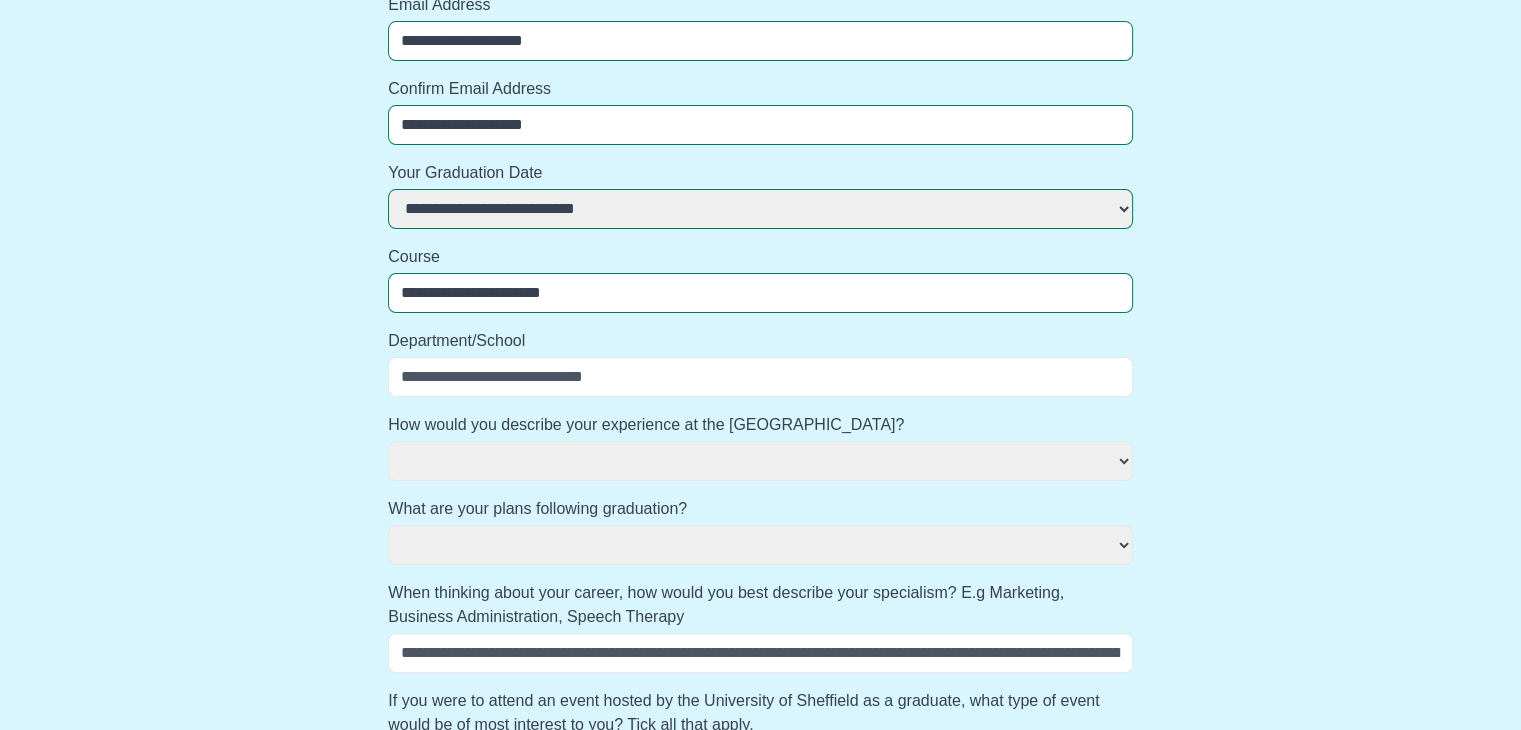 select 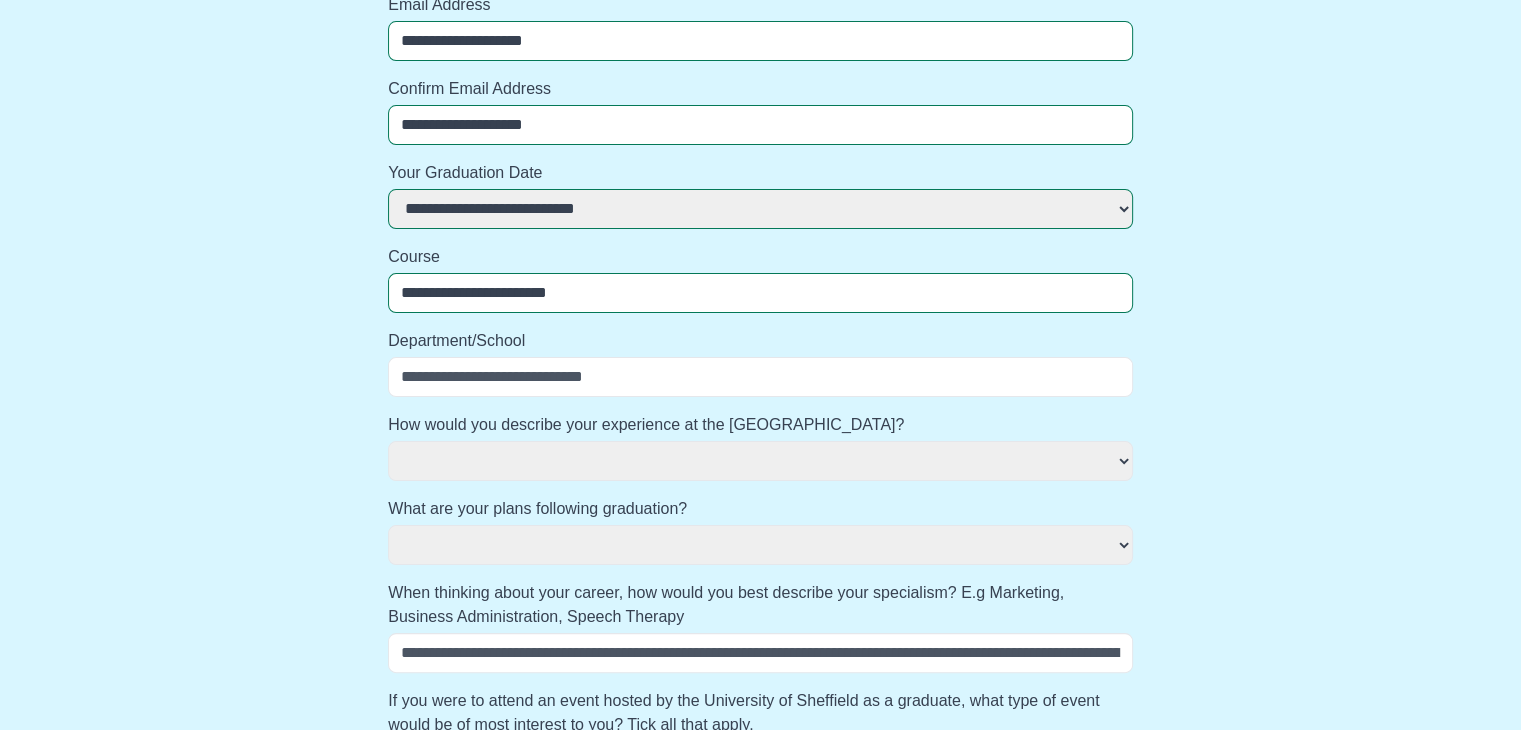select 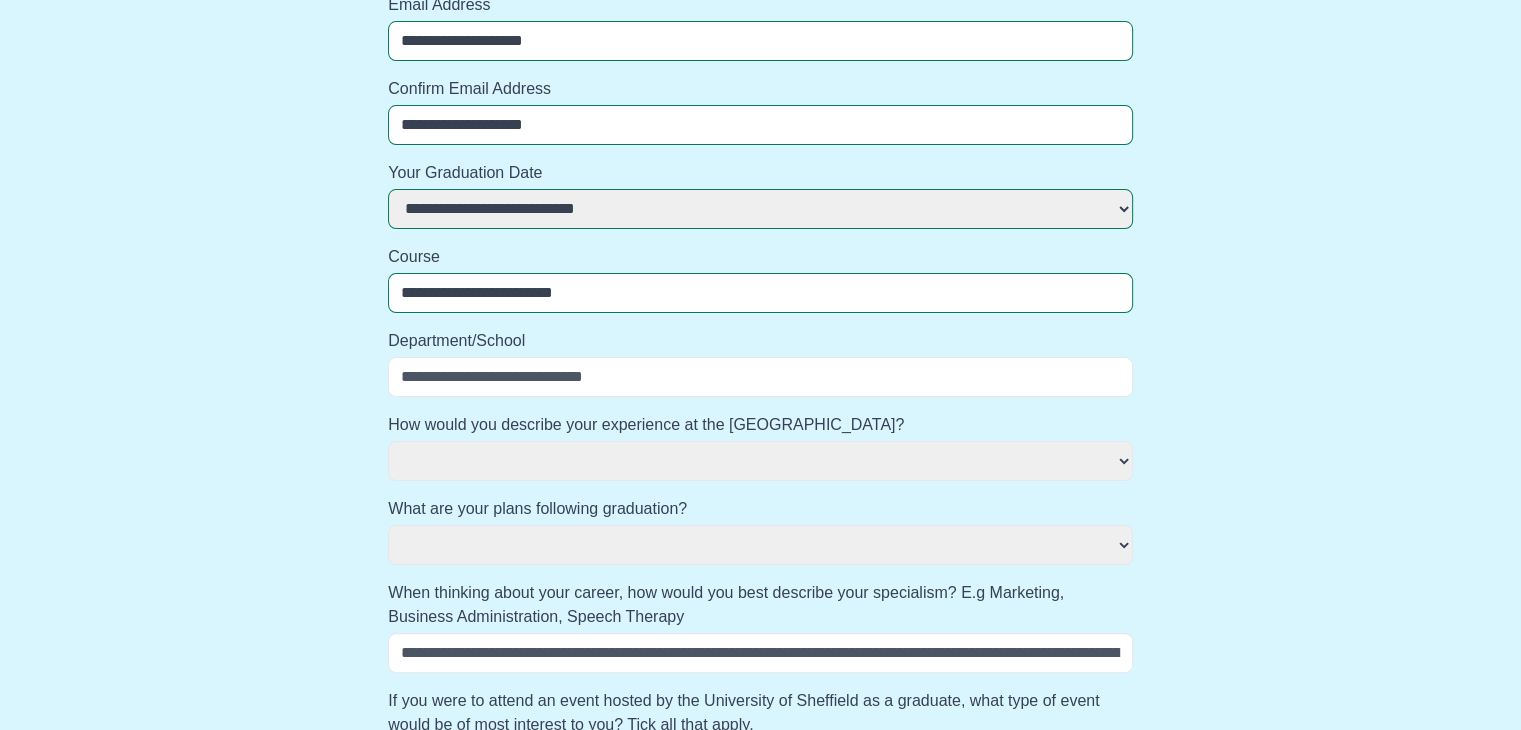 select 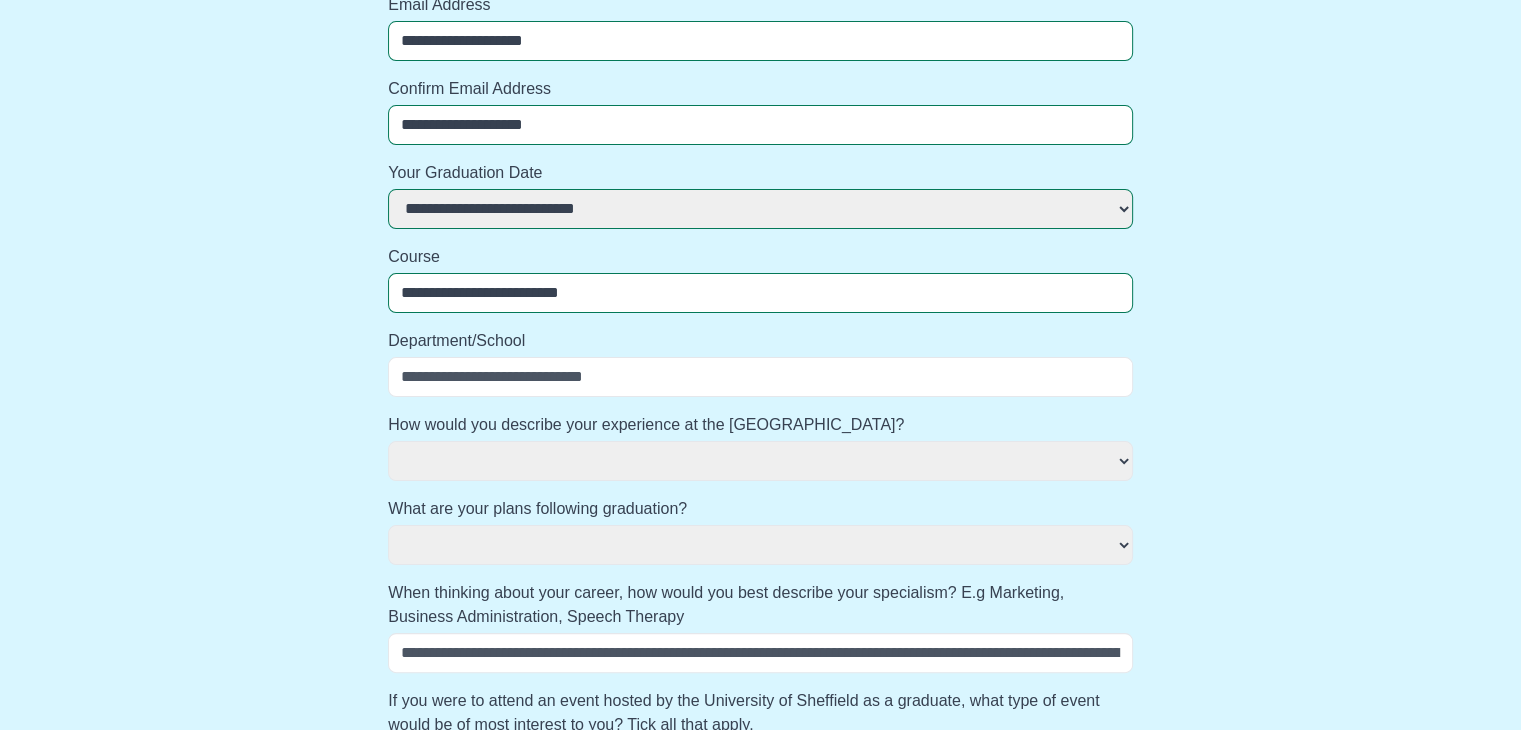 select 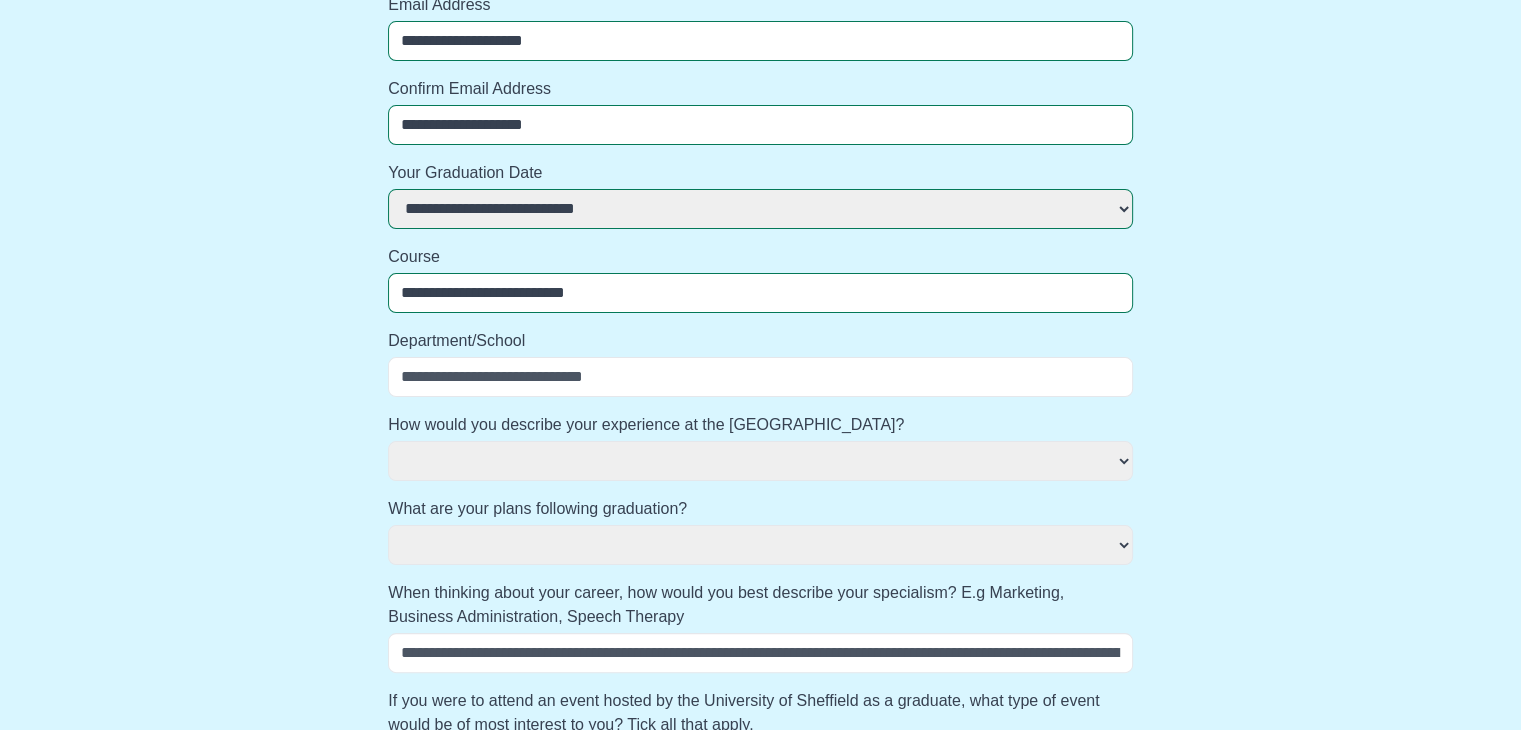 select 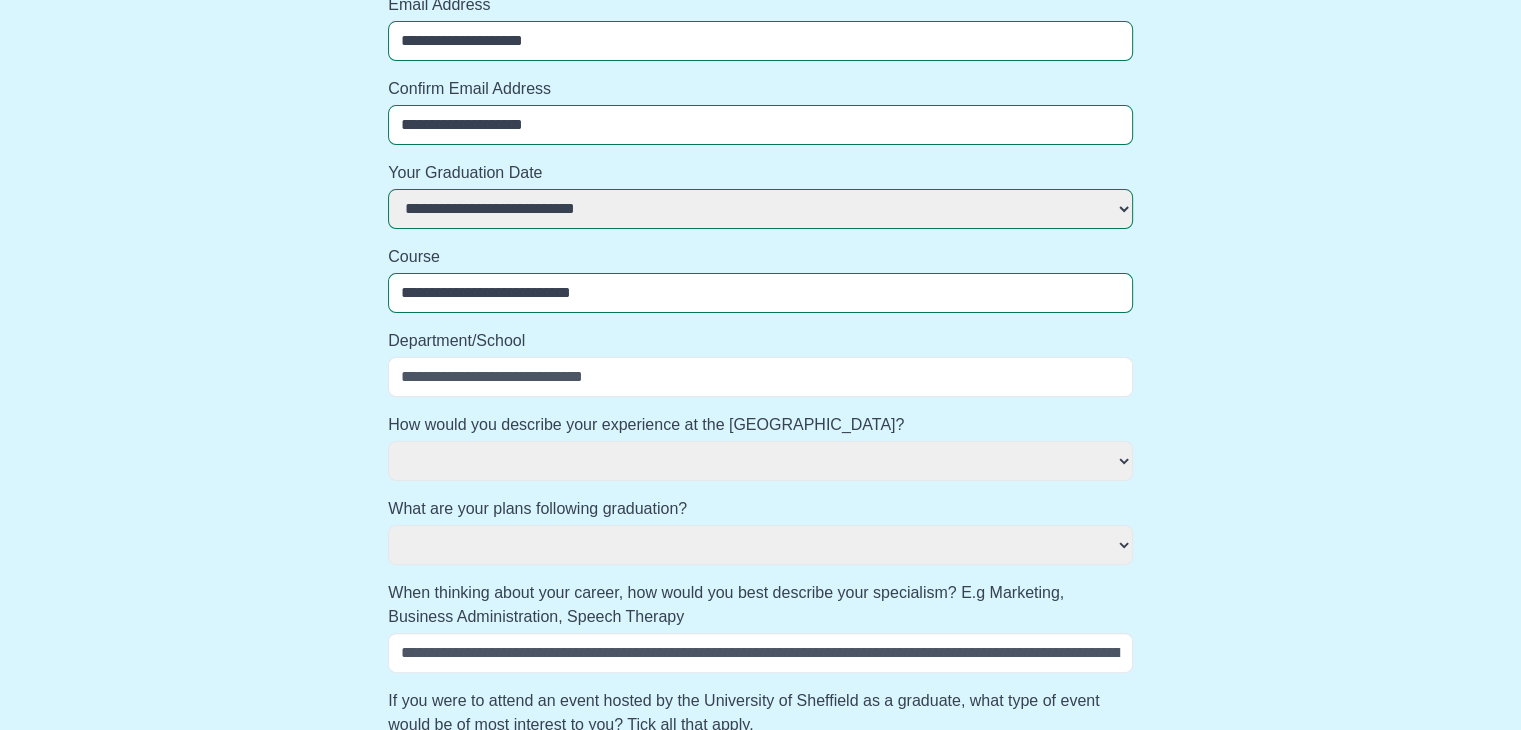 select 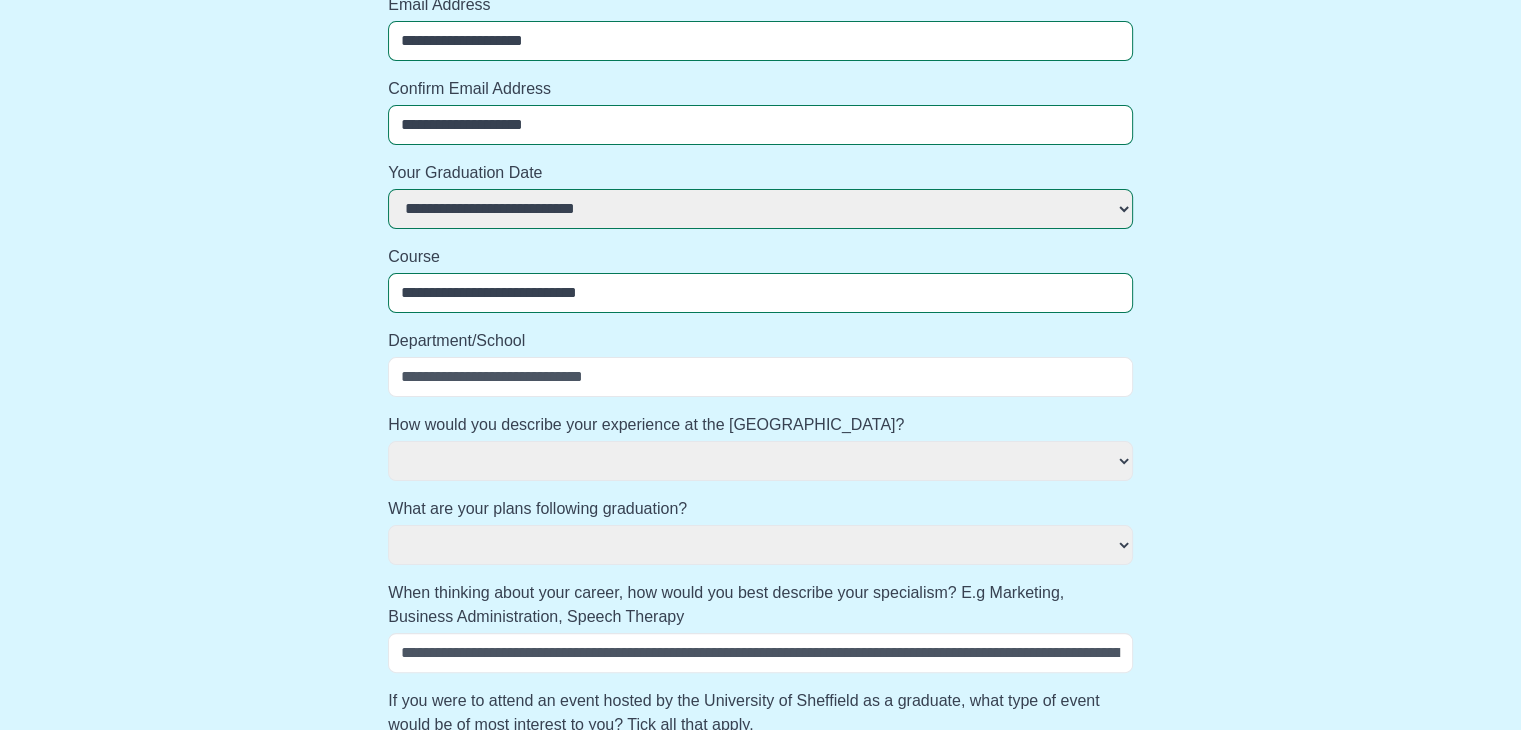 select 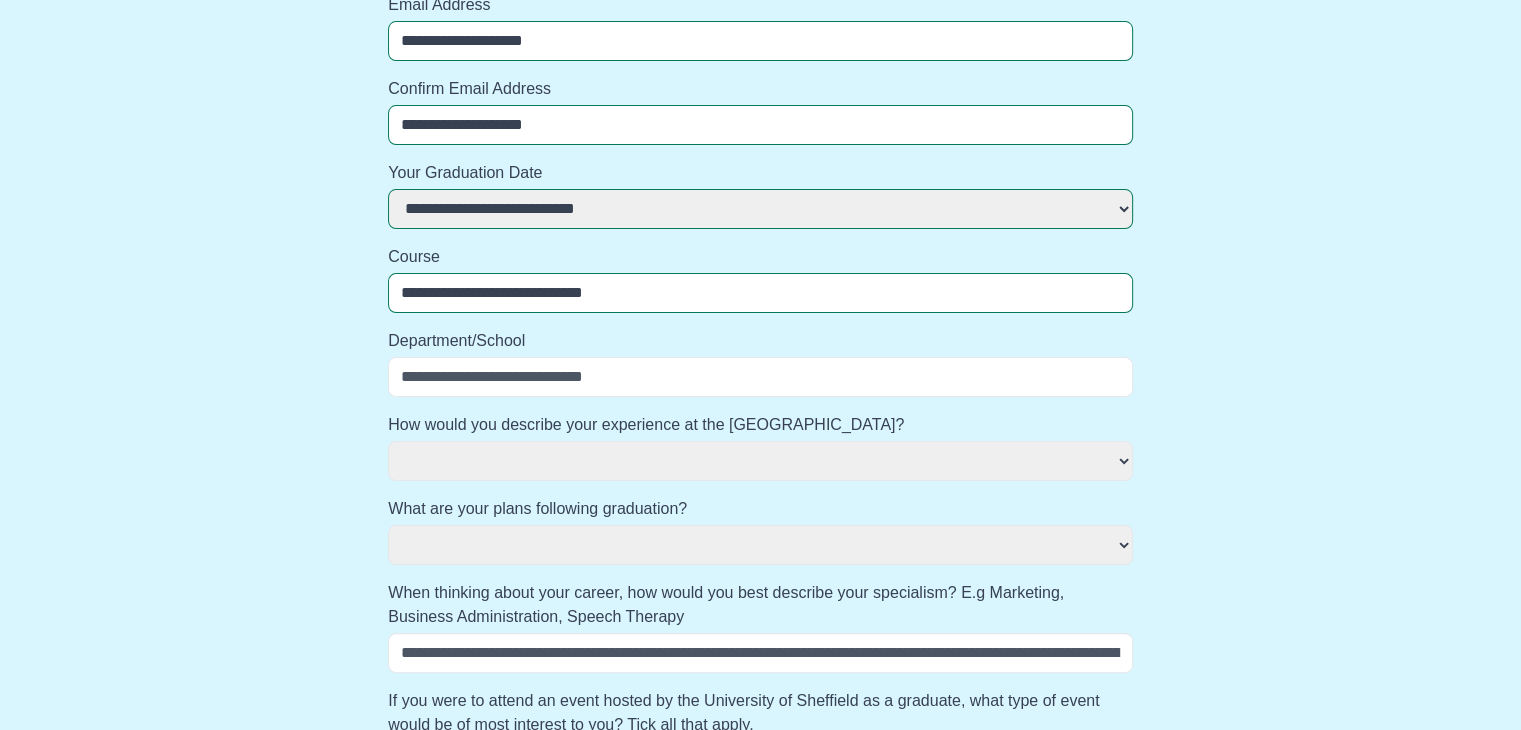 select 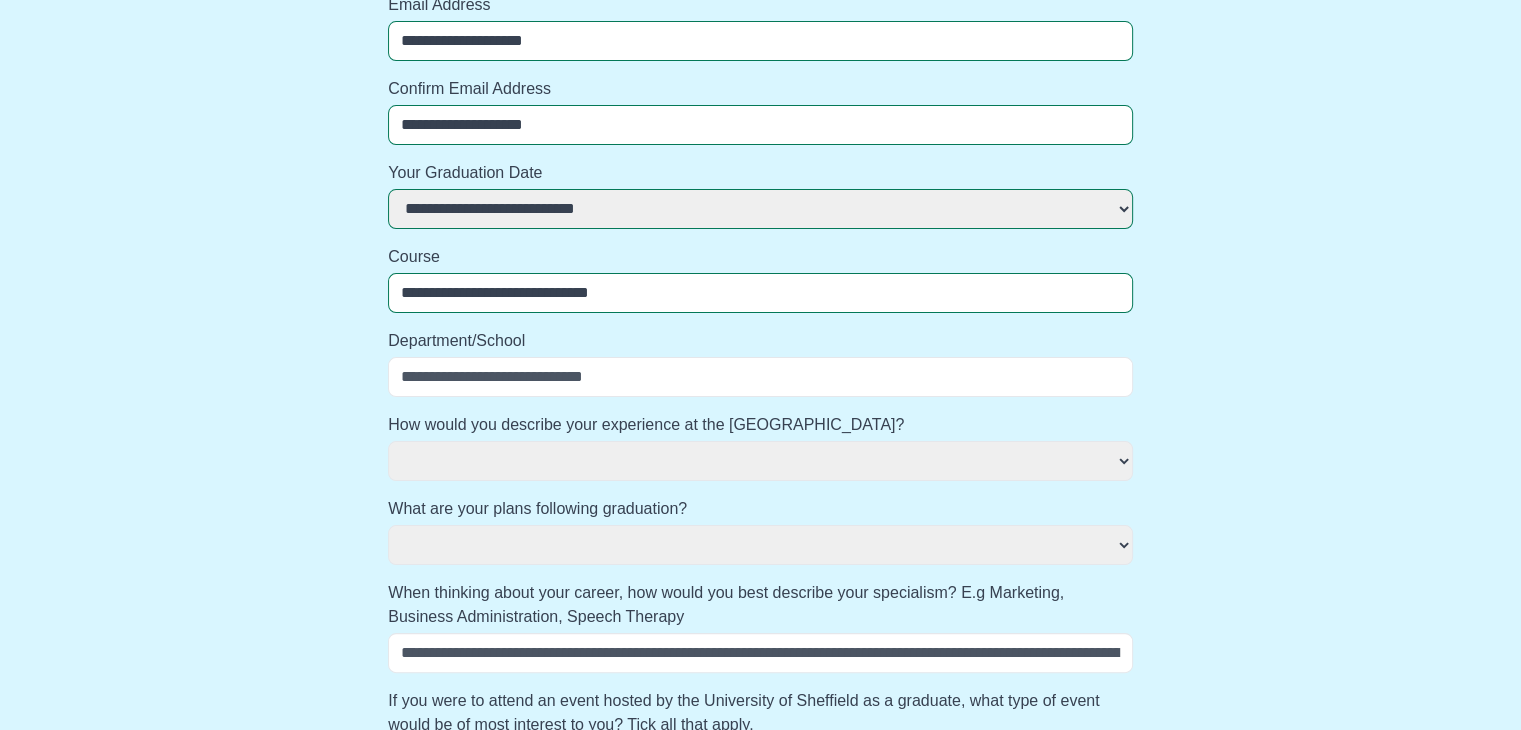 select 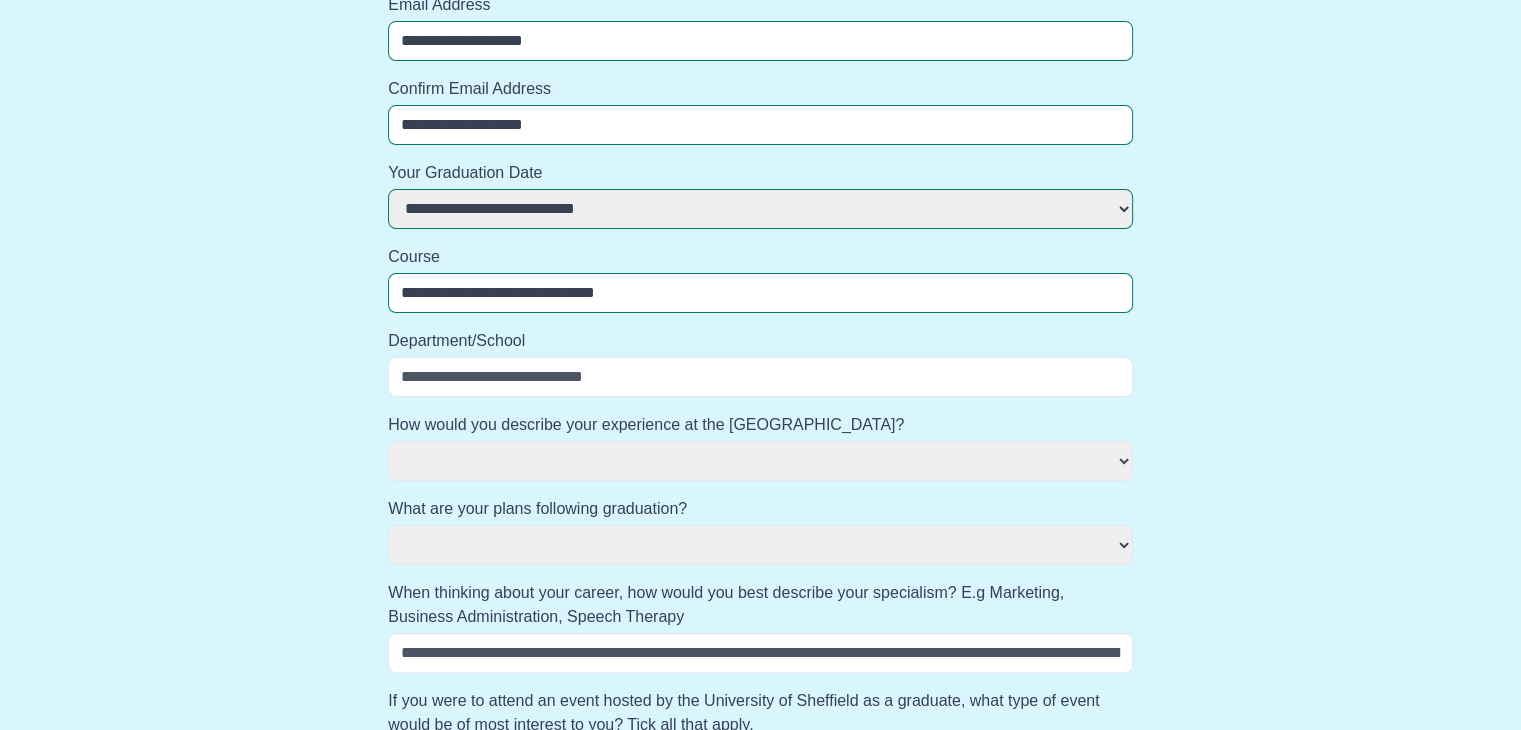 select 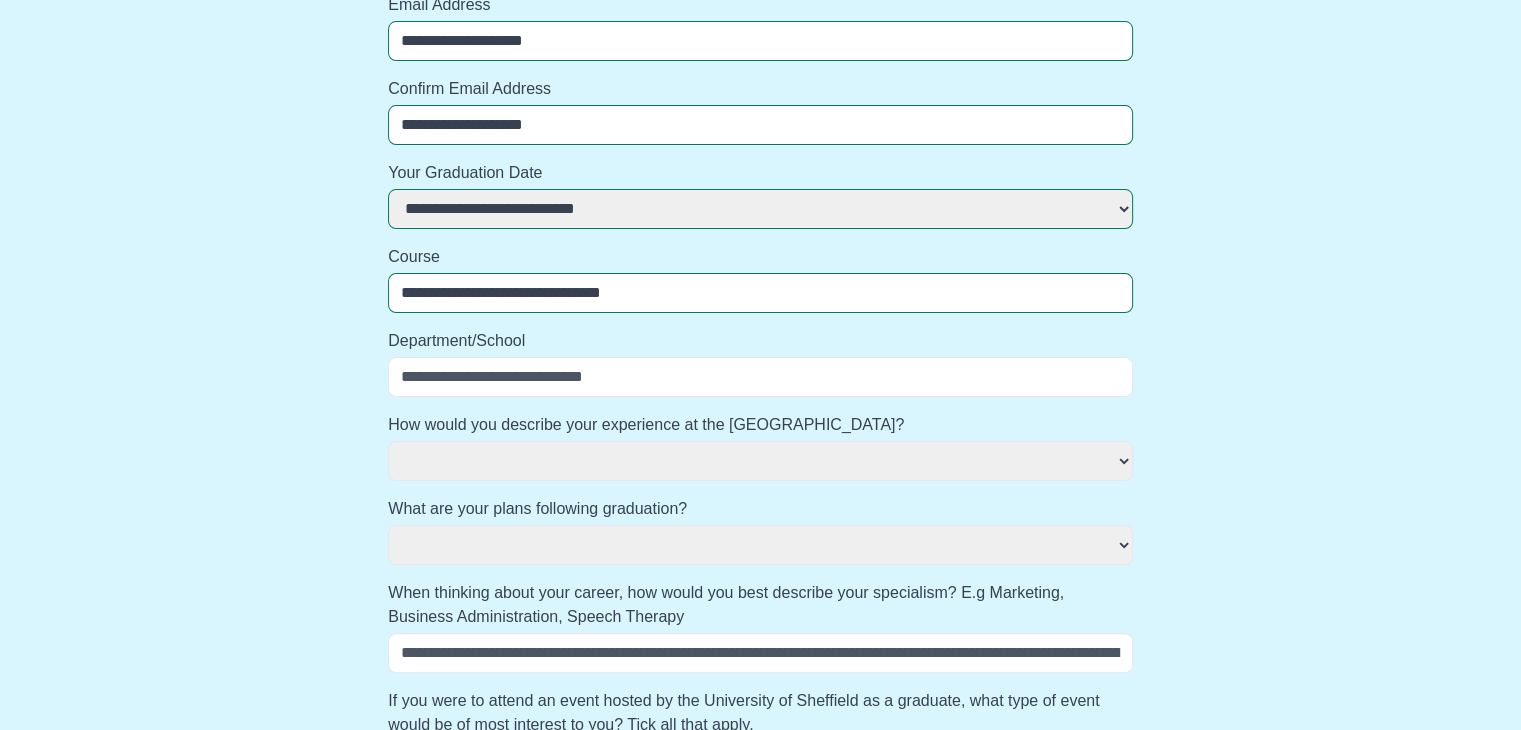 select 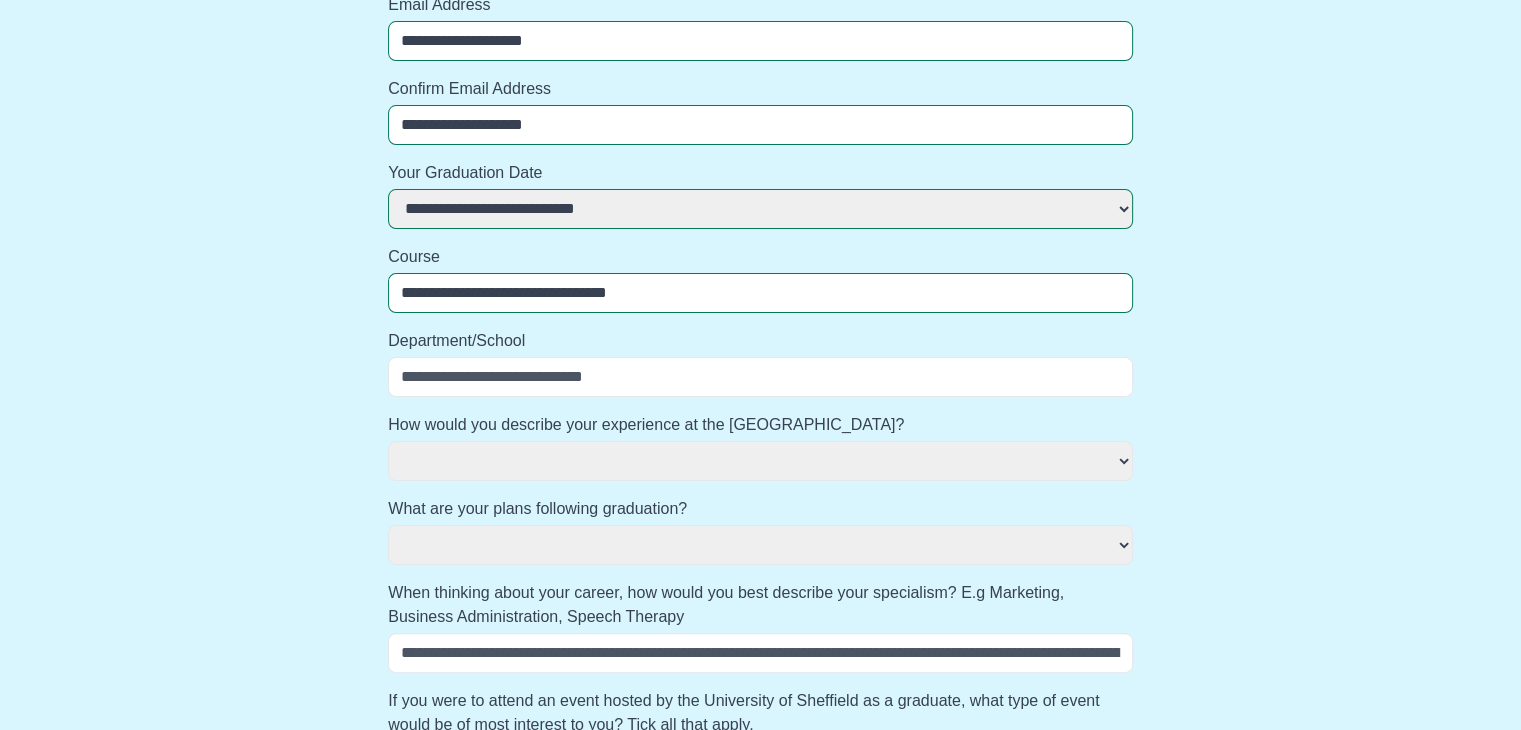 select 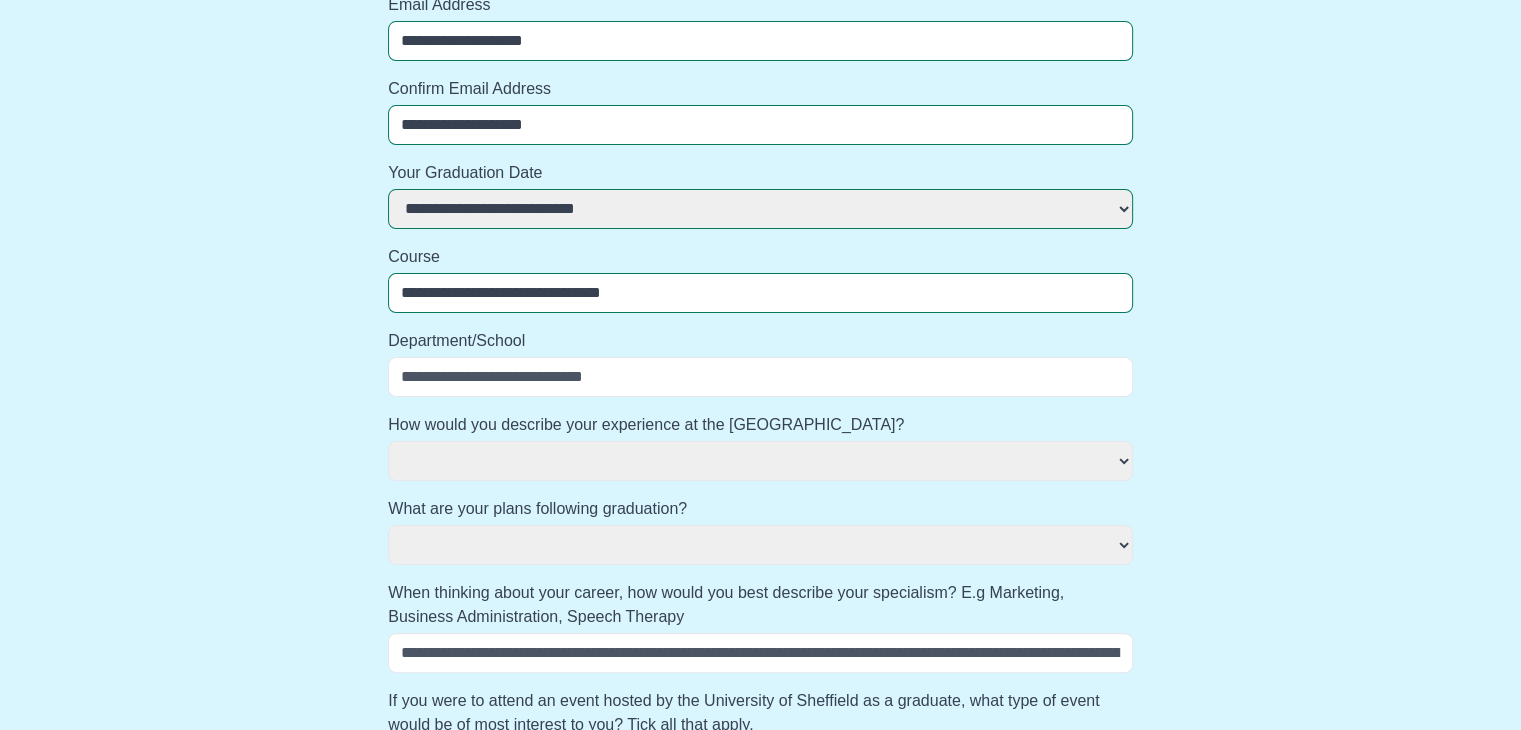 select 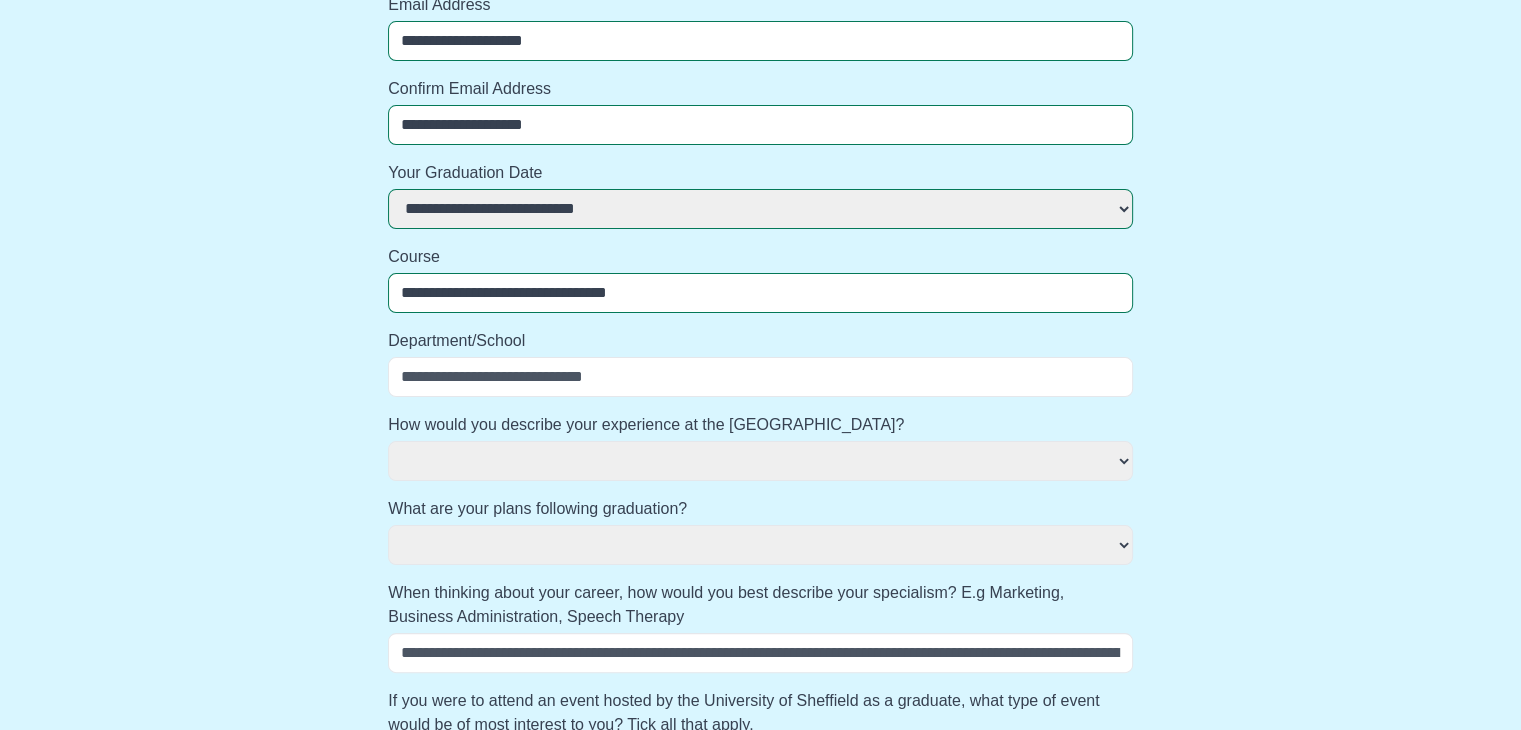 select 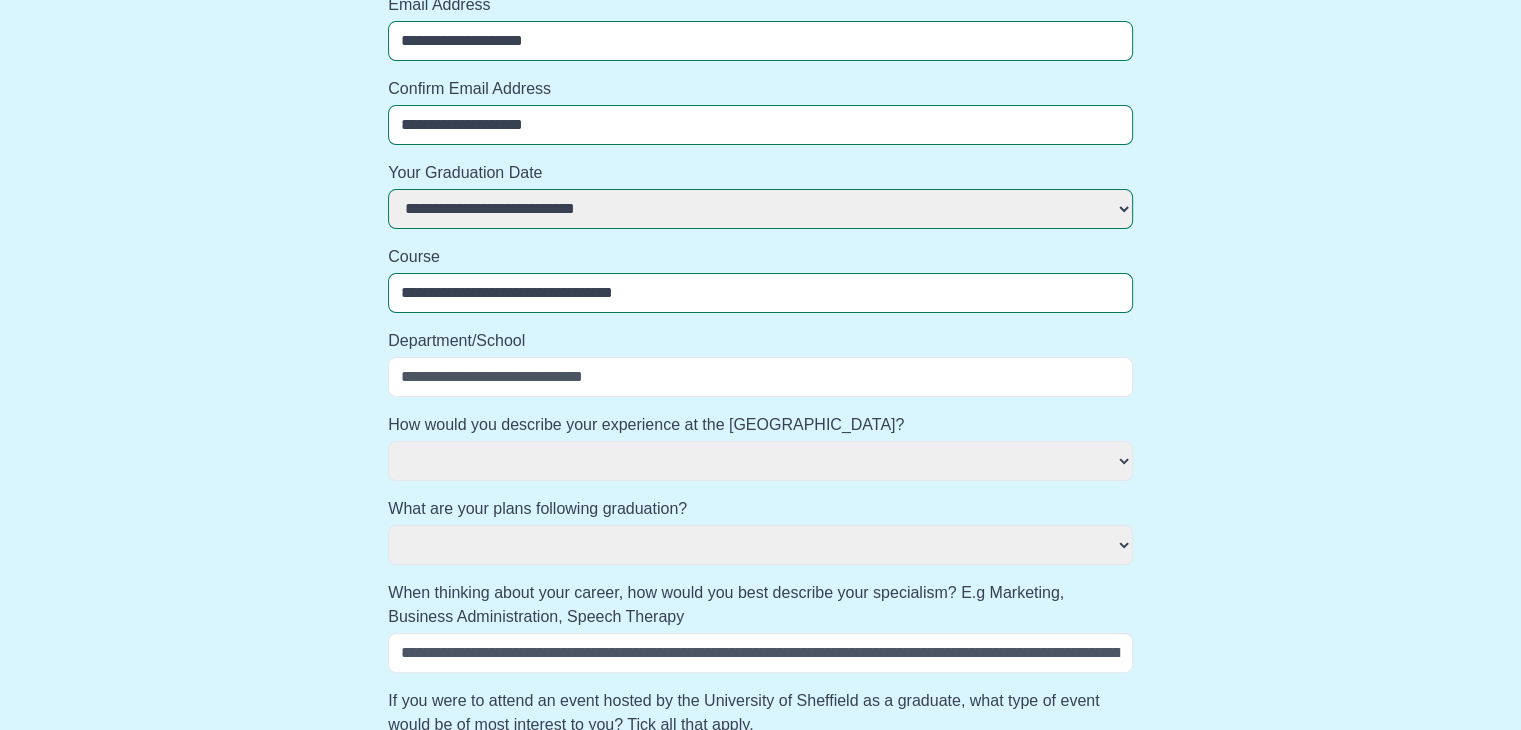 select 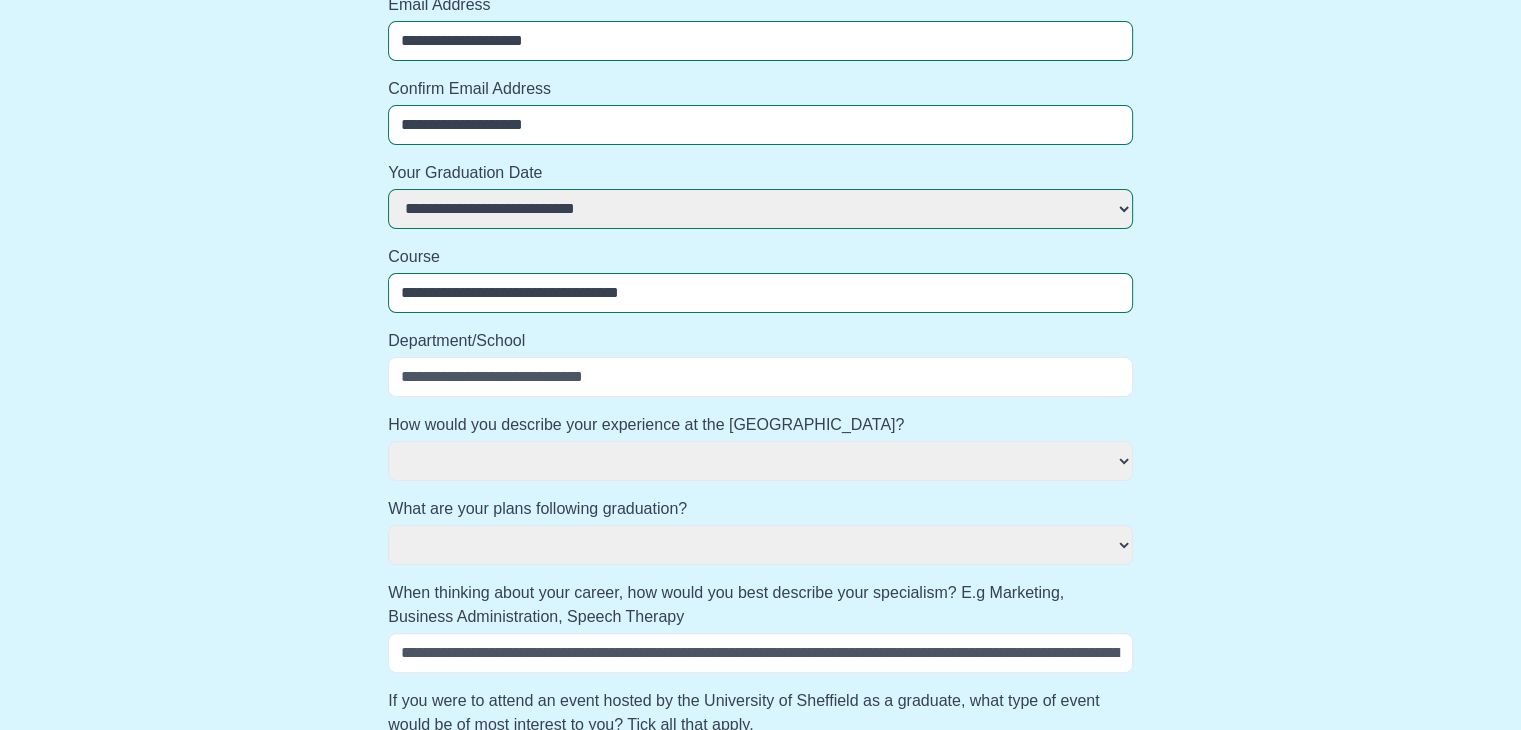 select 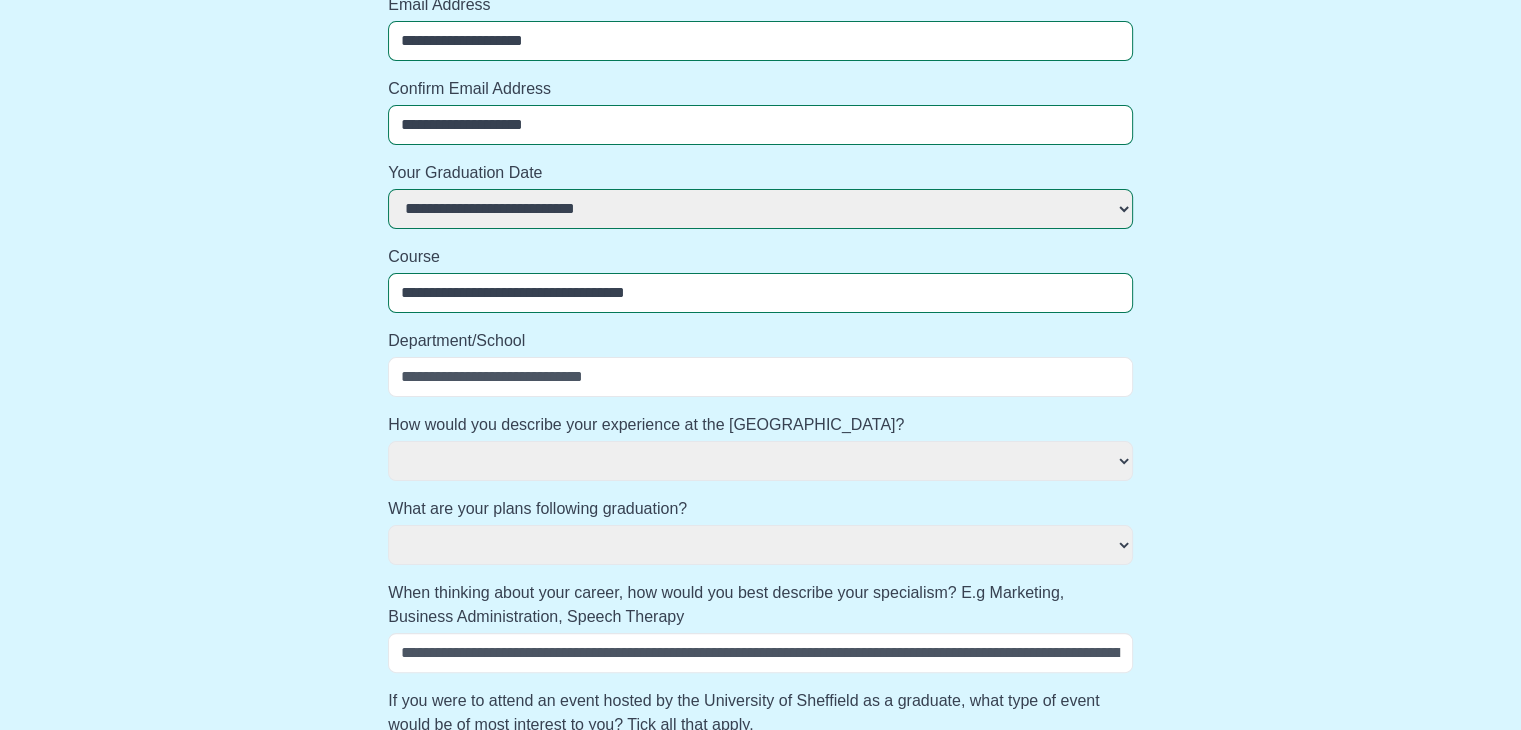 select 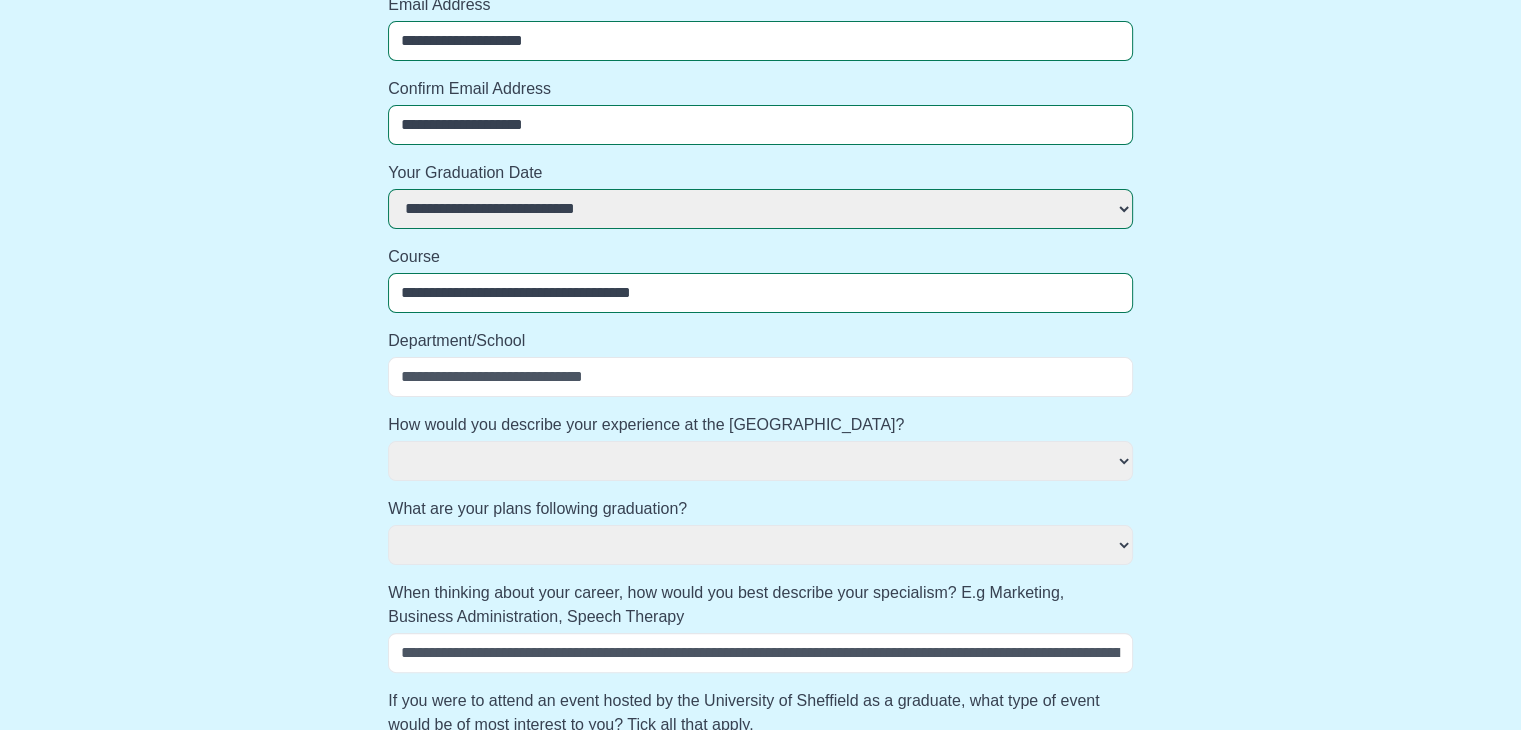 select 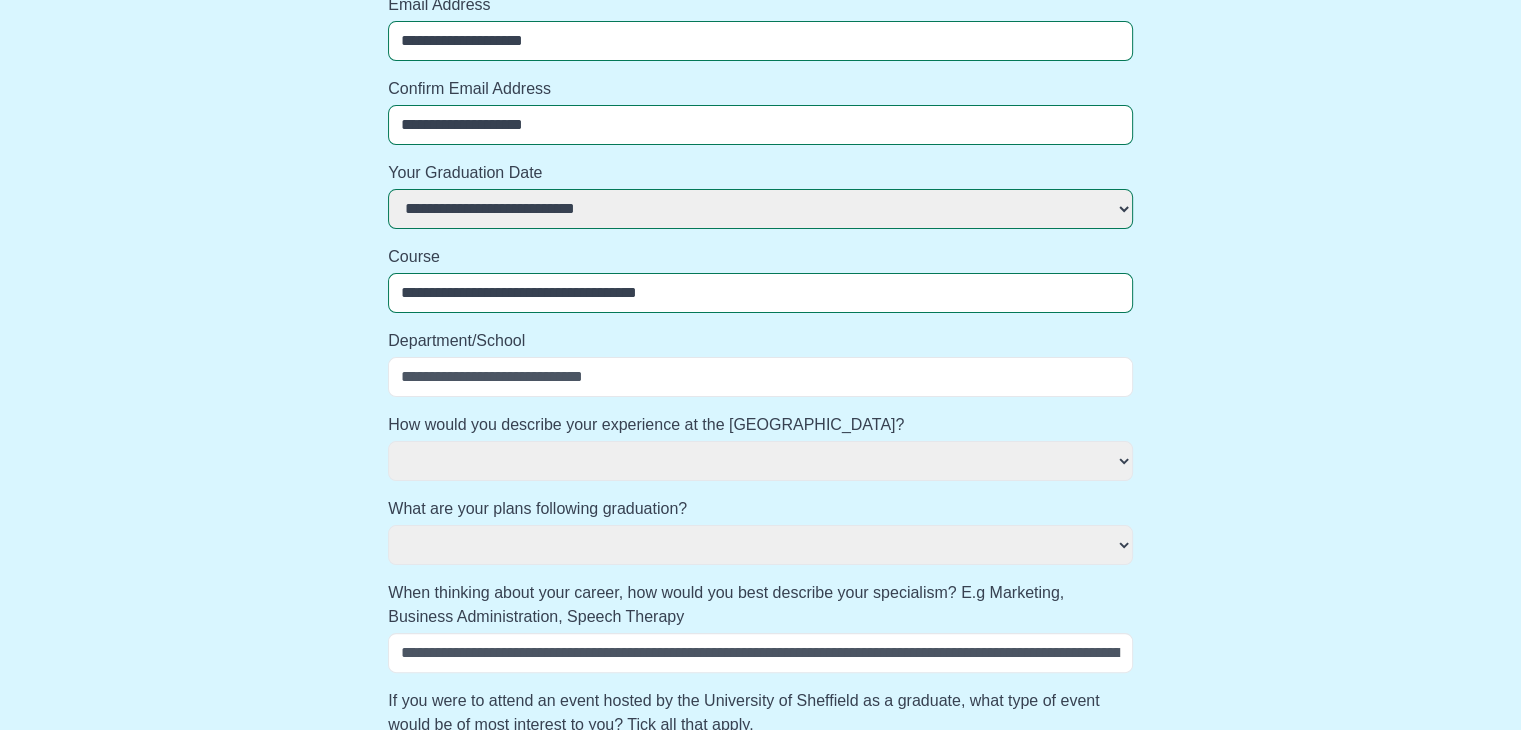 select 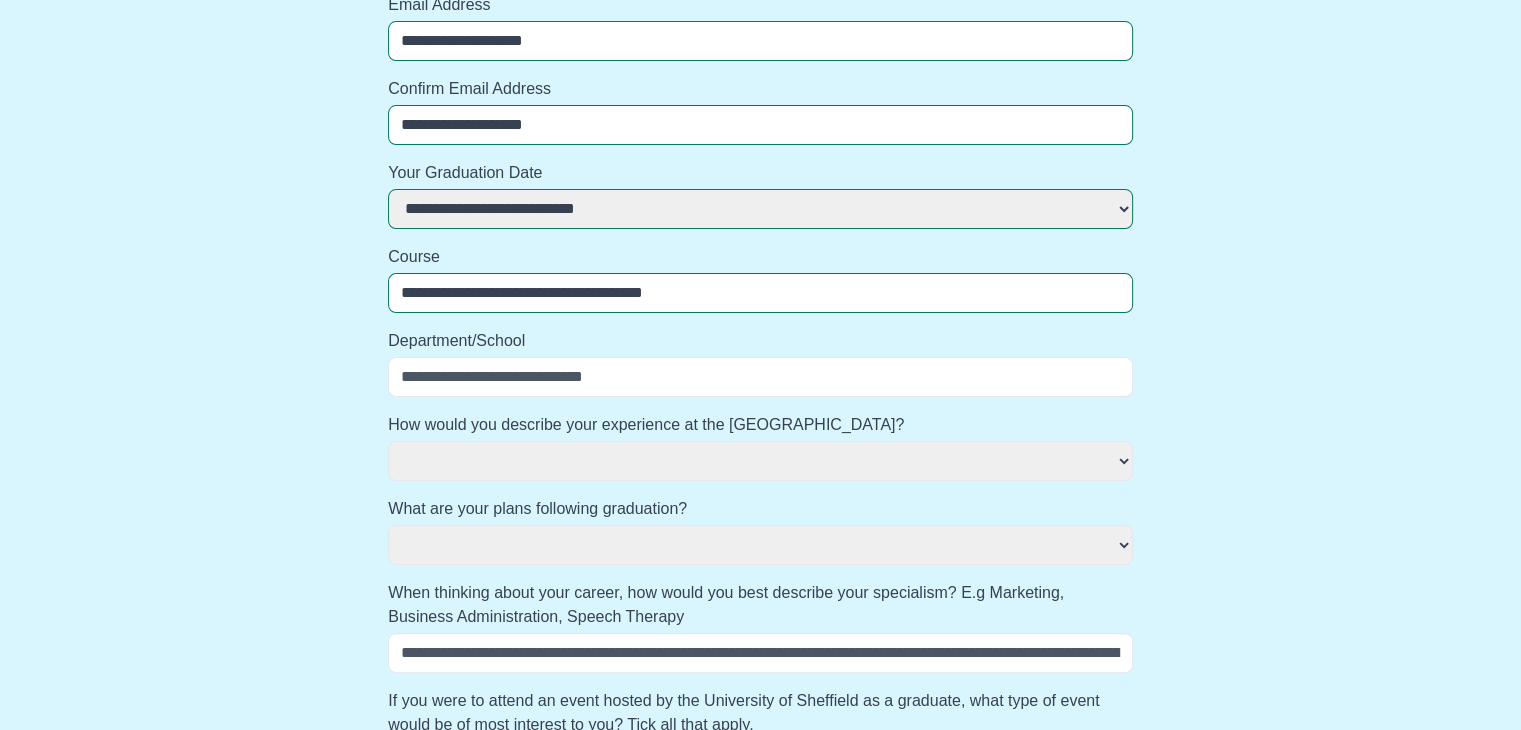 select 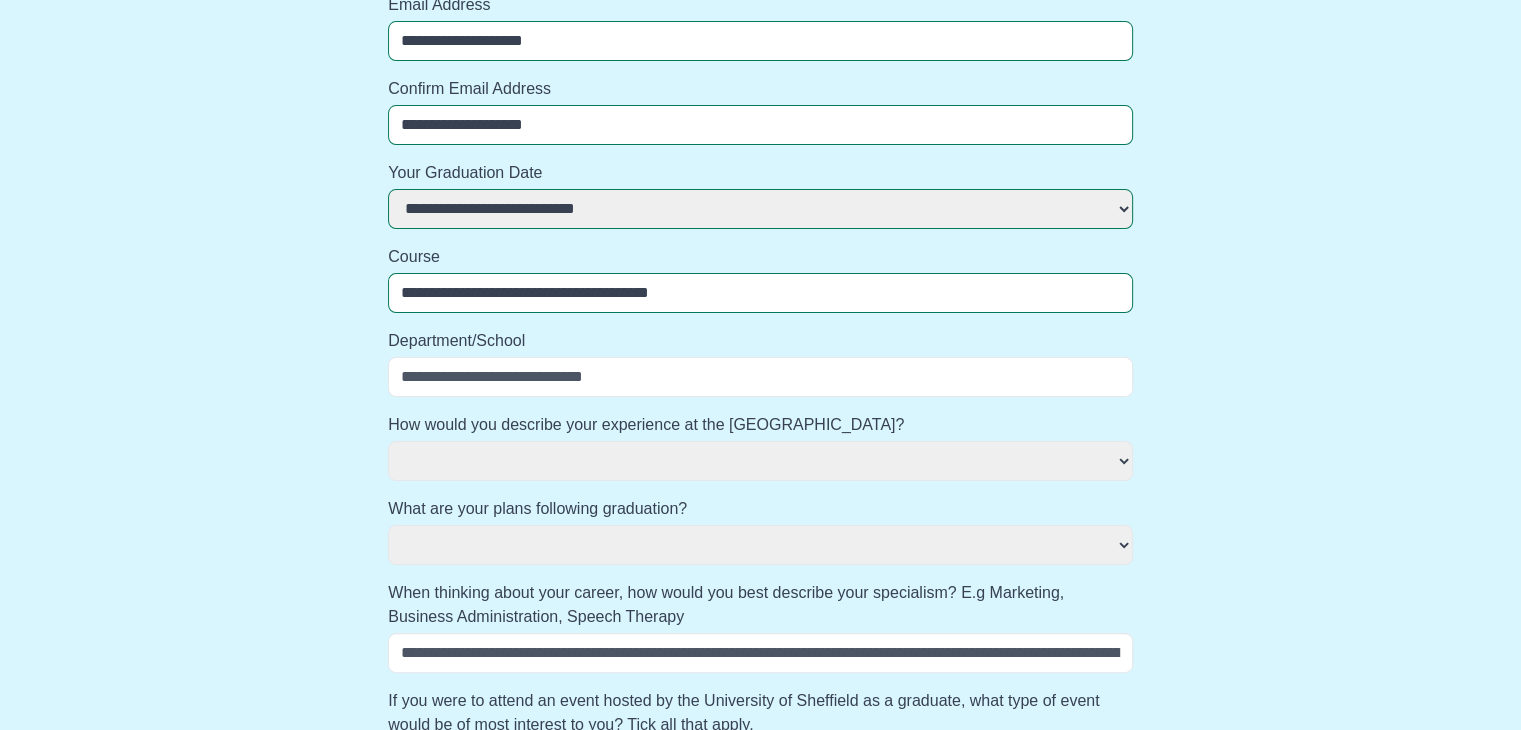 select 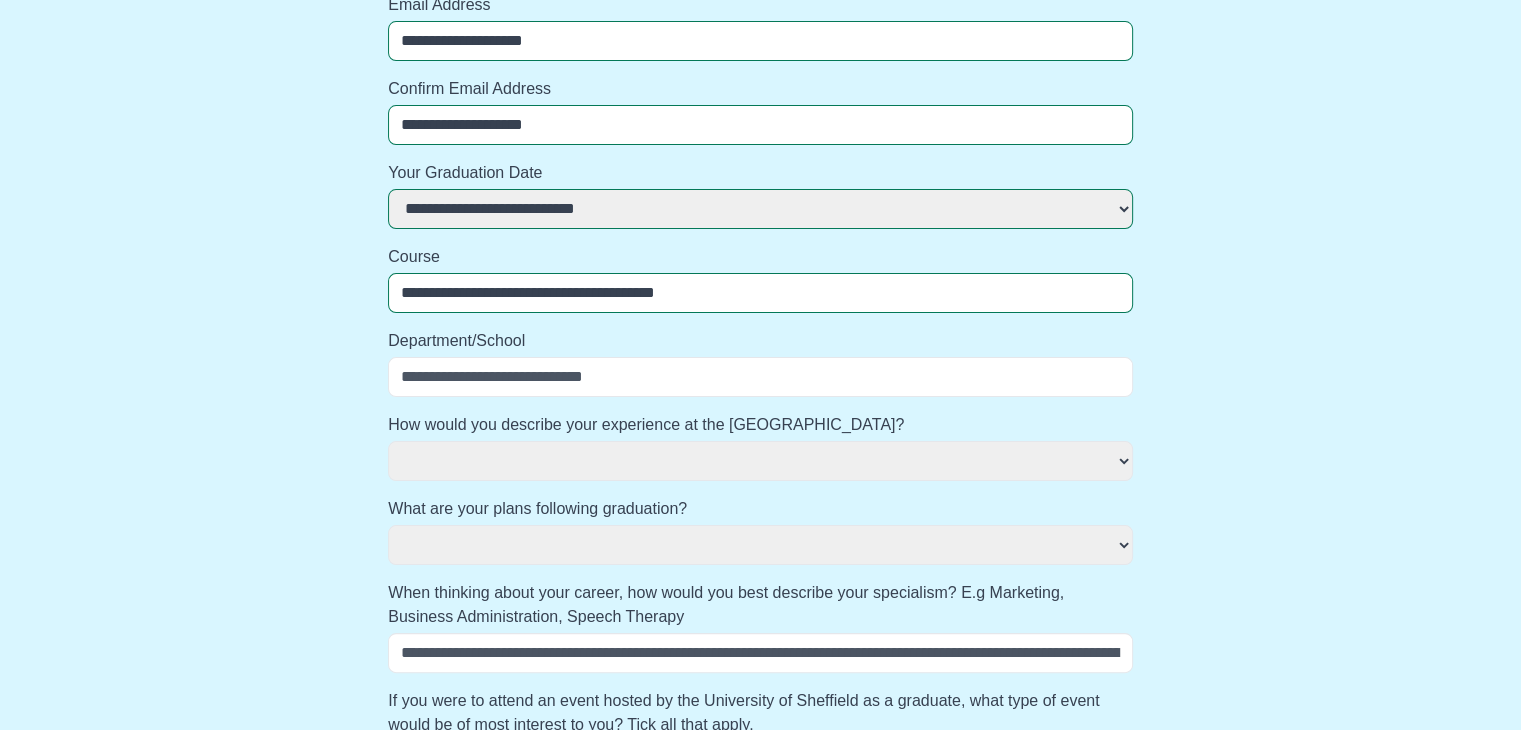 select 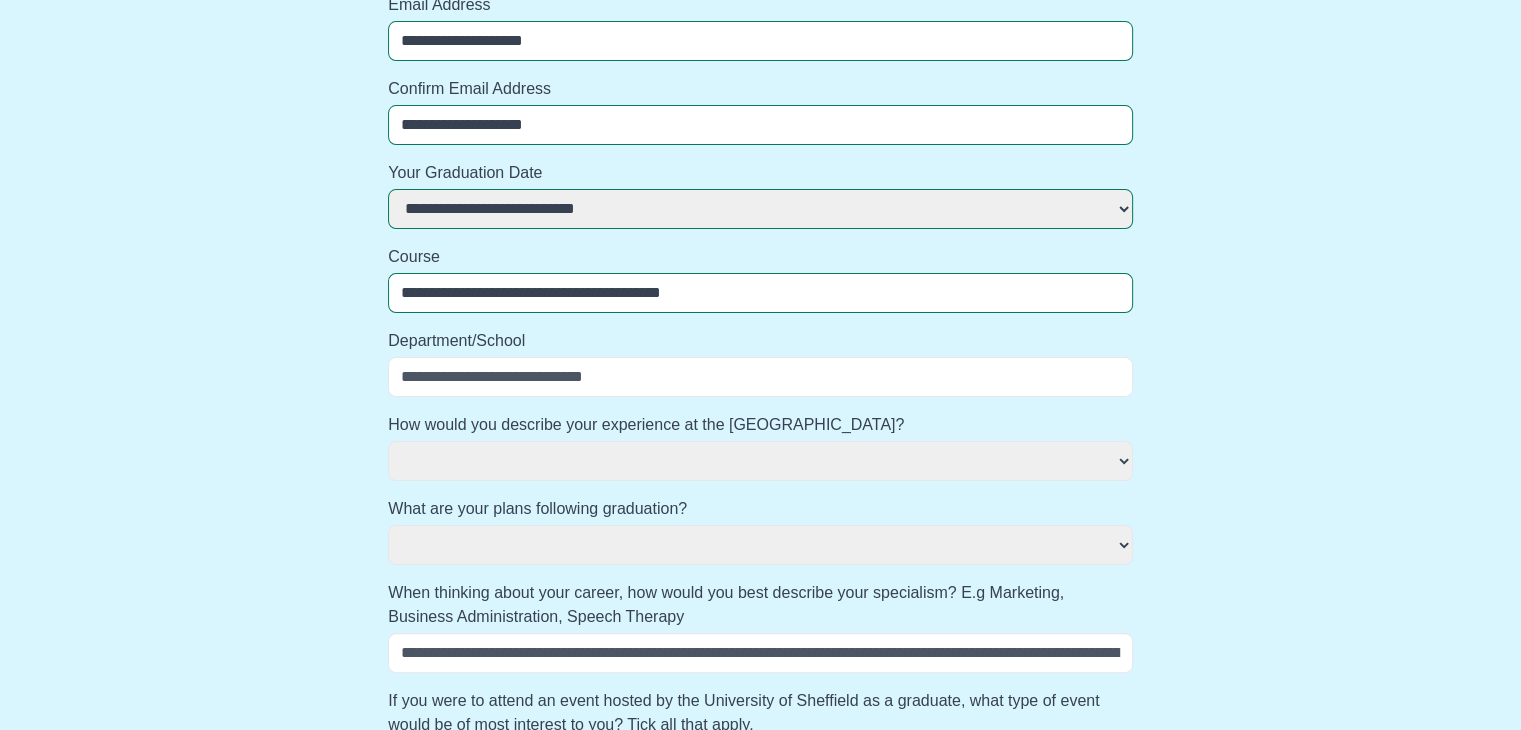 select 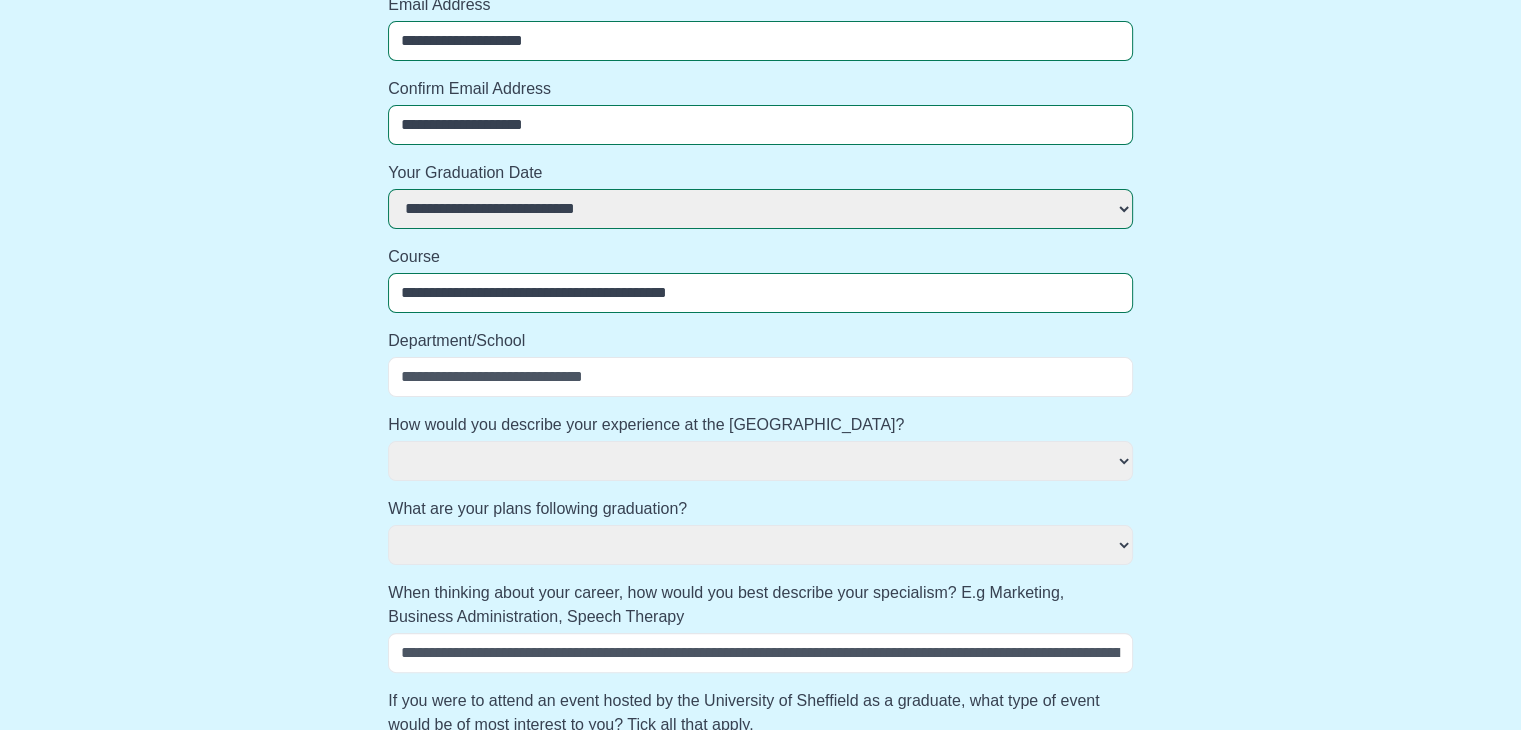 select 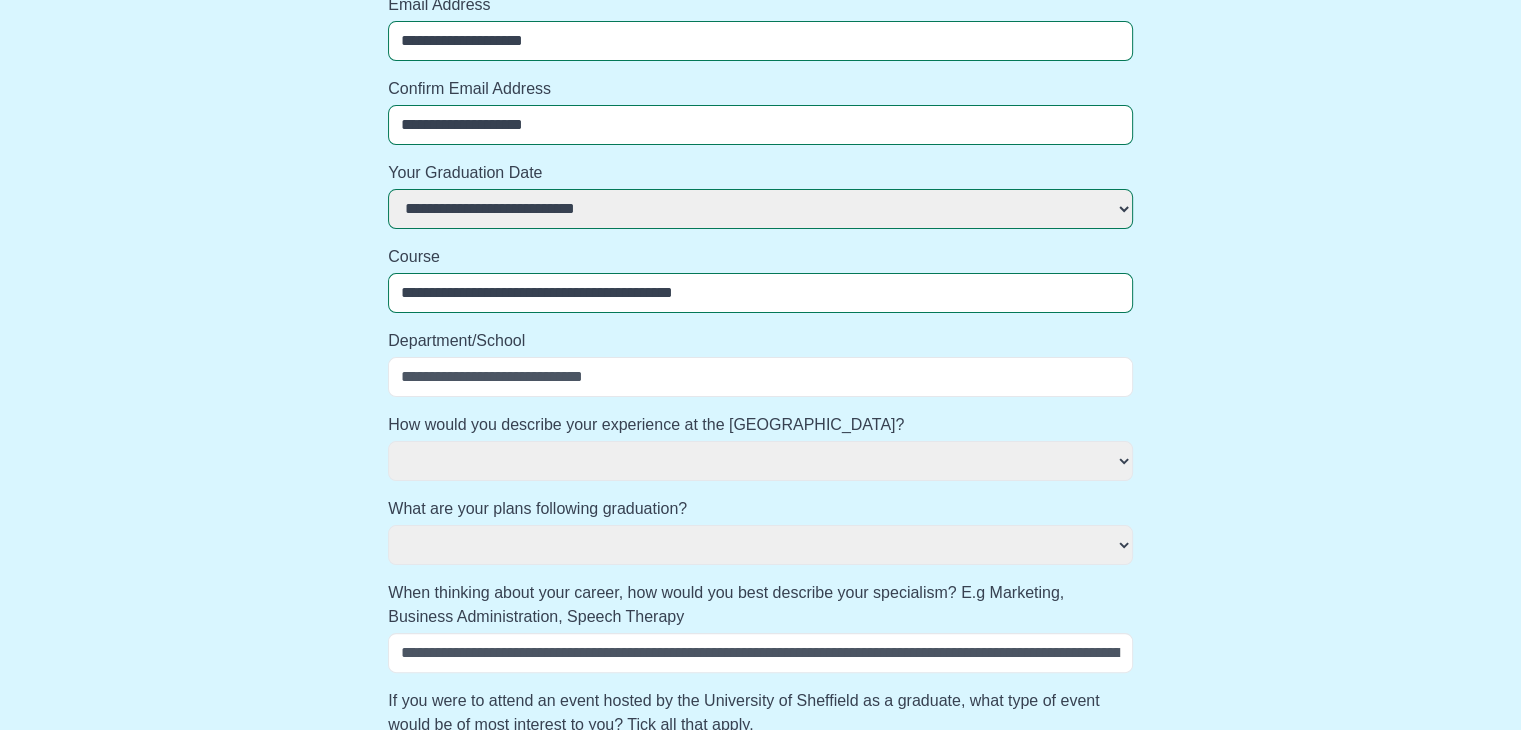 select 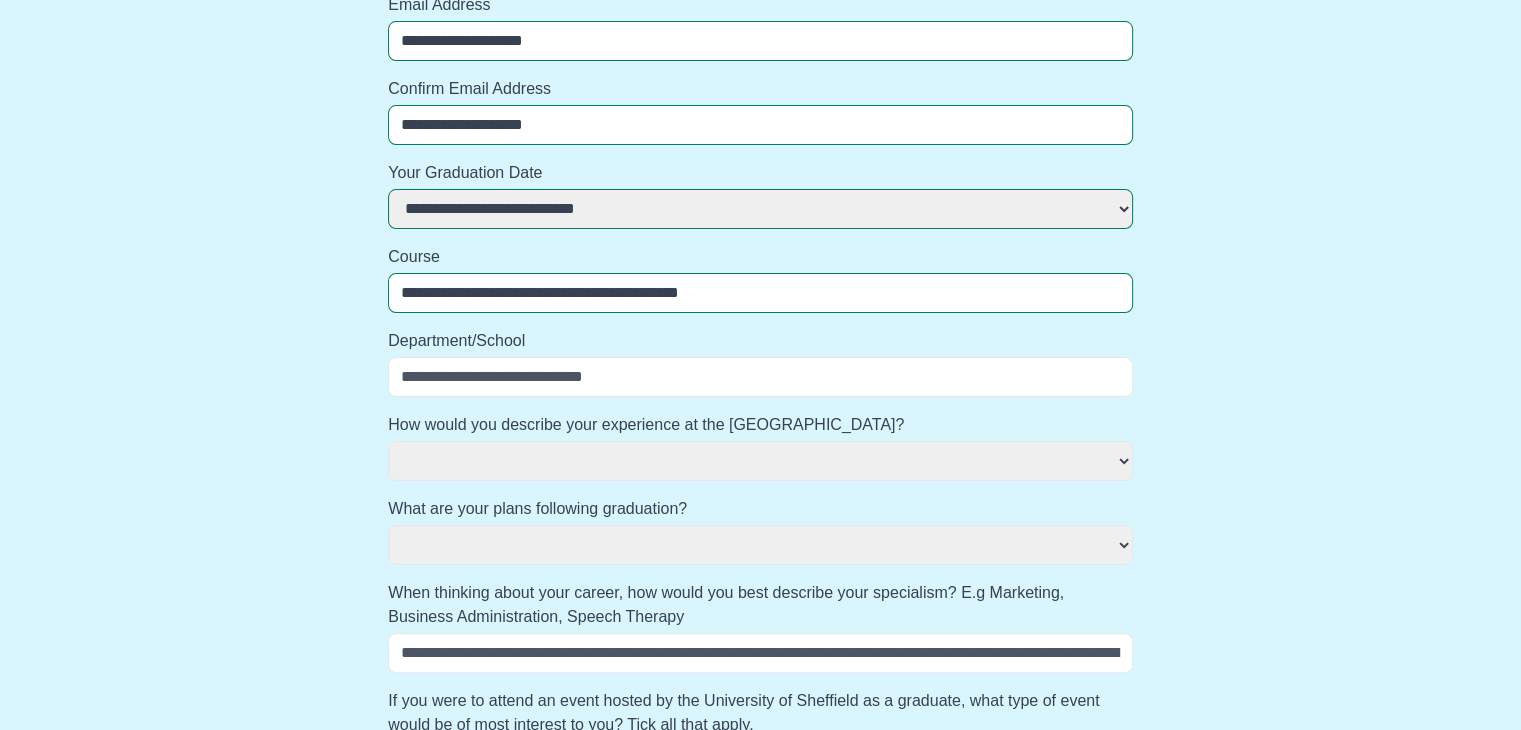 select 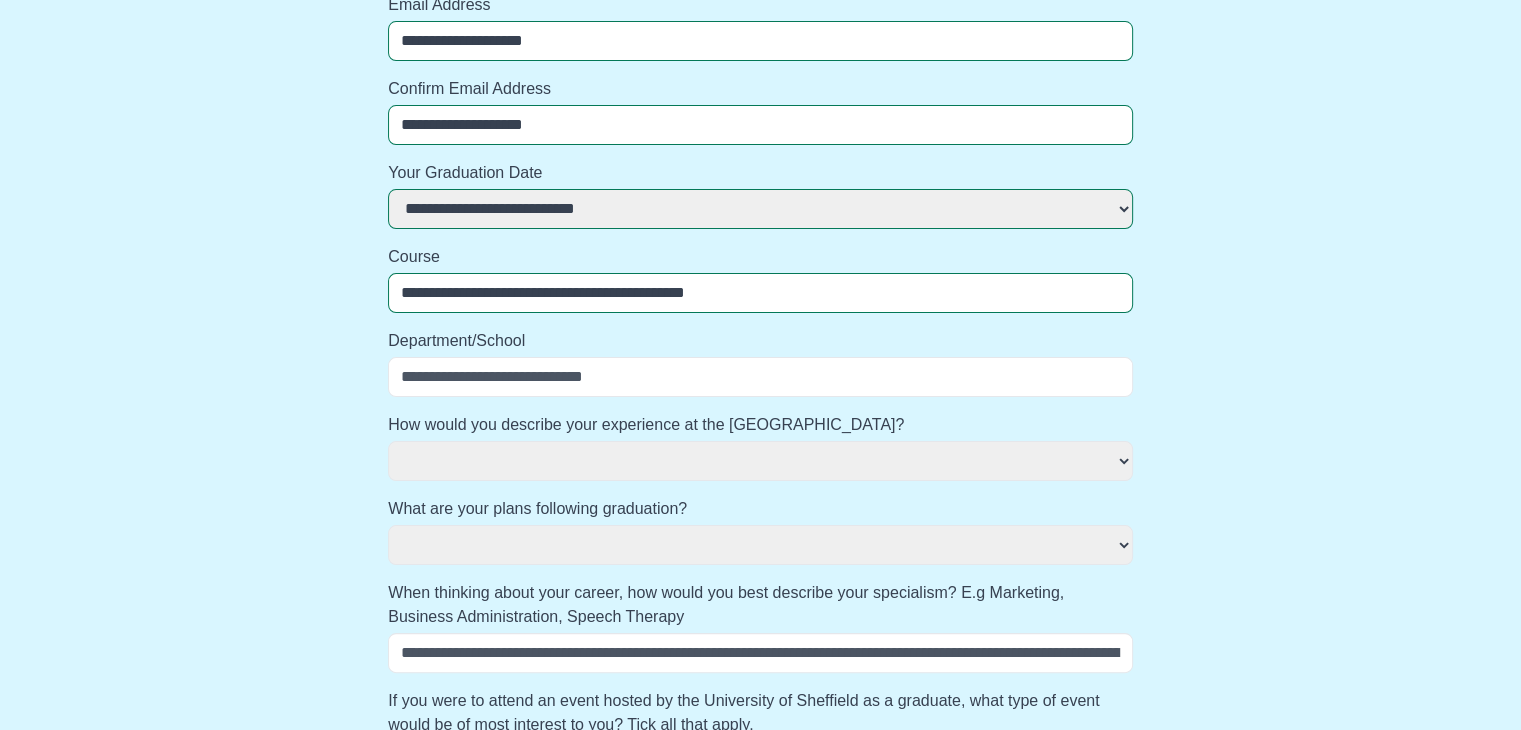 select 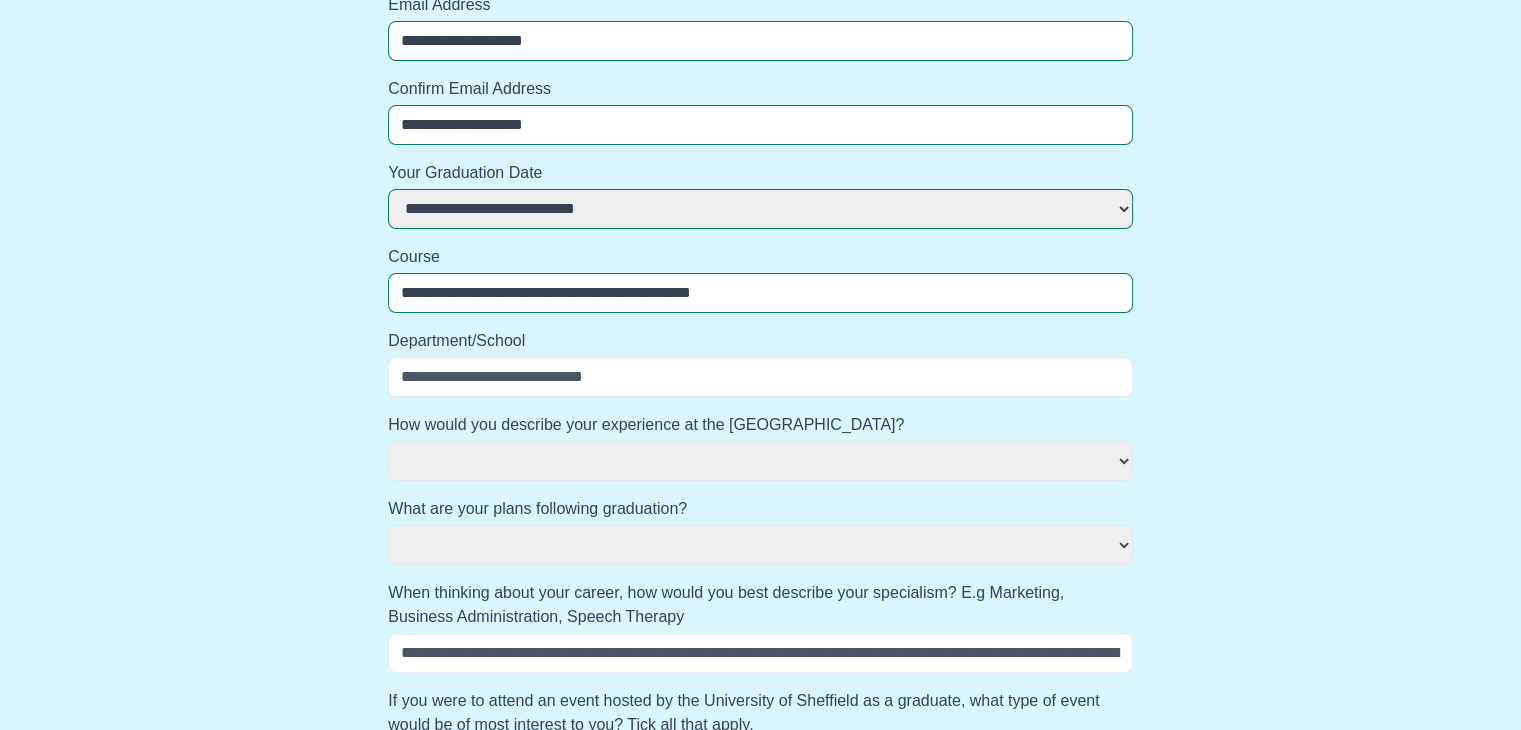 select 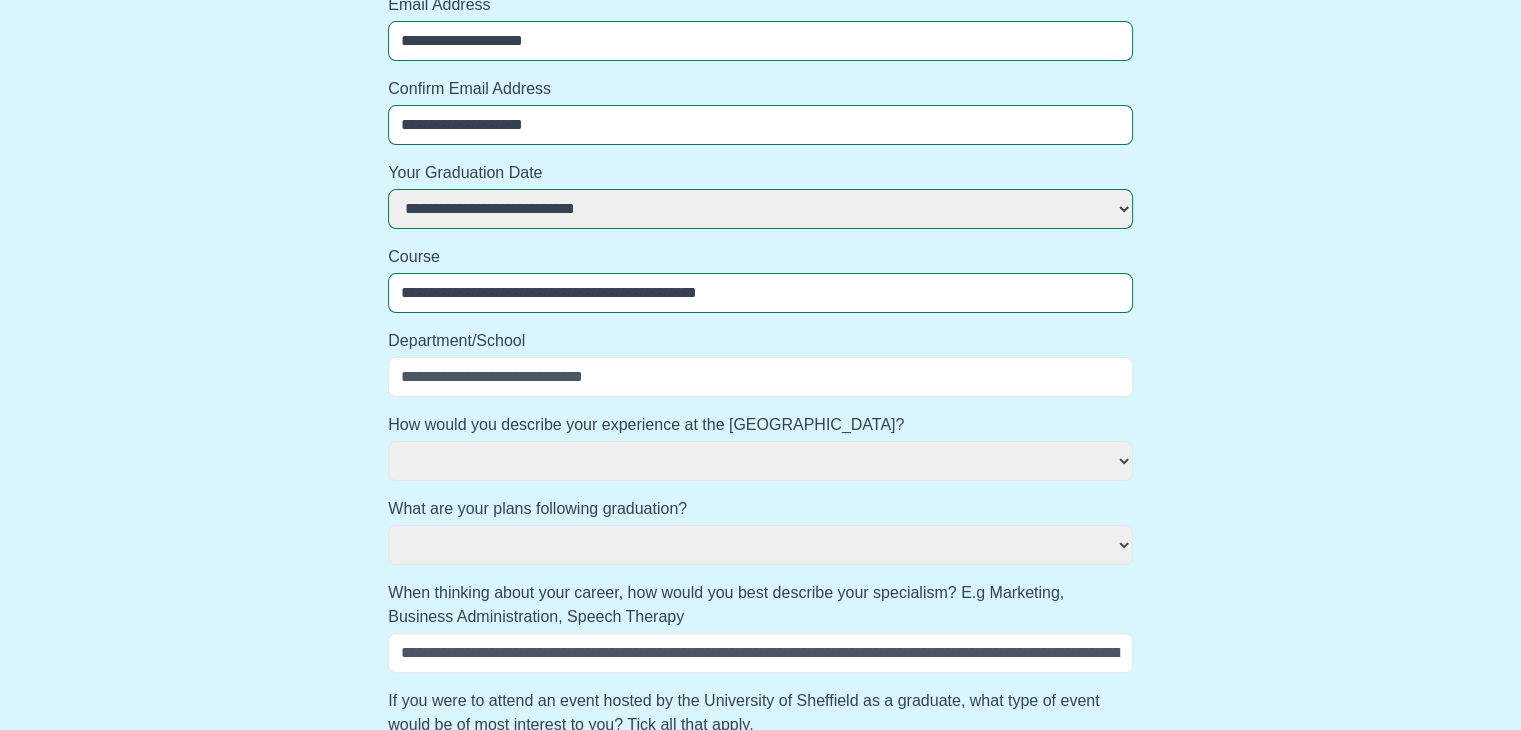 select 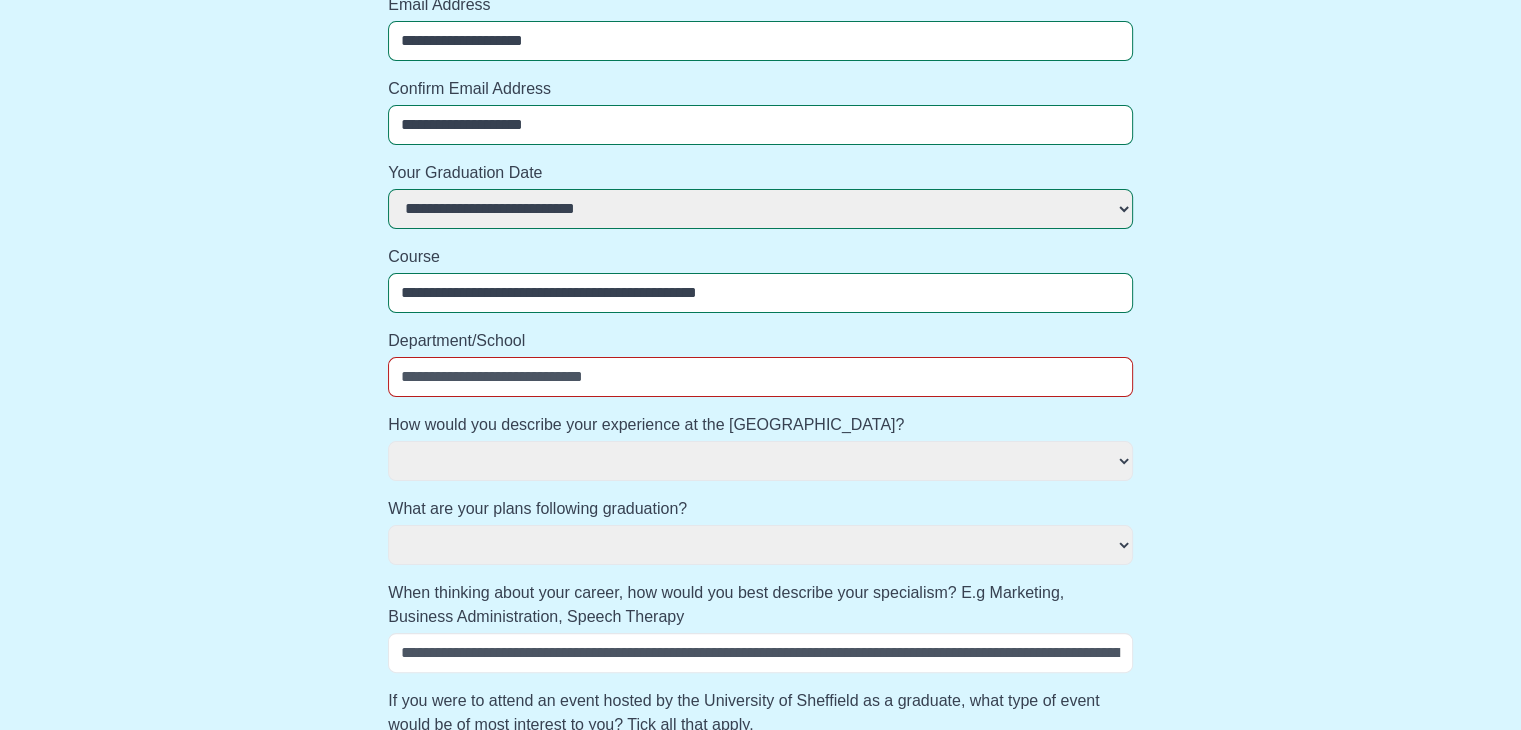 select on "**********" 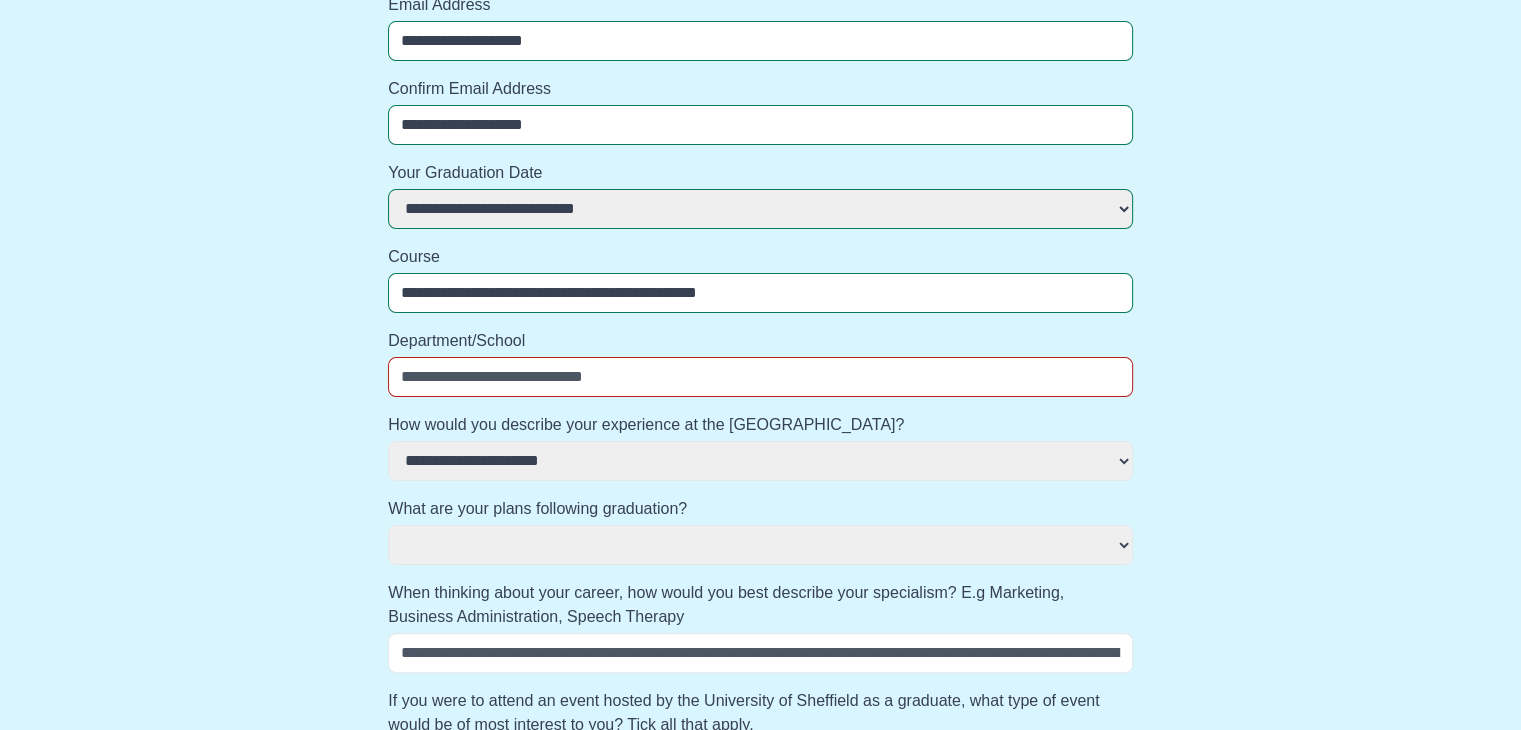click on "**********" at bounding box center [760, 461] 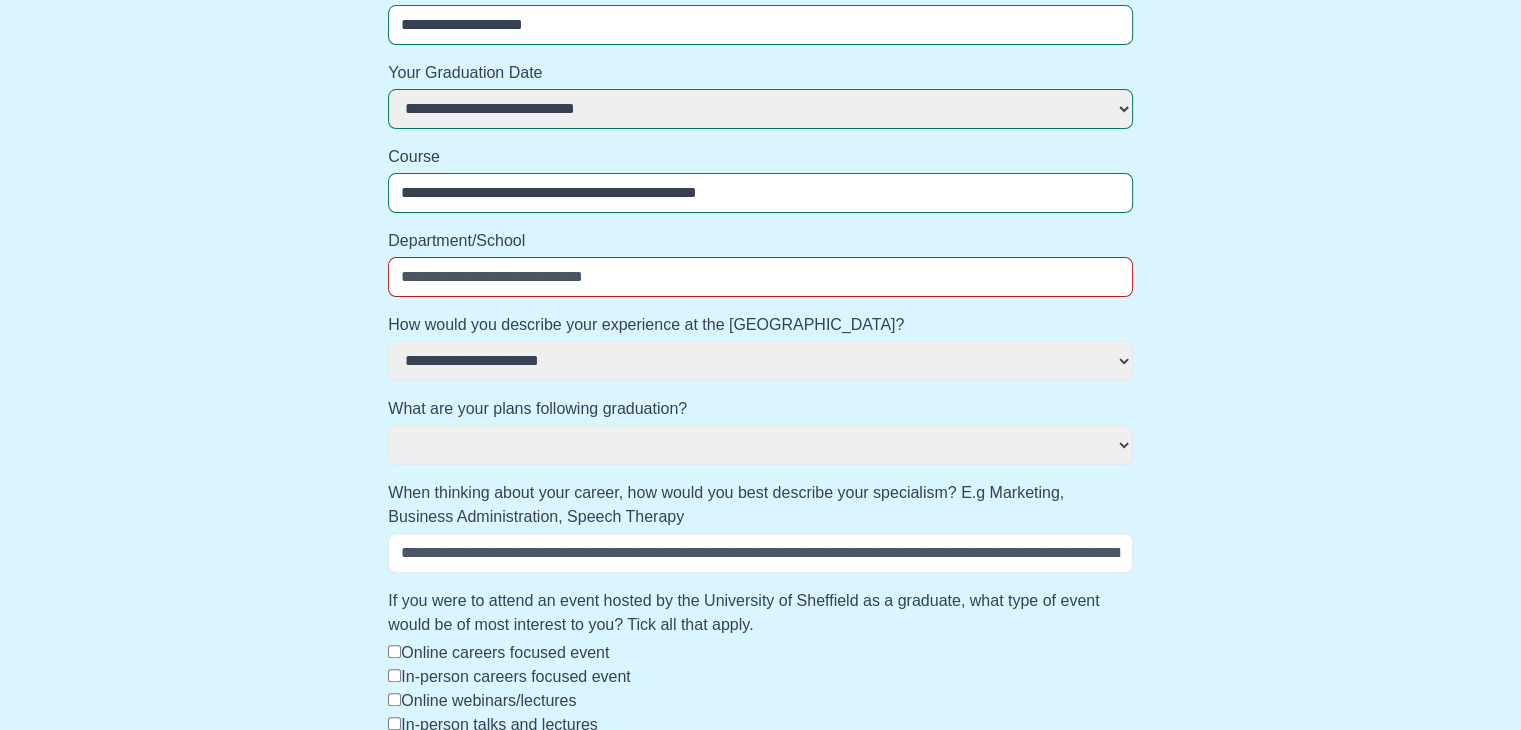 click on "**********" at bounding box center (760, 445) 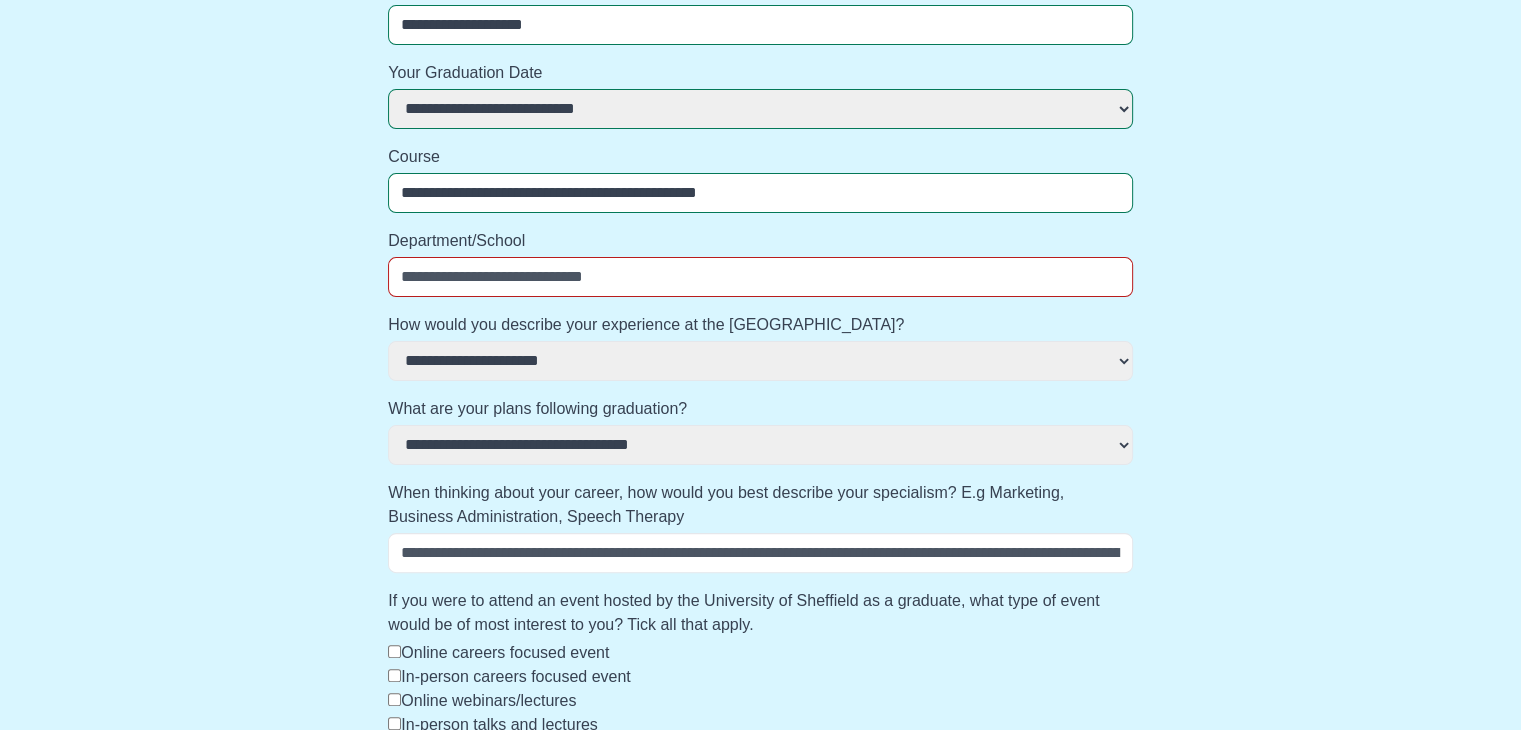 click on "**********" at bounding box center [760, 445] 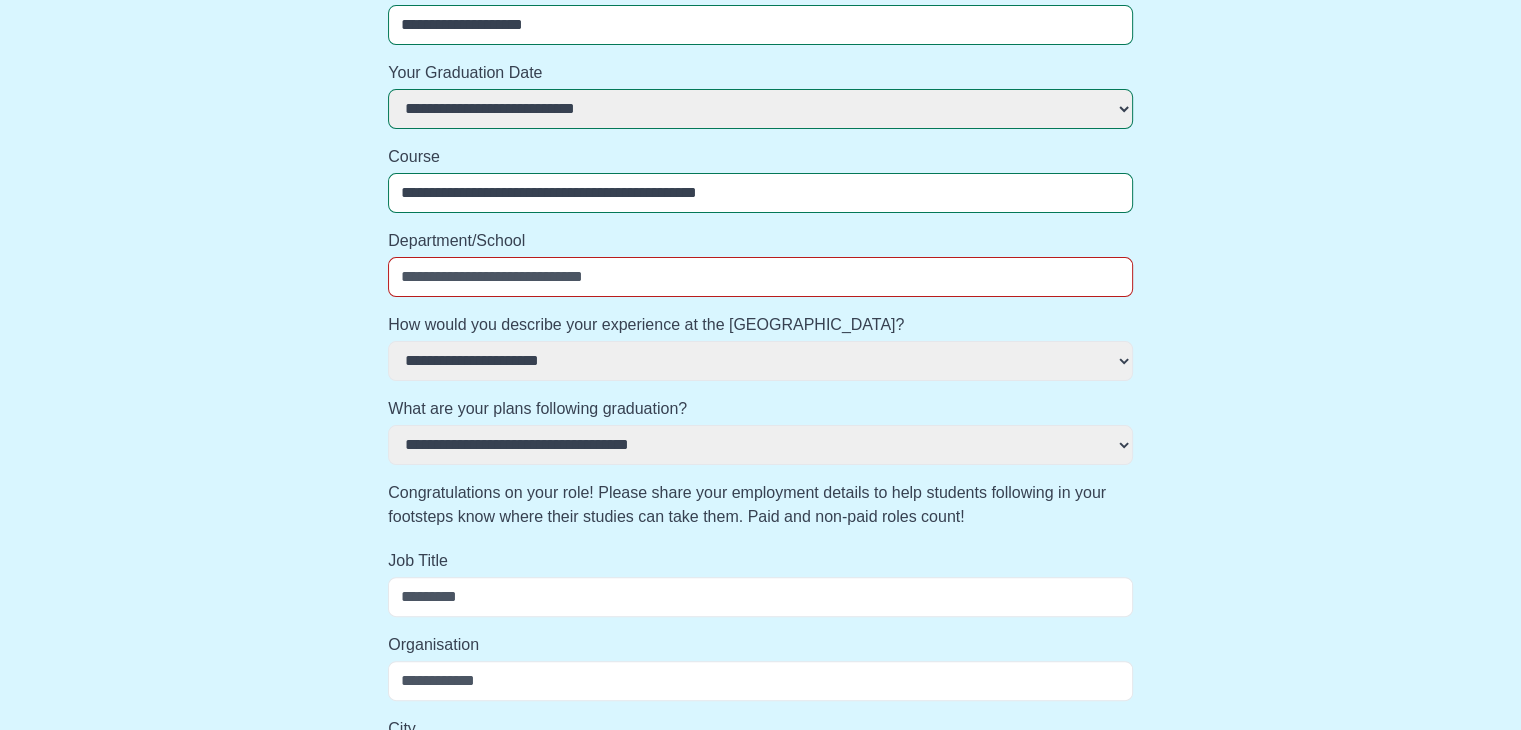 scroll, scrollTop: 517, scrollLeft: 0, axis: vertical 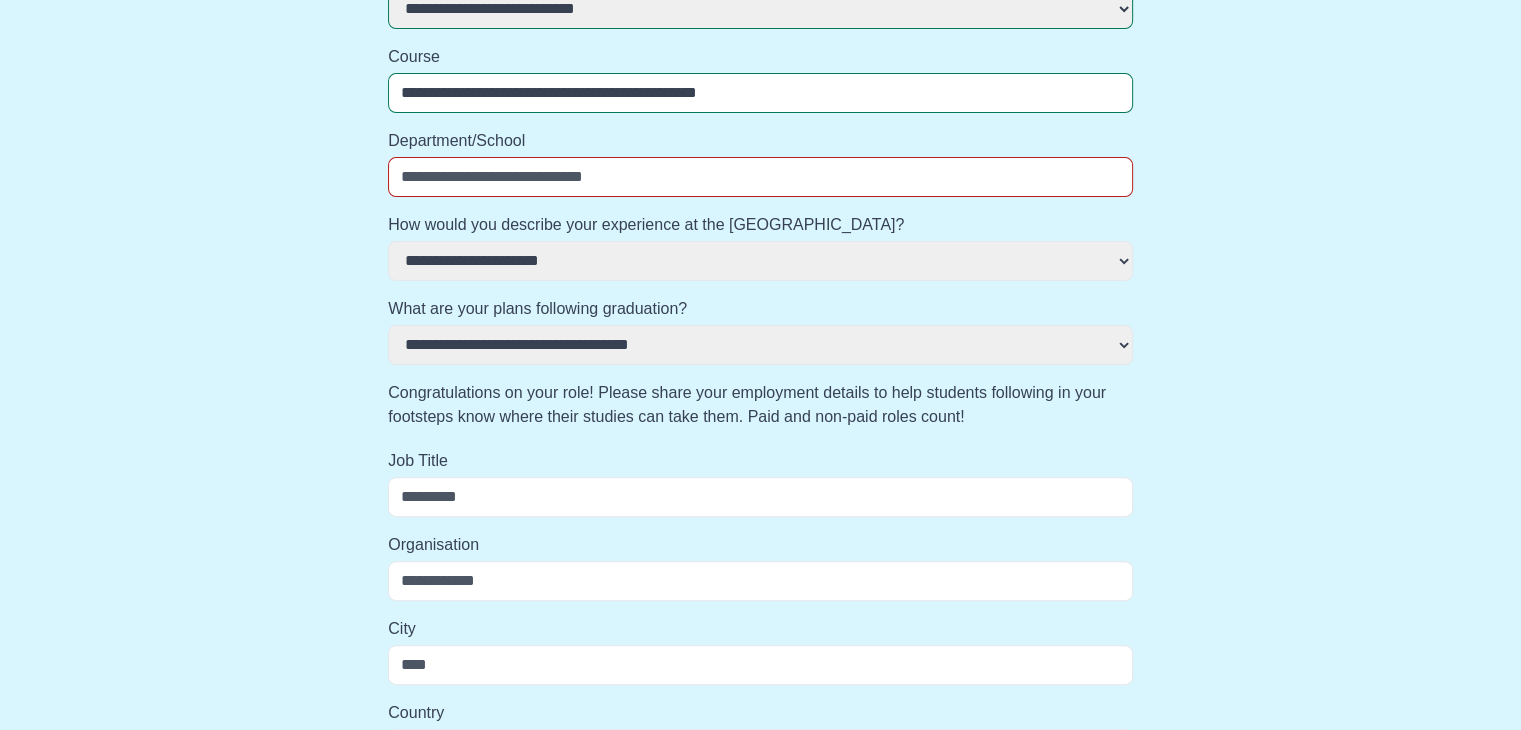 click on "Job Title" at bounding box center (760, 497) 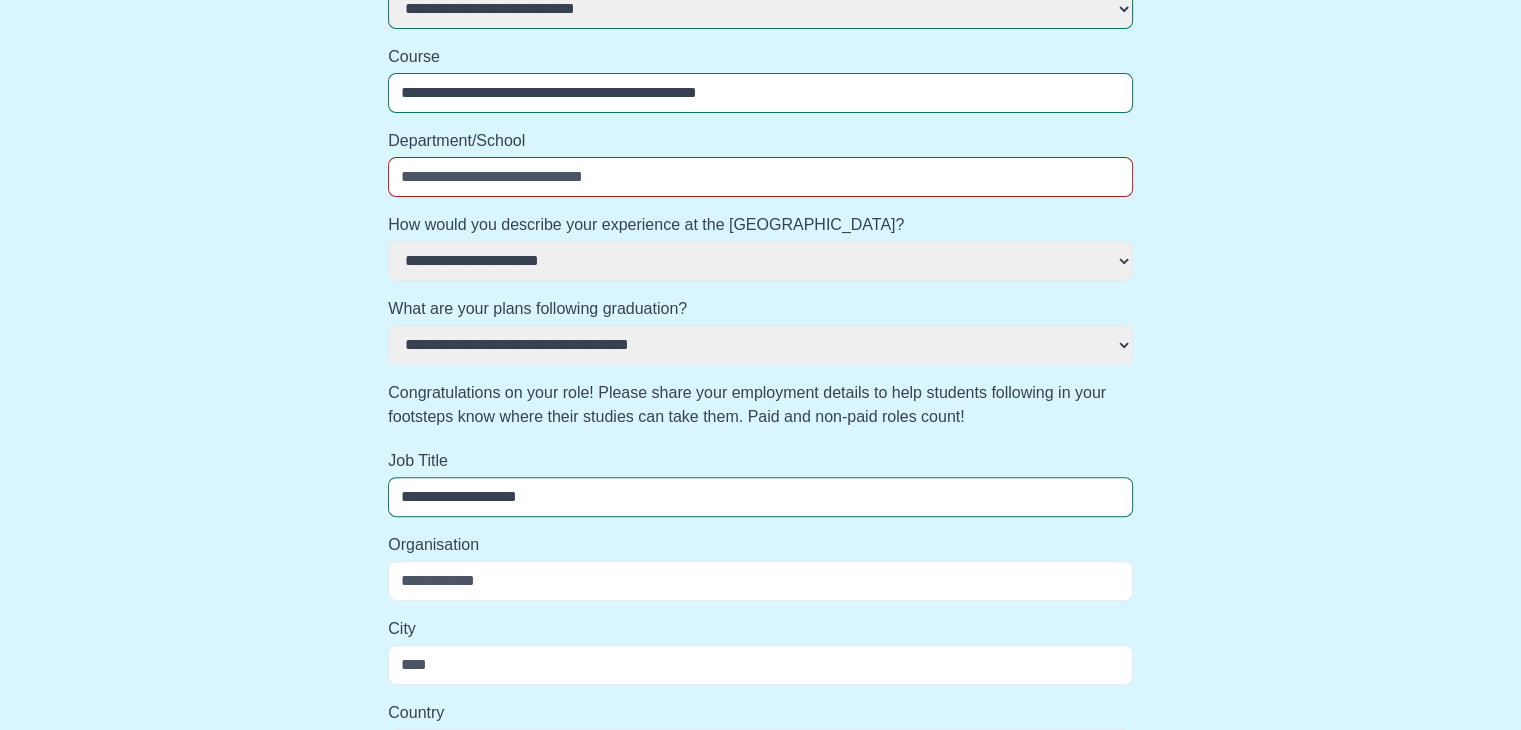 click on "**********" at bounding box center [760, 497] 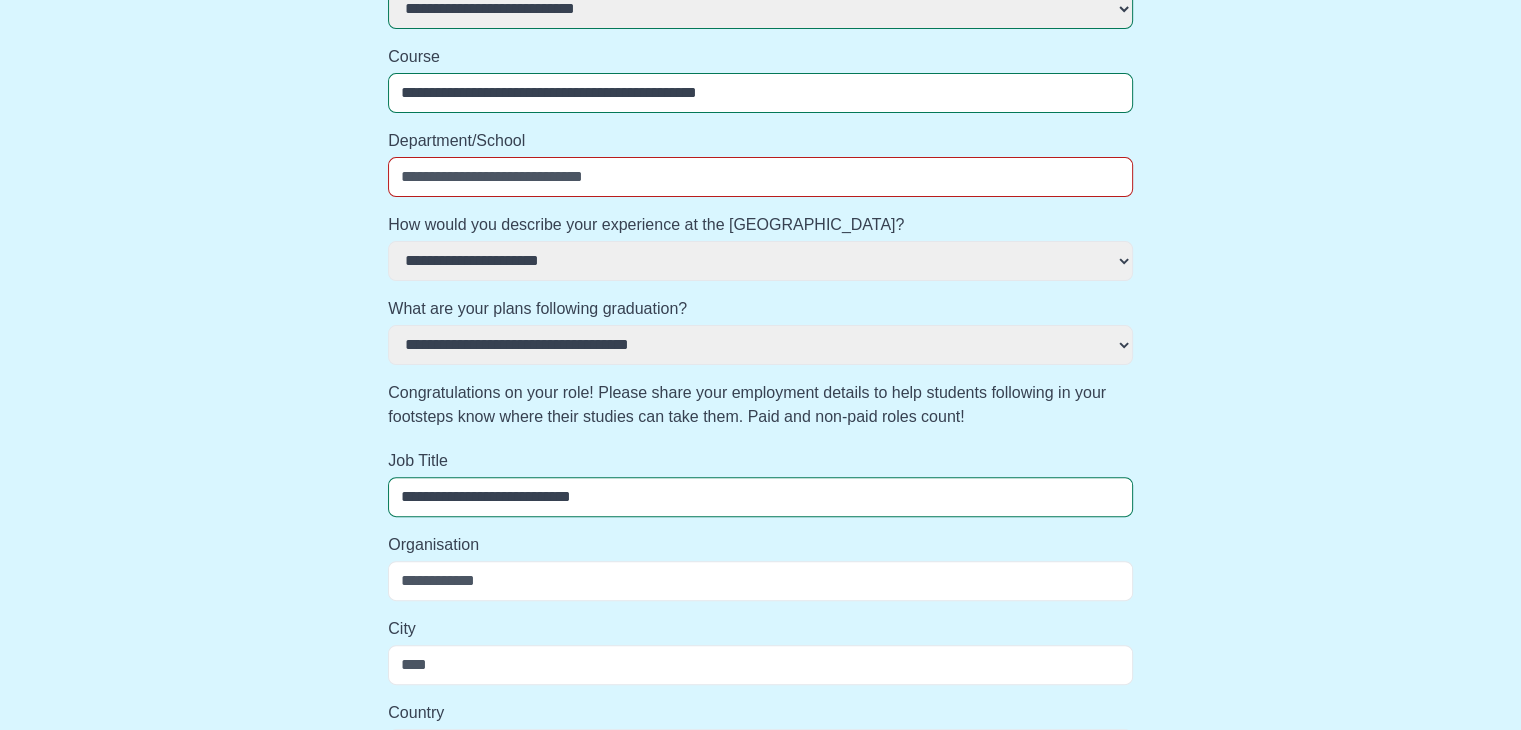 type on "**********" 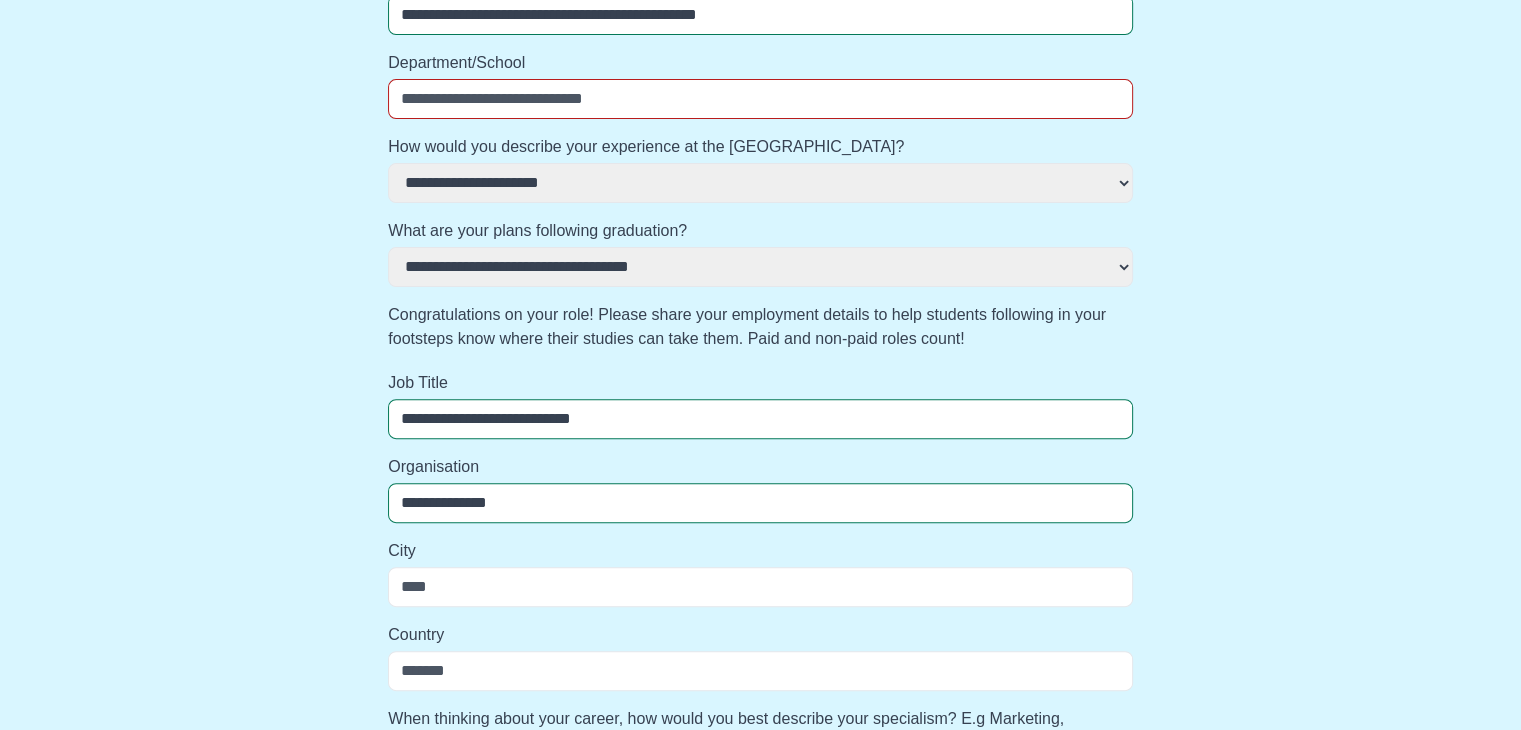 scroll, scrollTop: 717, scrollLeft: 0, axis: vertical 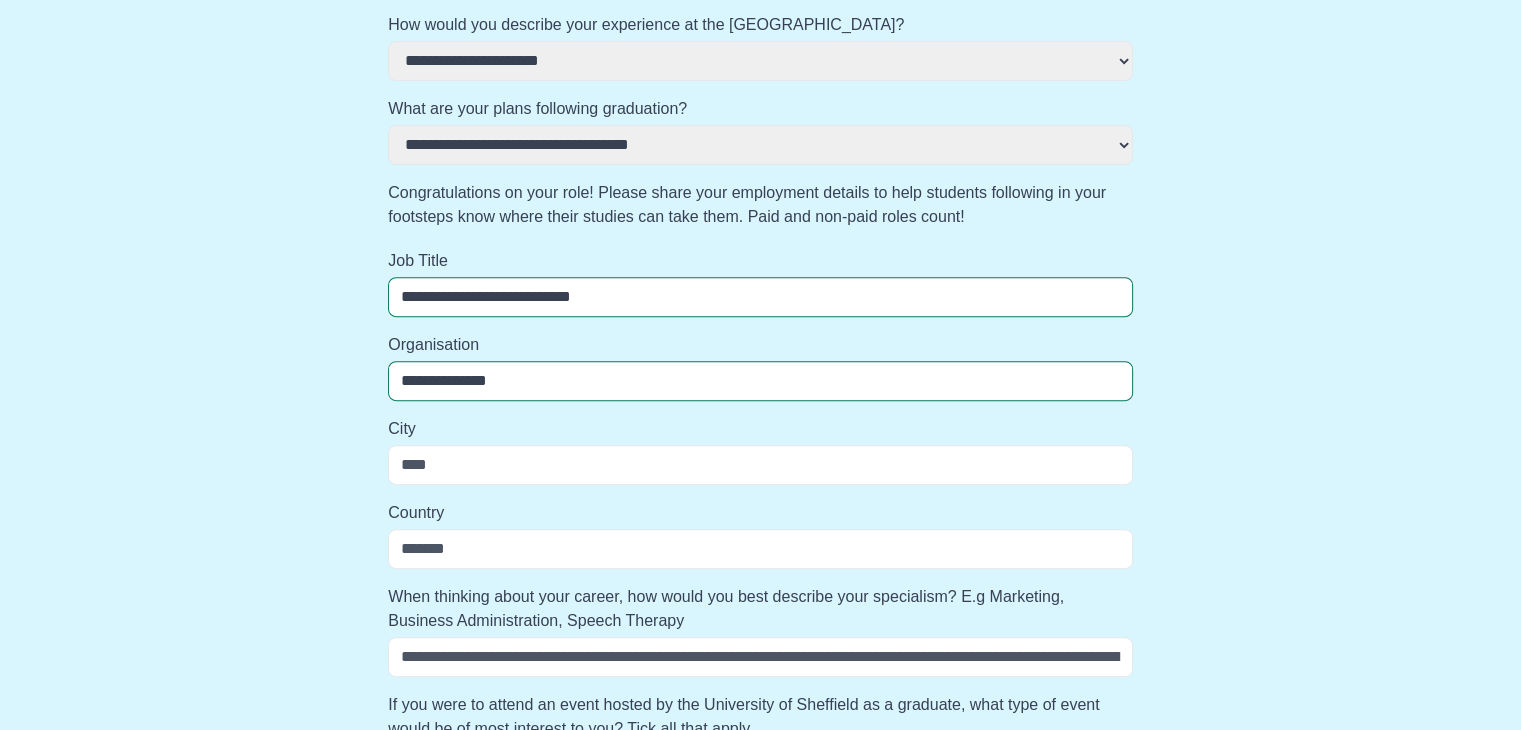 type on "**********" 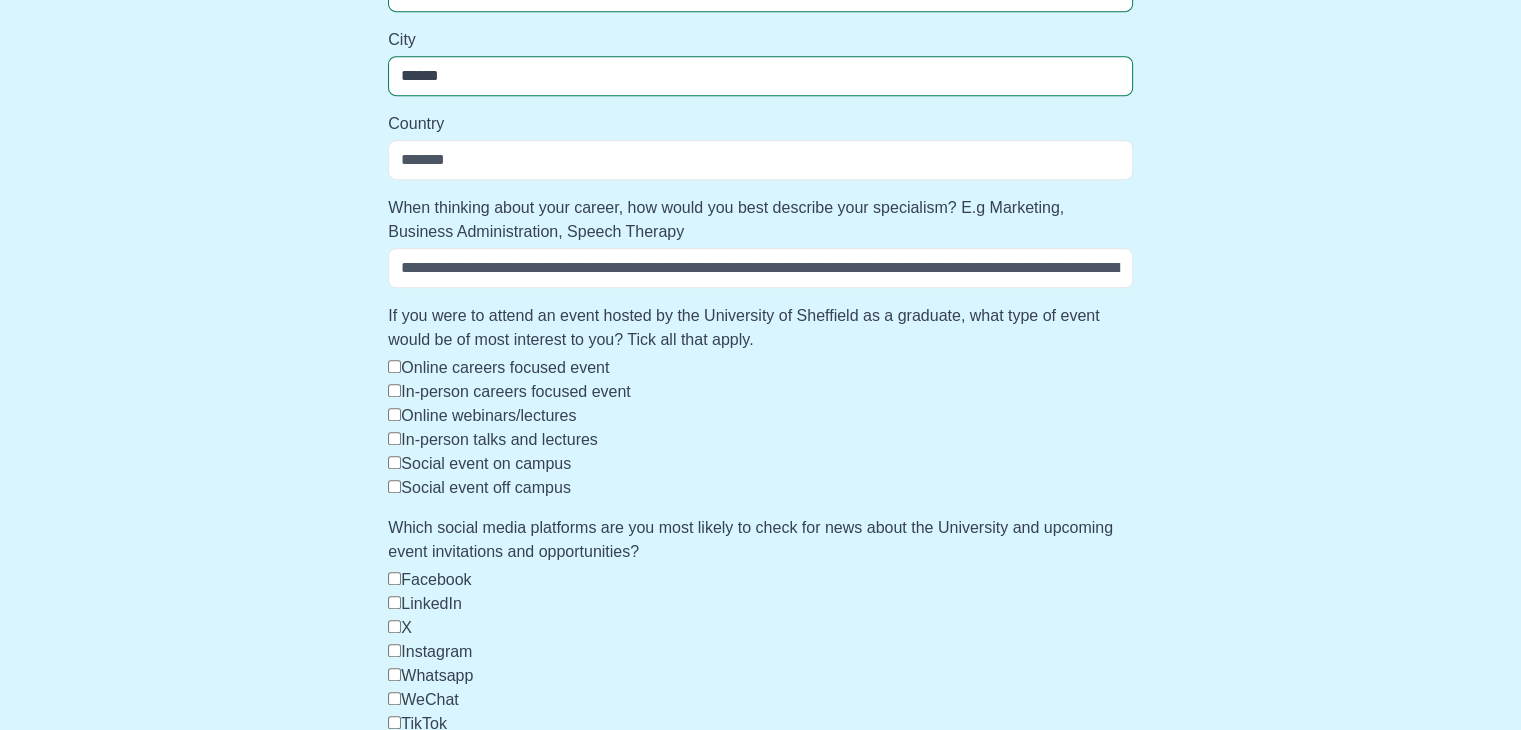 scroll, scrollTop: 1181, scrollLeft: 0, axis: vertical 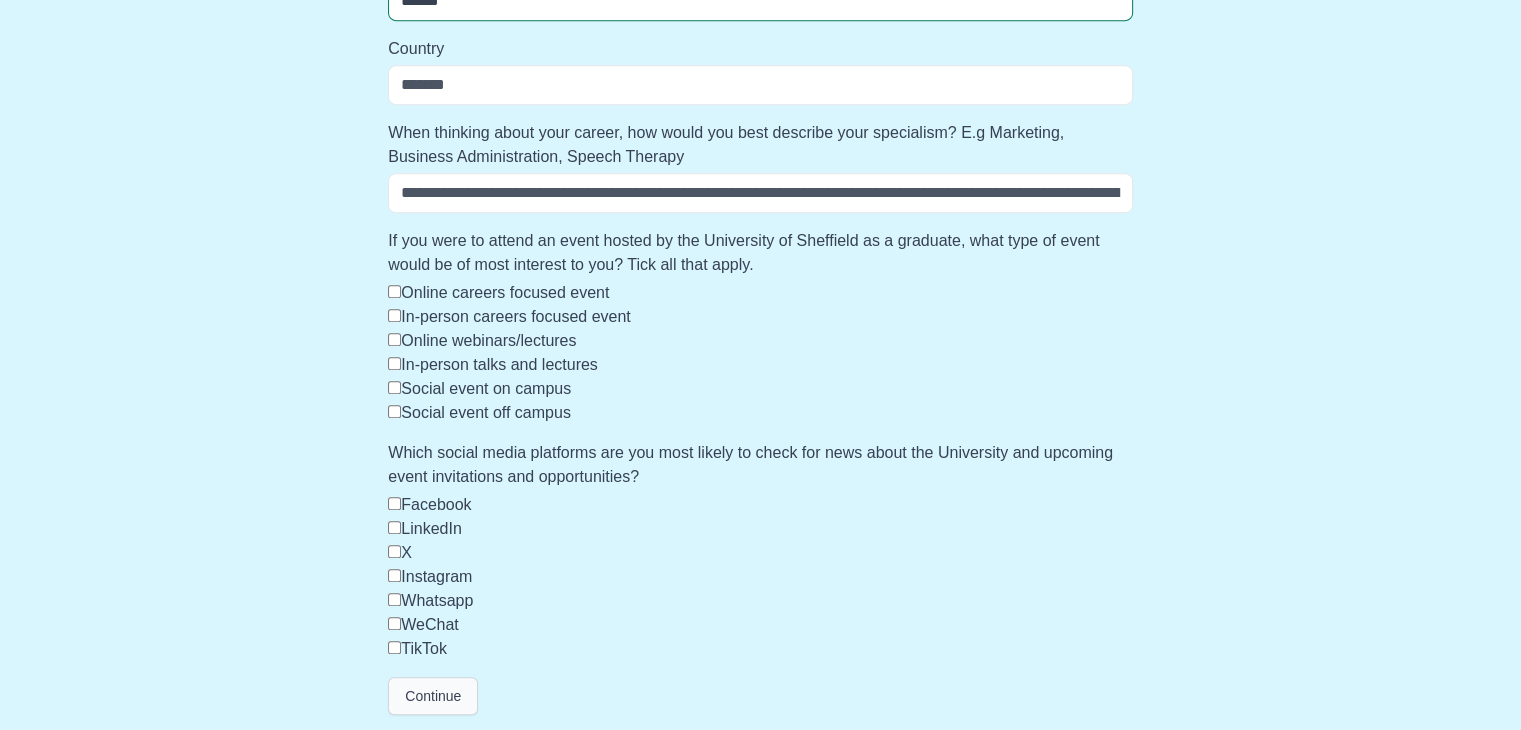 type on "******" 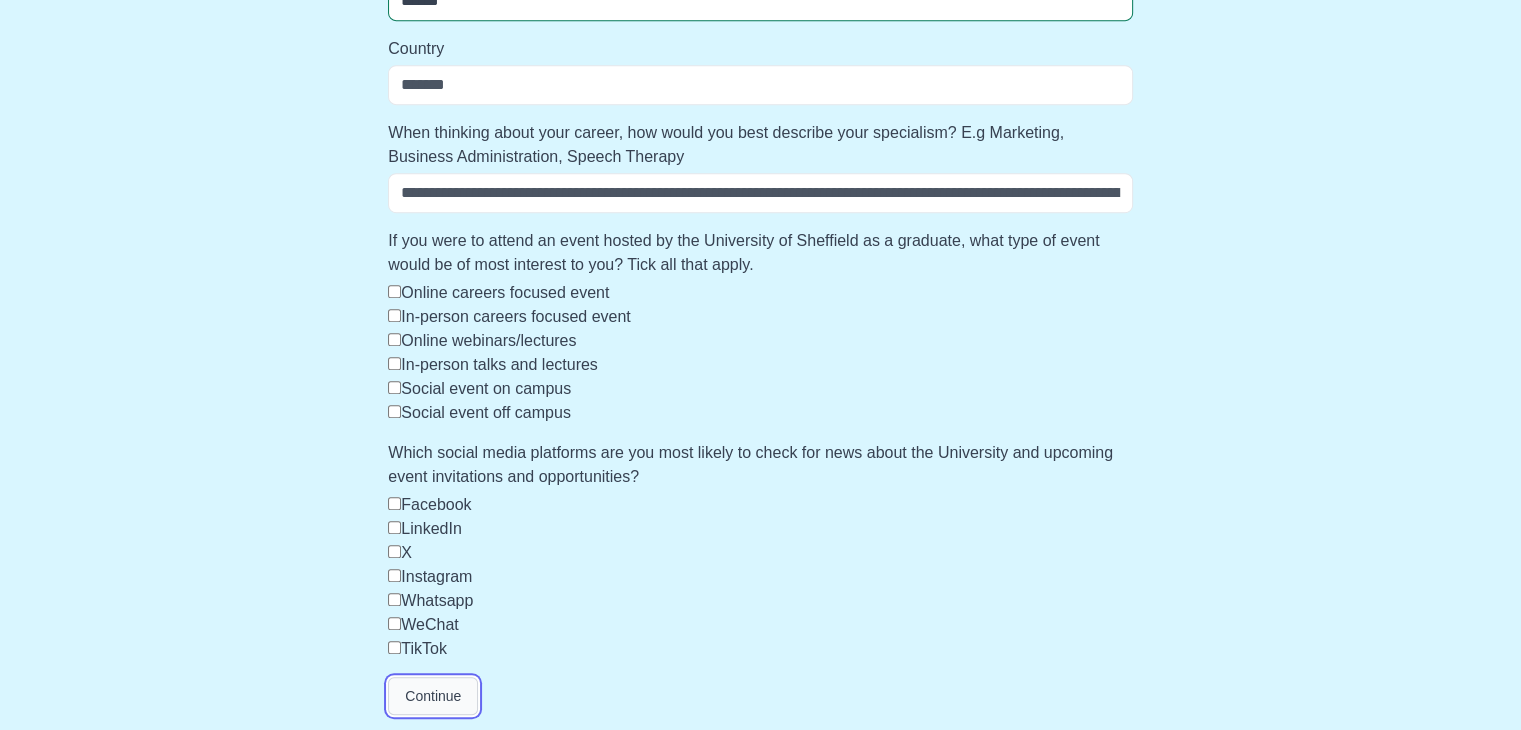 click on "Continue" at bounding box center [433, 696] 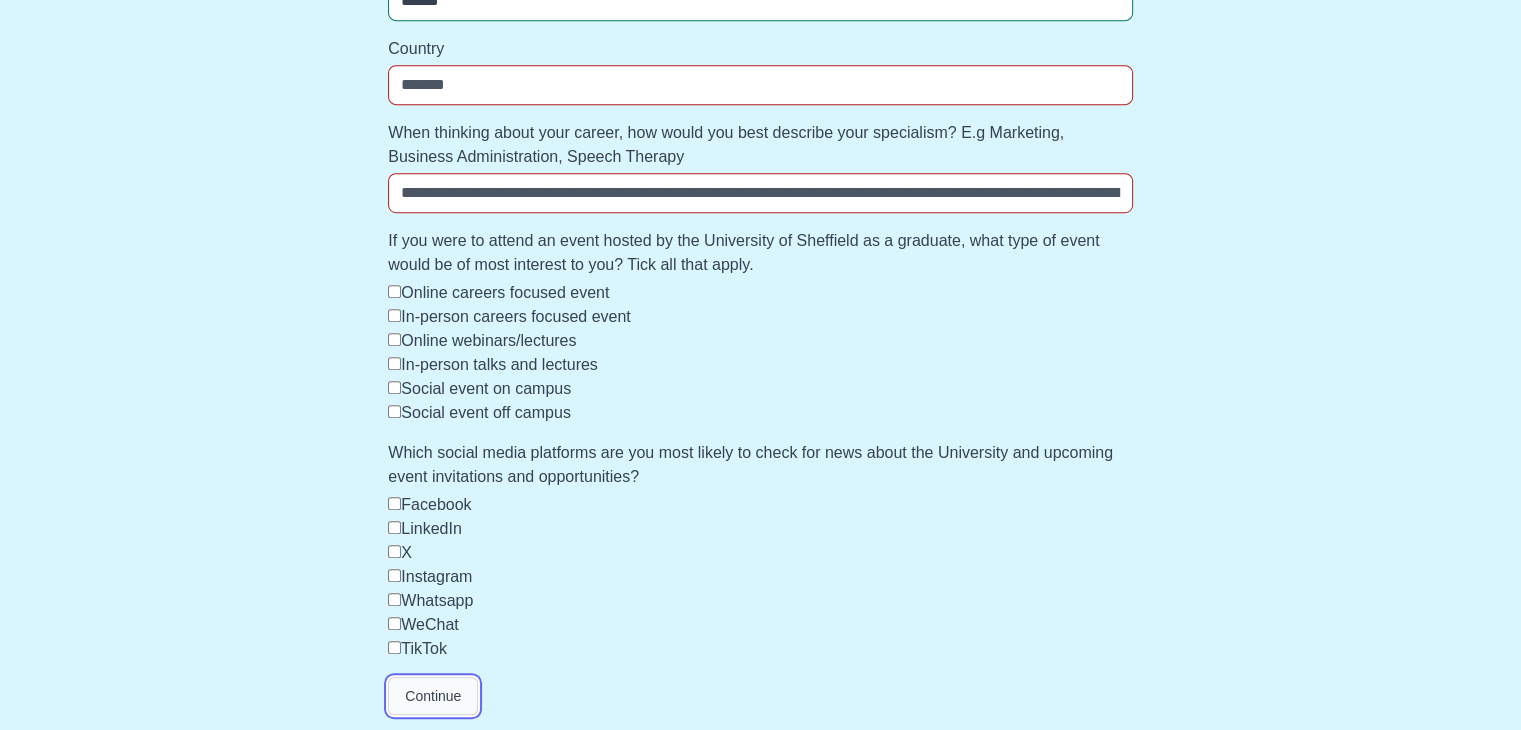click on "Continue" at bounding box center (433, 696) 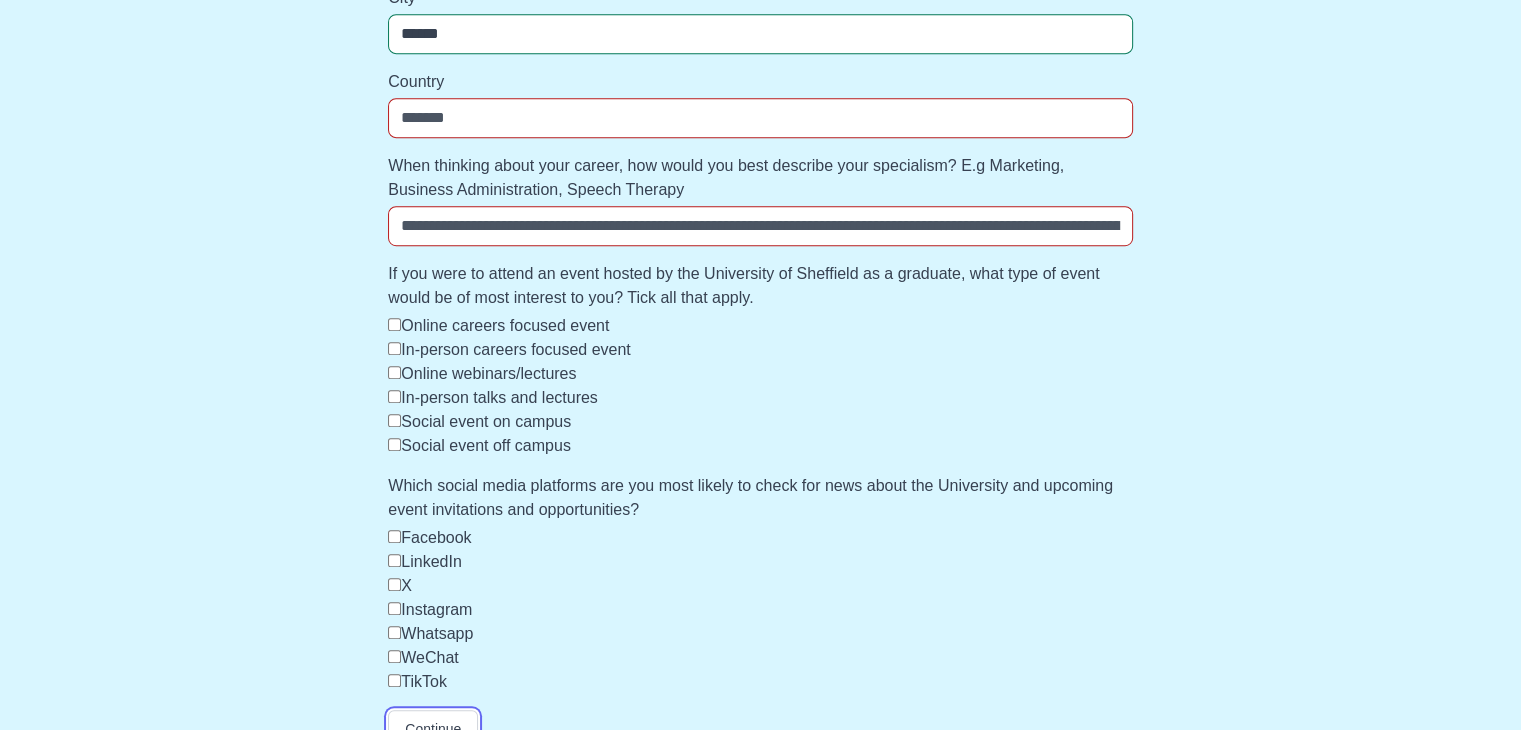 scroll, scrollTop: 1181, scrollLeft: 0, axis: vertical 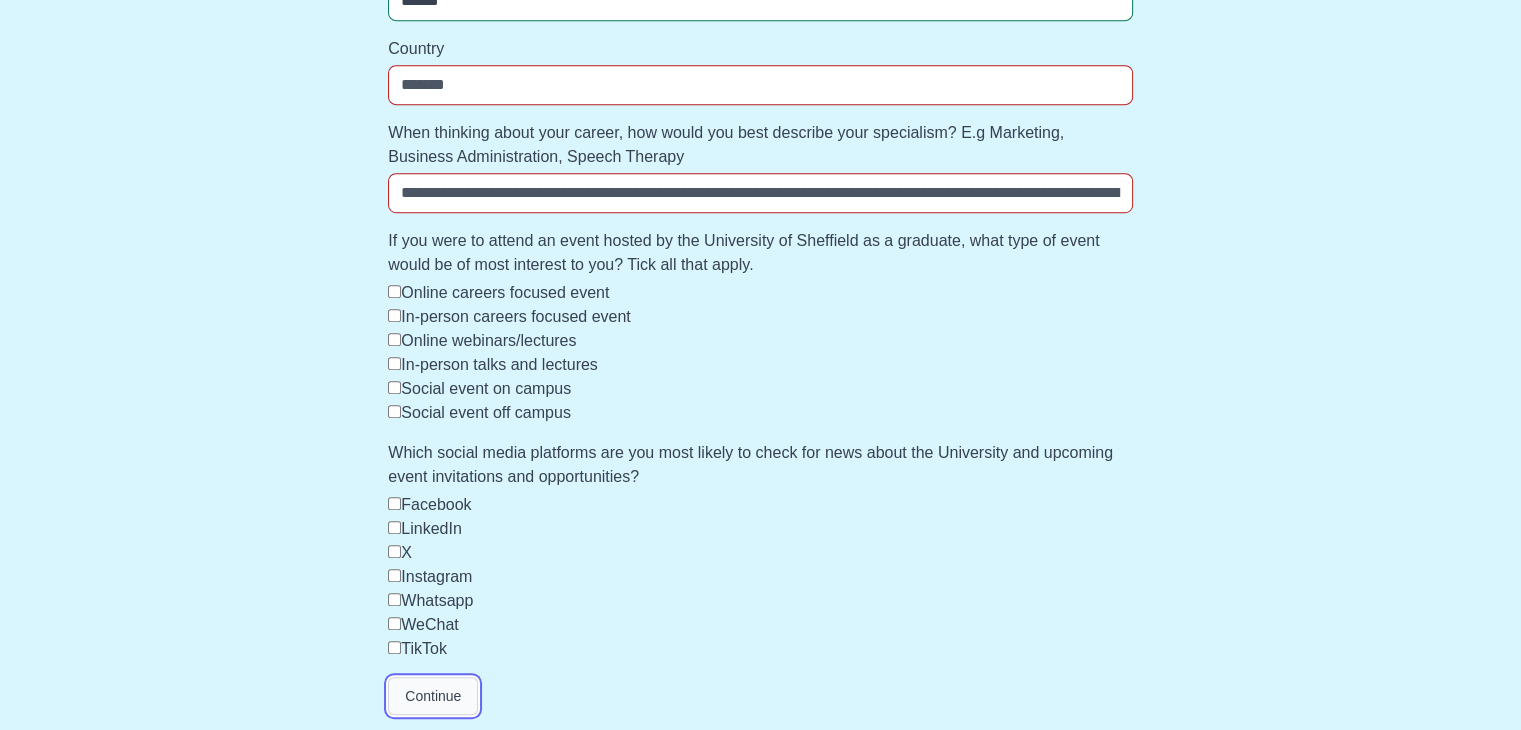 click on "Continue" at bounding box center [433, 696] 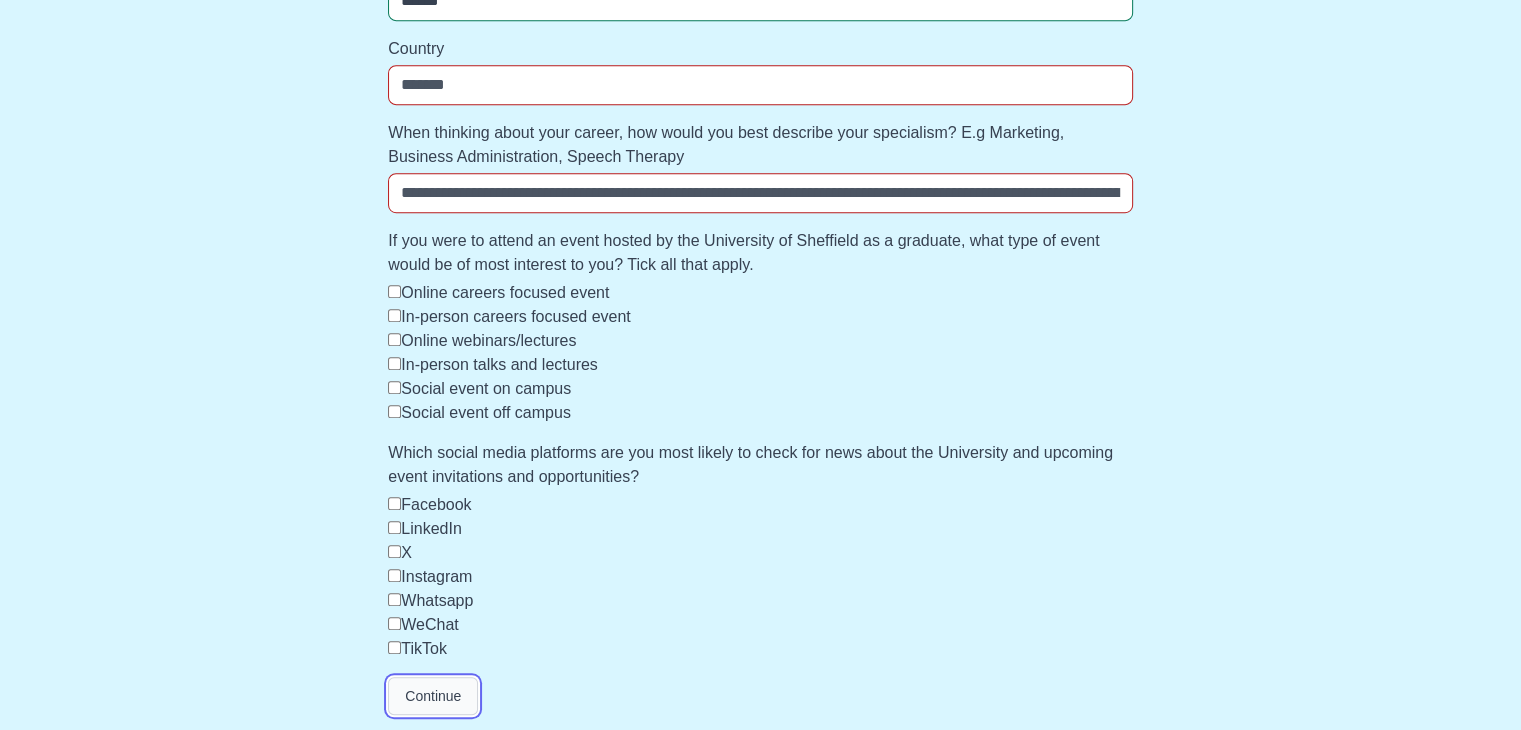 click on "Continue" at bounding box center (433, 696) 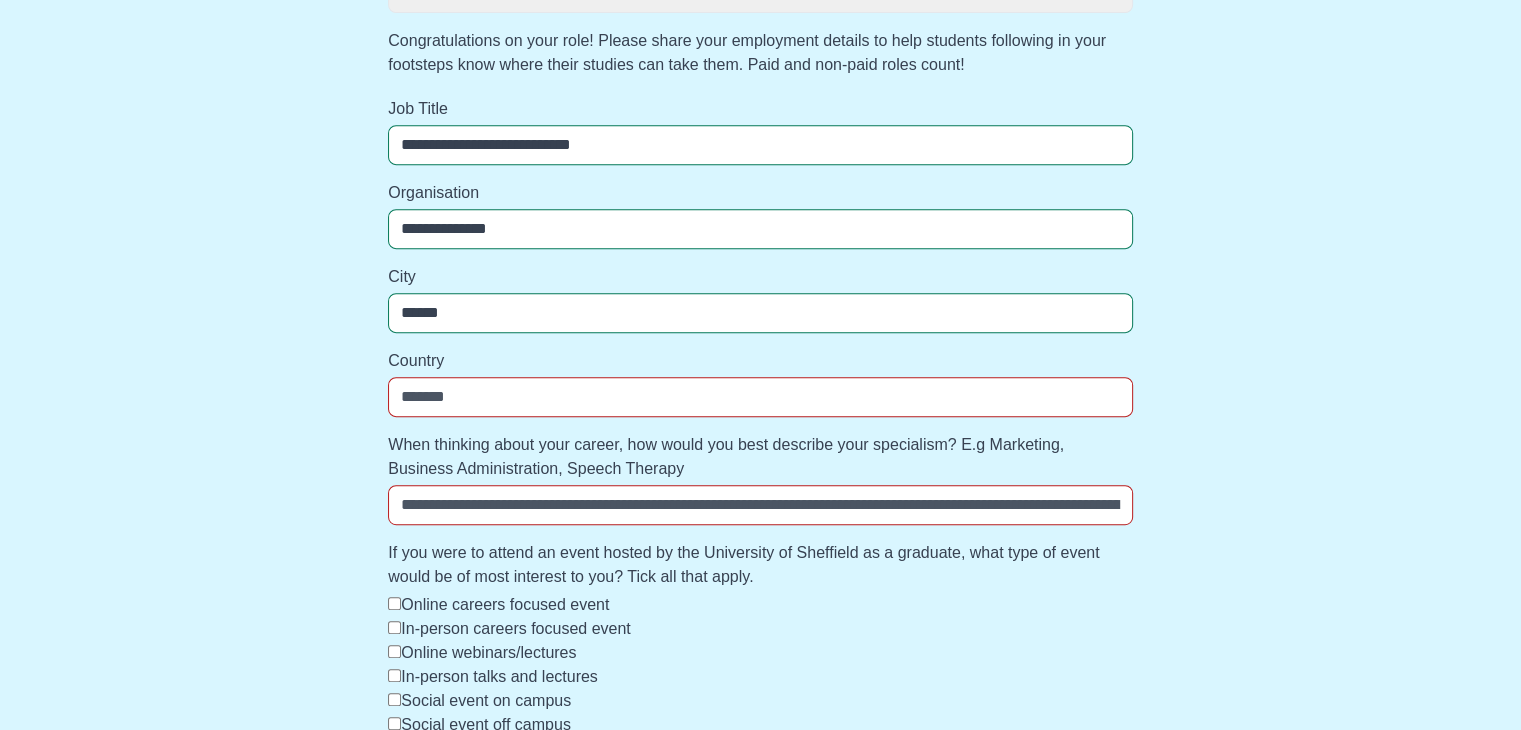 scroll, scrollTop: 881, scrollLeft: 0, axis: vertical 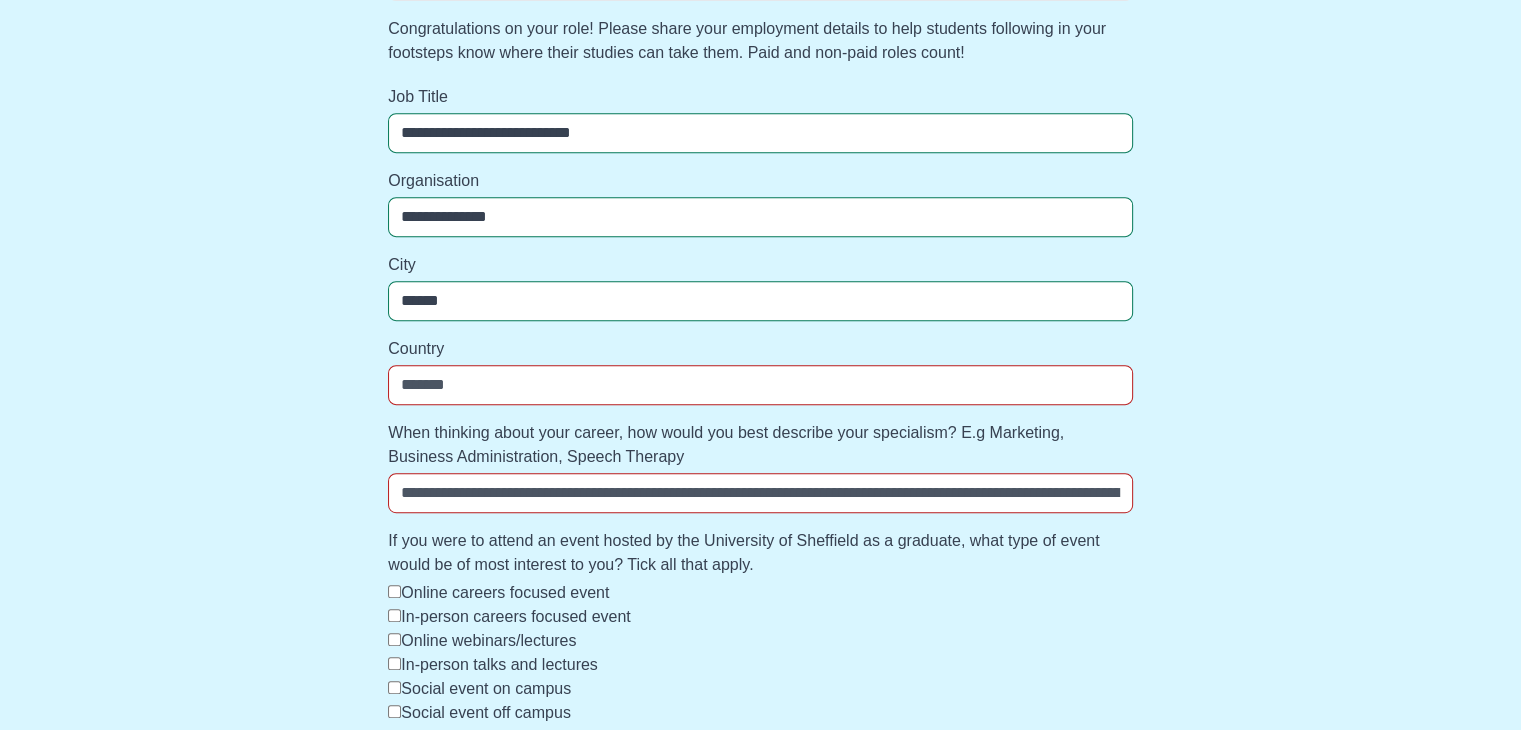 click on "Country" at bounding box center [760, 385] 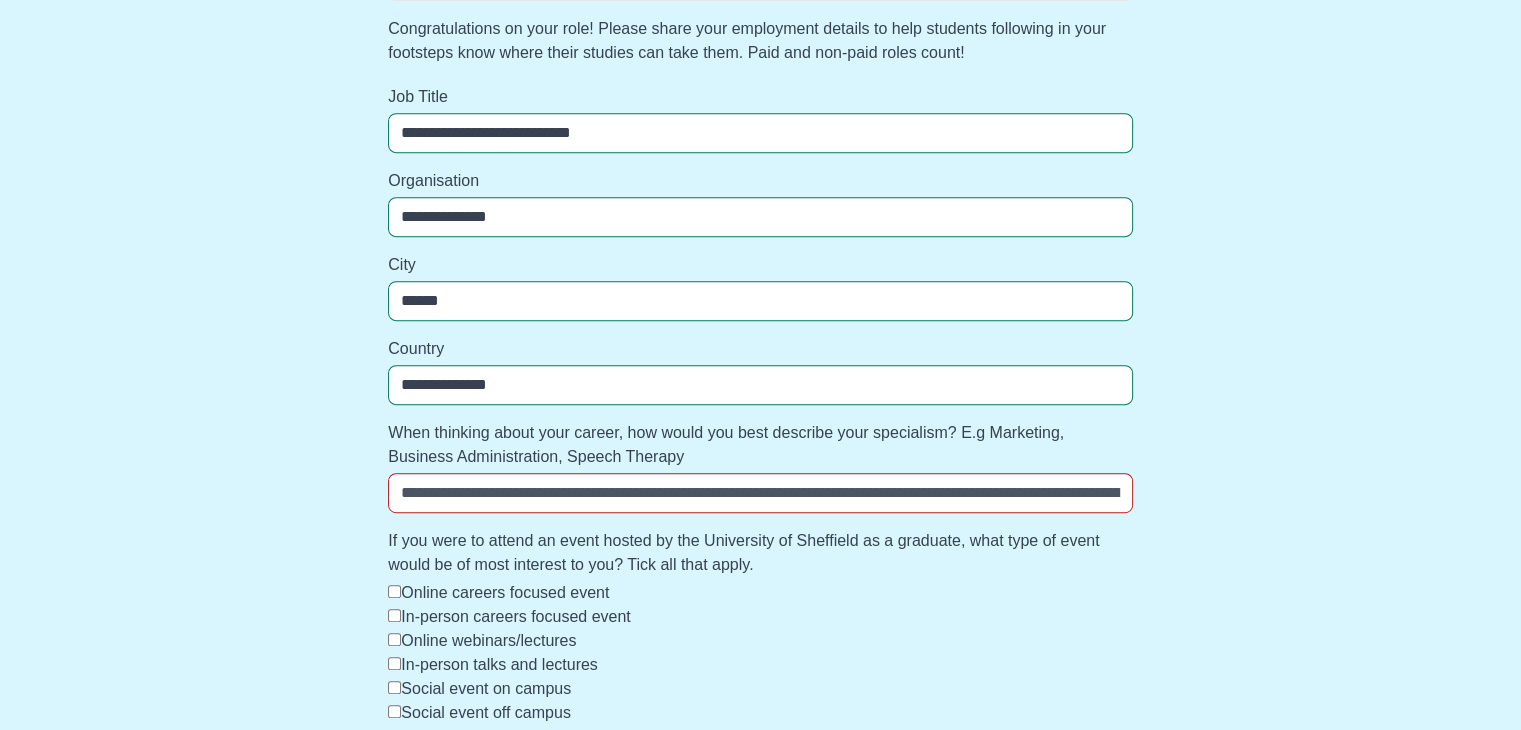 click on "When thinking about your career, how would you best describe your specialism? E.g Marketing, Business Administration, Speech Therapy" at bounding box center [760, 493] 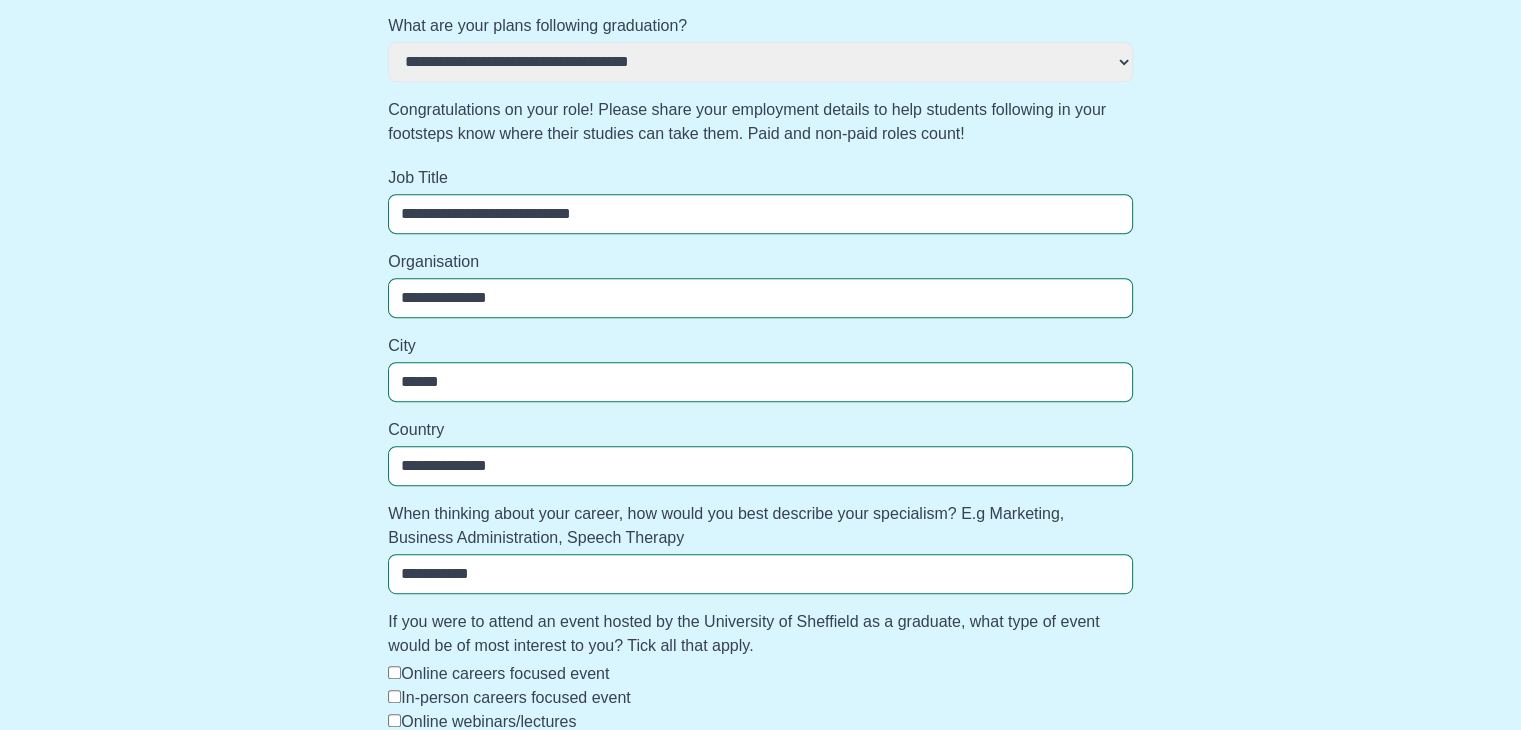 scroll, scrollTop: 1181, scrollLeft: 0, axis: vertical 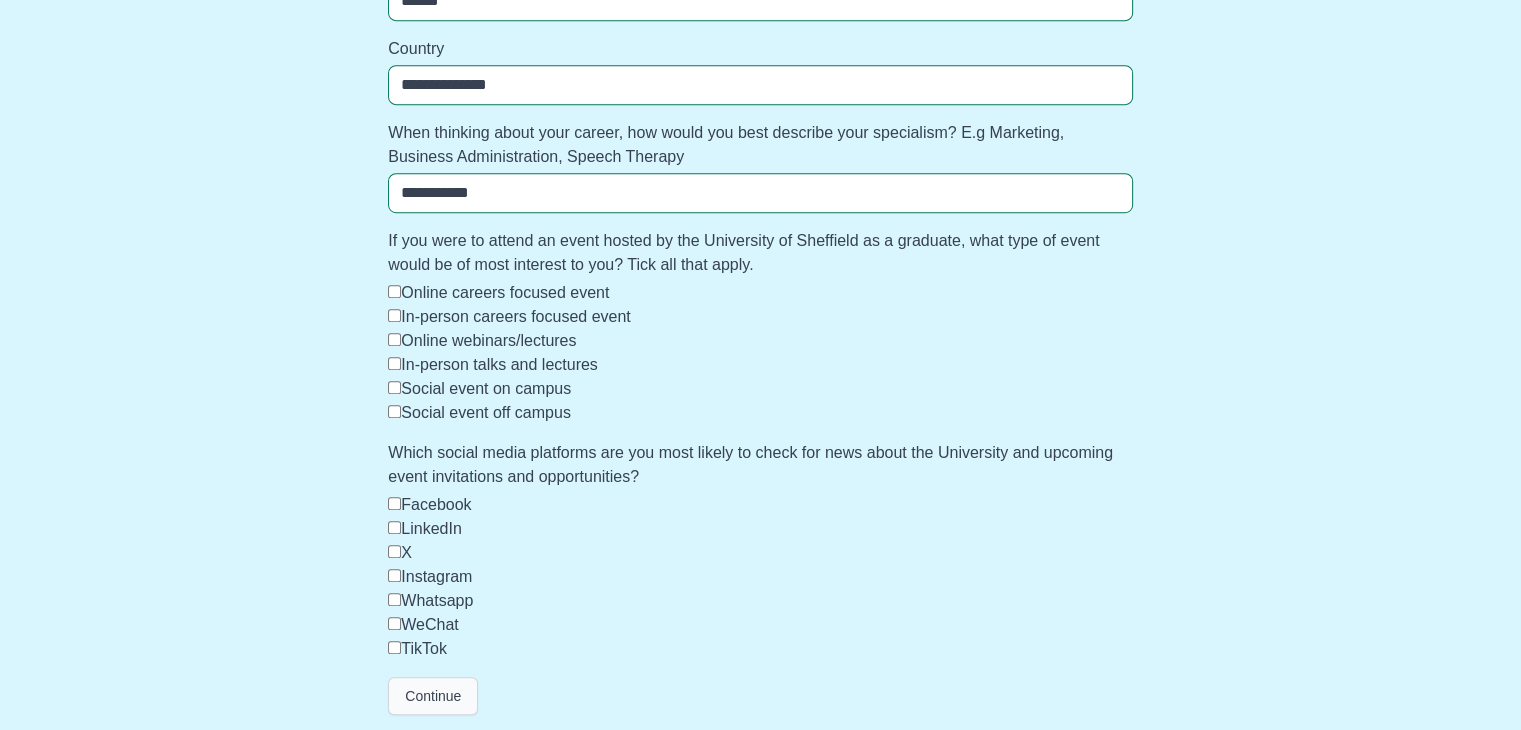 type on "**********" 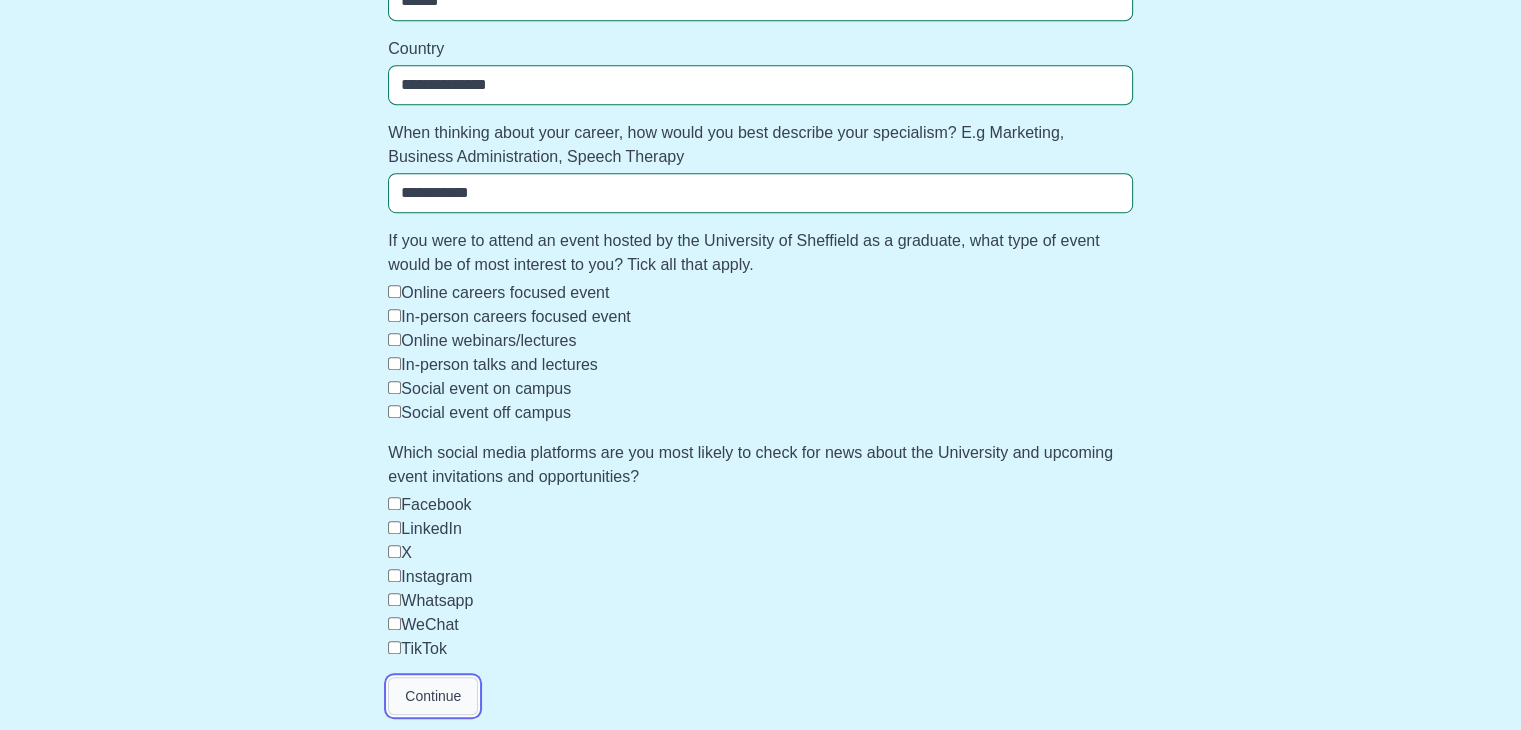 click on "Continue" at bounding box center [433, 696] 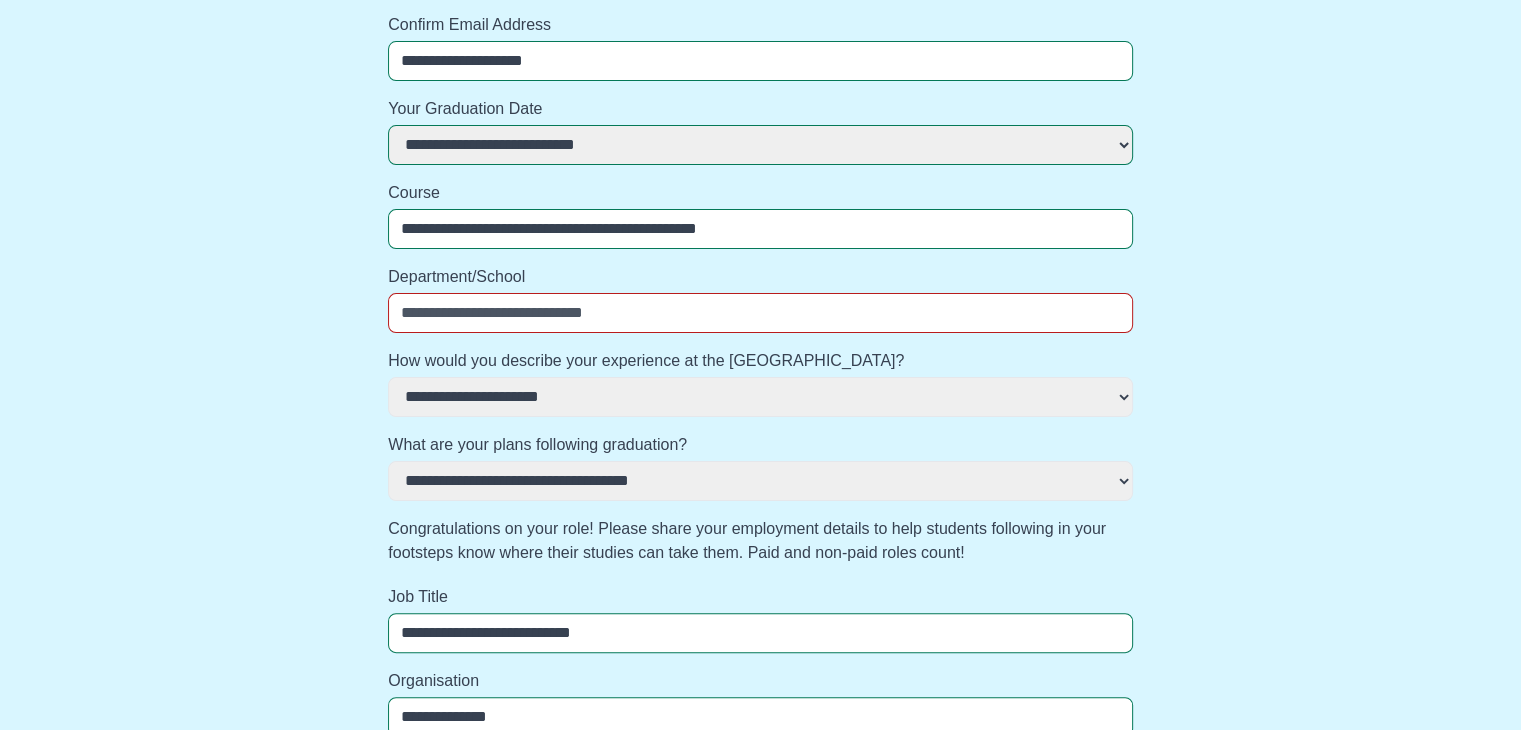 scroll, scrollTop: 0, scrollLeft: 0, axis: both 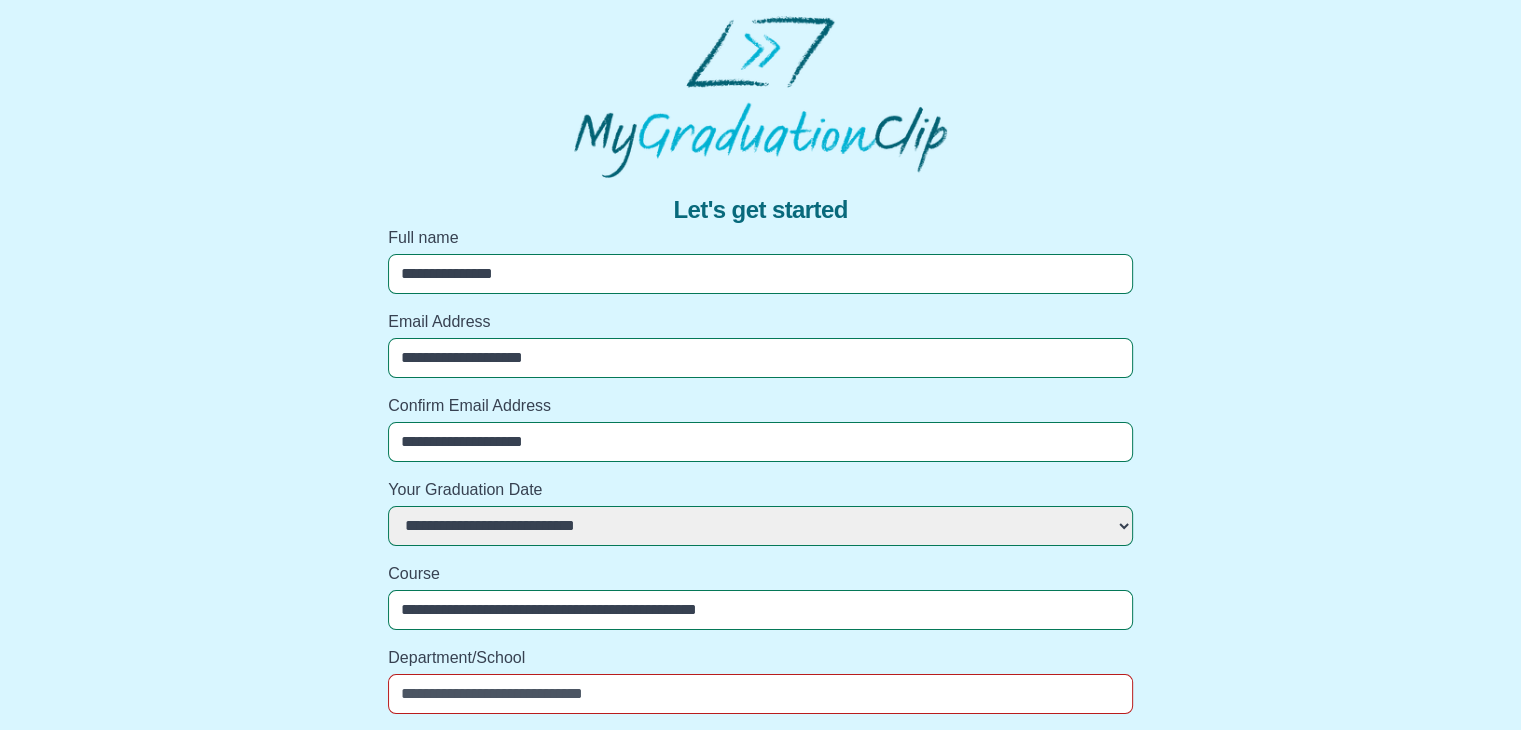drag, startPoint x: 596, startPoint y: 363, endPoint x: 339, endPoint y: 399, distance: 259.50916 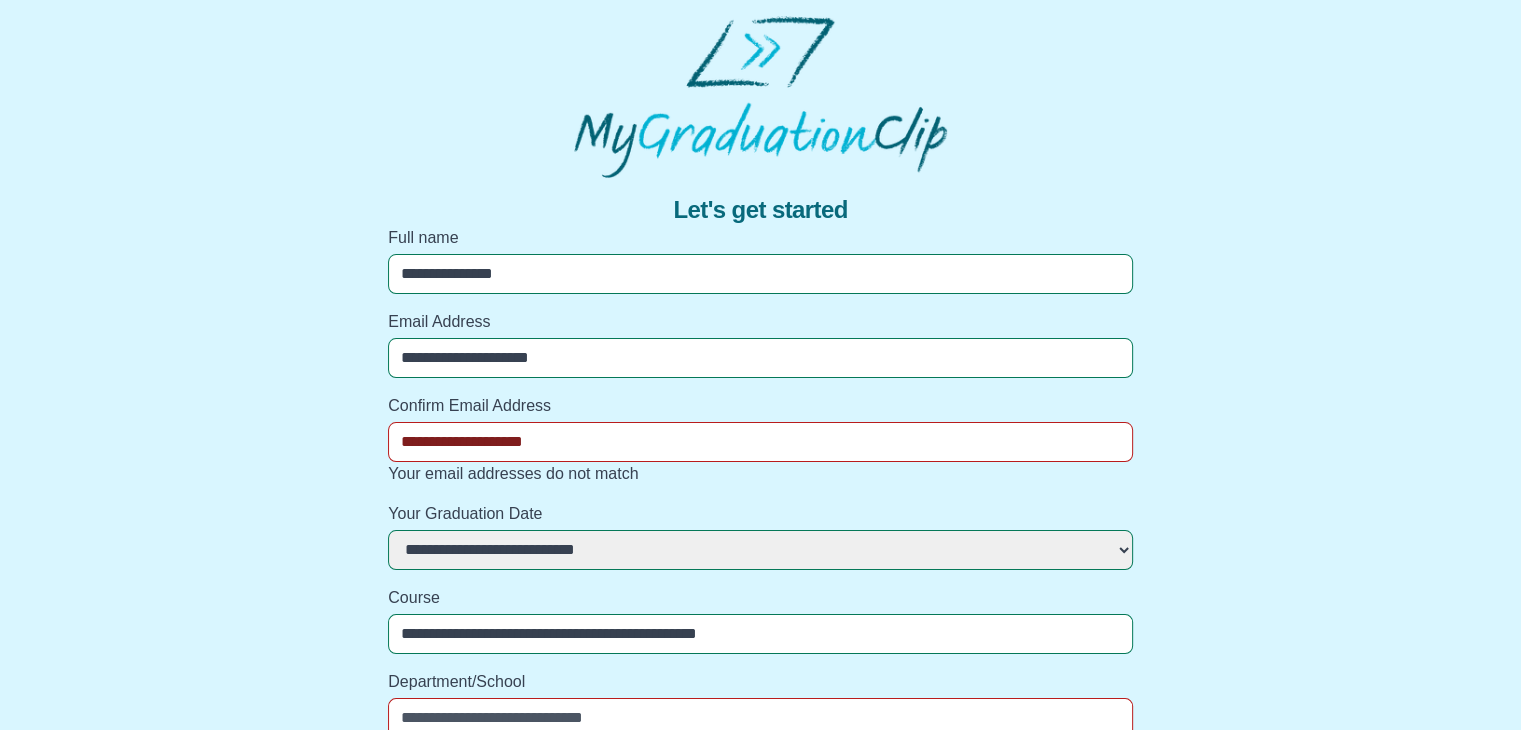 drag, startPoint x: 574, startPoint y: 365, endPoint x: 389, endPoint y: 354, distance: 185.32674 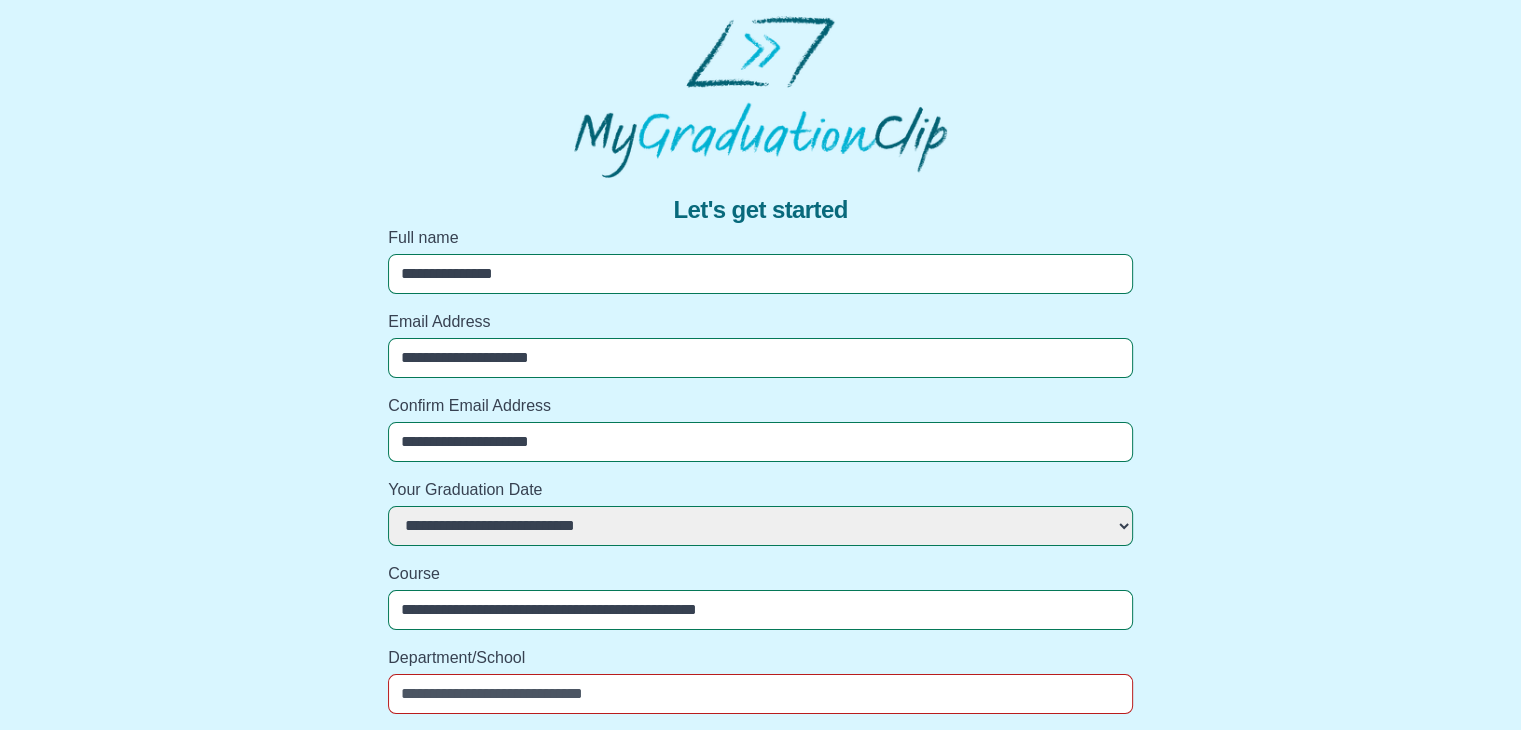type on "**********" 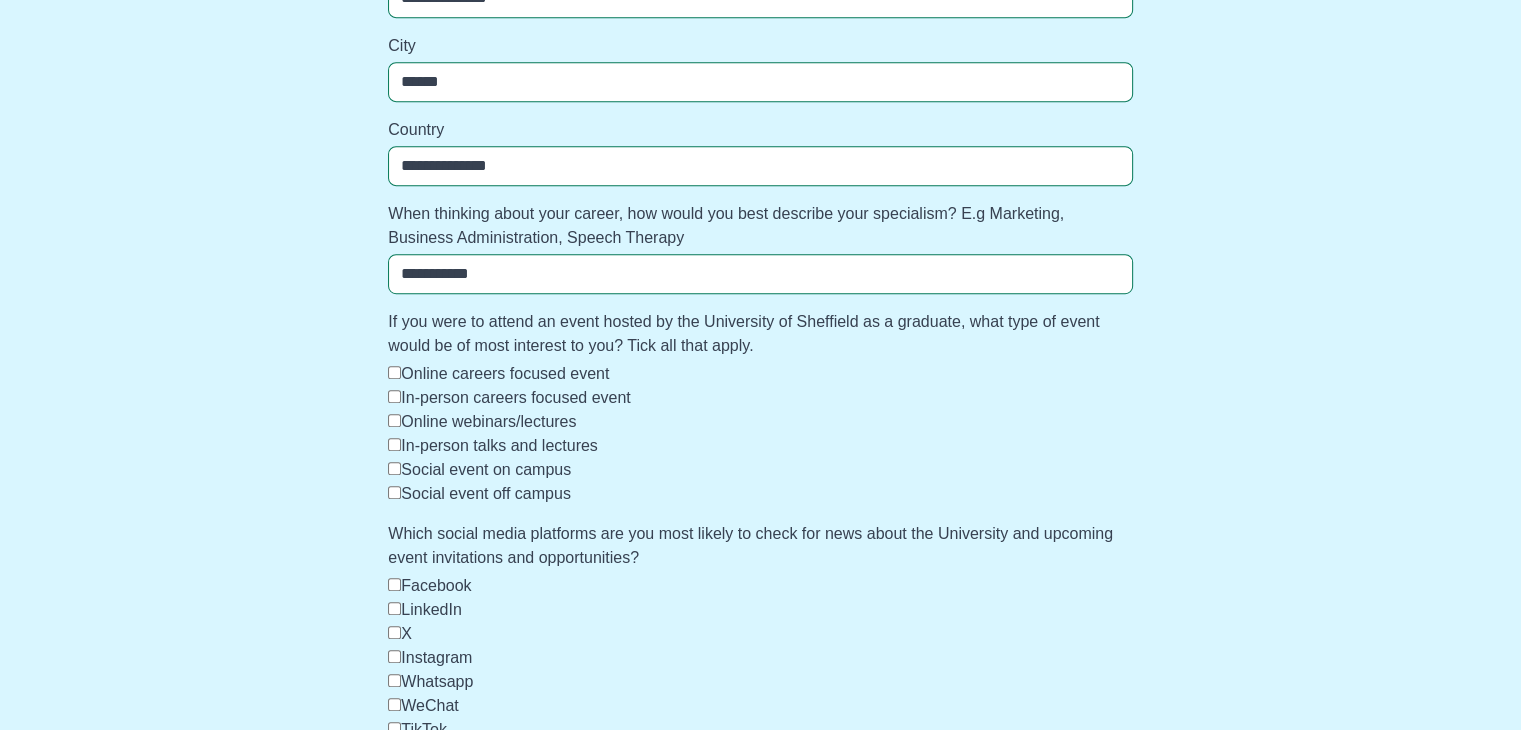scroll, scrollTop: 1181, scrollLeft: 0, axis: vertical 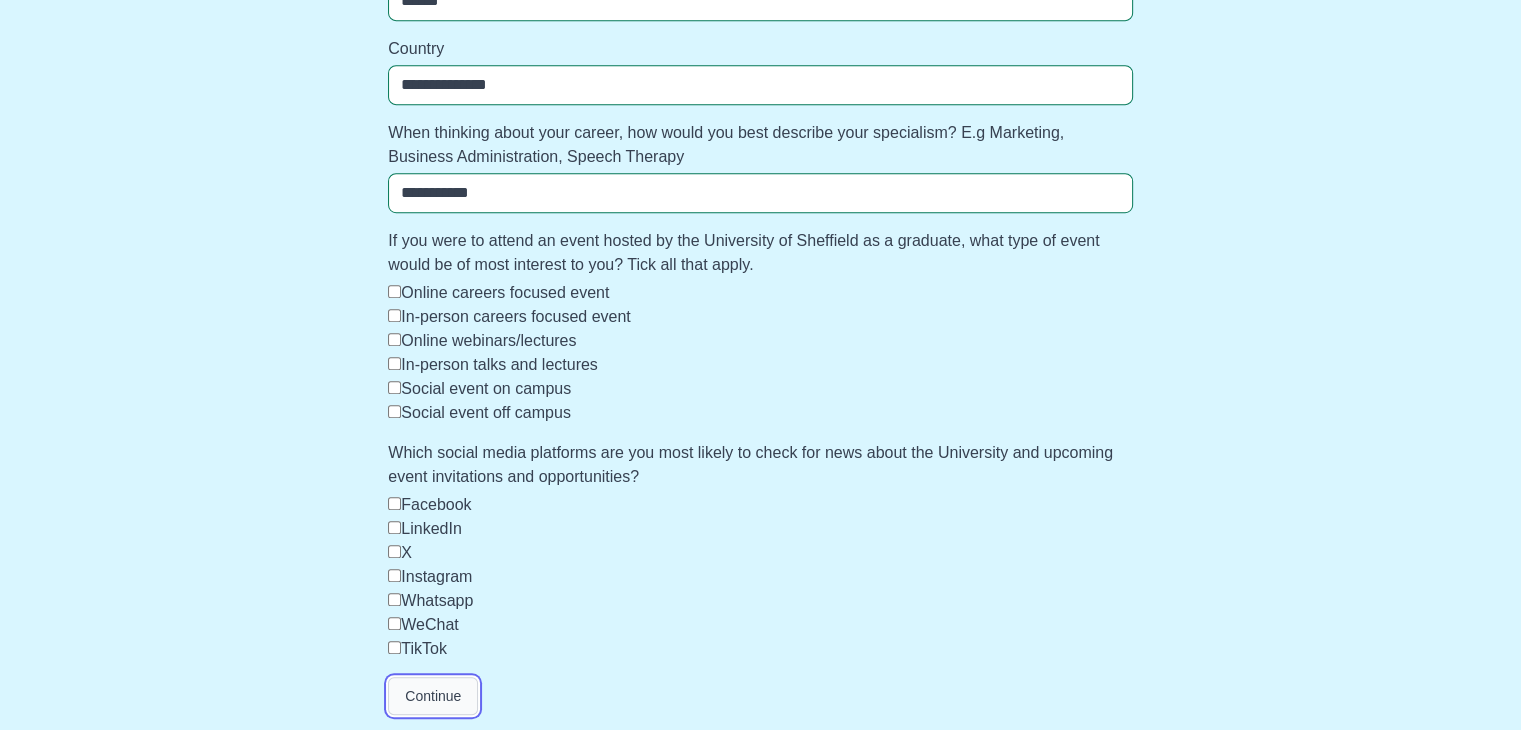 click on "Continue" at bounding box center [433, 696] 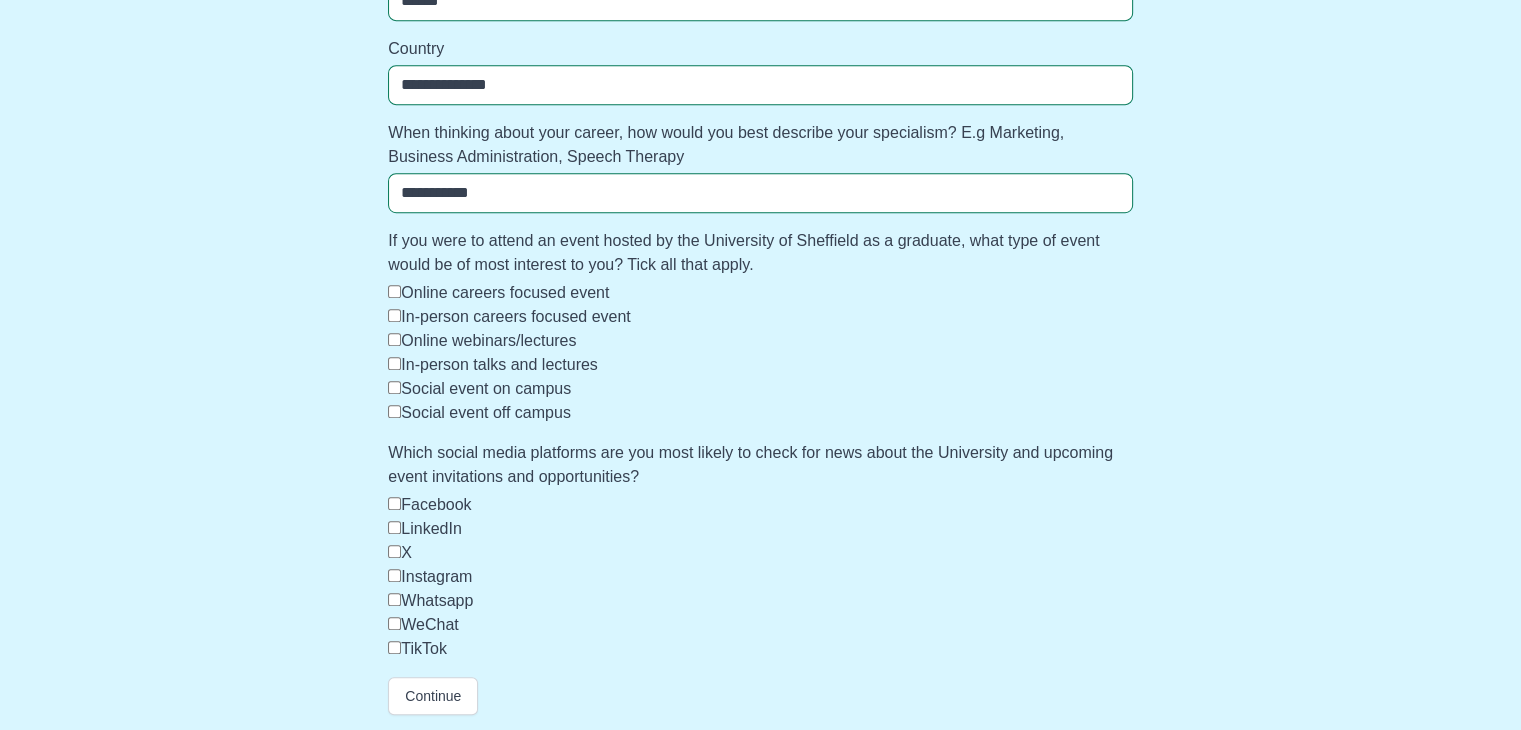 click on "**********" at bounding box center (760, -120) 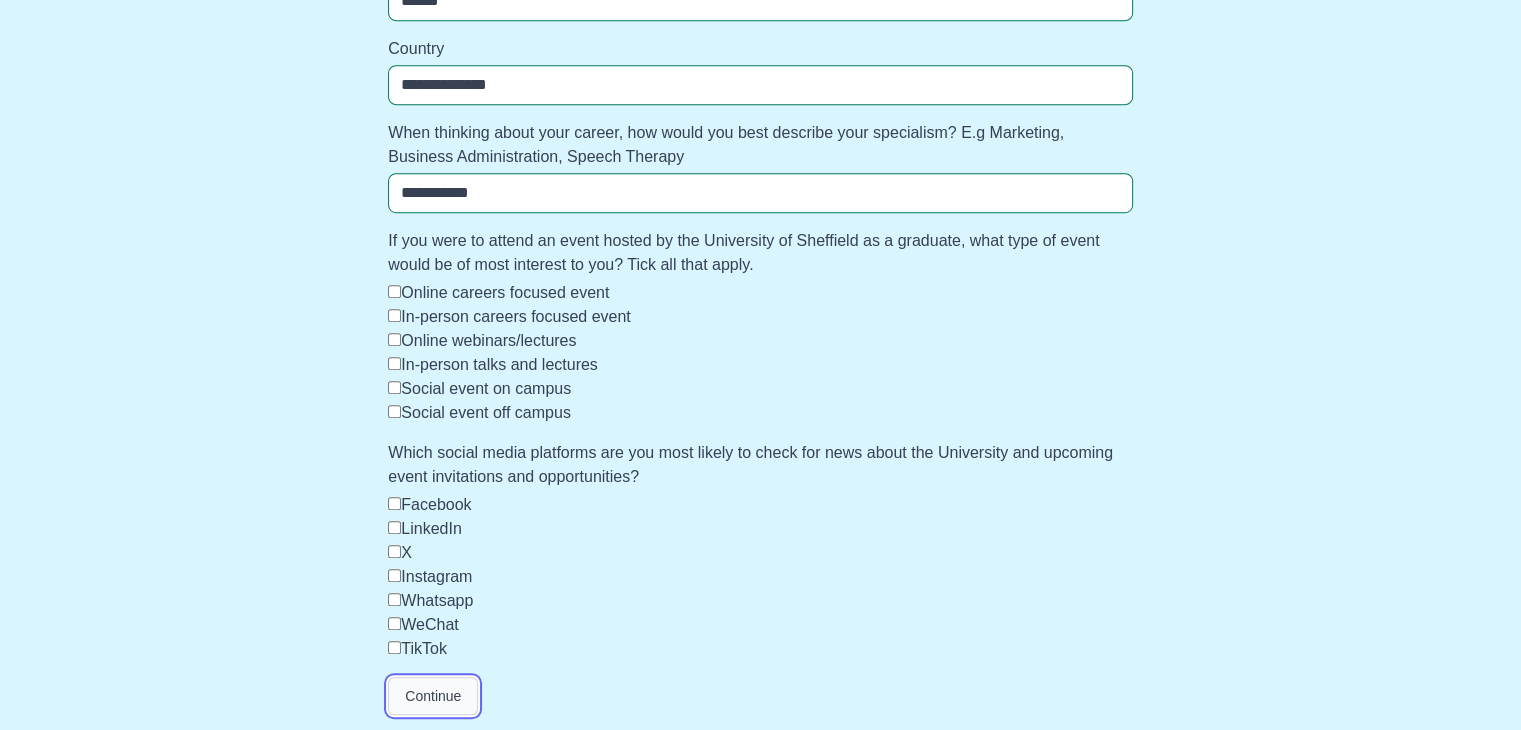 click on "Continue" at bounding box center (433, 696) 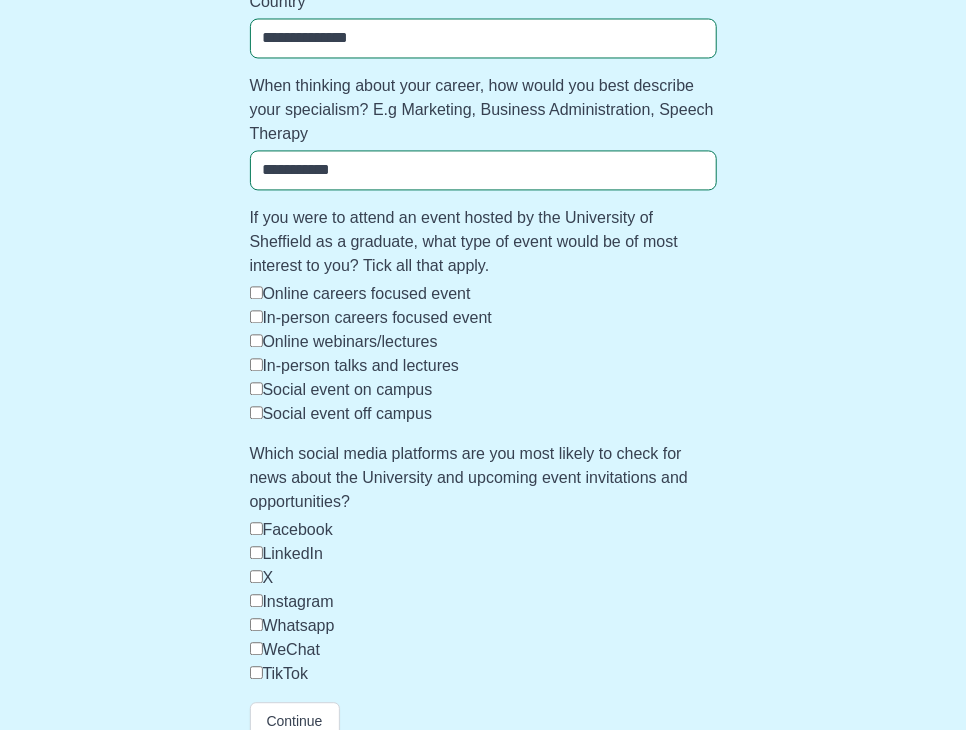 scroll, scrollTop: 1241, scrollLeft: 0, axis: vertical 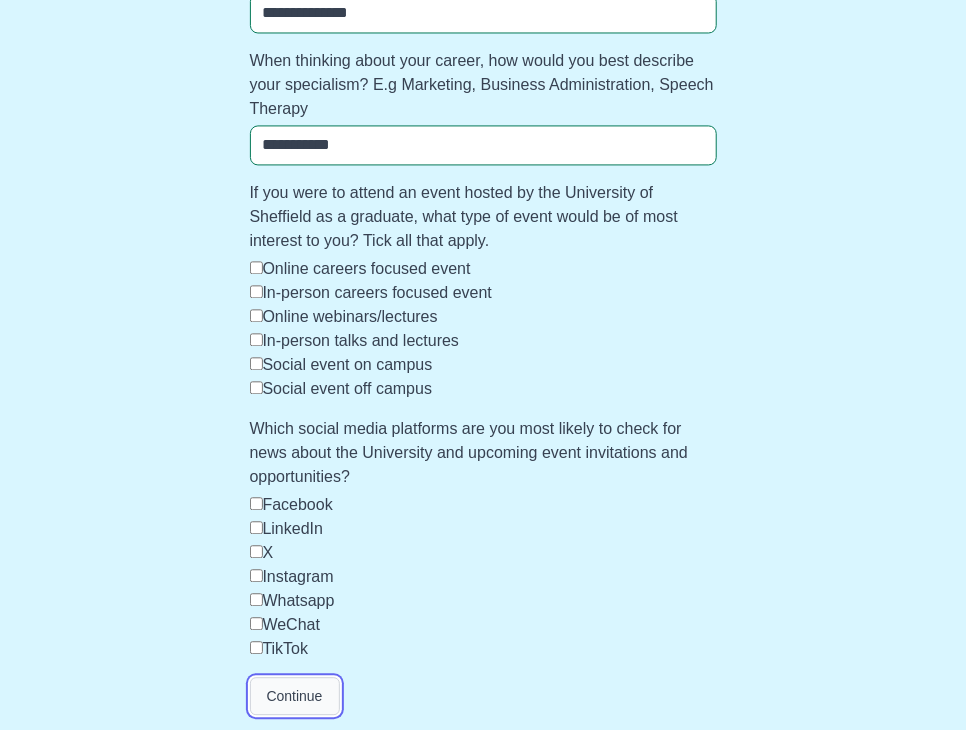 click on "Continue" at bounding box center [295, 696] 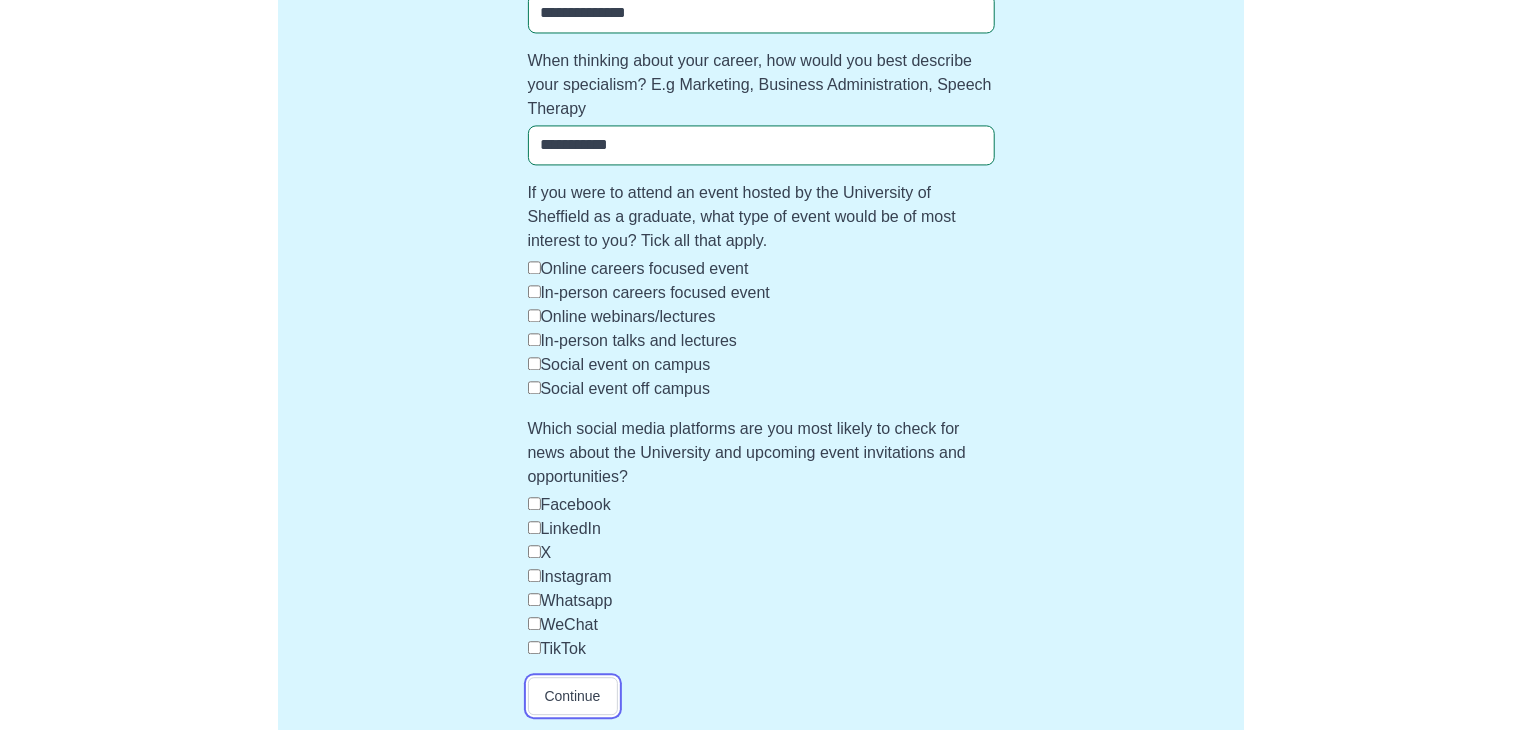 scroll, scrollTop: 1181, scrollLeft: 0, axis: vertical 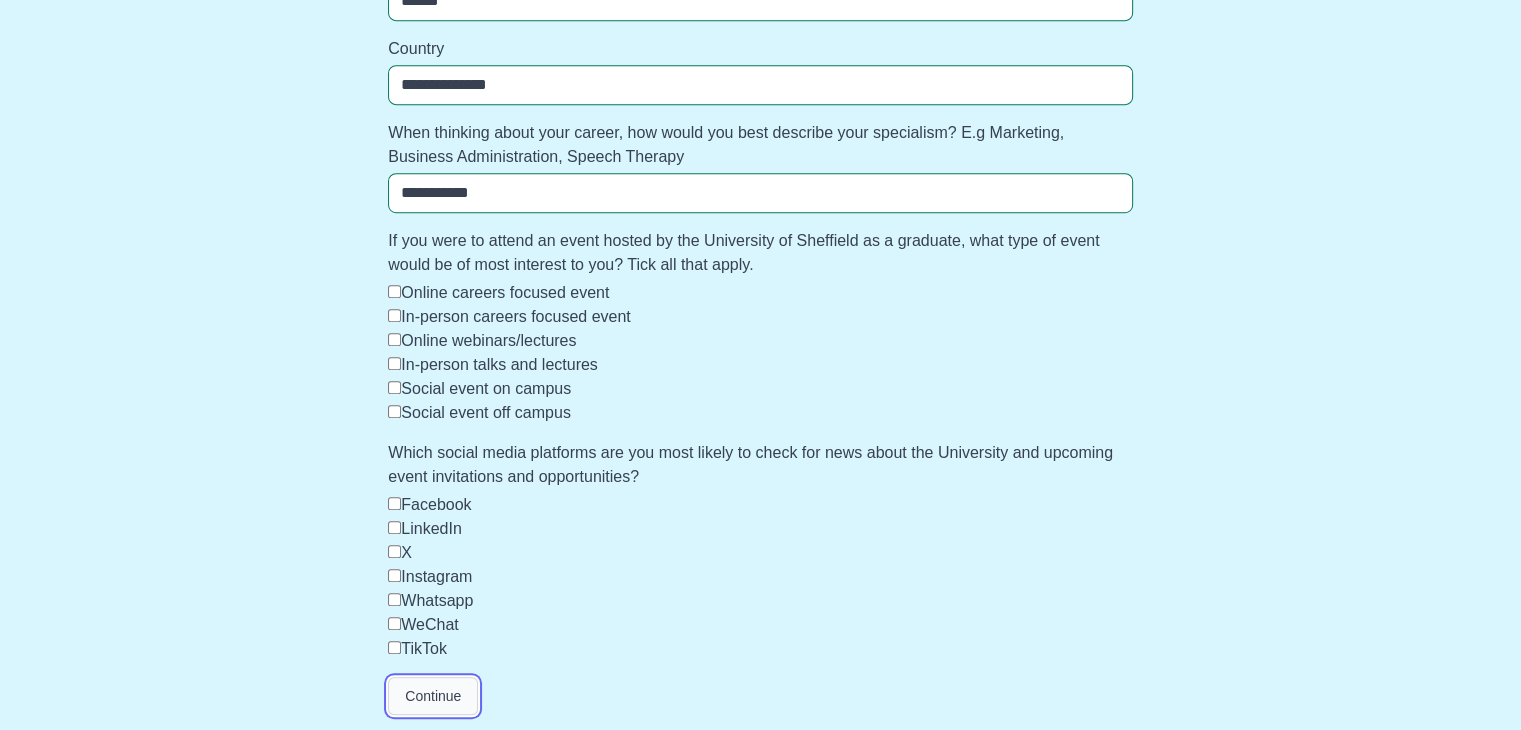 click on "Continue" at bounding box center (433, 696) 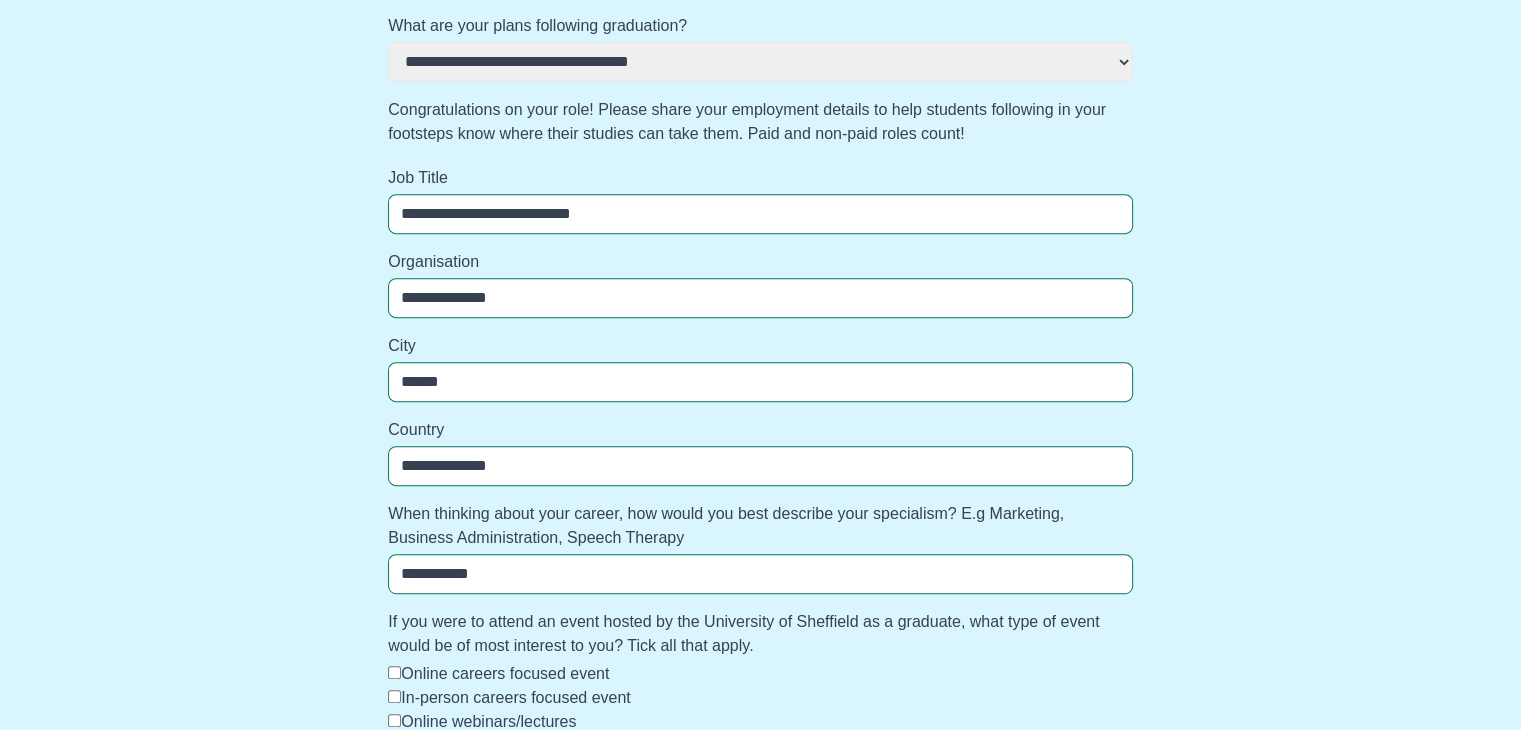 scroll, scrollTop: 1181, scrollLeft: 0, axis: vertical 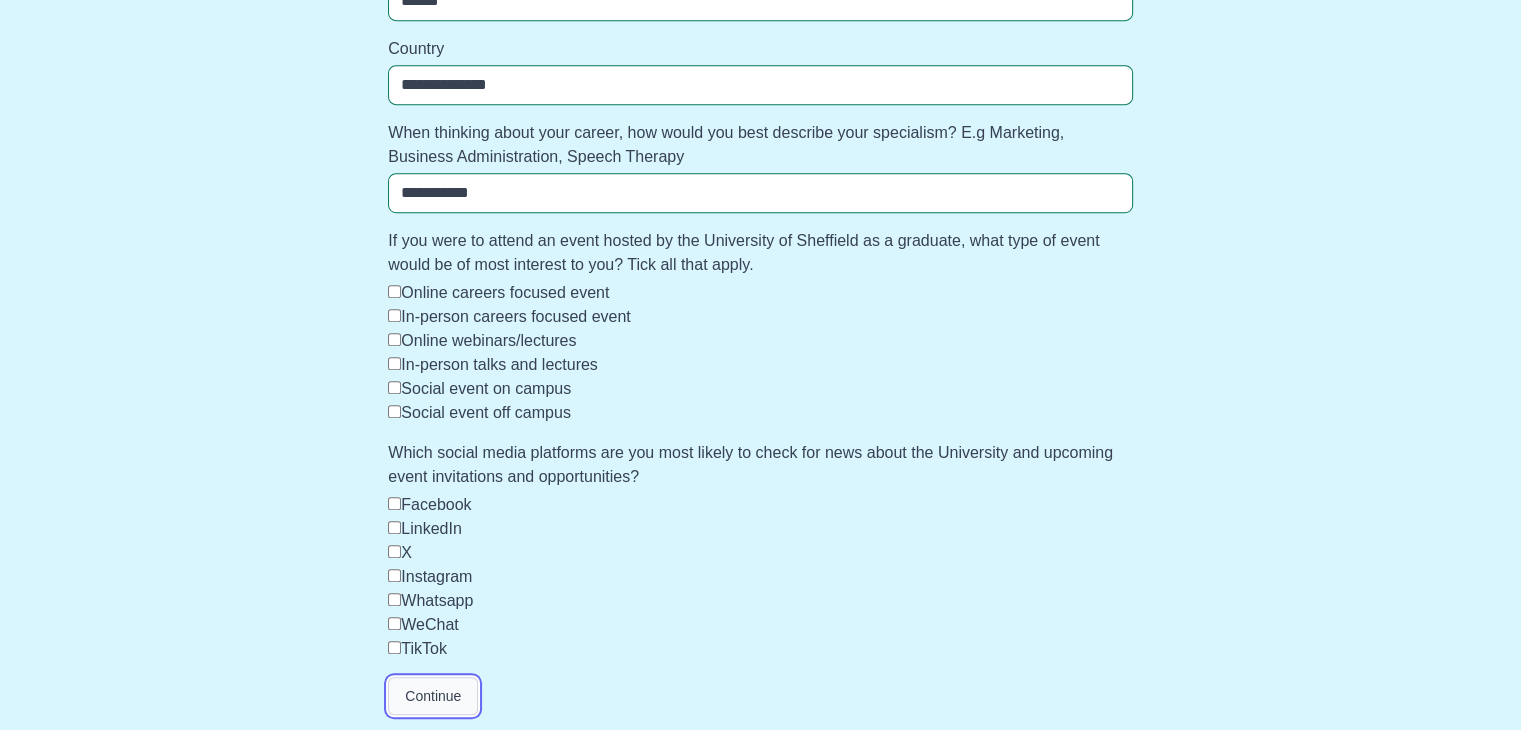click on "Continue" at bounding box center (433, 696) 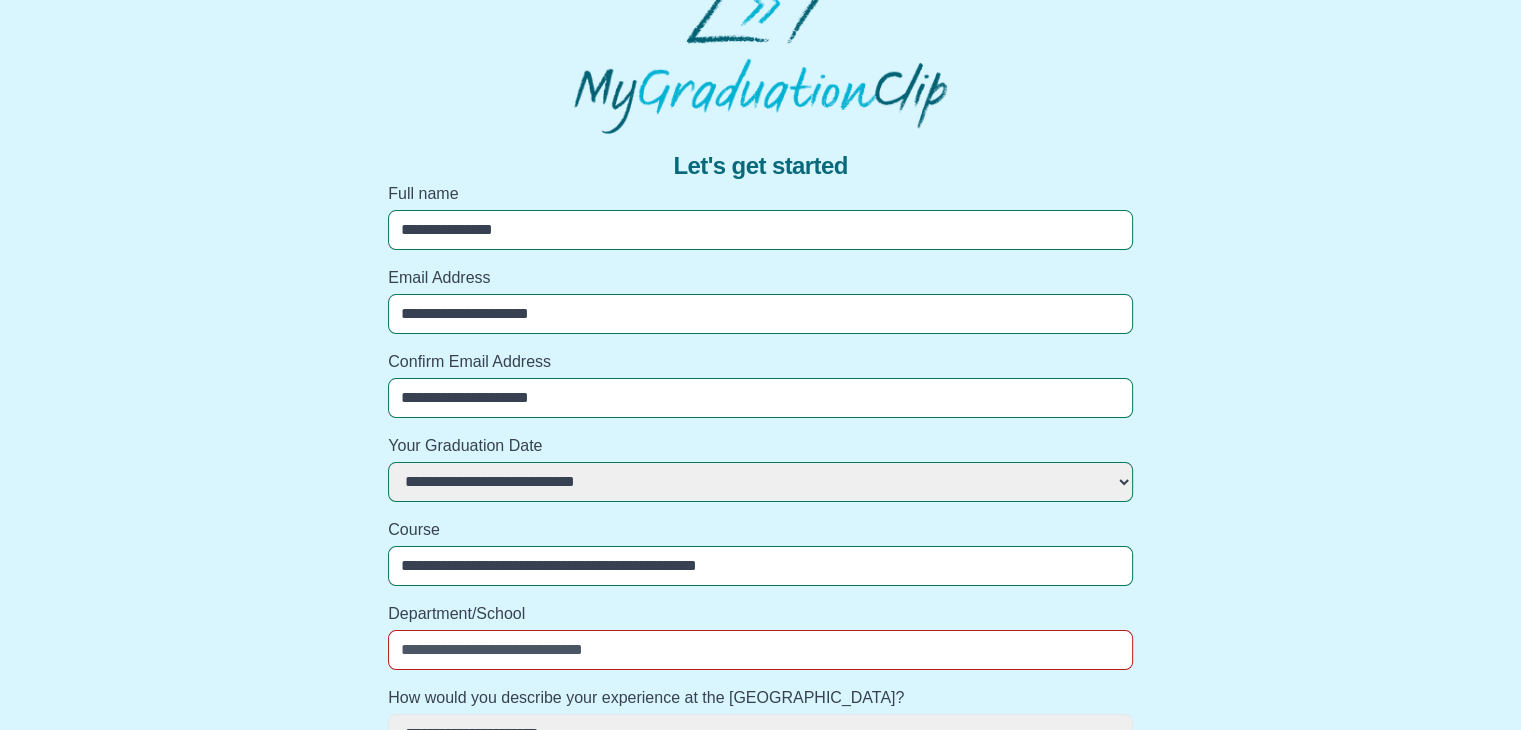 scroll, scrollTop: 0, scrollLeft: 0, axis: both 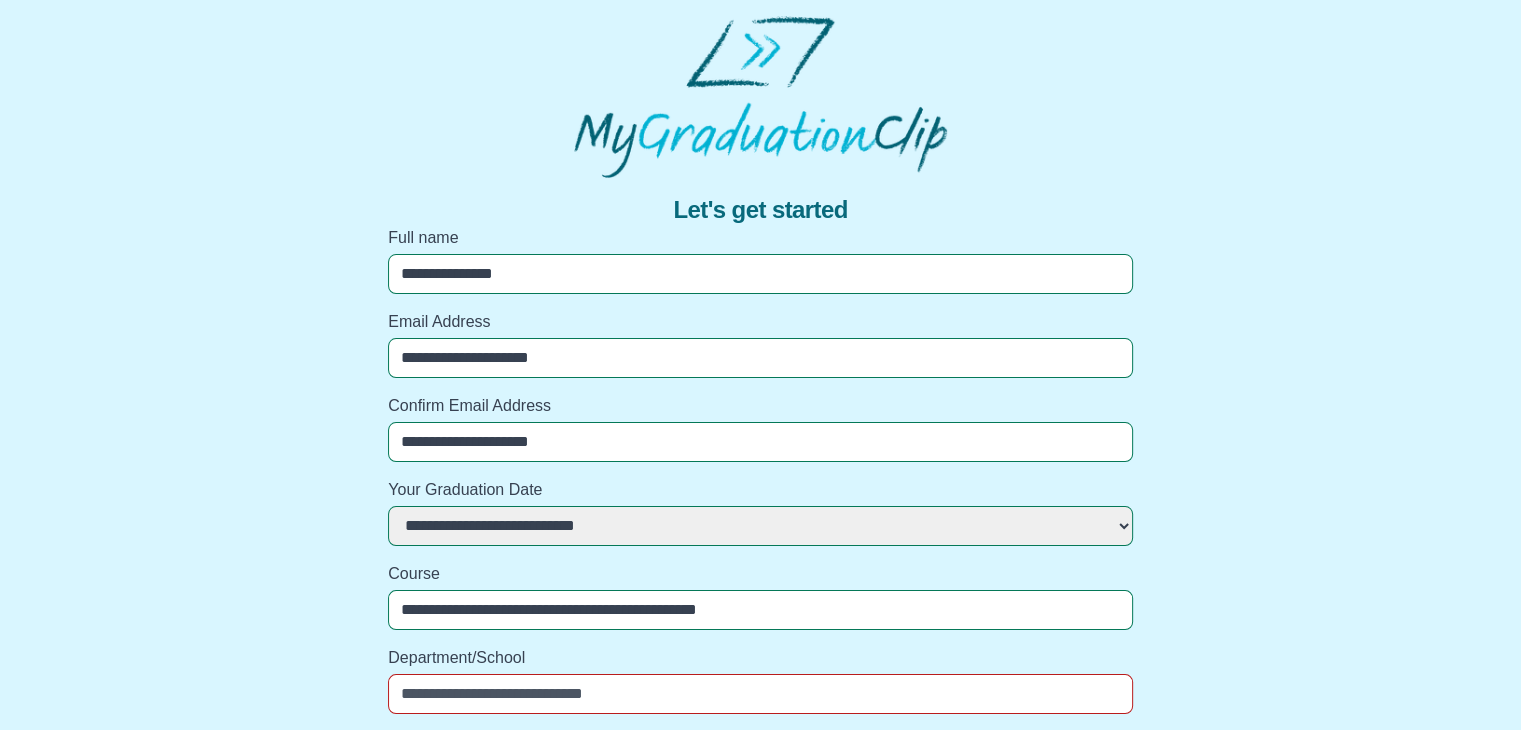 click on "**********" at bounding box center (760, 274) 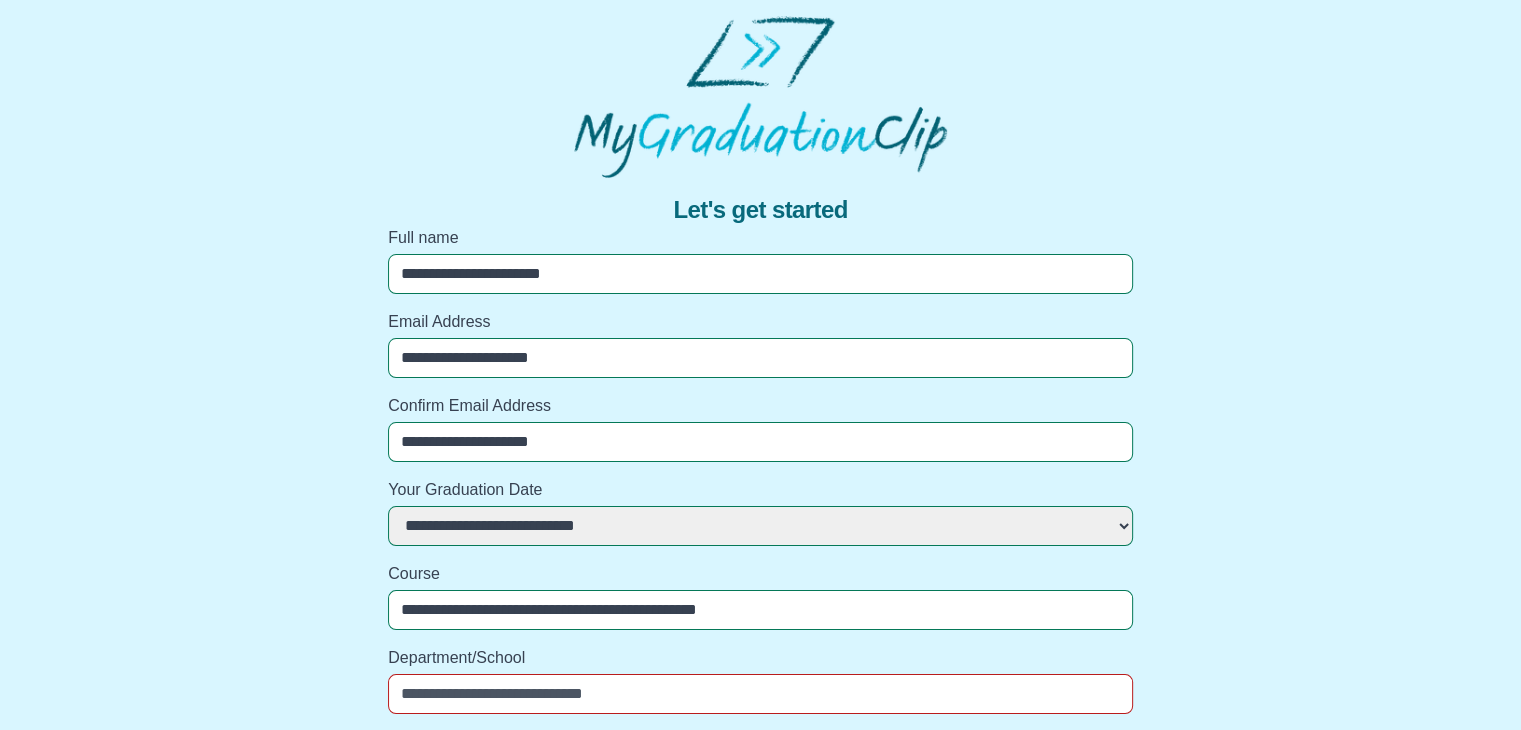 type on "**********" 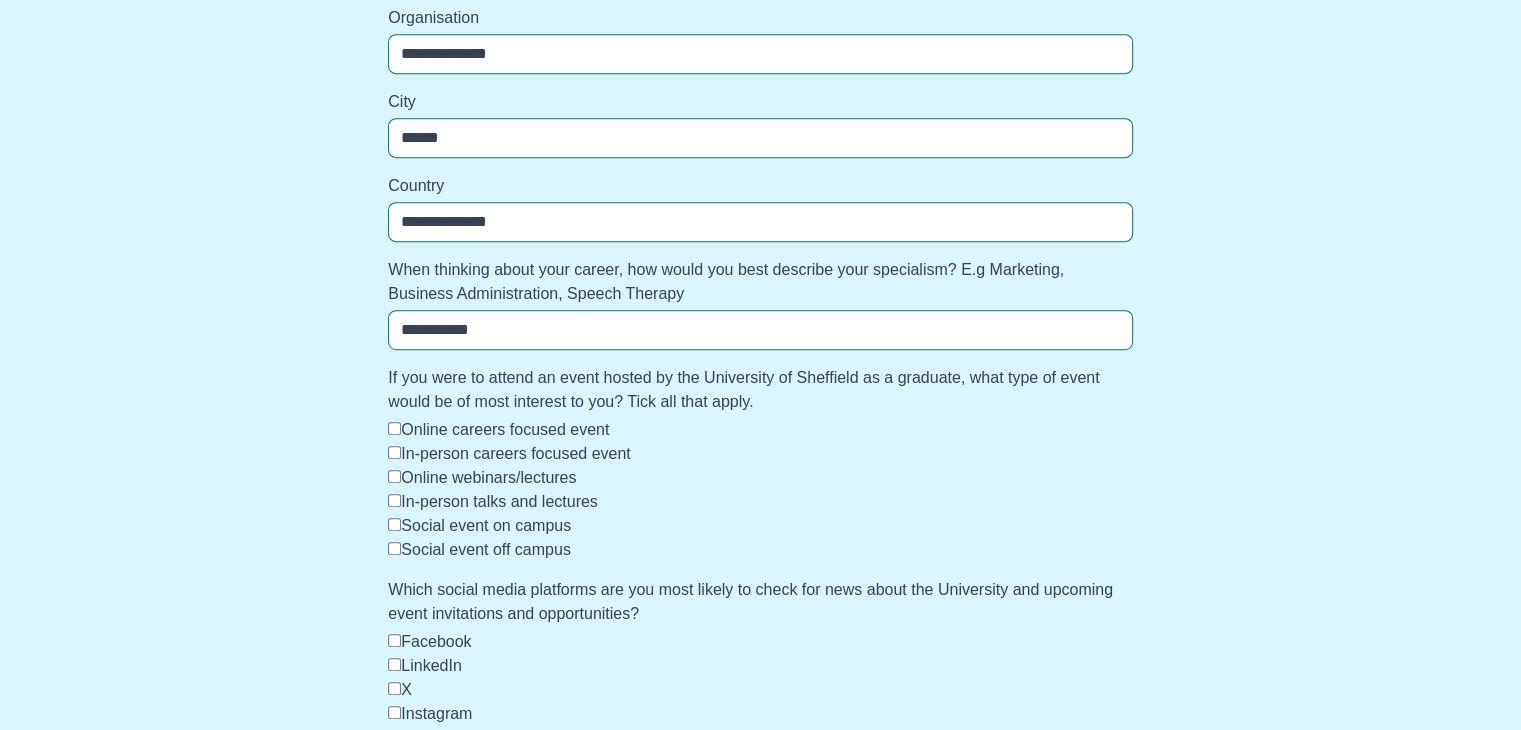 scroll, scrollTop: 1181, scrollLeft: 0, axis: vertical 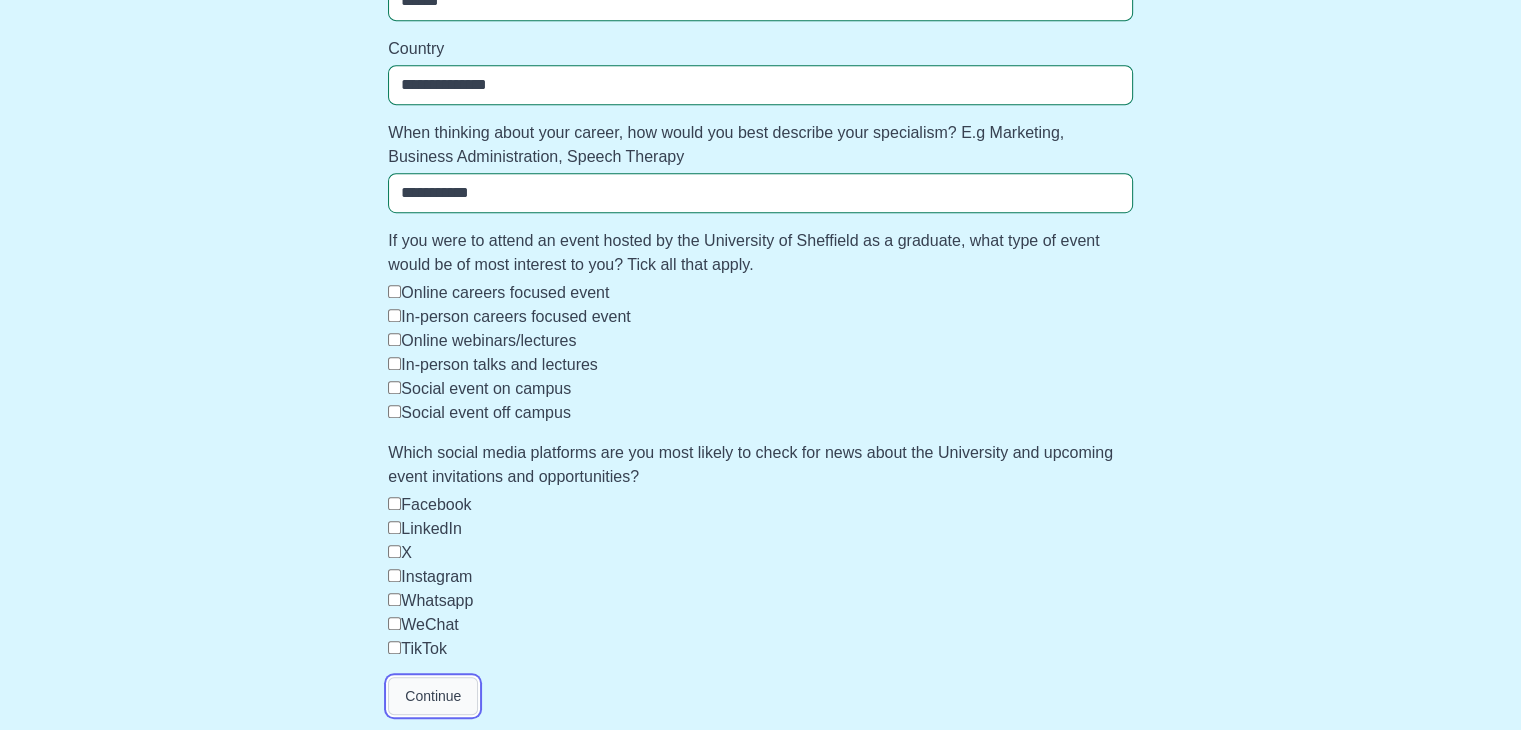 click on "Continue" at bounding box center [433, 696] 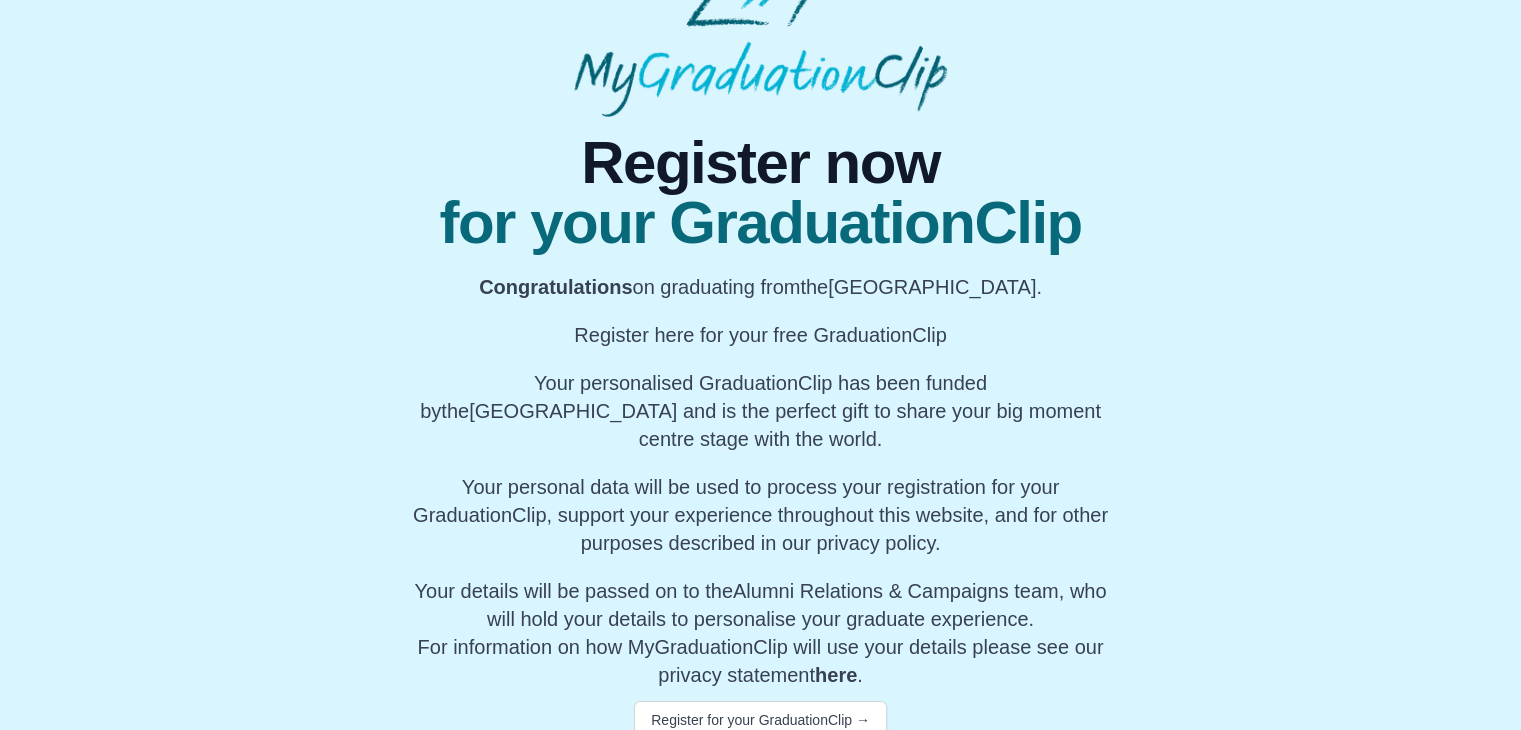 scroll, scrollTop: 117, scrollLeft: 0, axis: vertical 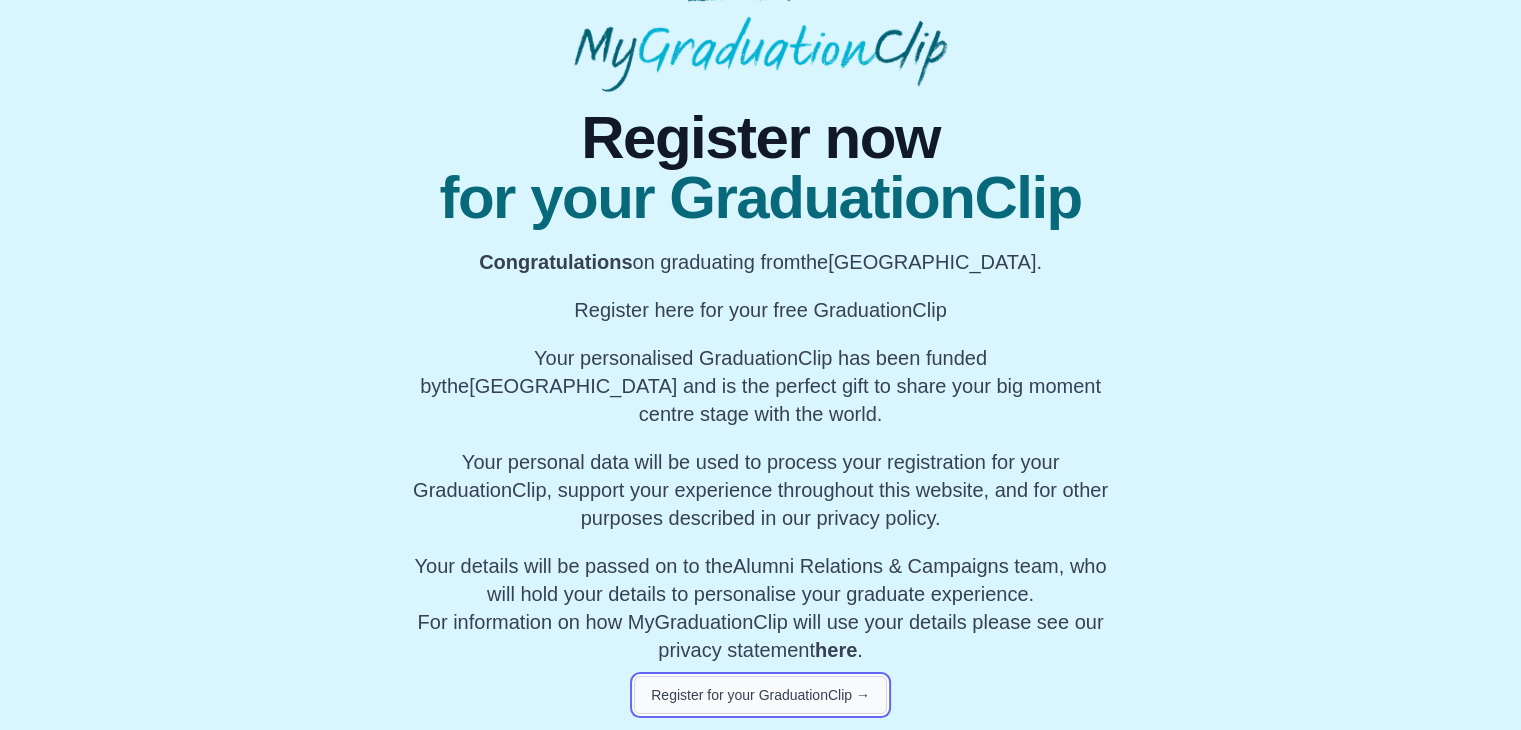click on "Register for your GraduationClip →" at bounding box center (760, 695) 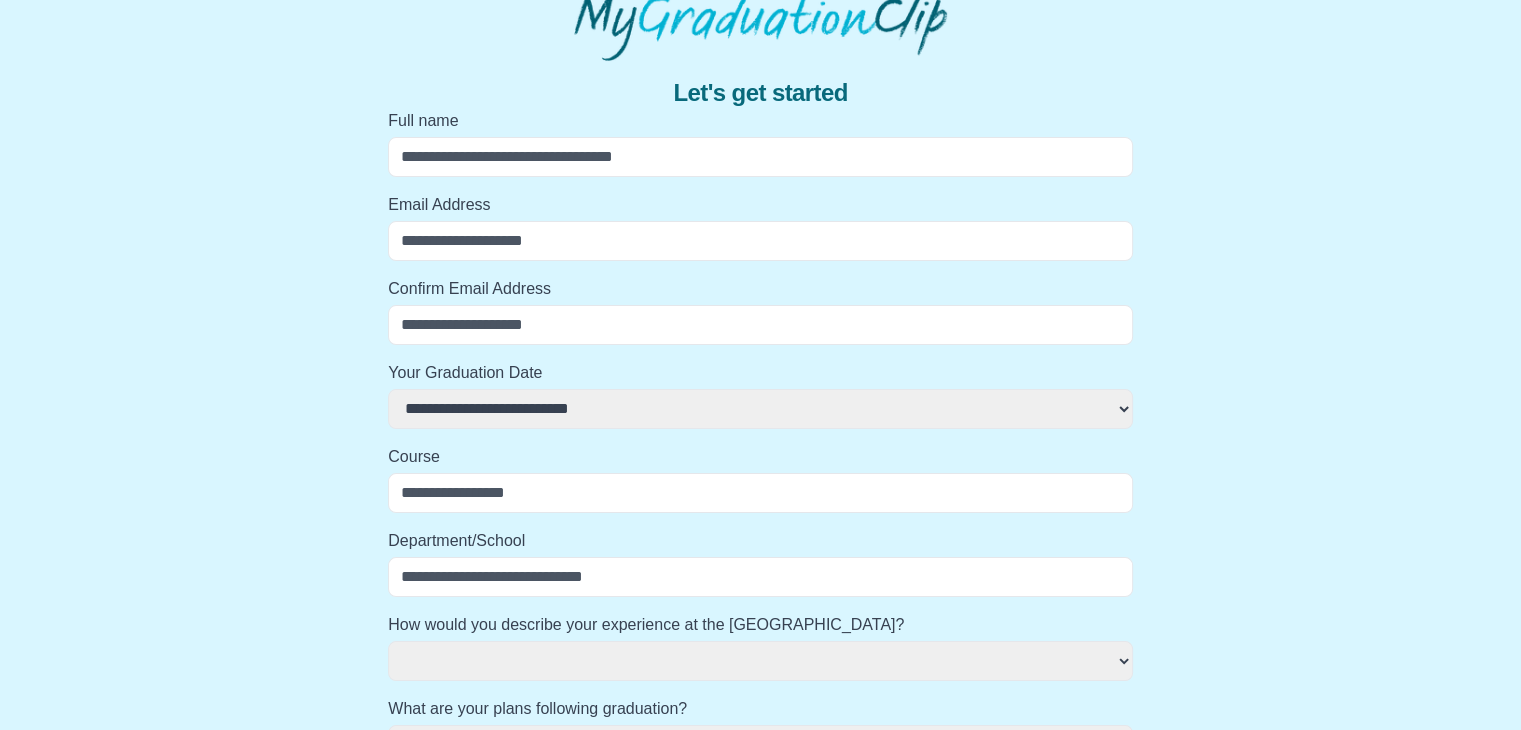 click on "Full name" at bounding box center (760, 157) 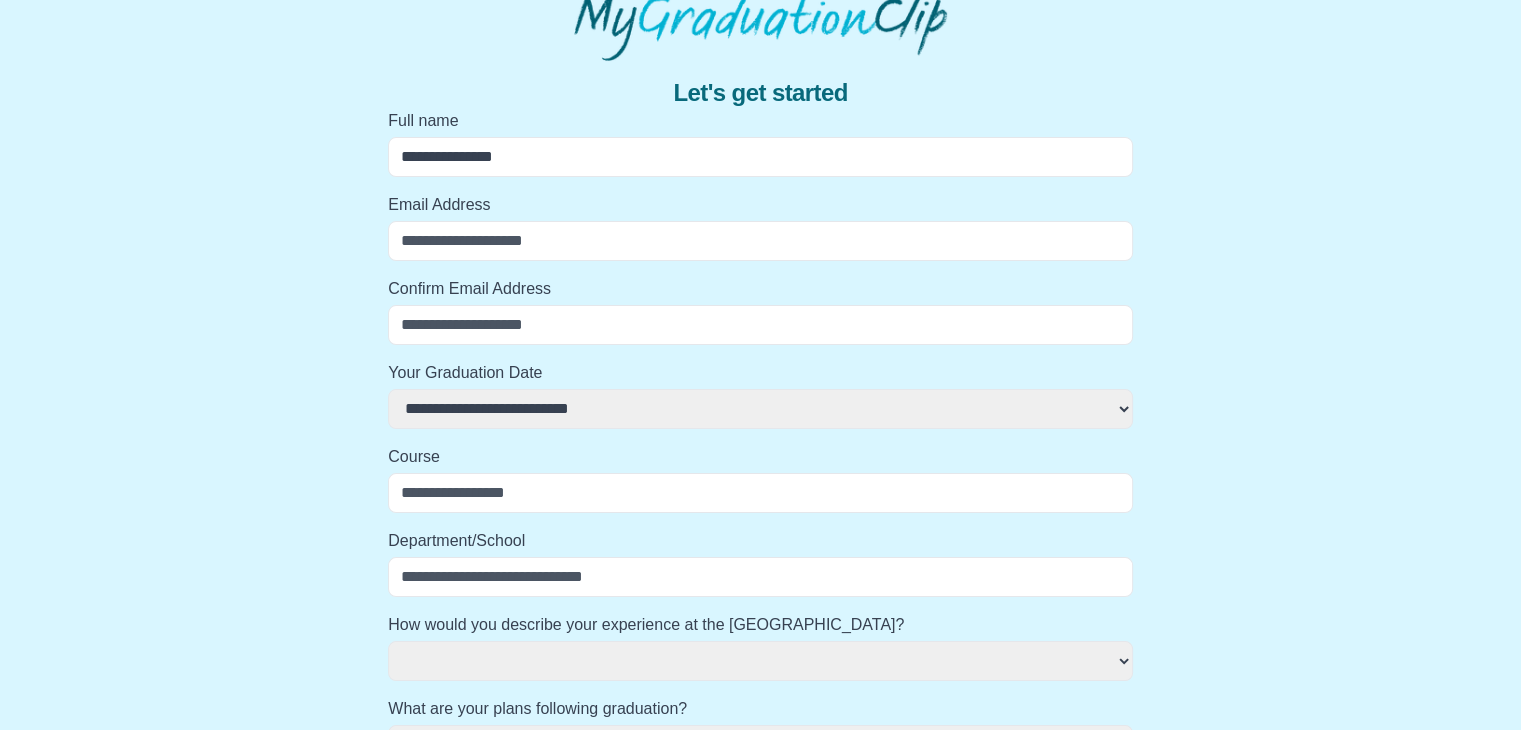 type on "**********" 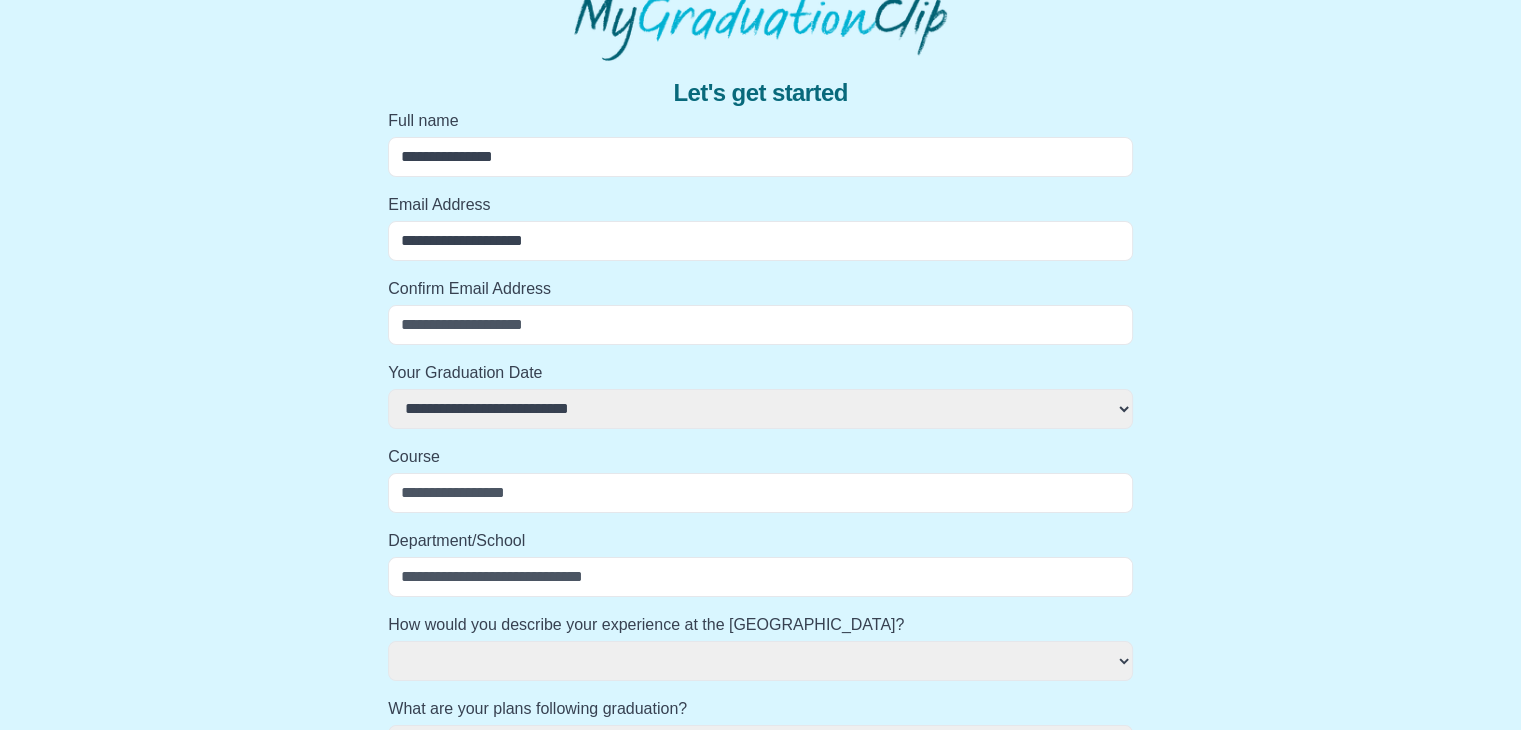 type on "**********" 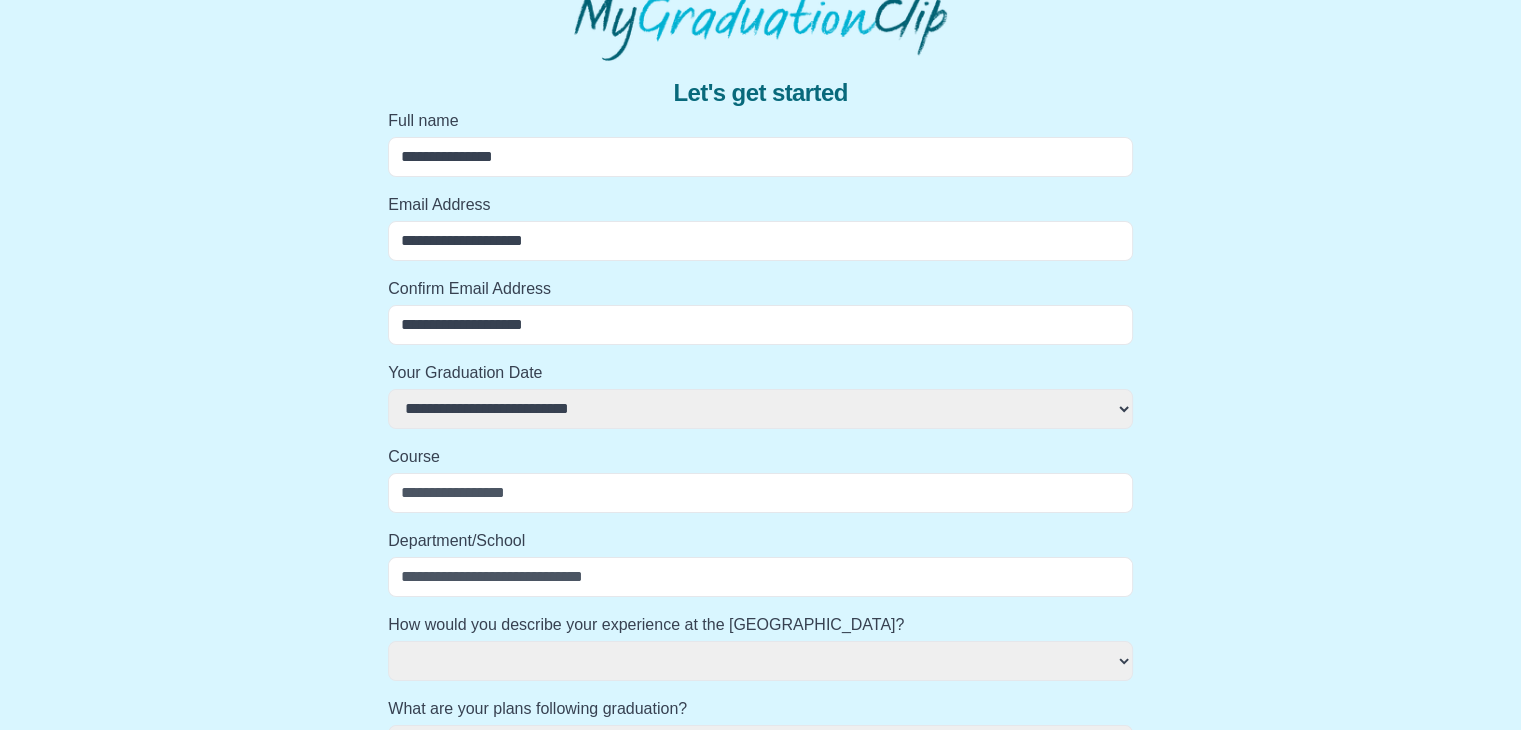 select 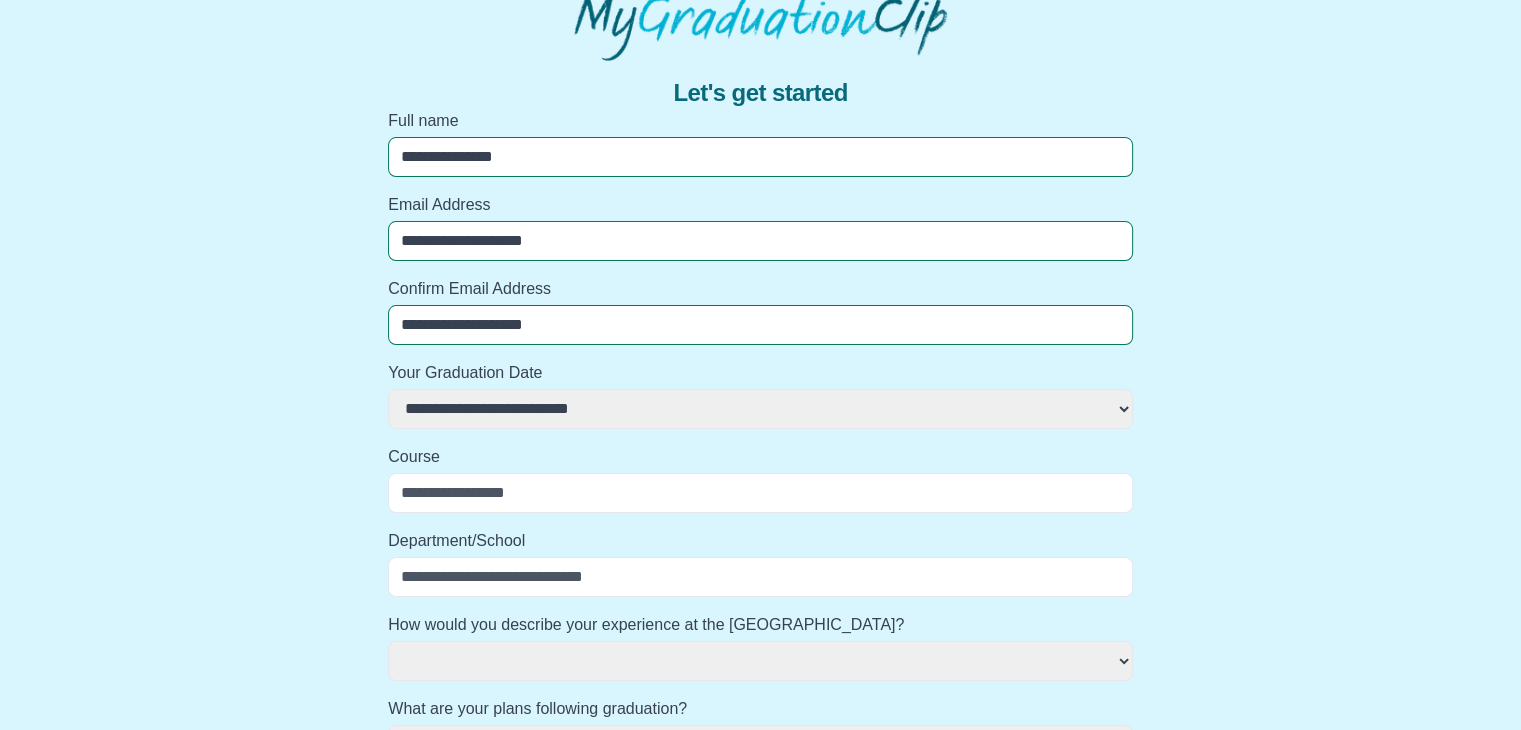 click on "**********" at bounding box center [760, 157] 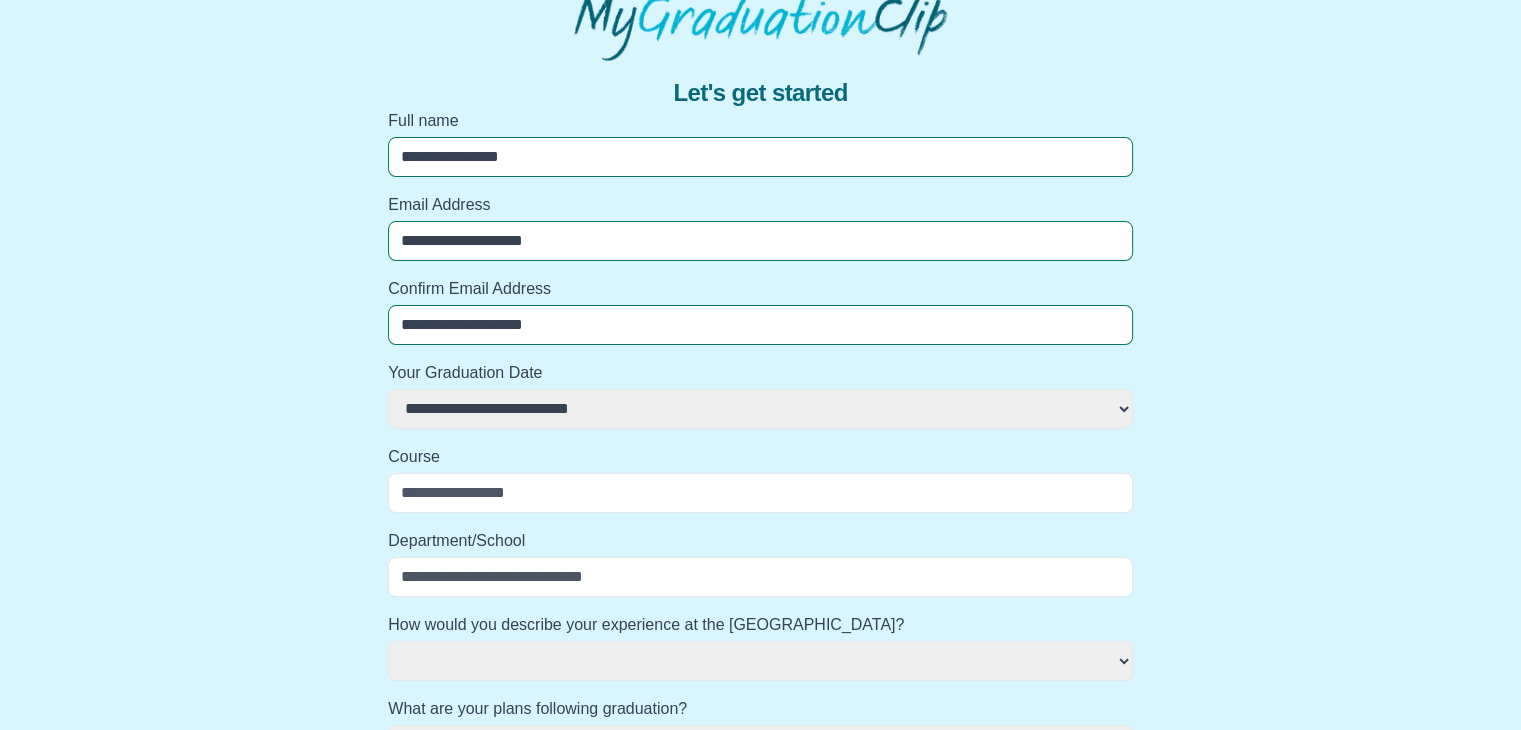 select 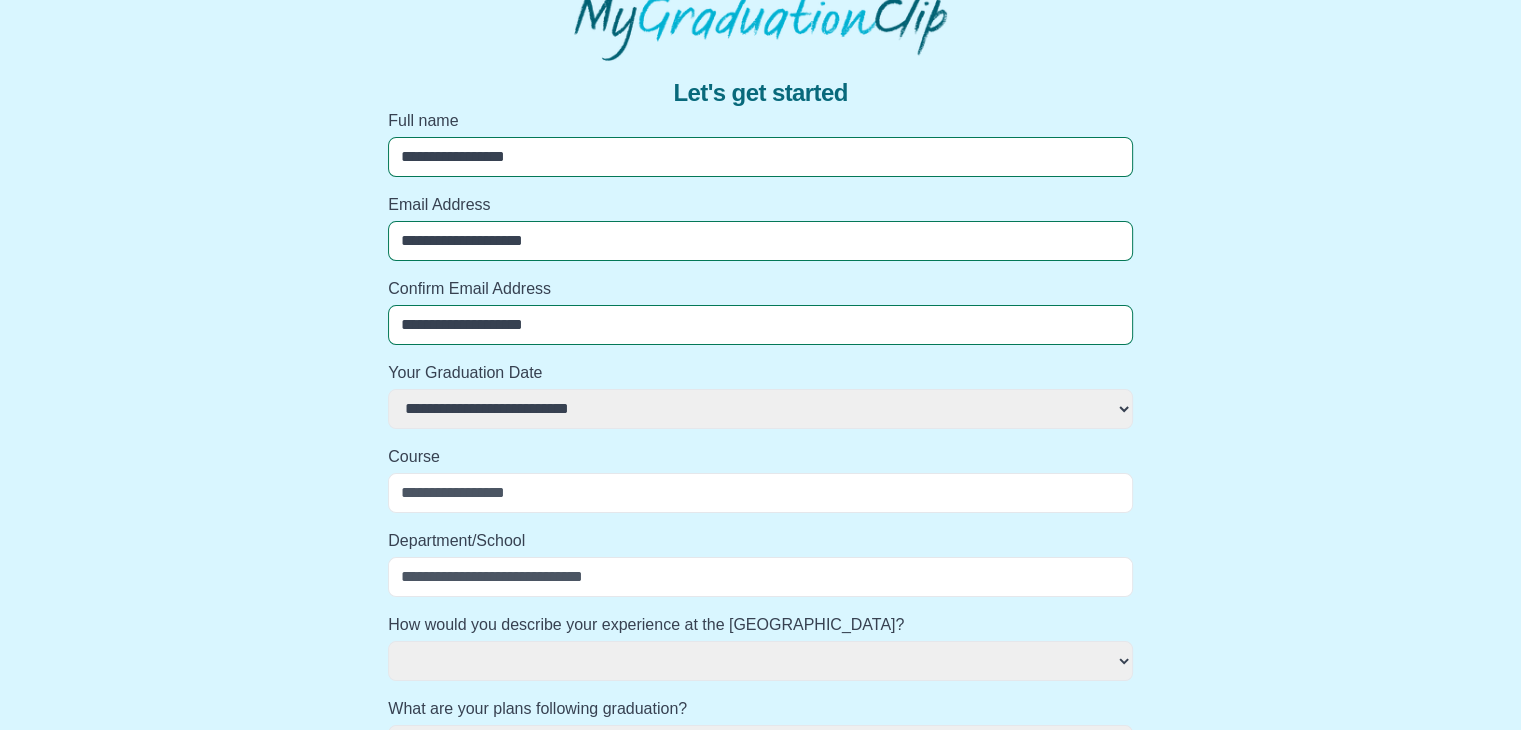 select 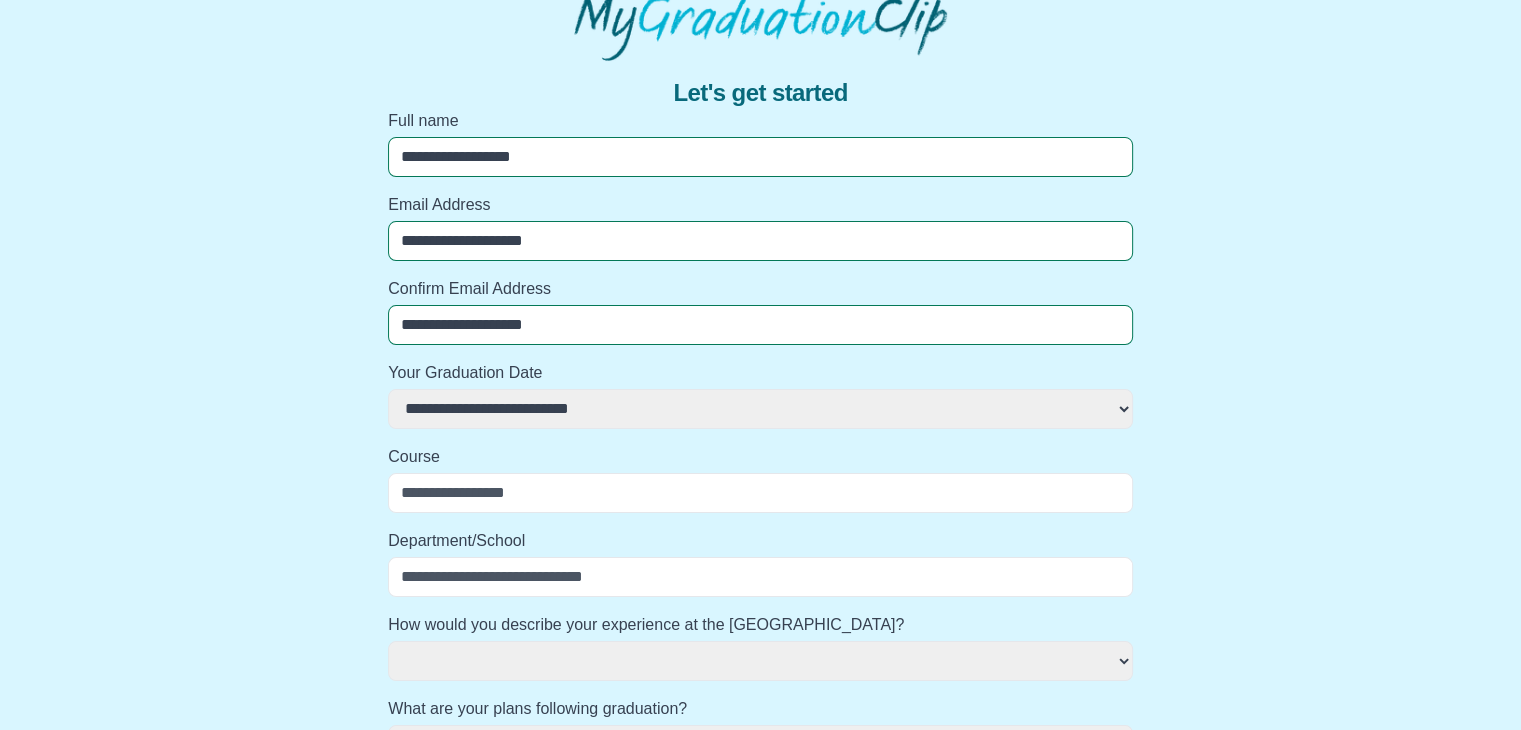 select 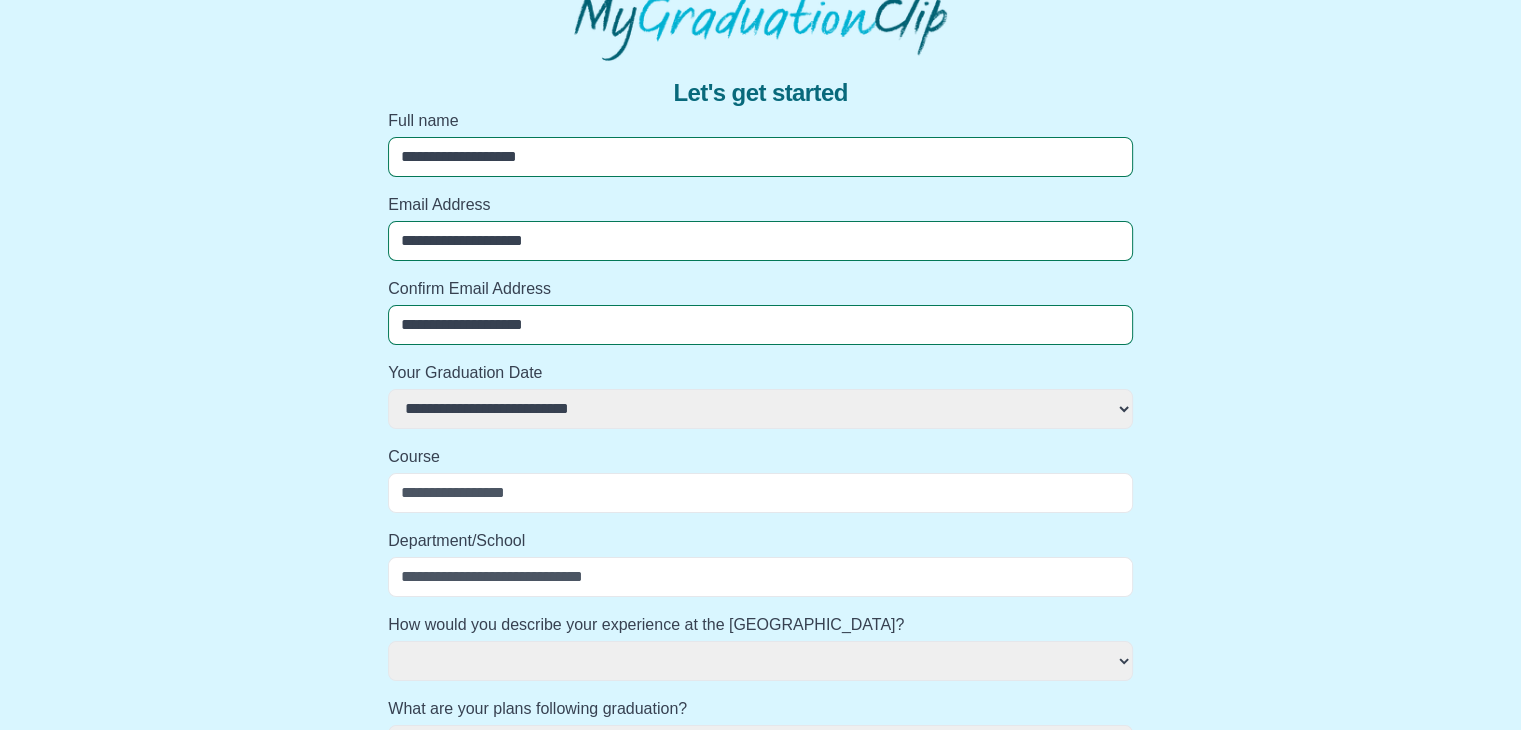 select 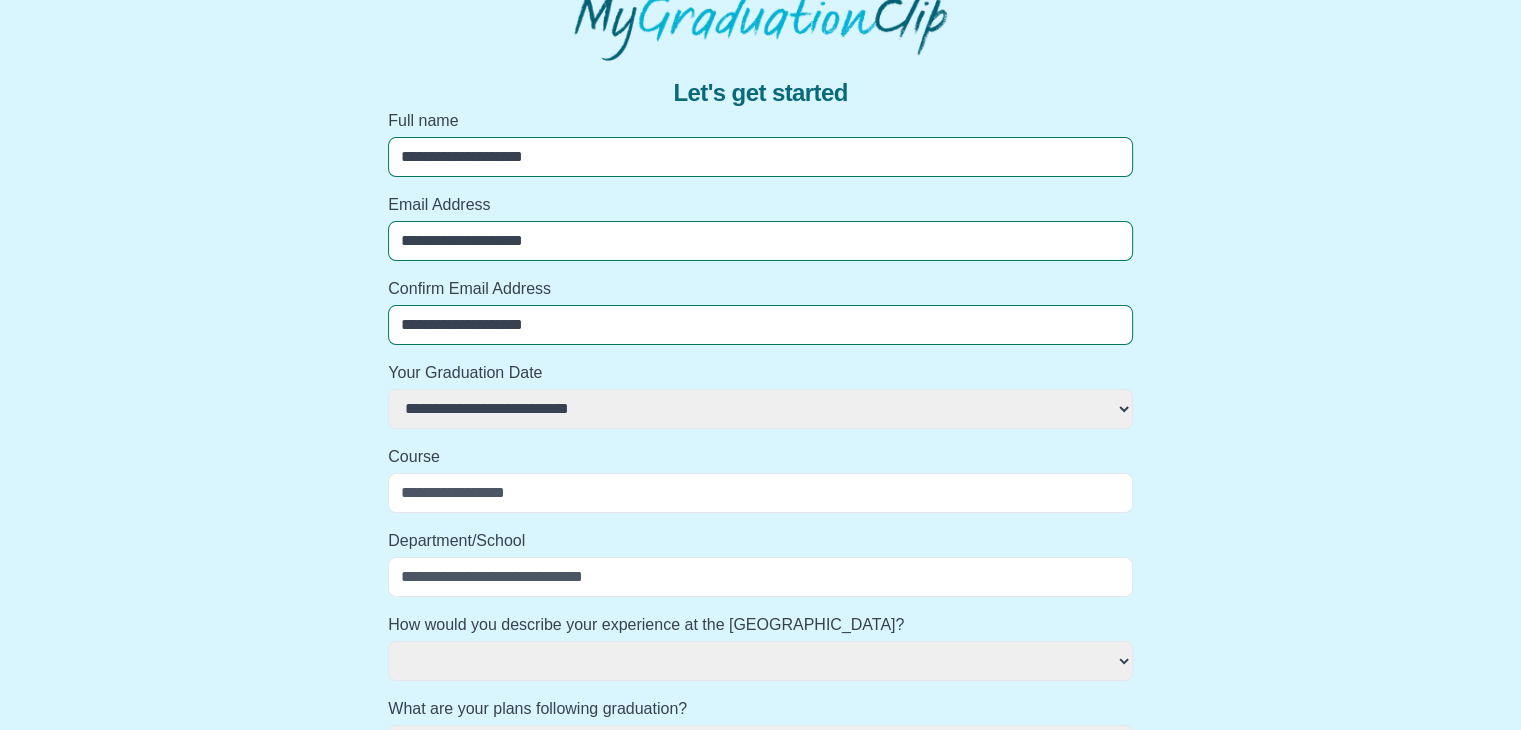select 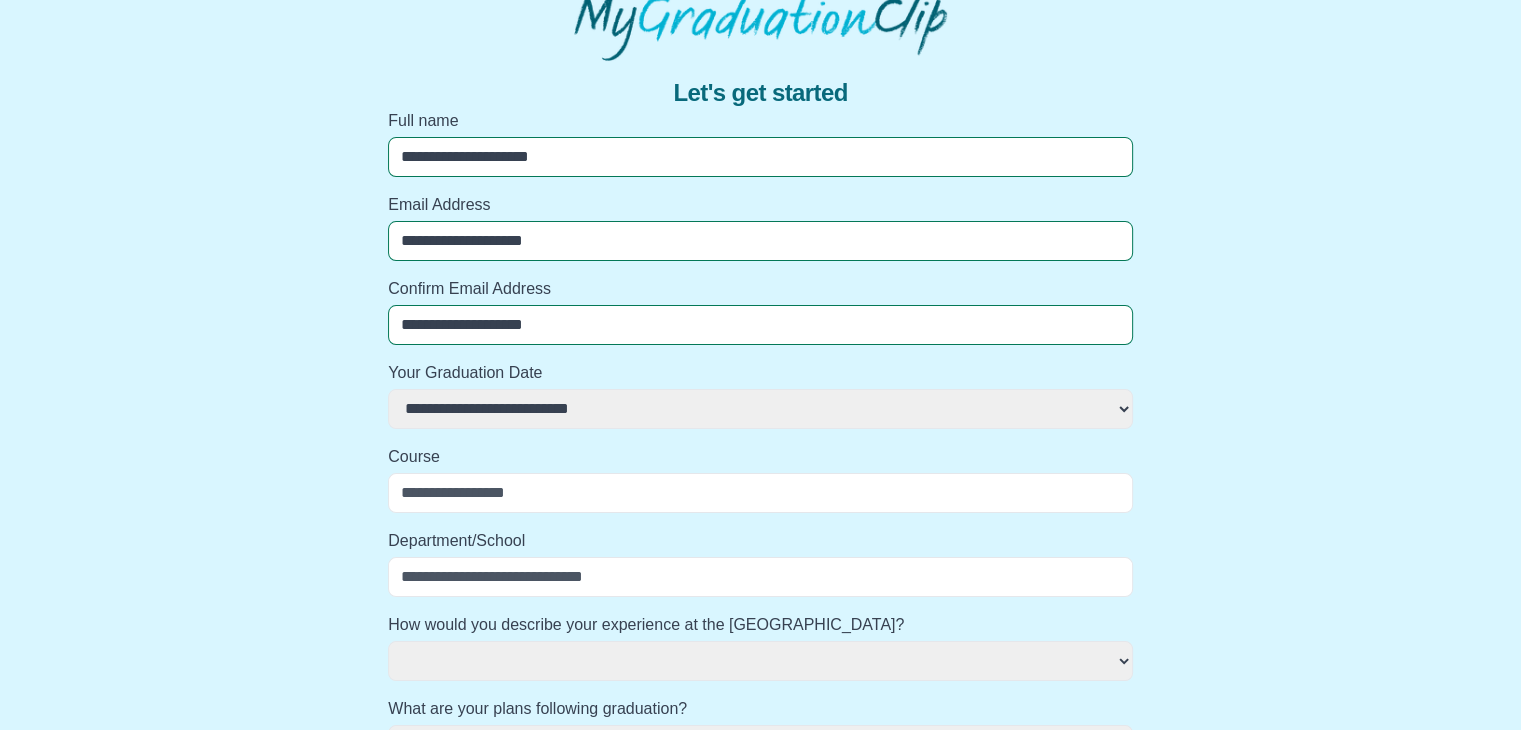 select 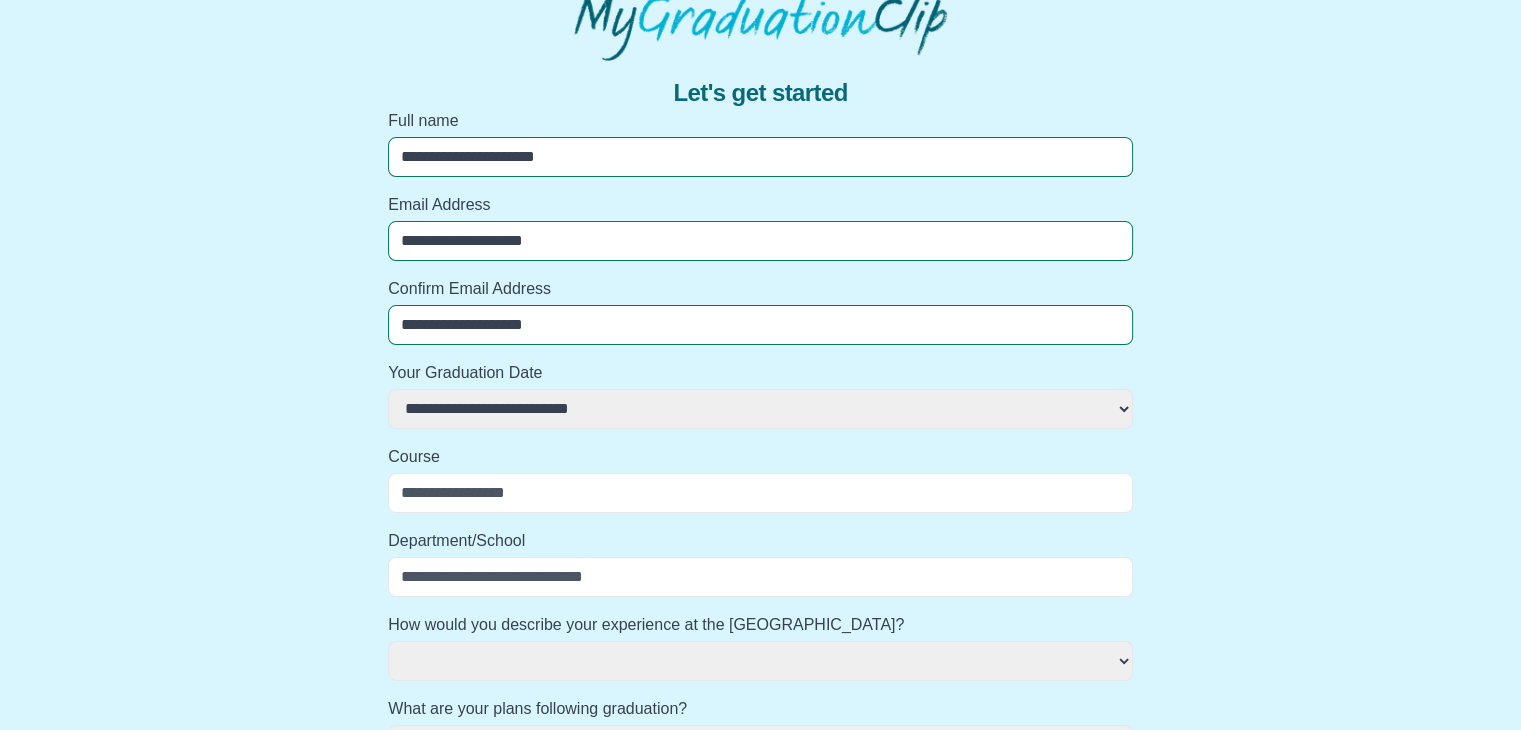 select 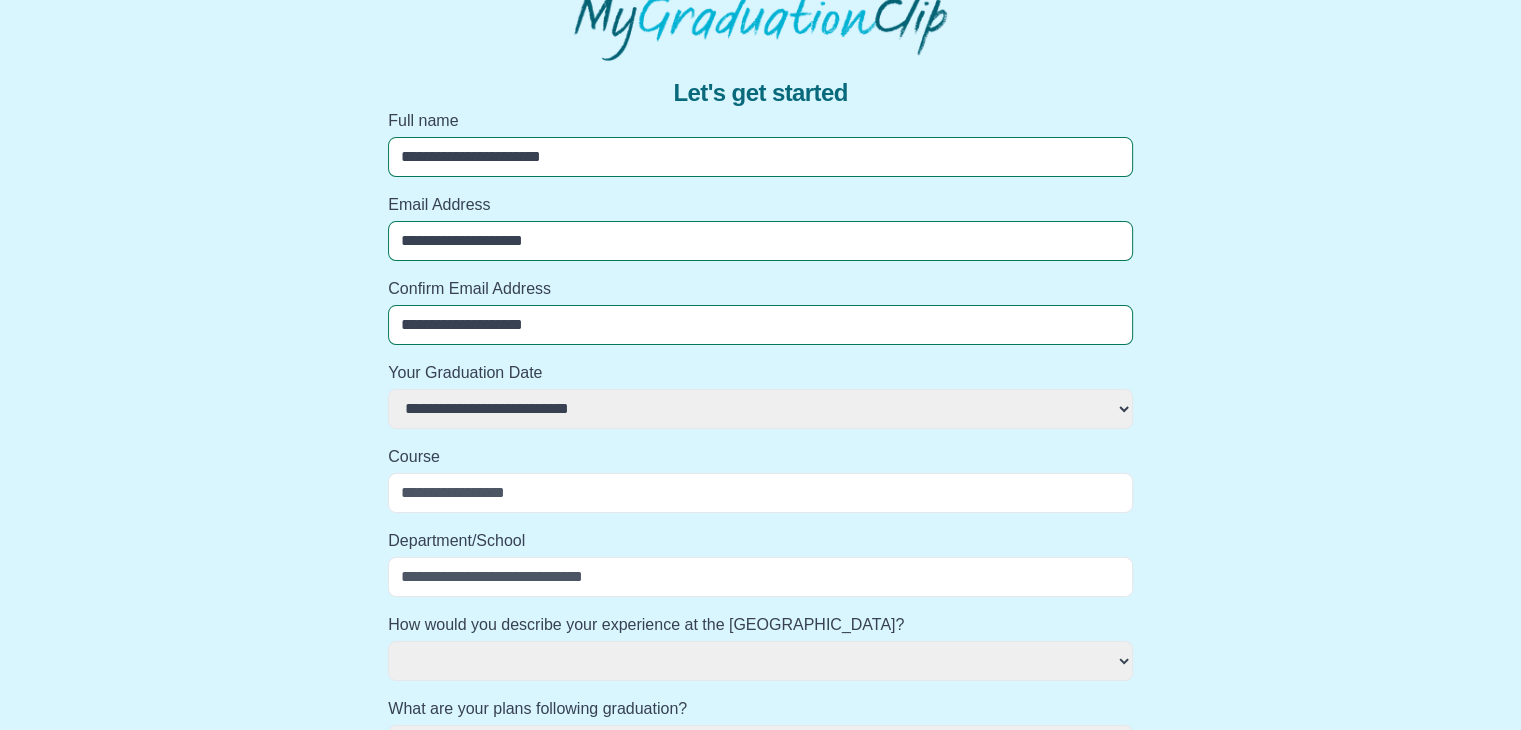 select 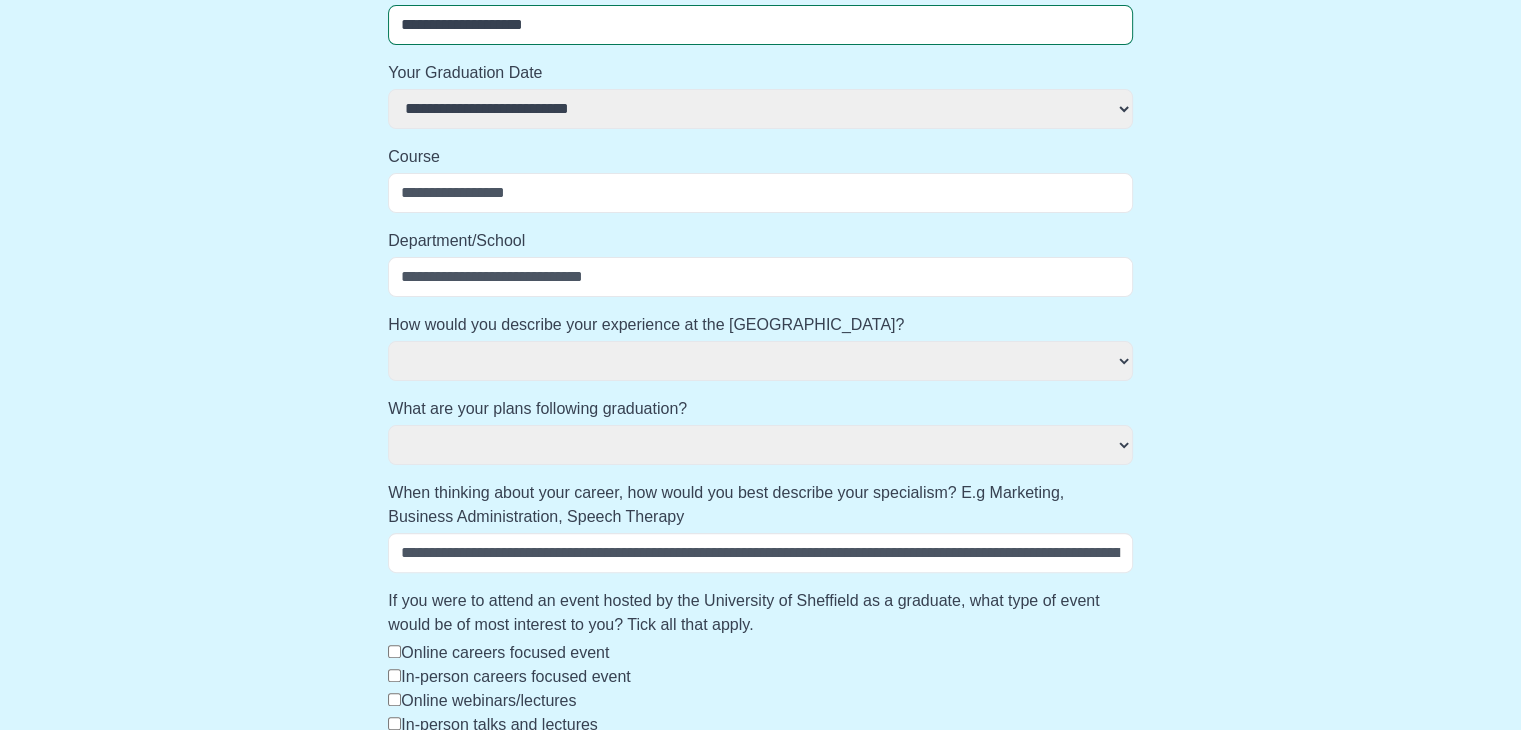 scroll, scrollTop: 777, scrollLeft: 0, axis: vertical 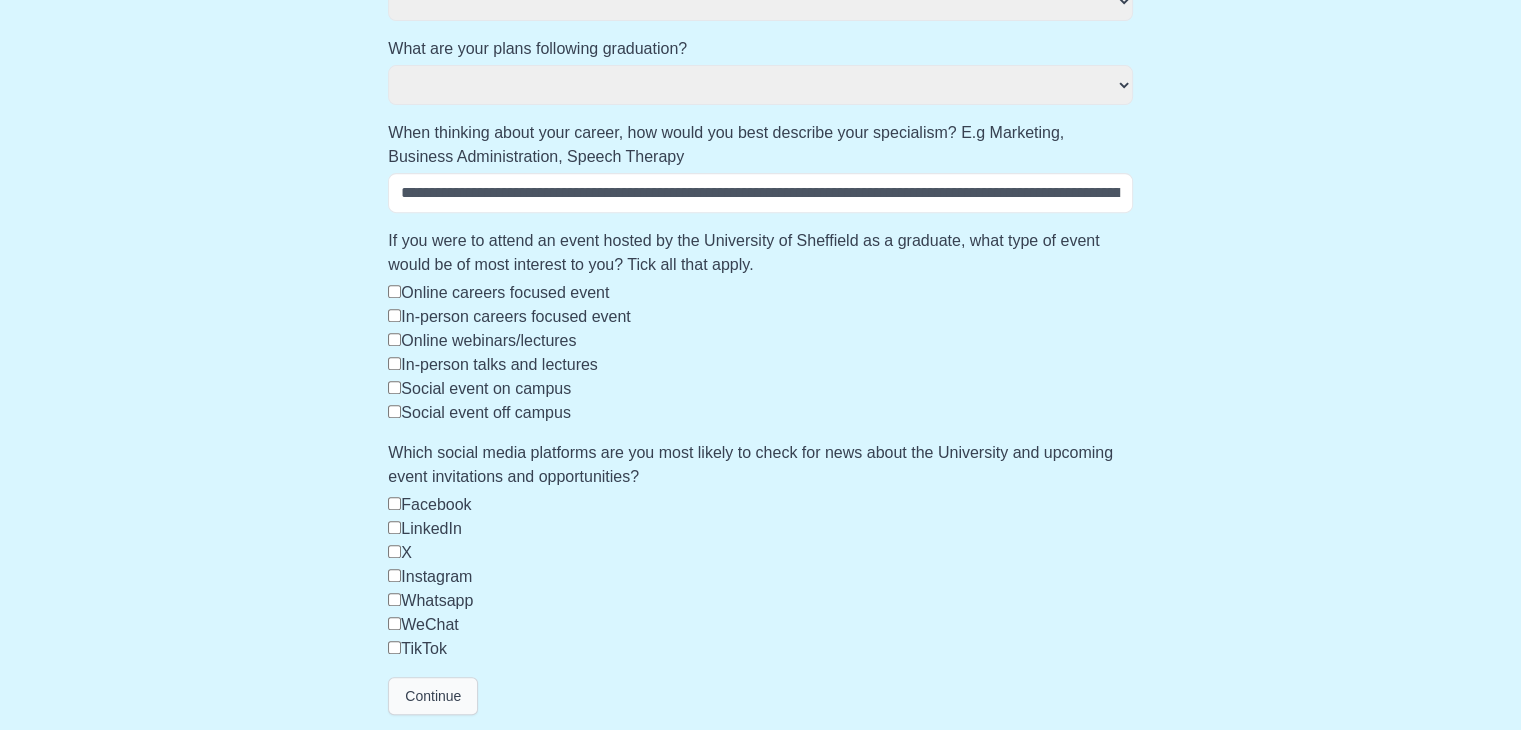 type on "**********" 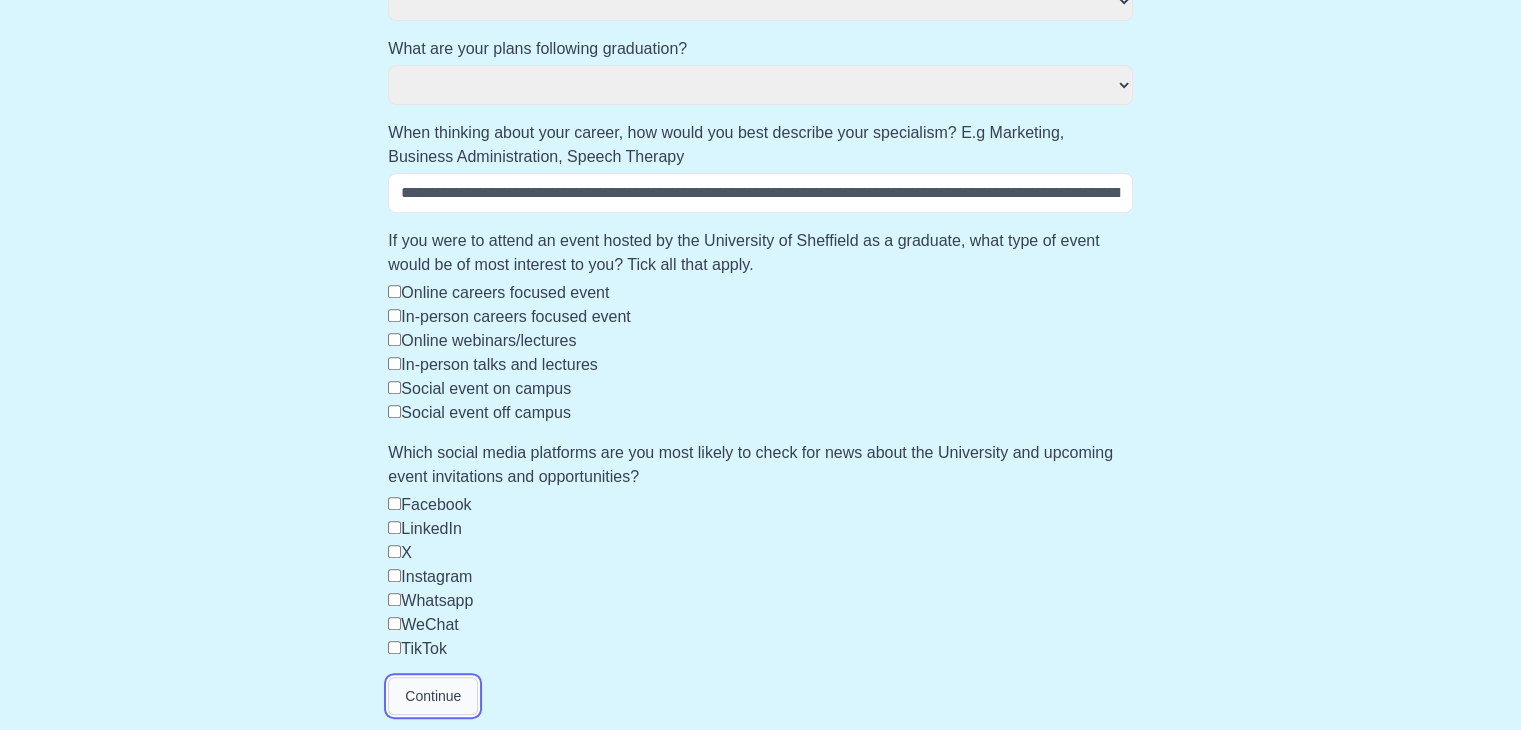 select 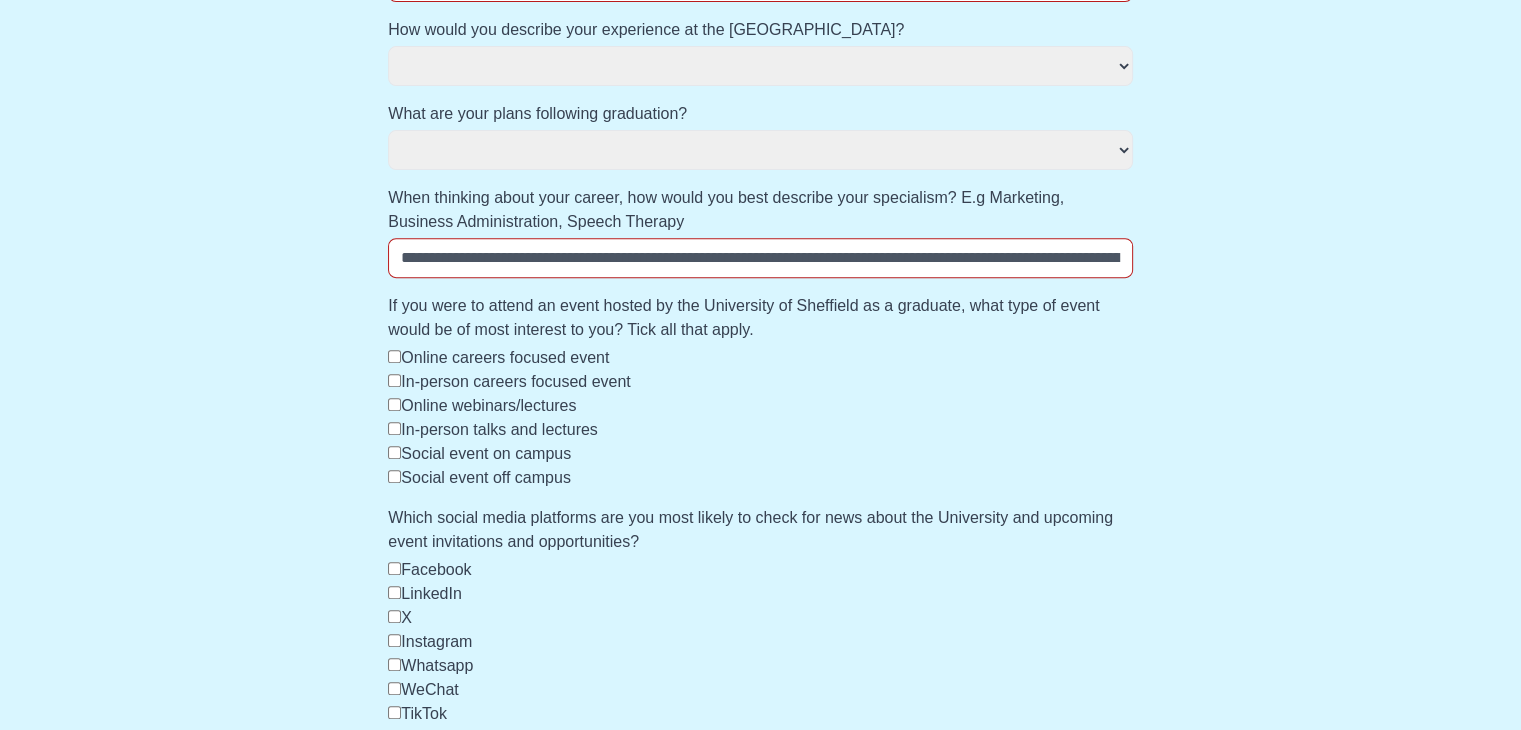 scroll, scrollTop: 701, scrollLeft: 0, axis: vertical 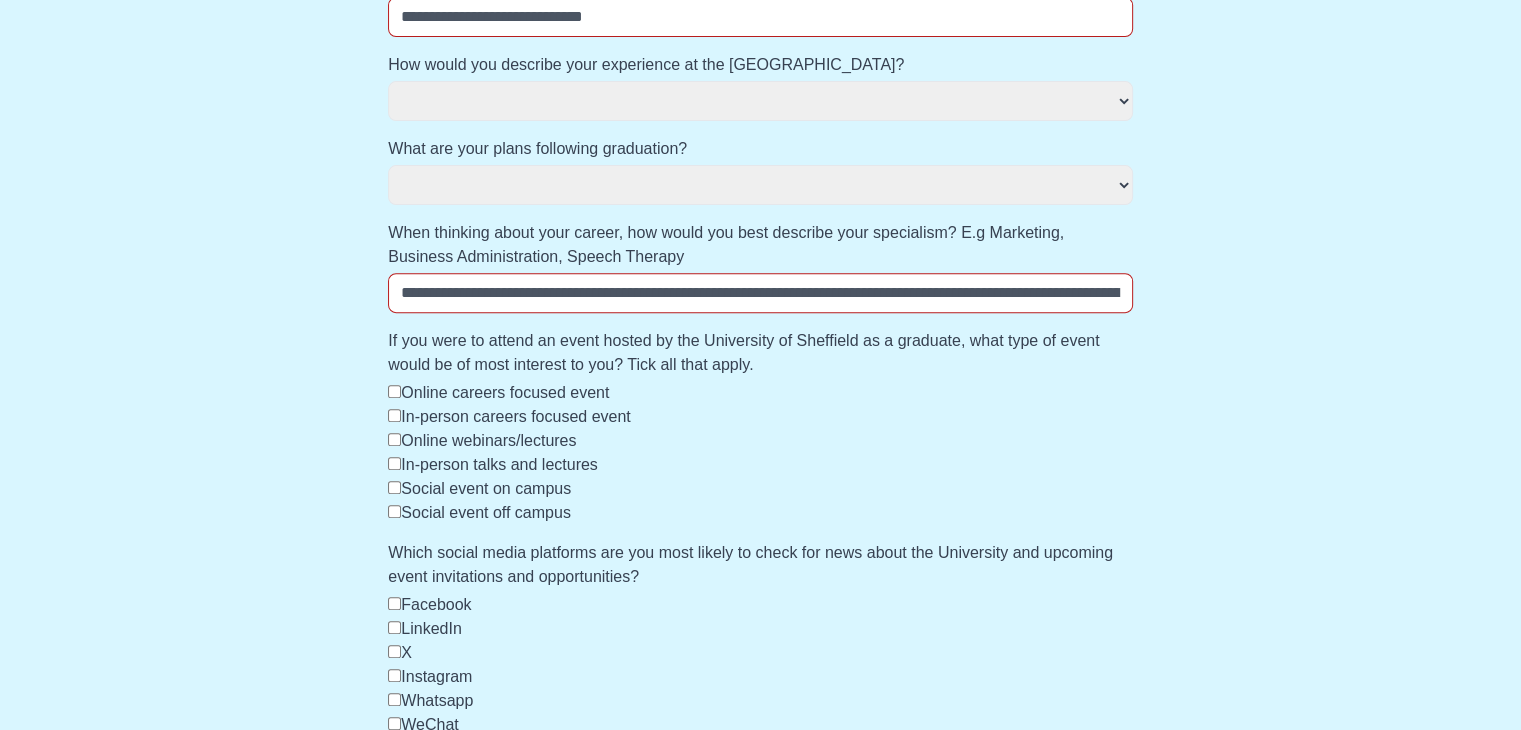 click on "When thinking about your career, how would you best describe your specialism? E.g Marketing, Business Administration, Speech Therapy" at bounding box center (760, 293) 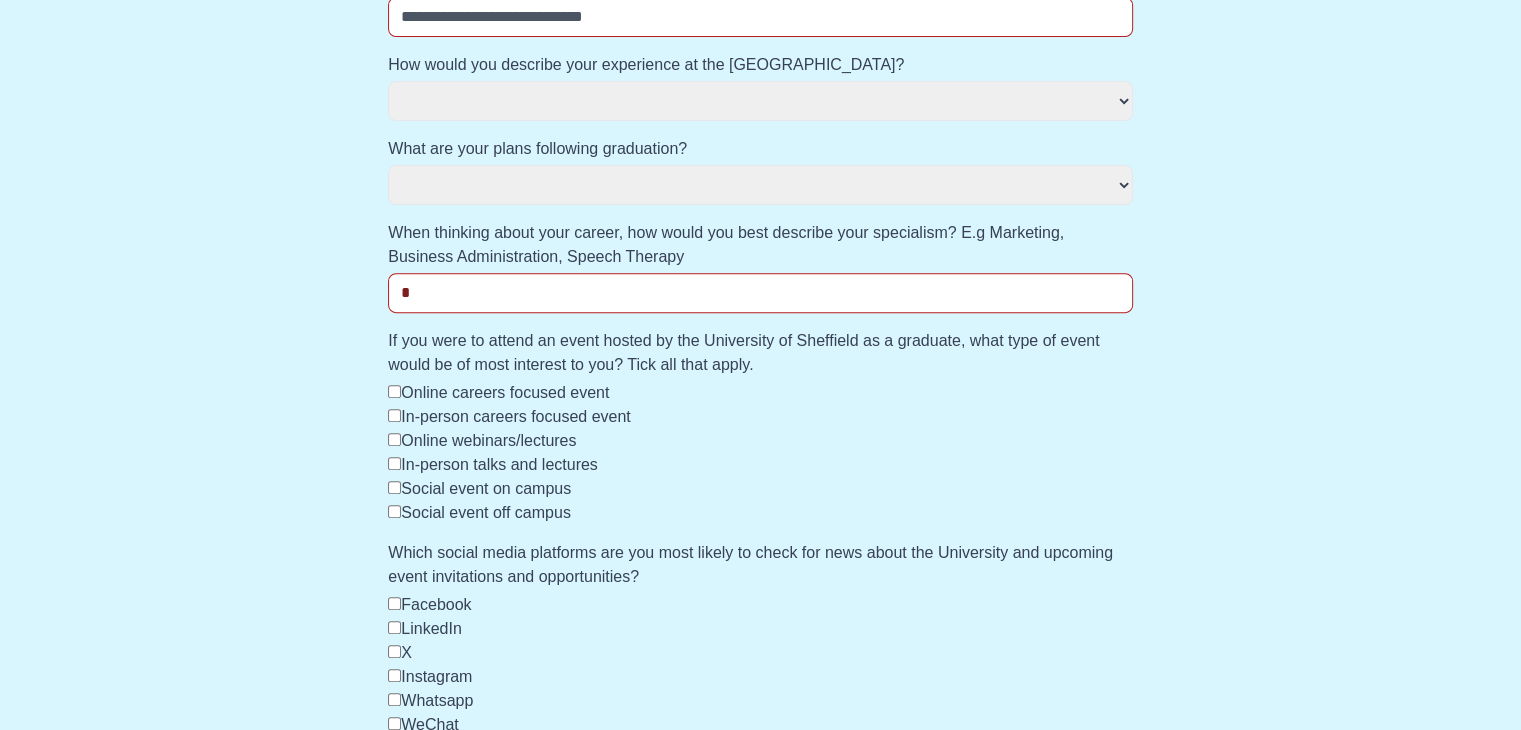 select 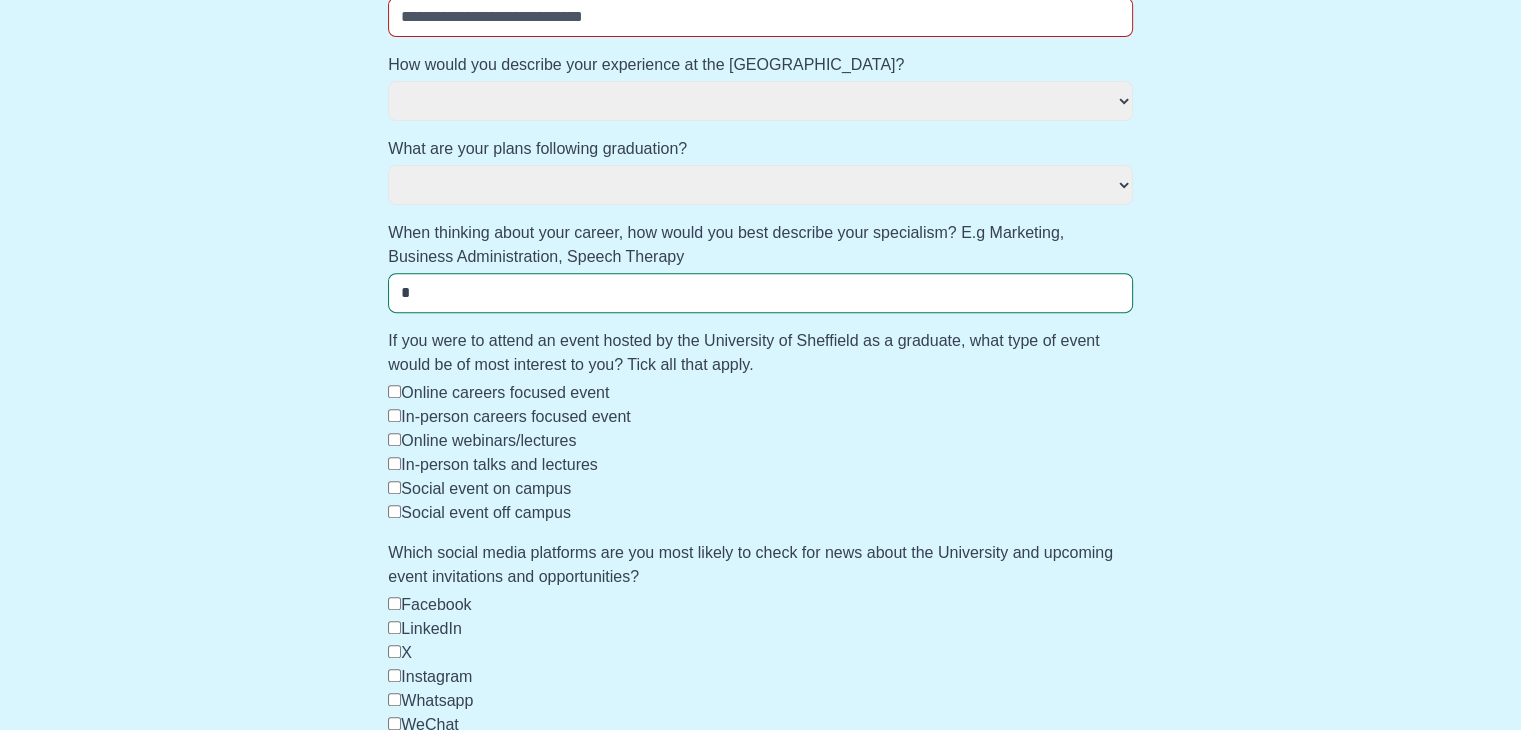 type on "**" 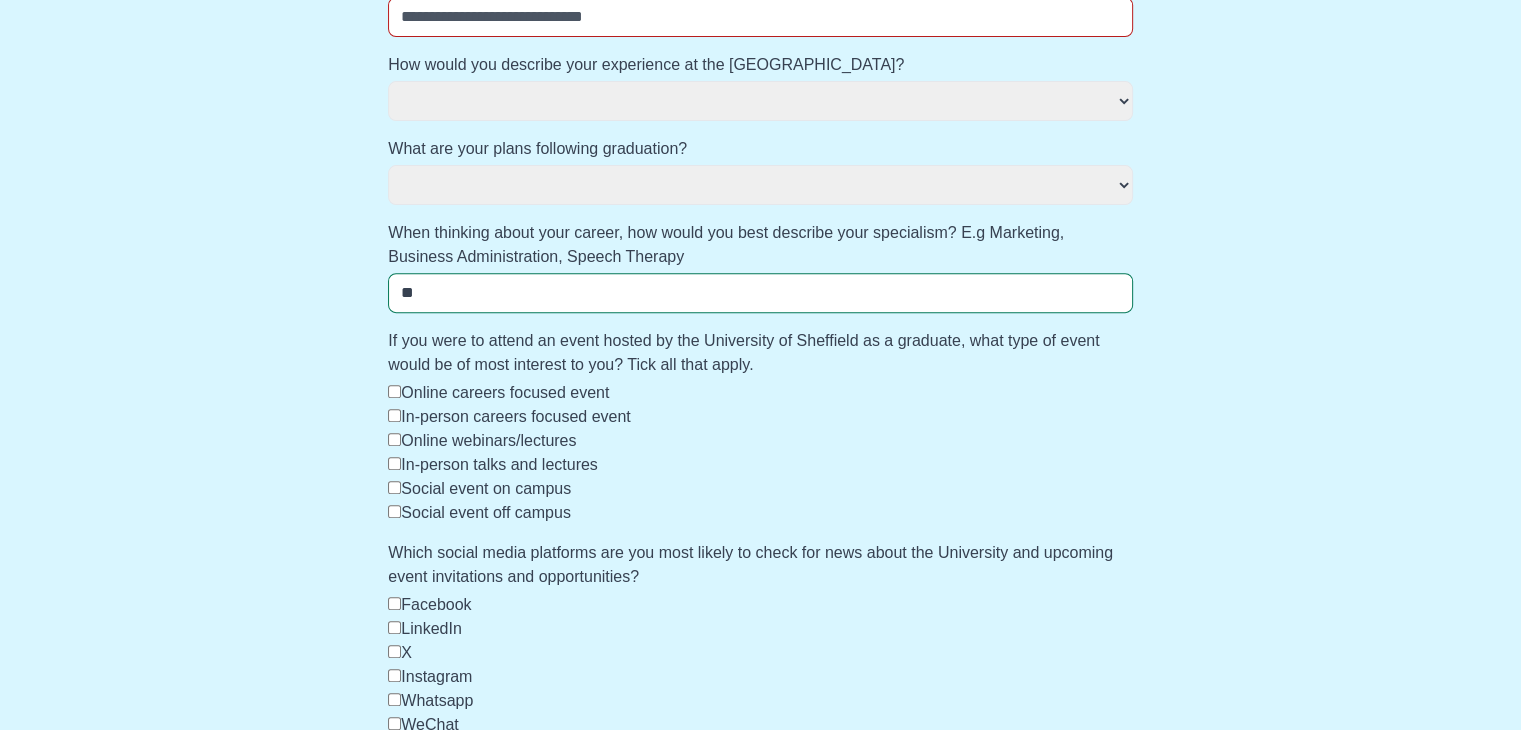 select 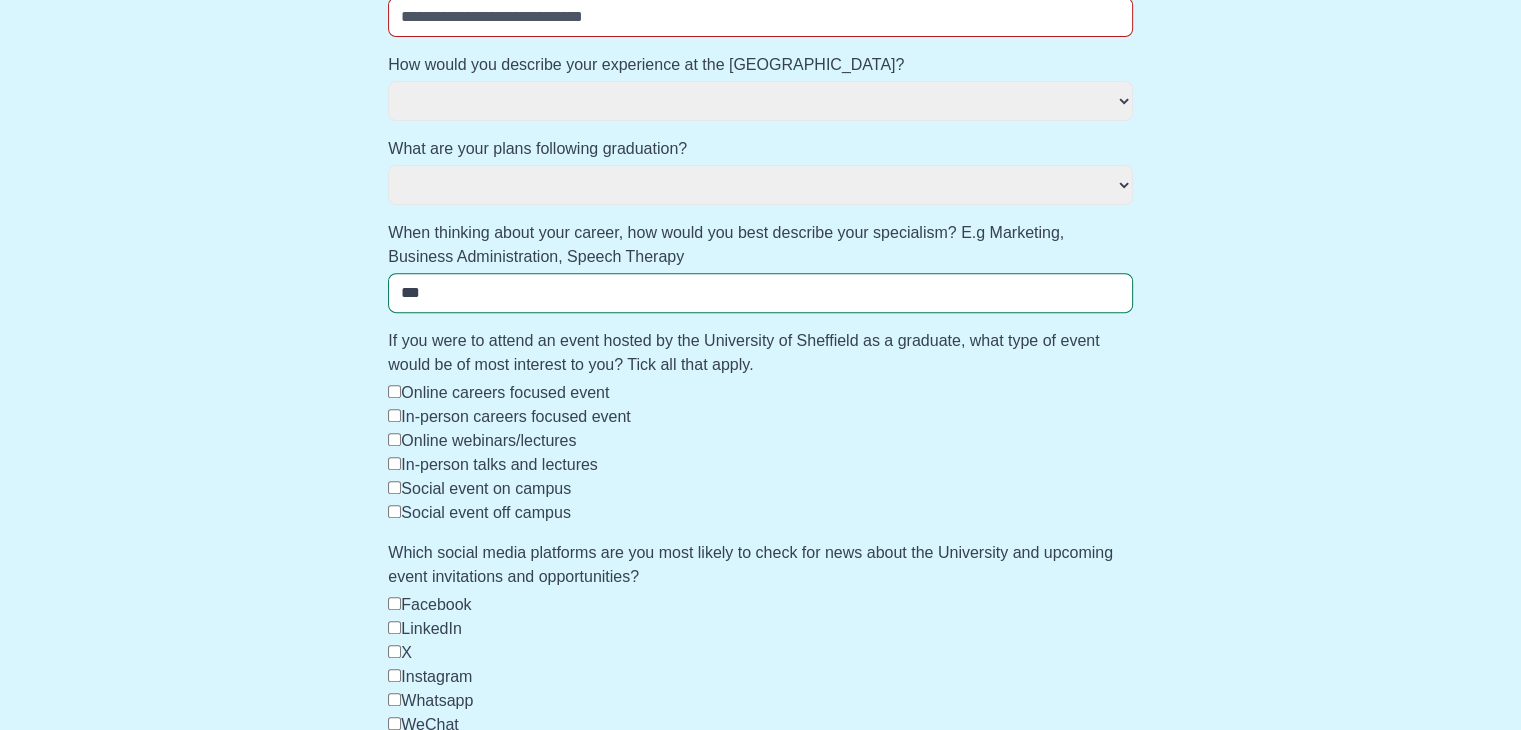 select 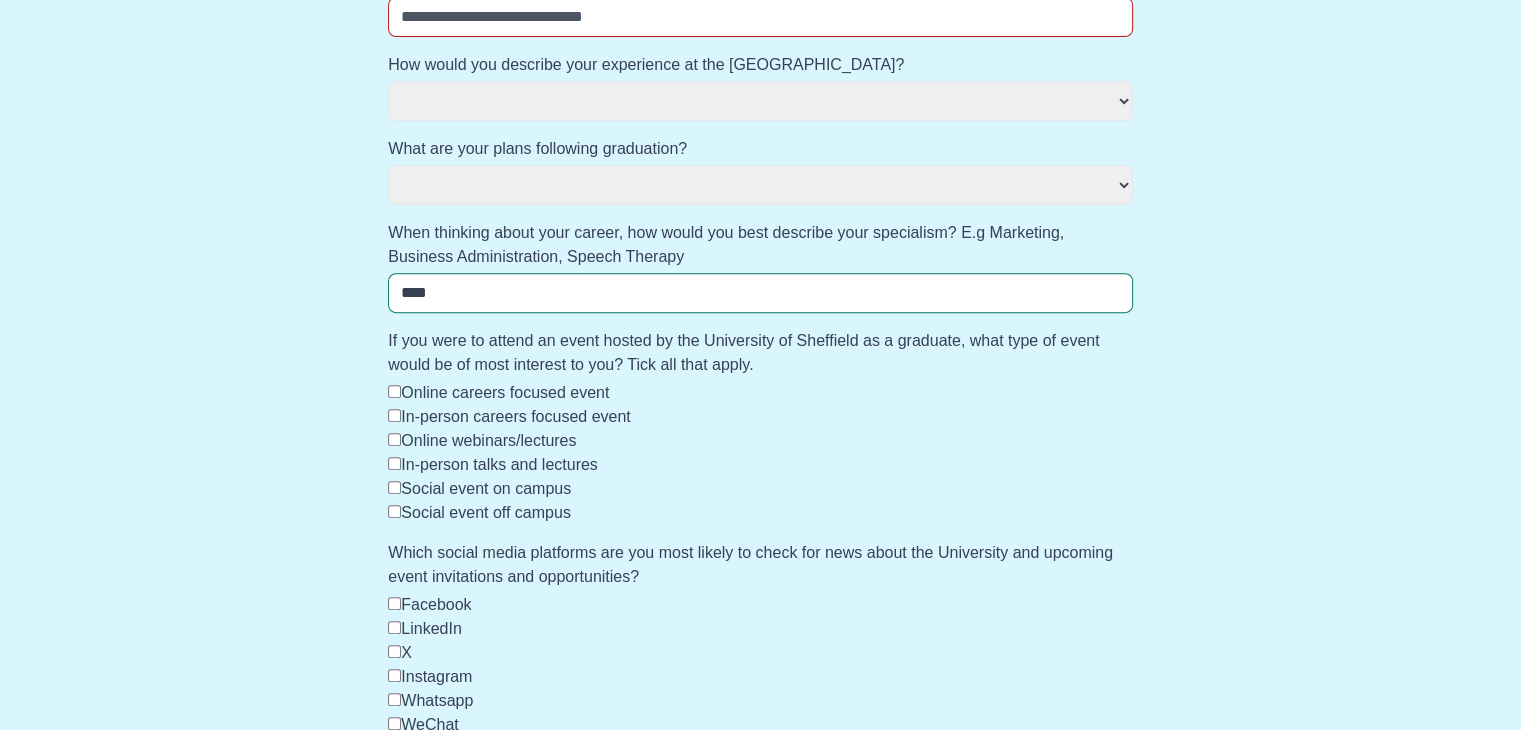 select 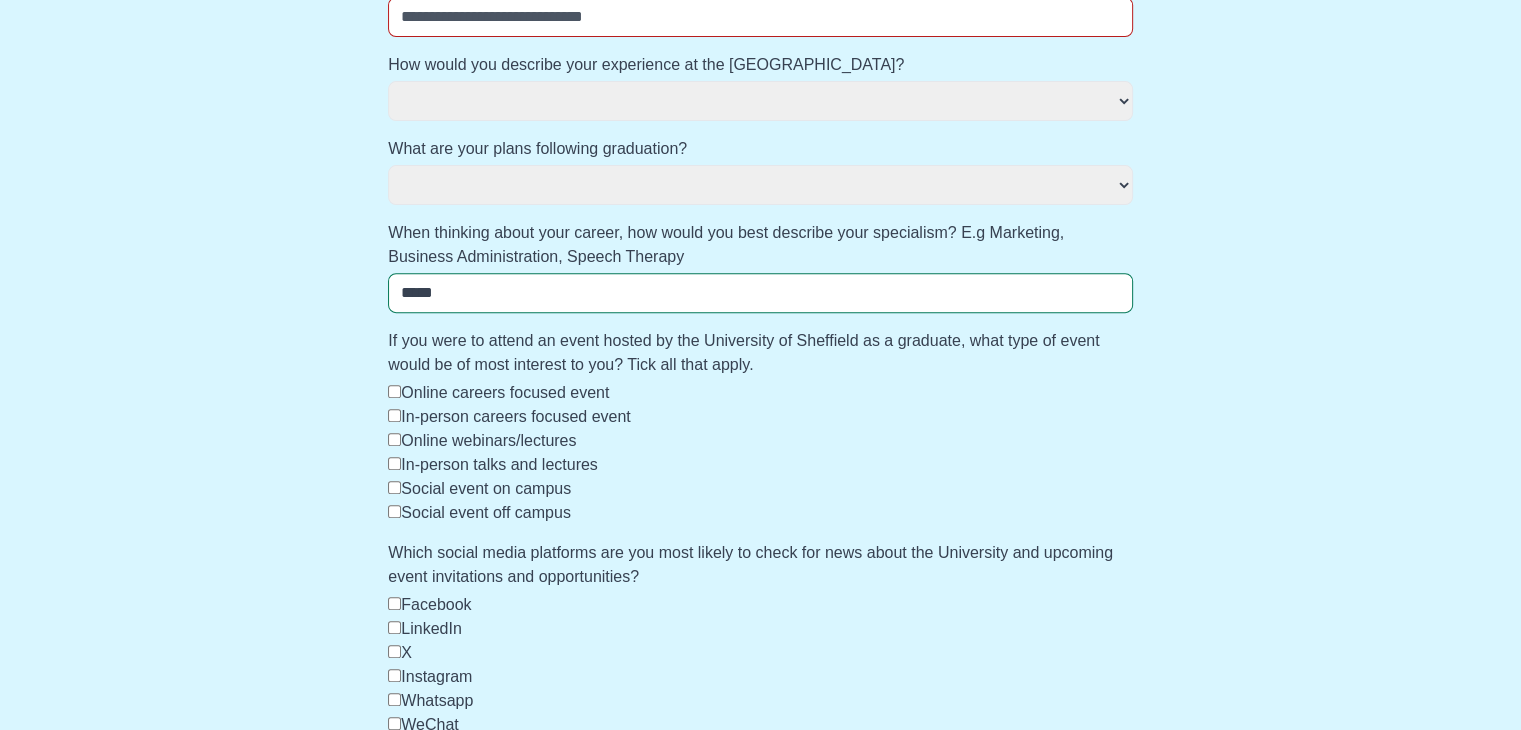 select 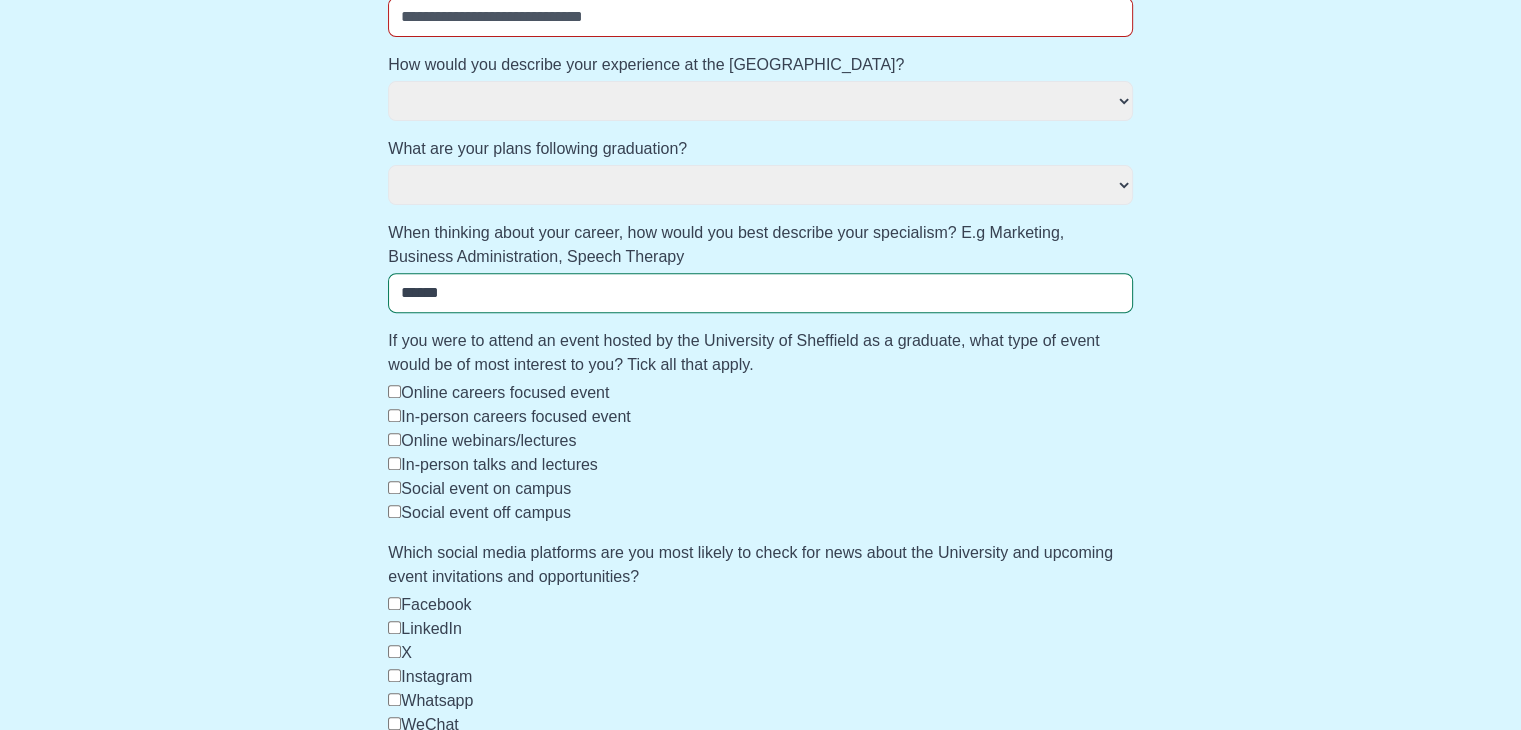 select 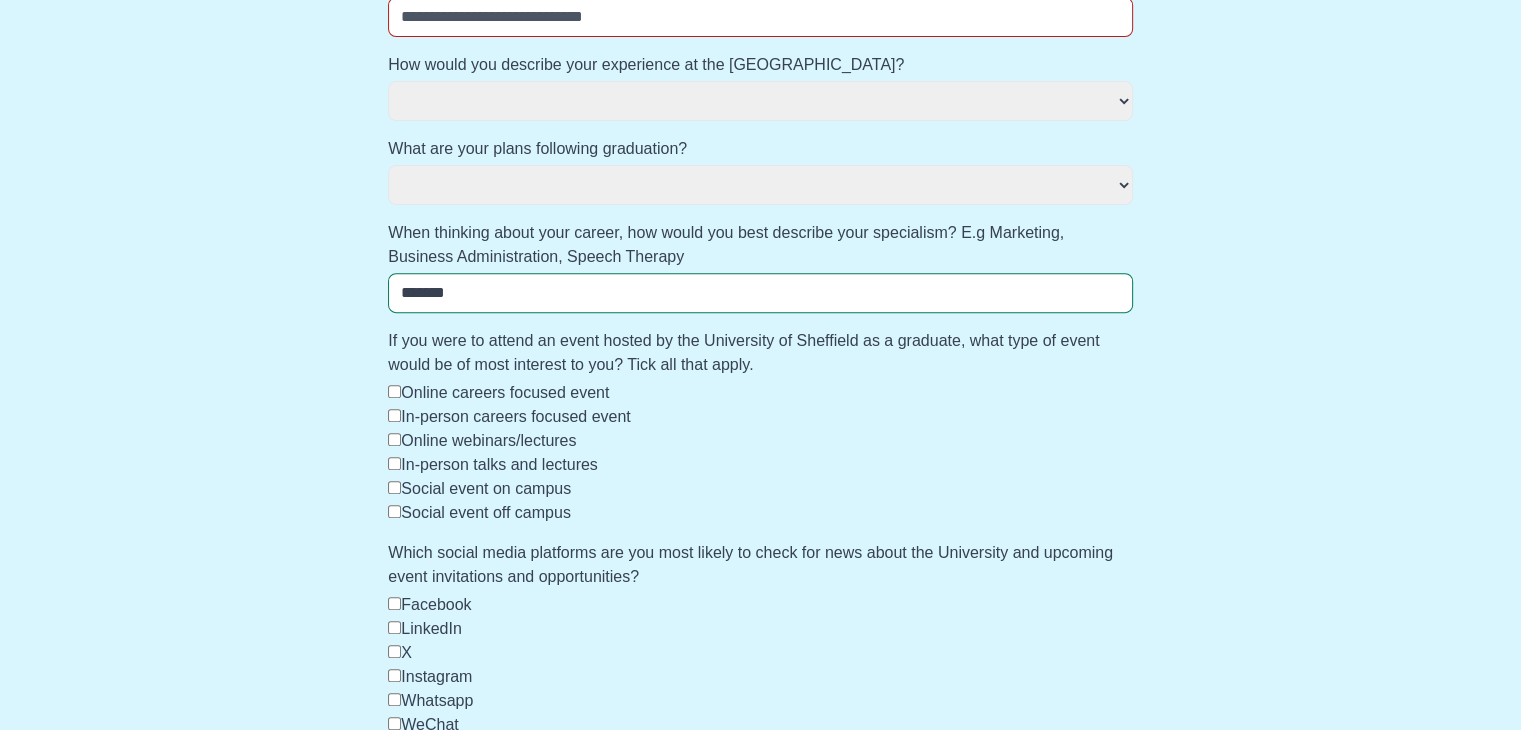 select 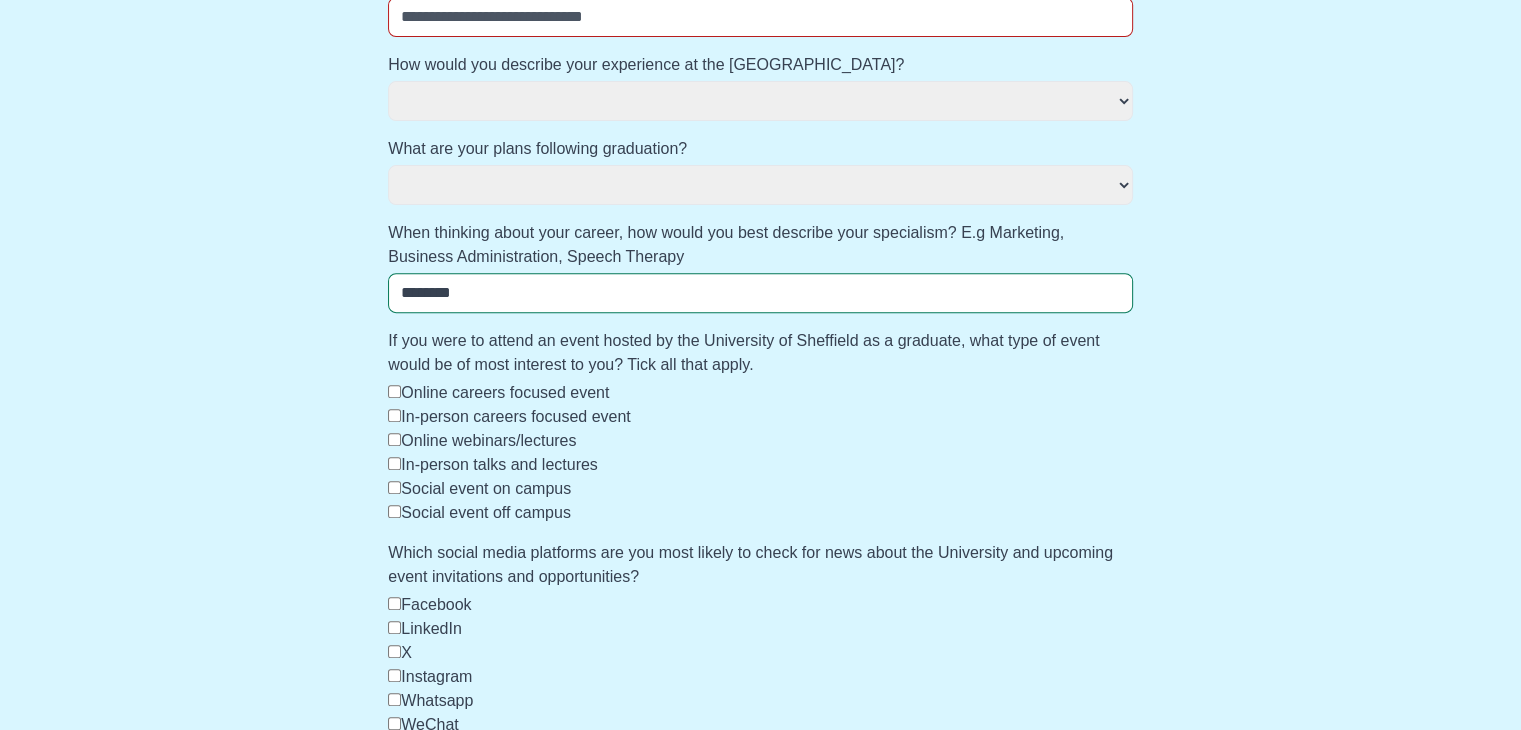select 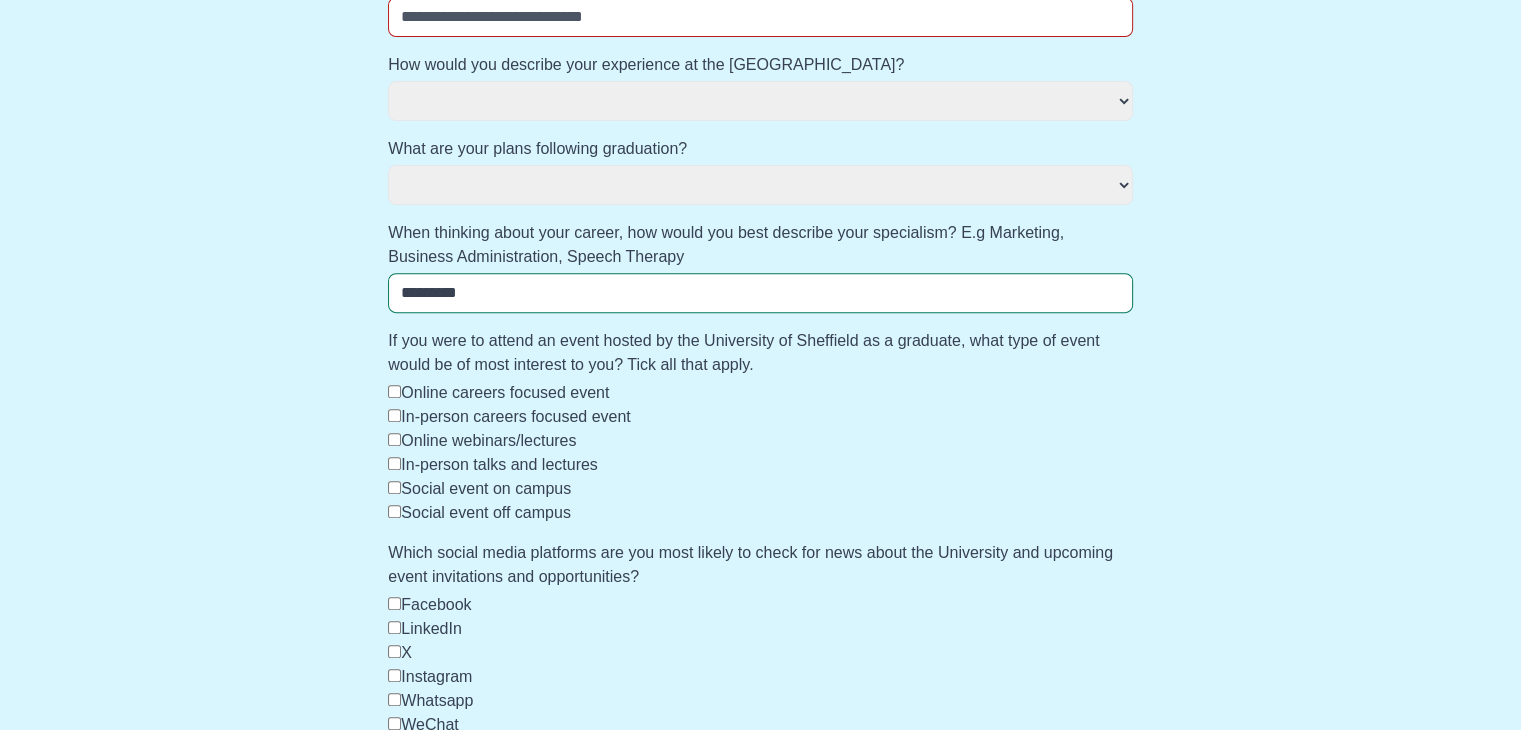 select 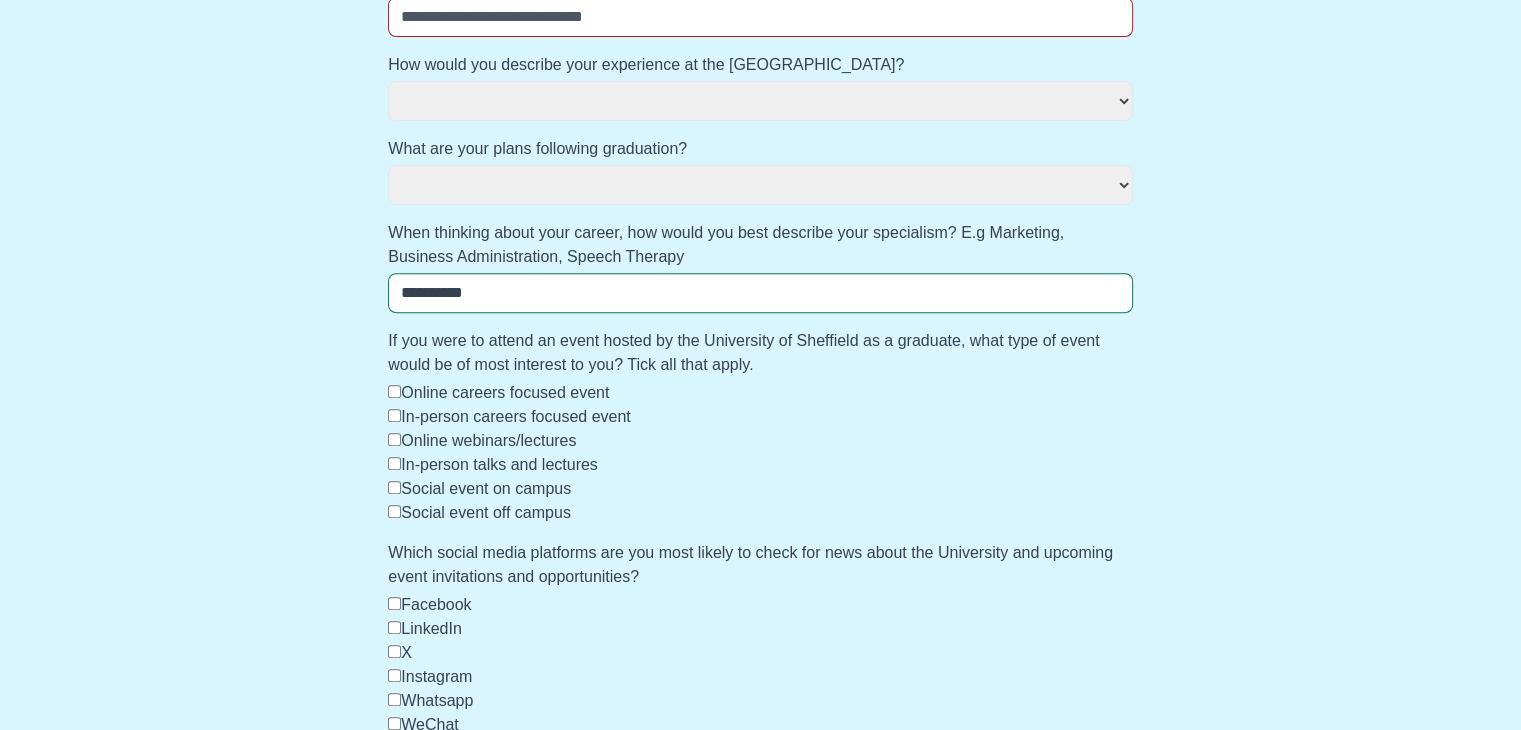 select 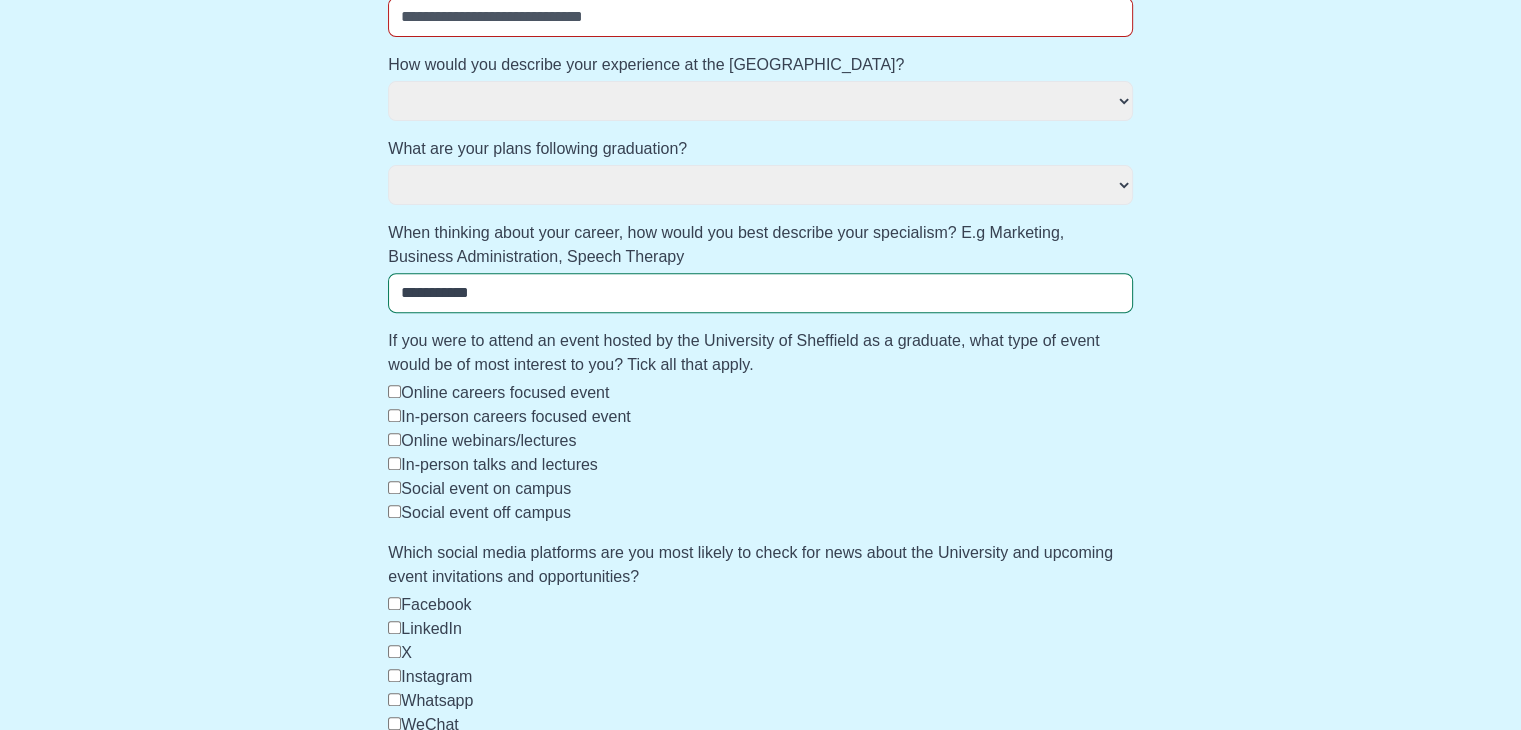 select 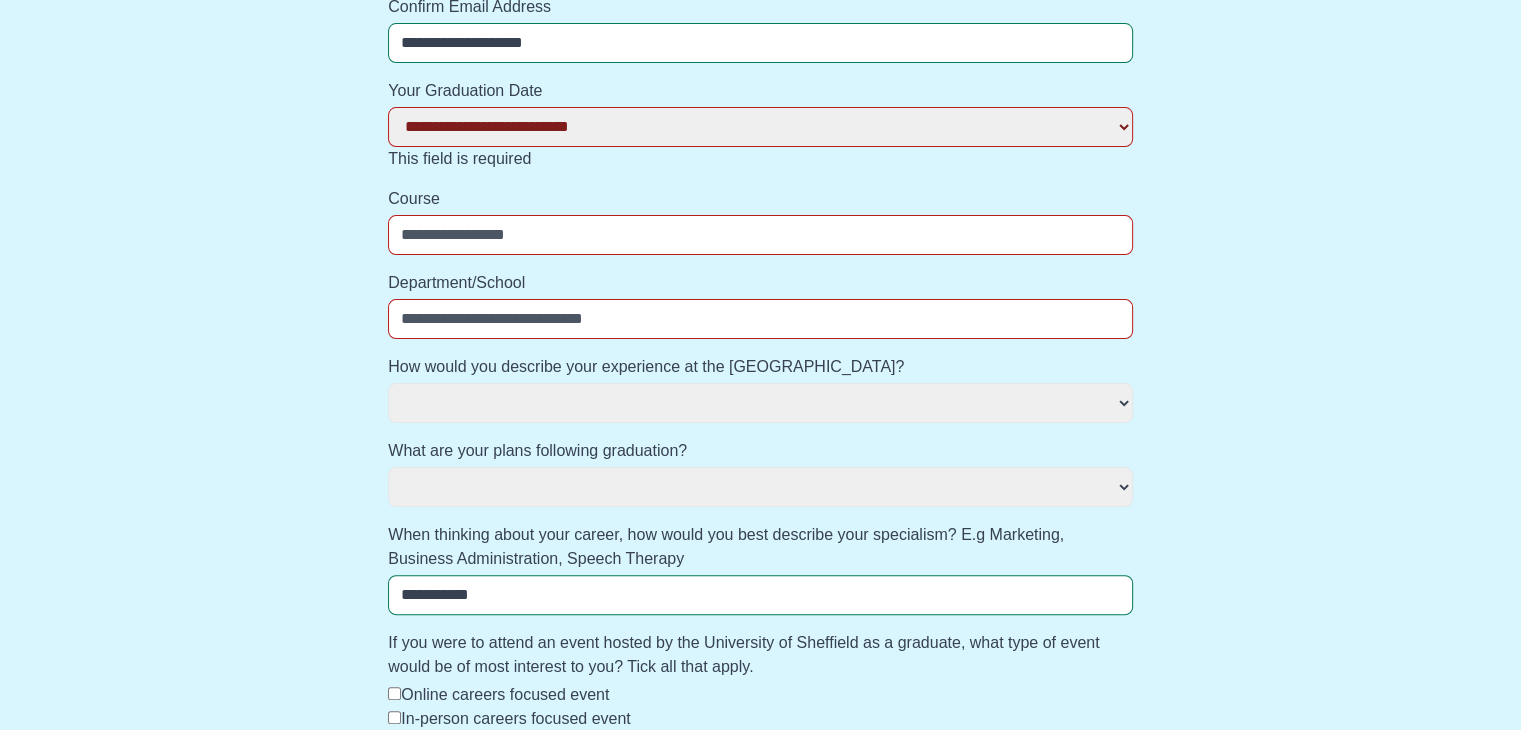 scroll, scrollTop: 401, scrollLeft: 0, axis: vertical 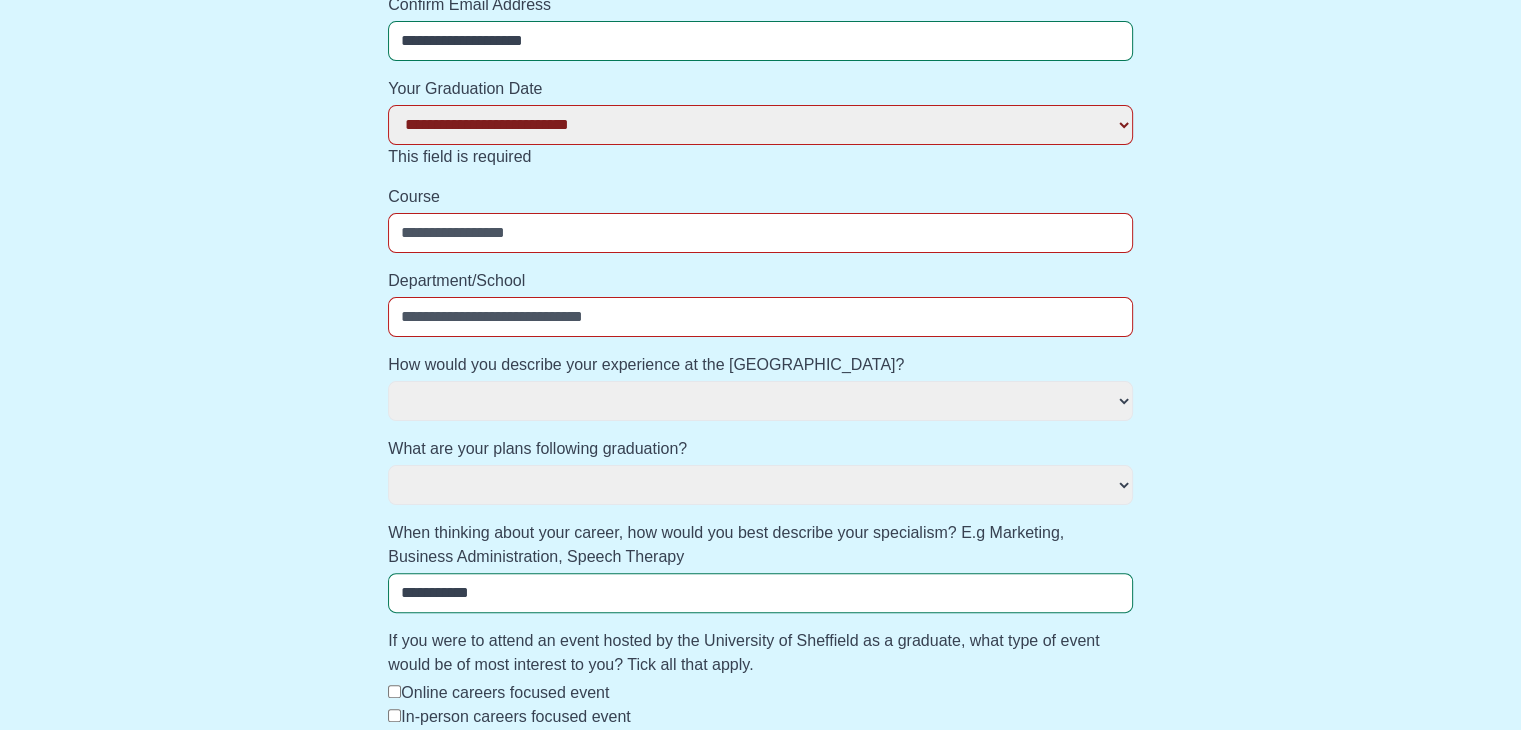 type on "**********" 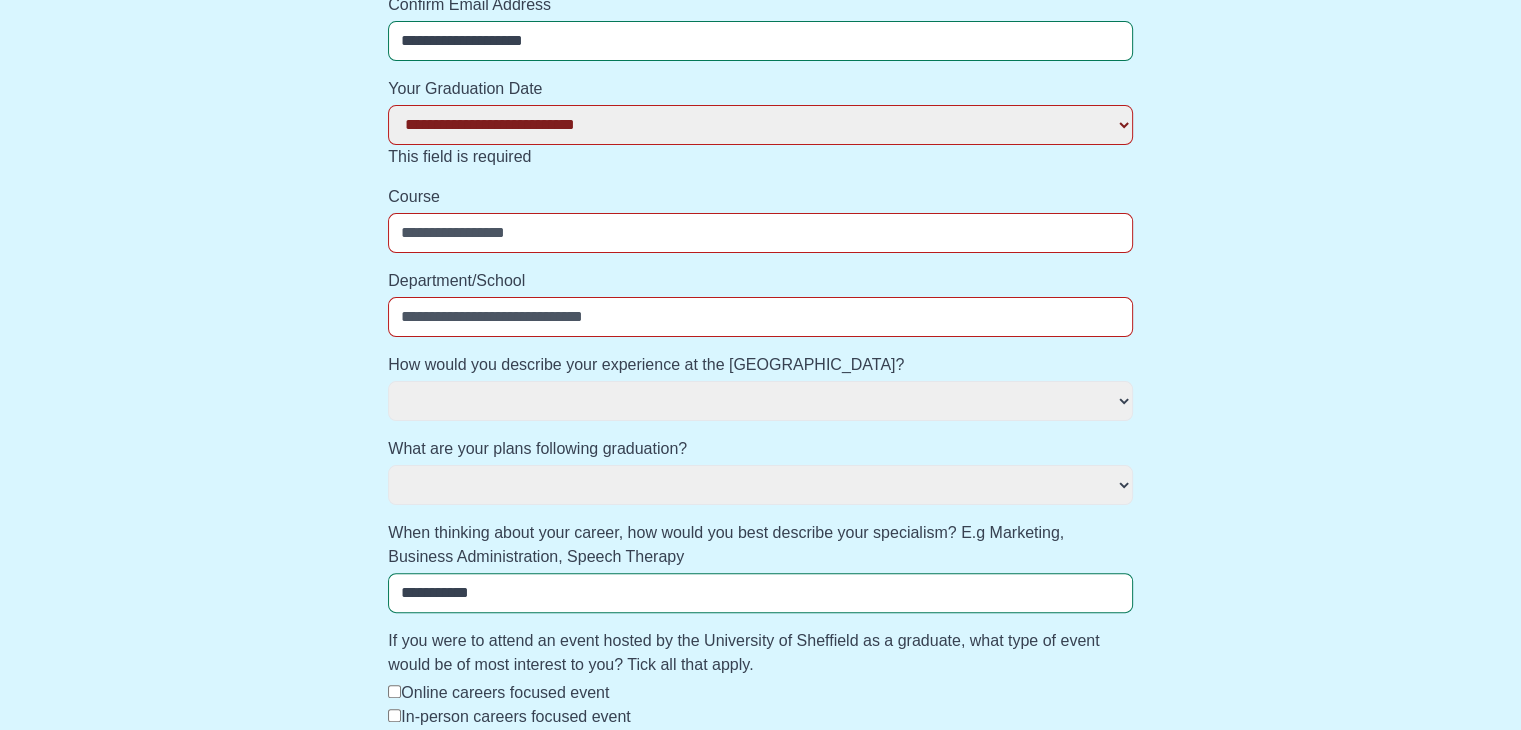 click on "**********" at bounding box center (760, 125) 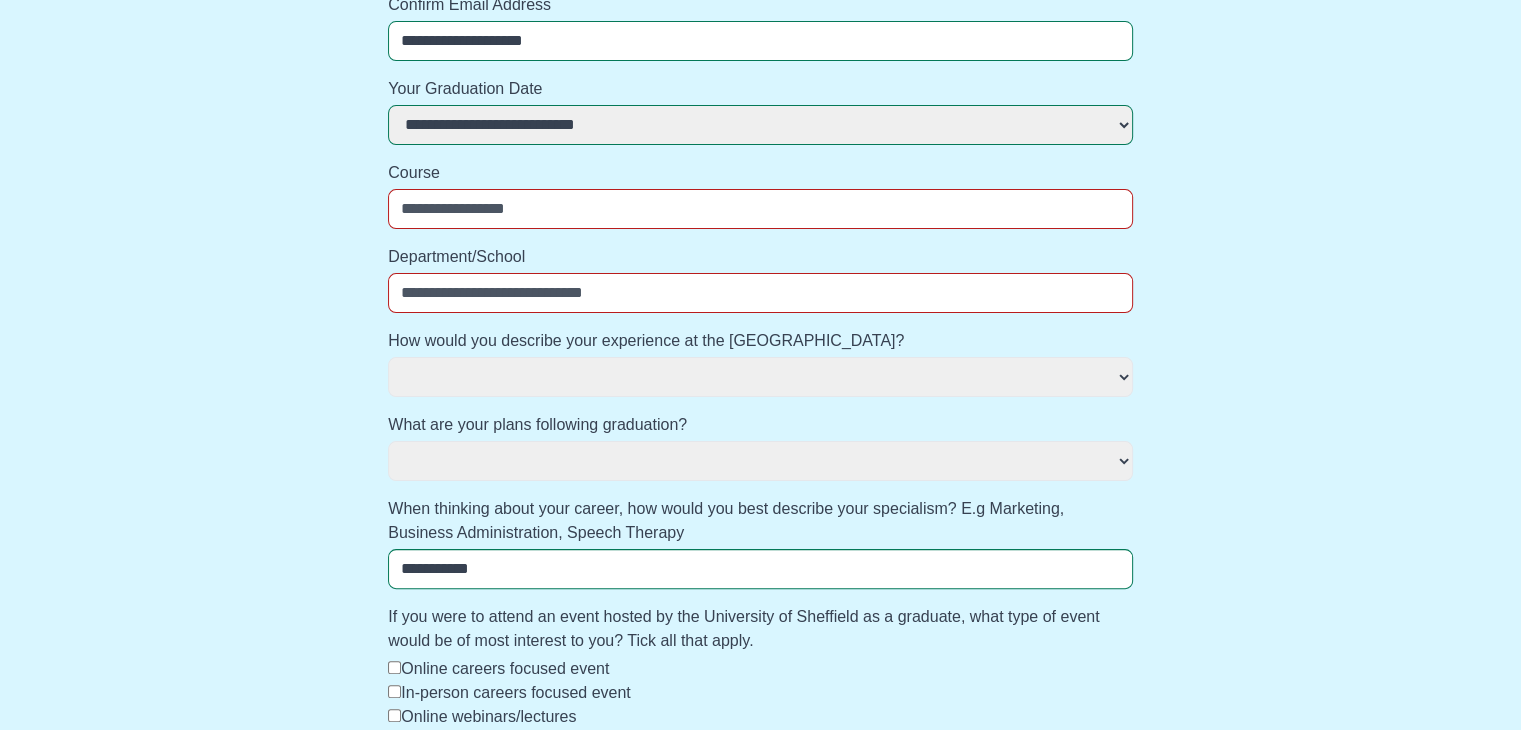select 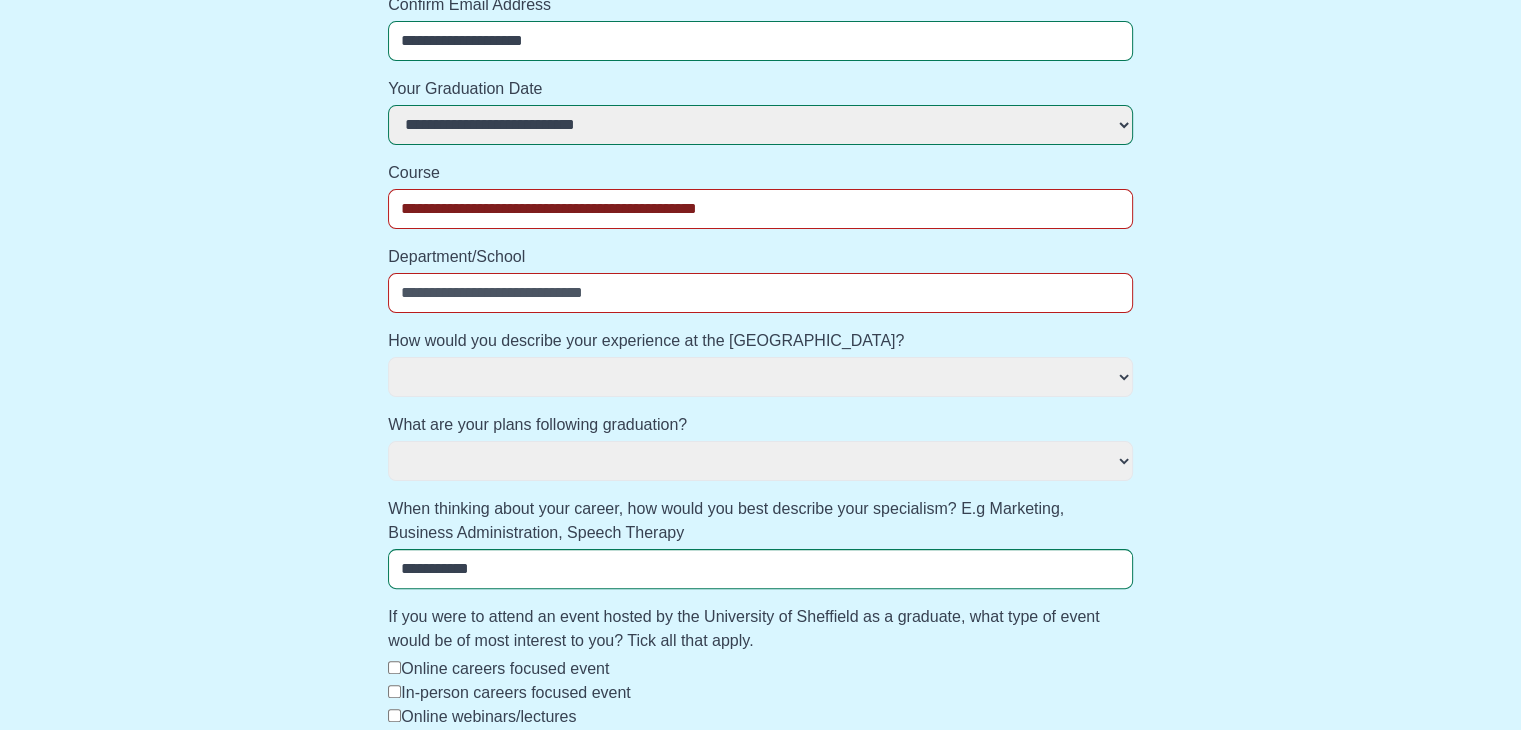 select 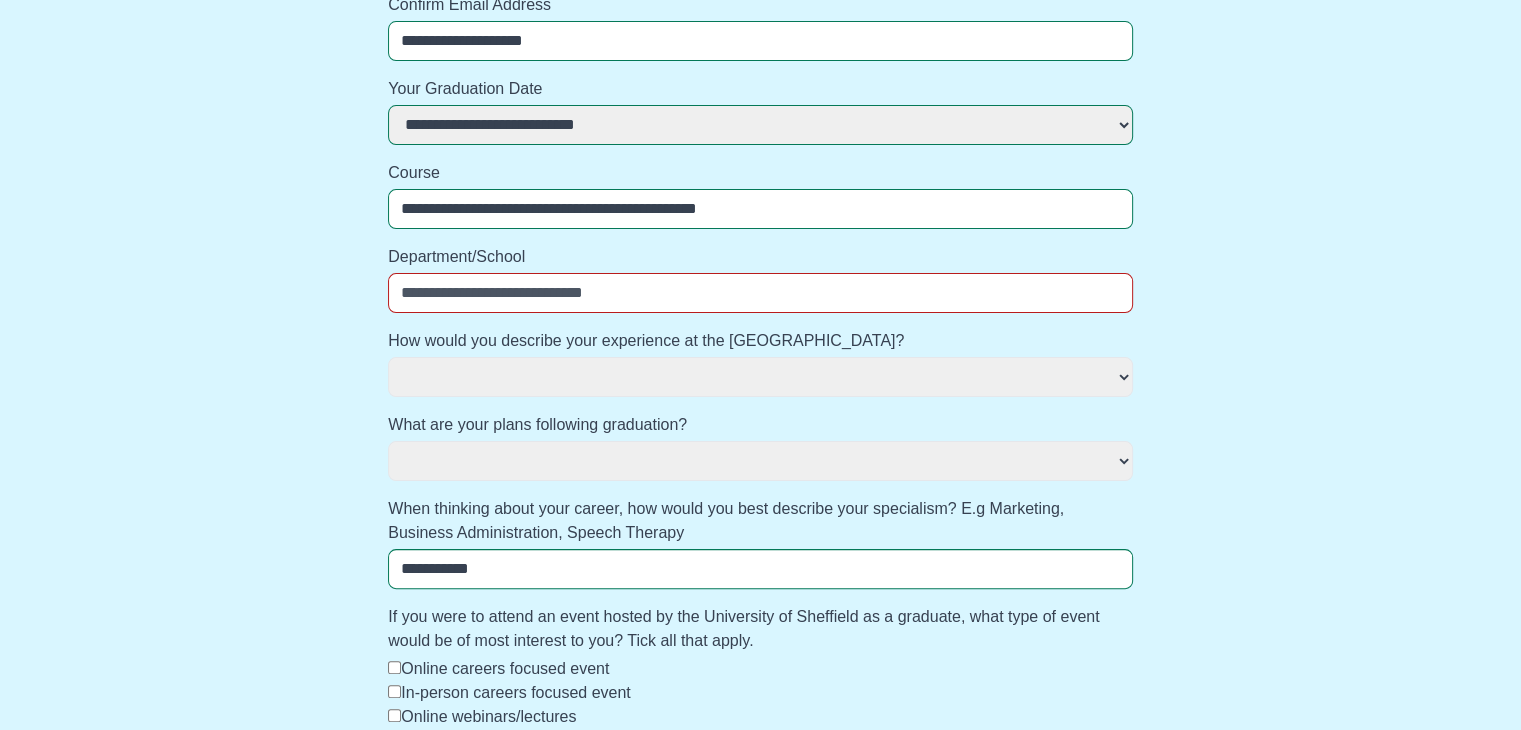 select 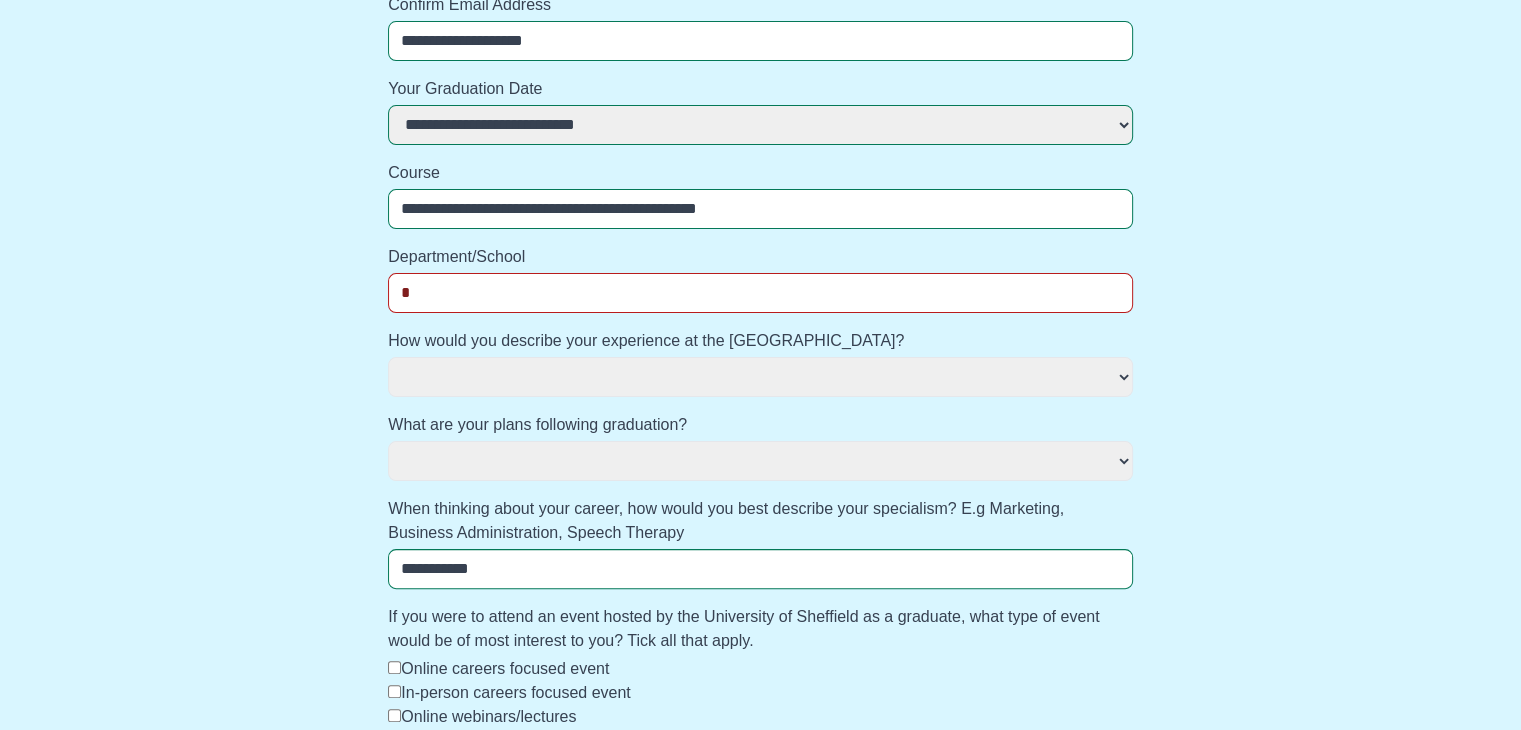 select 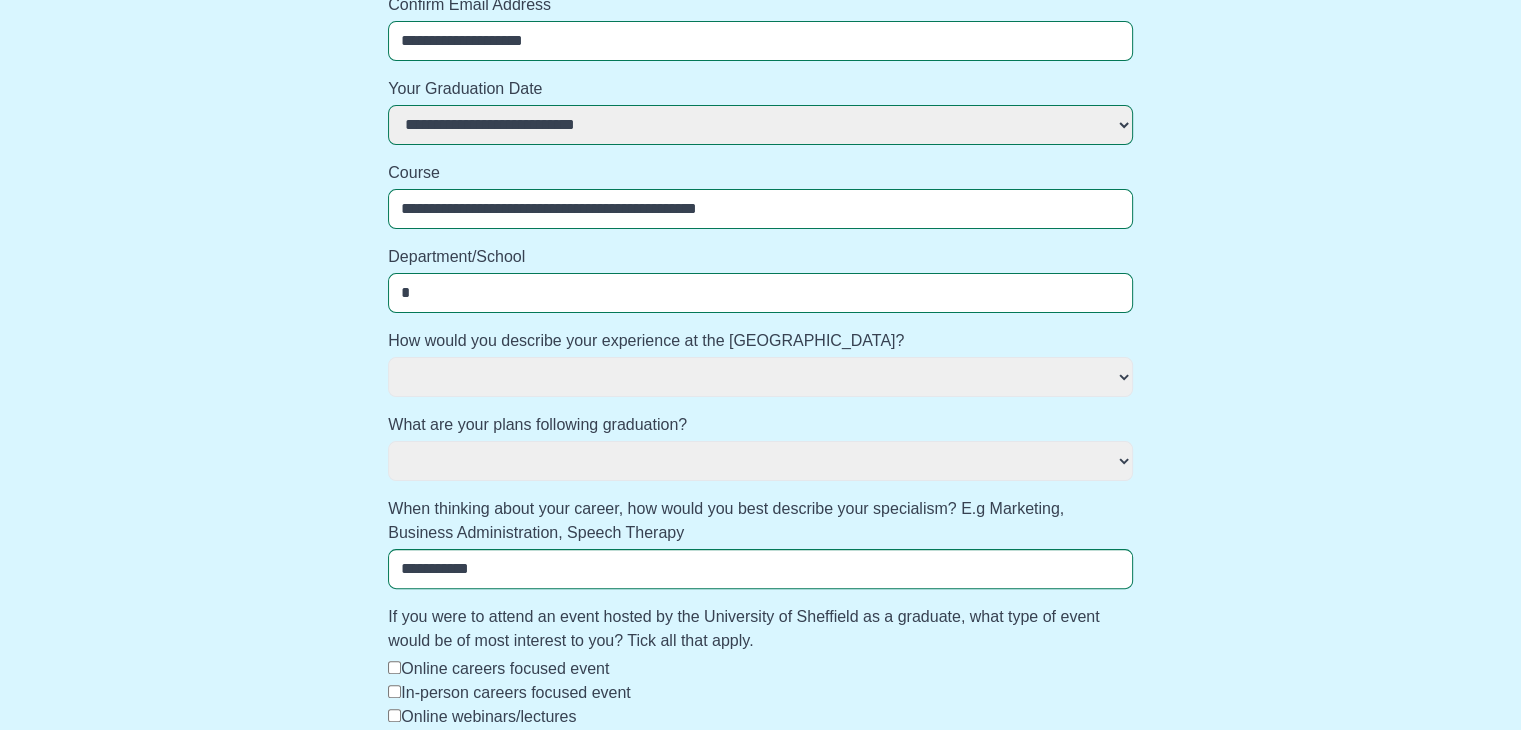 type on "**" 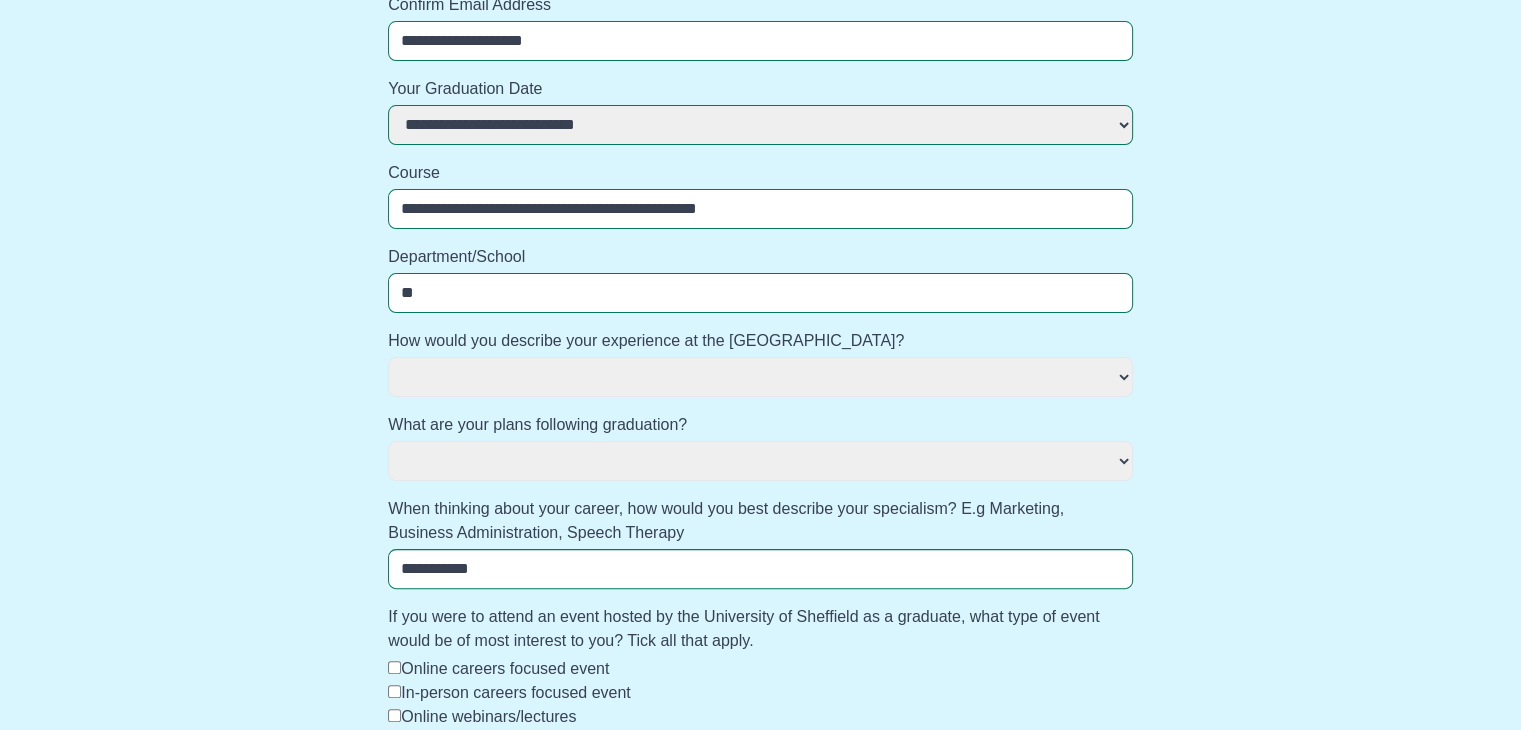 select 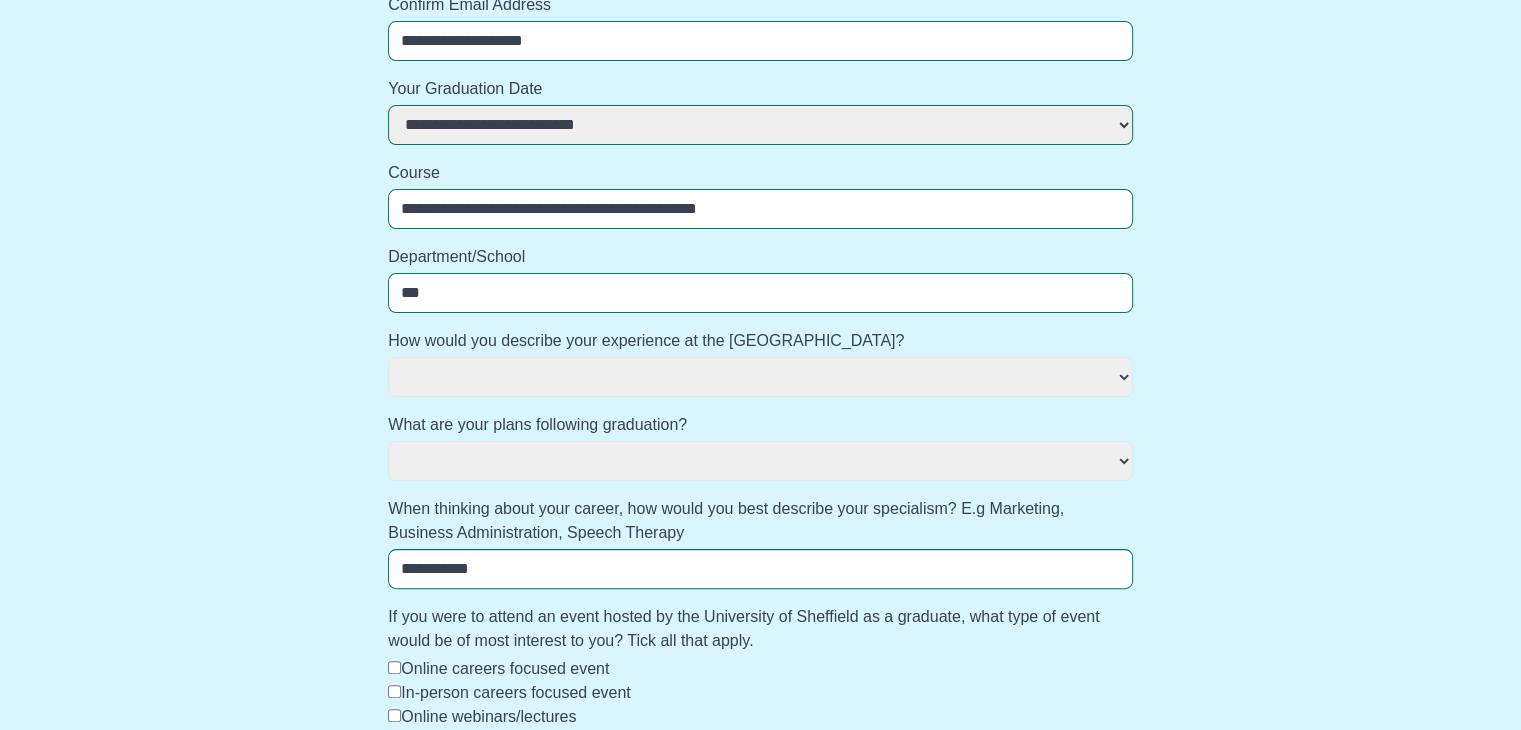 select 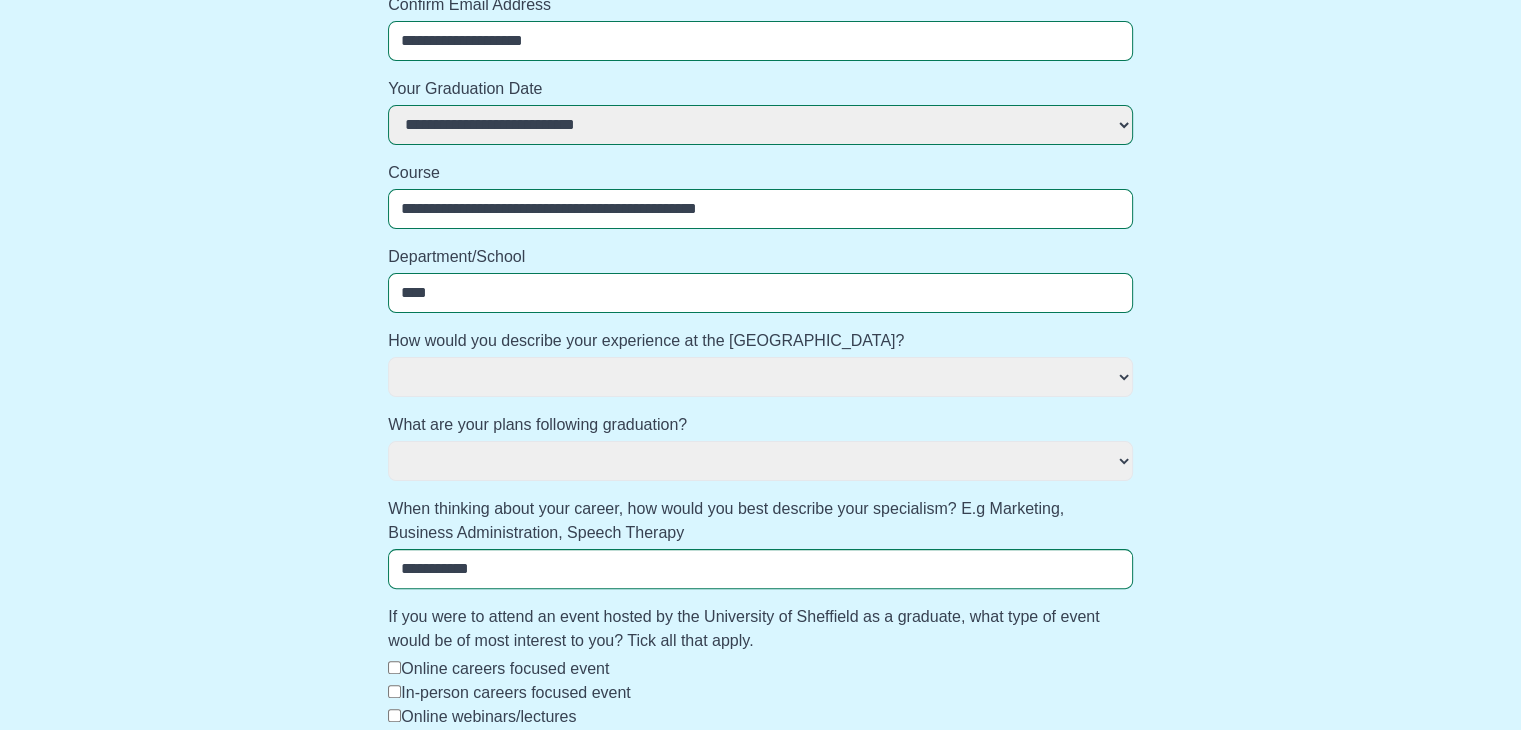 select 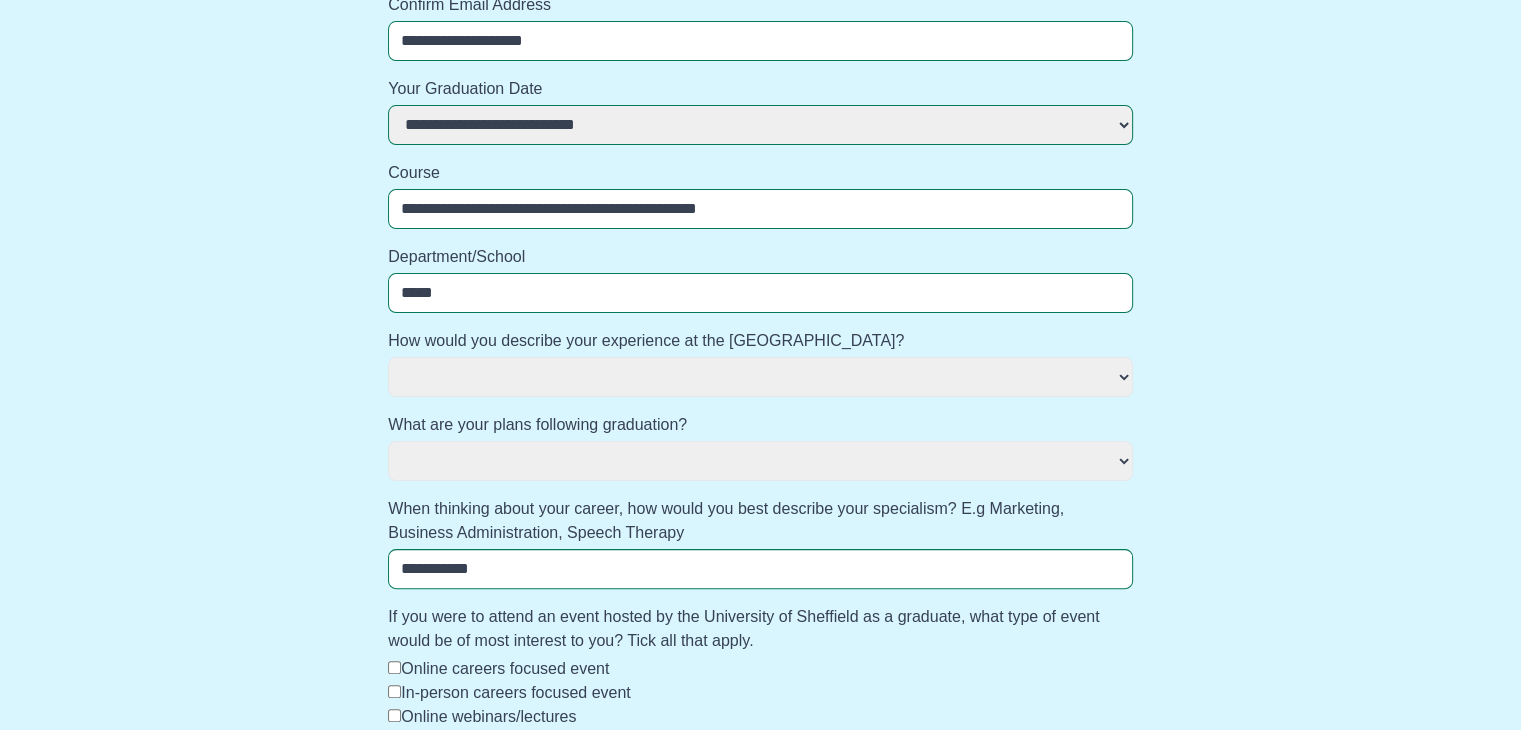 select 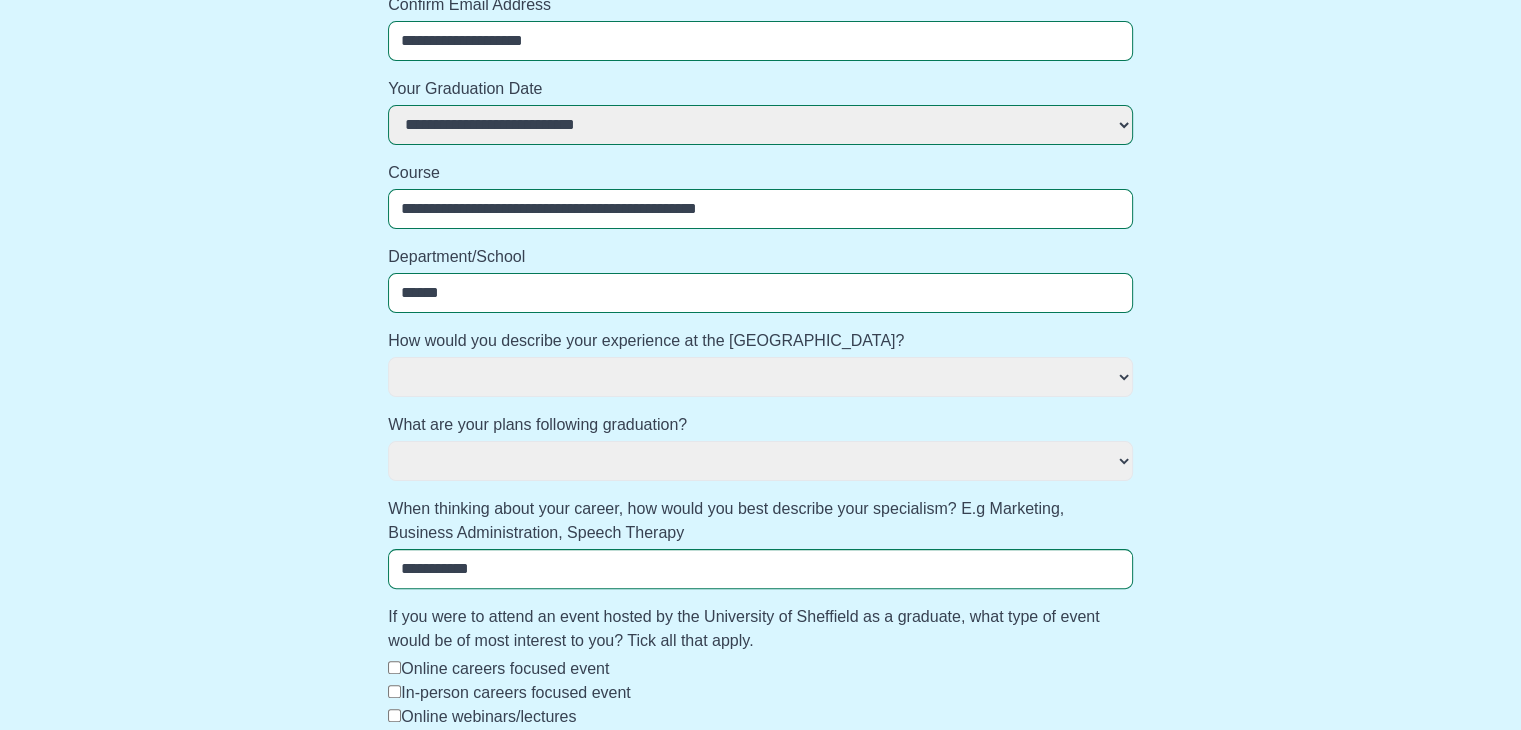 select 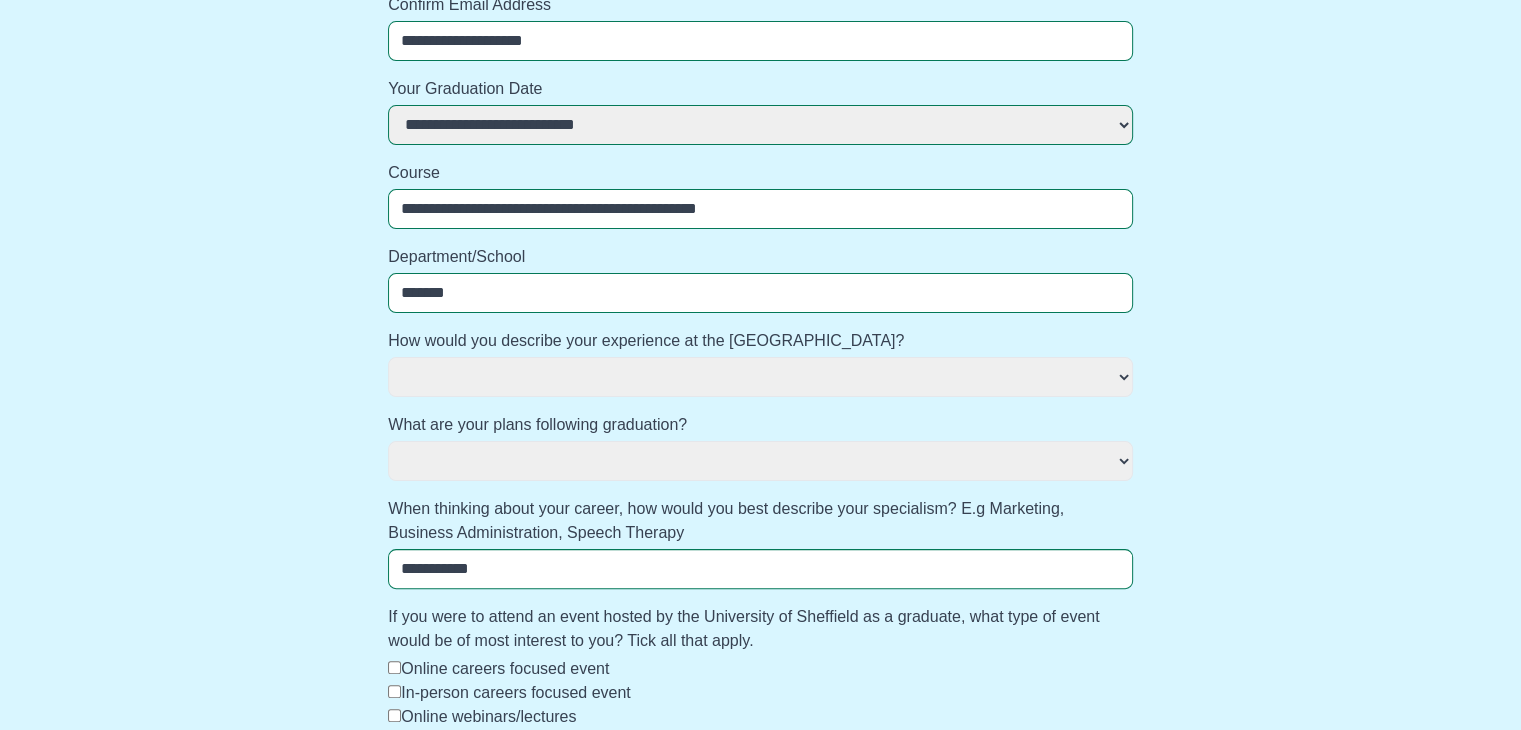 select 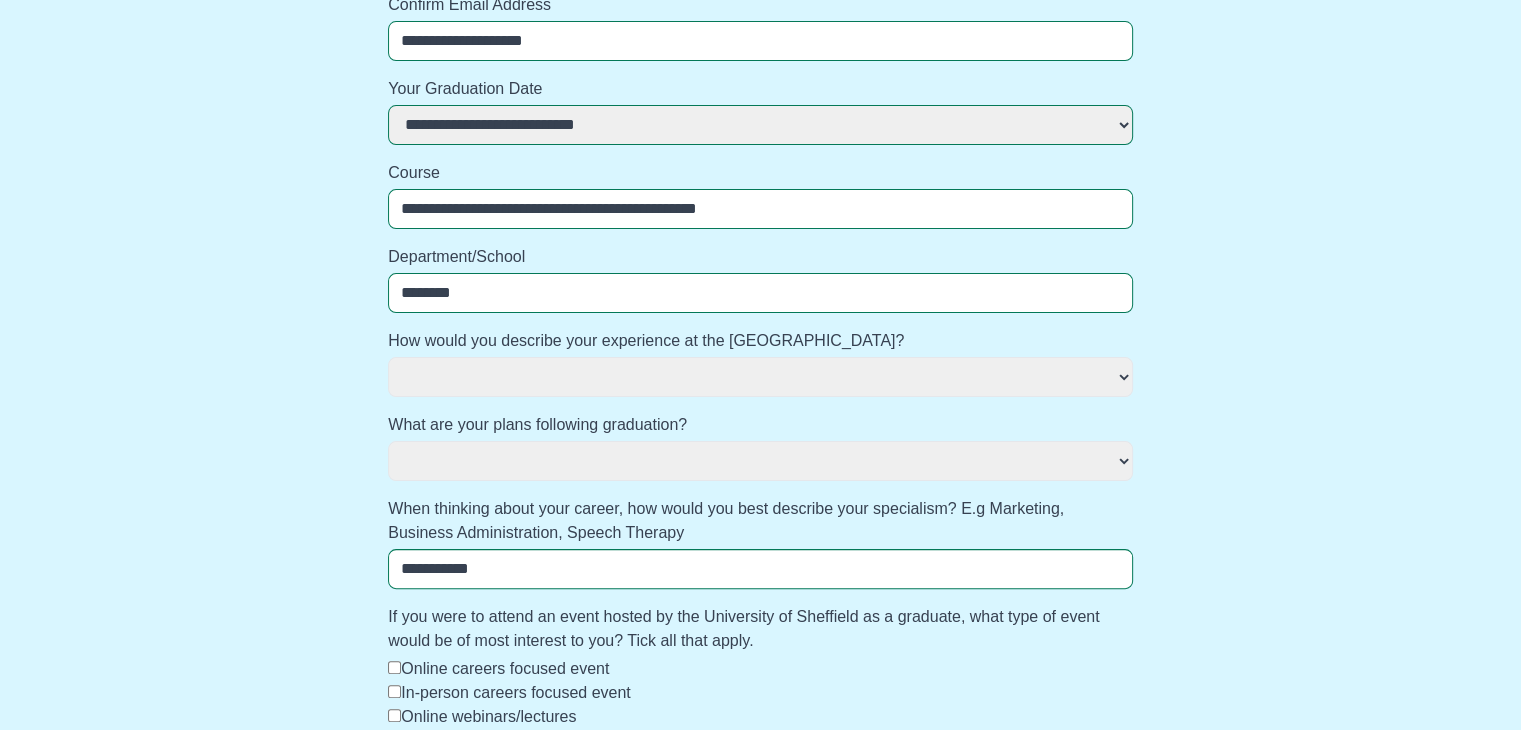 select 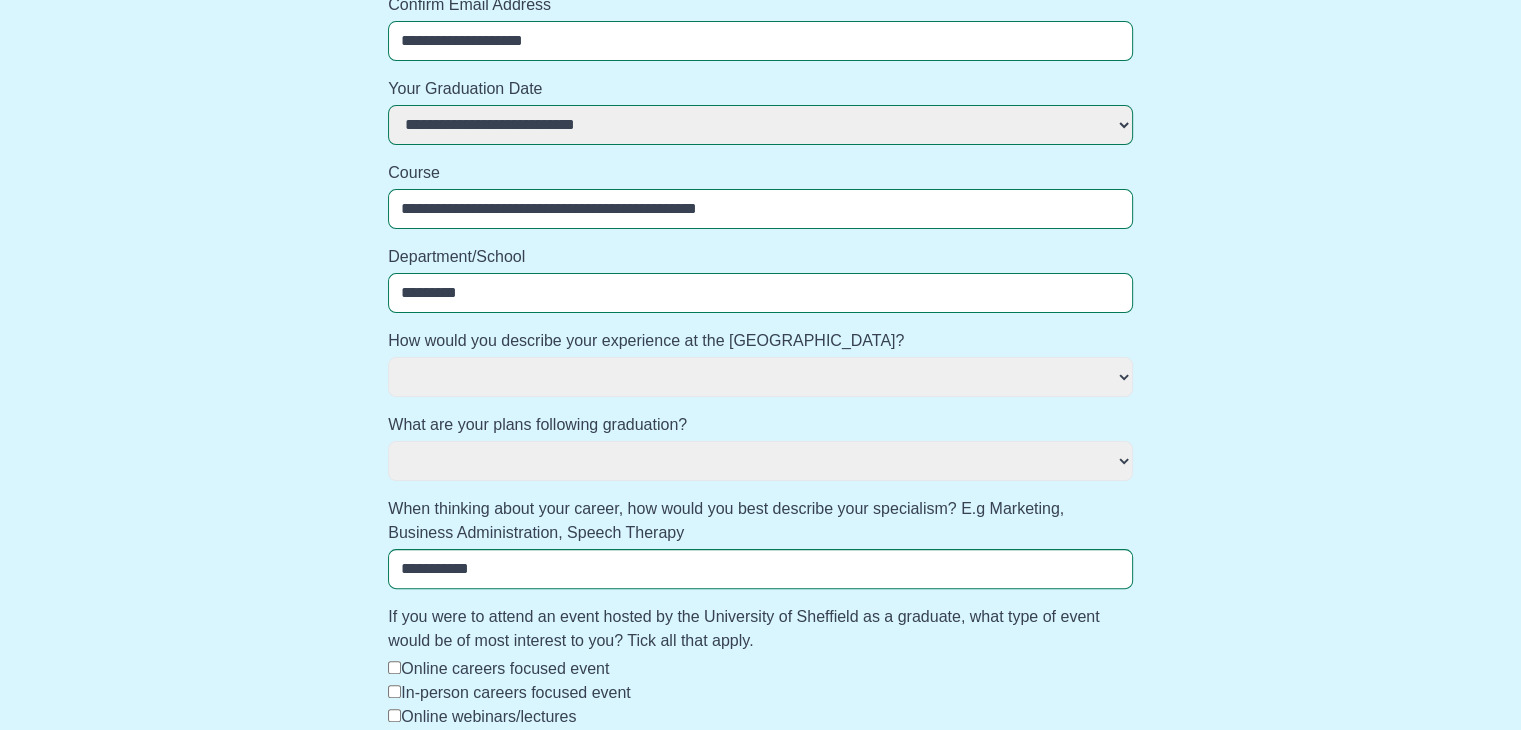 select 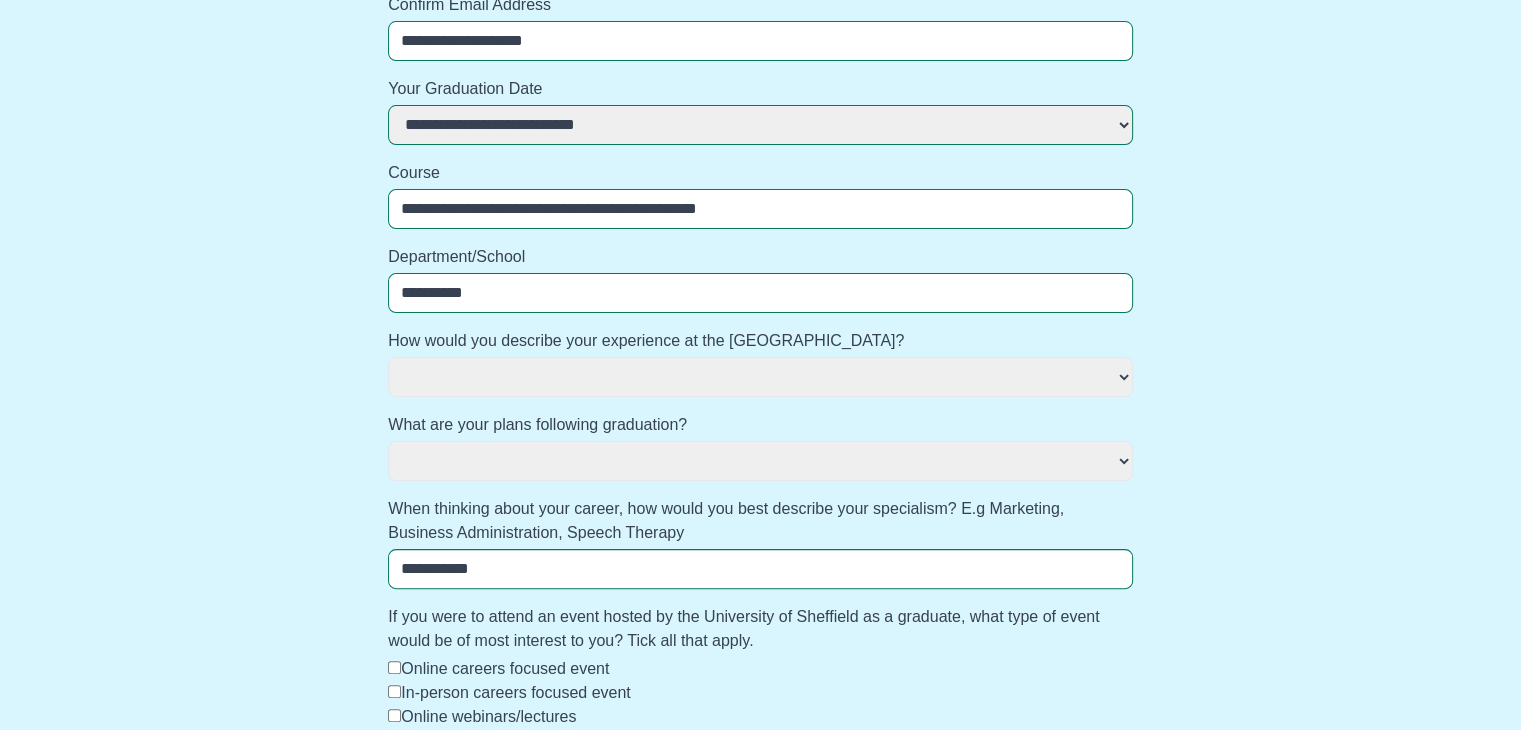 select 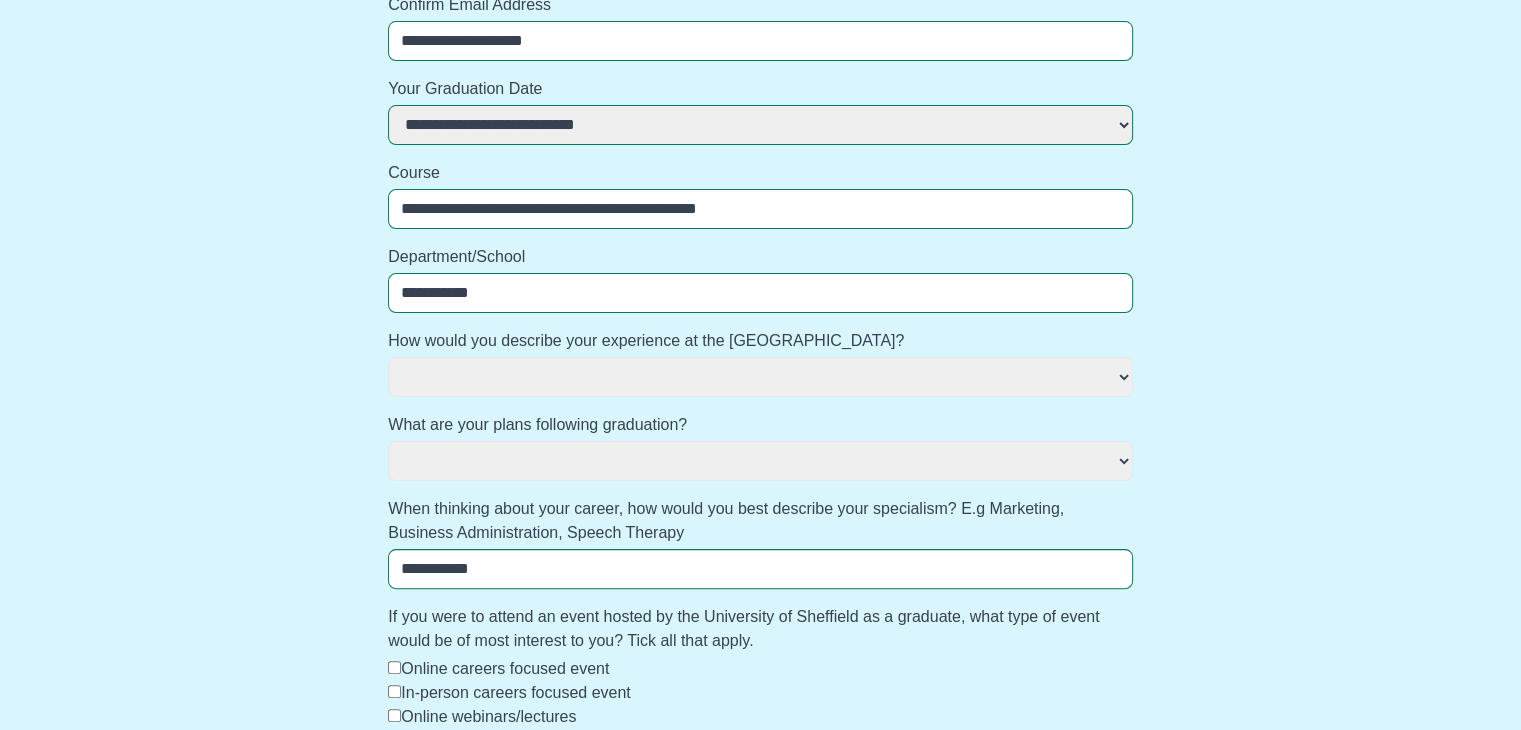 select 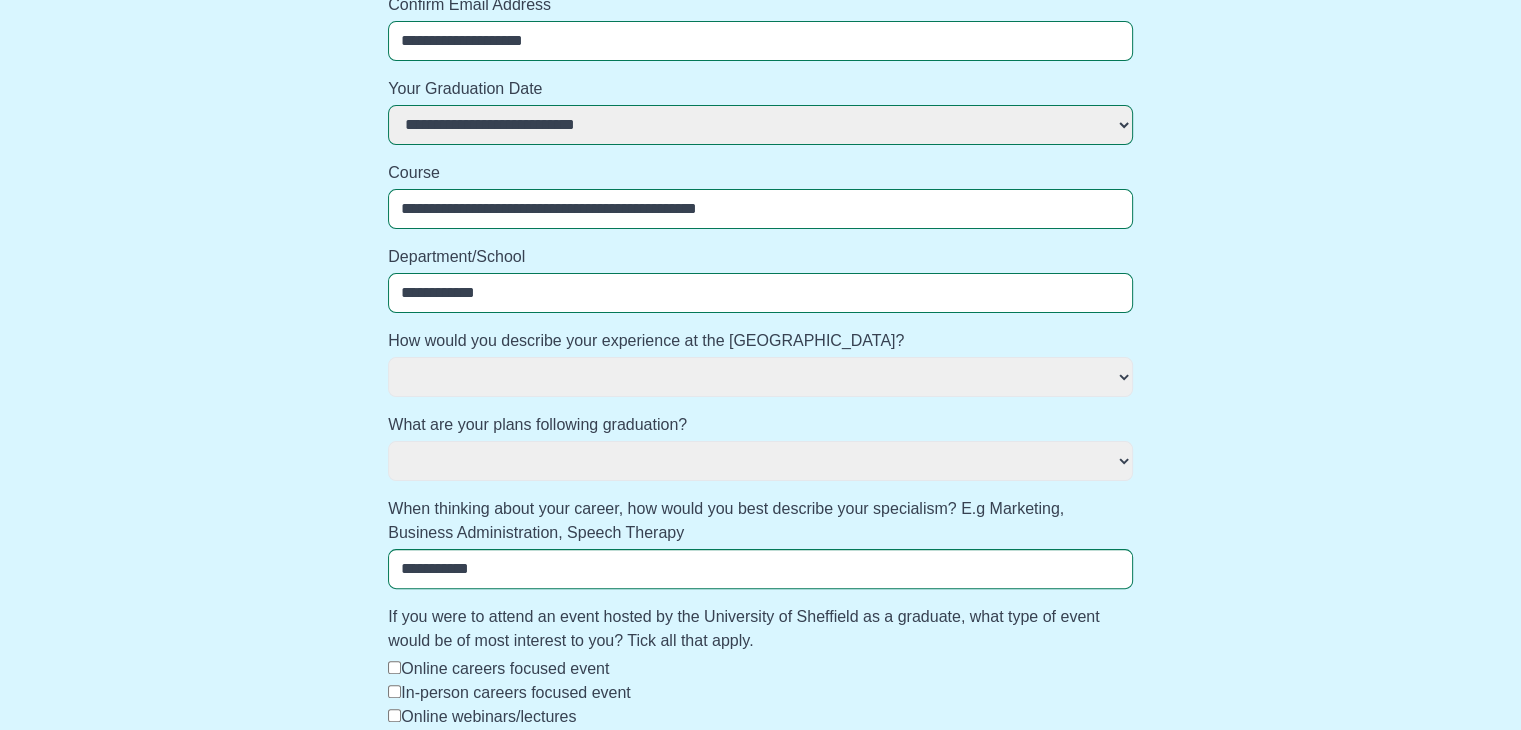 select 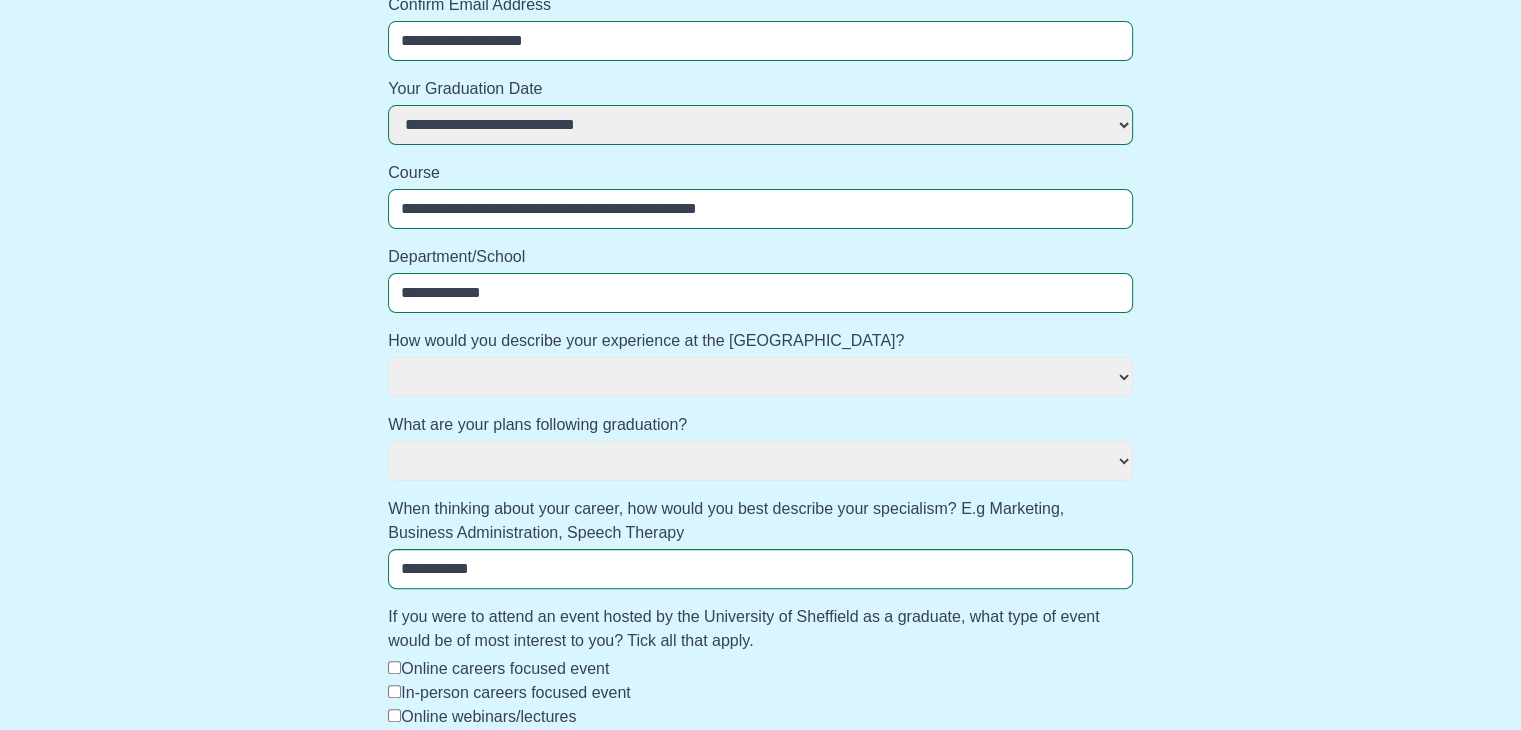 select 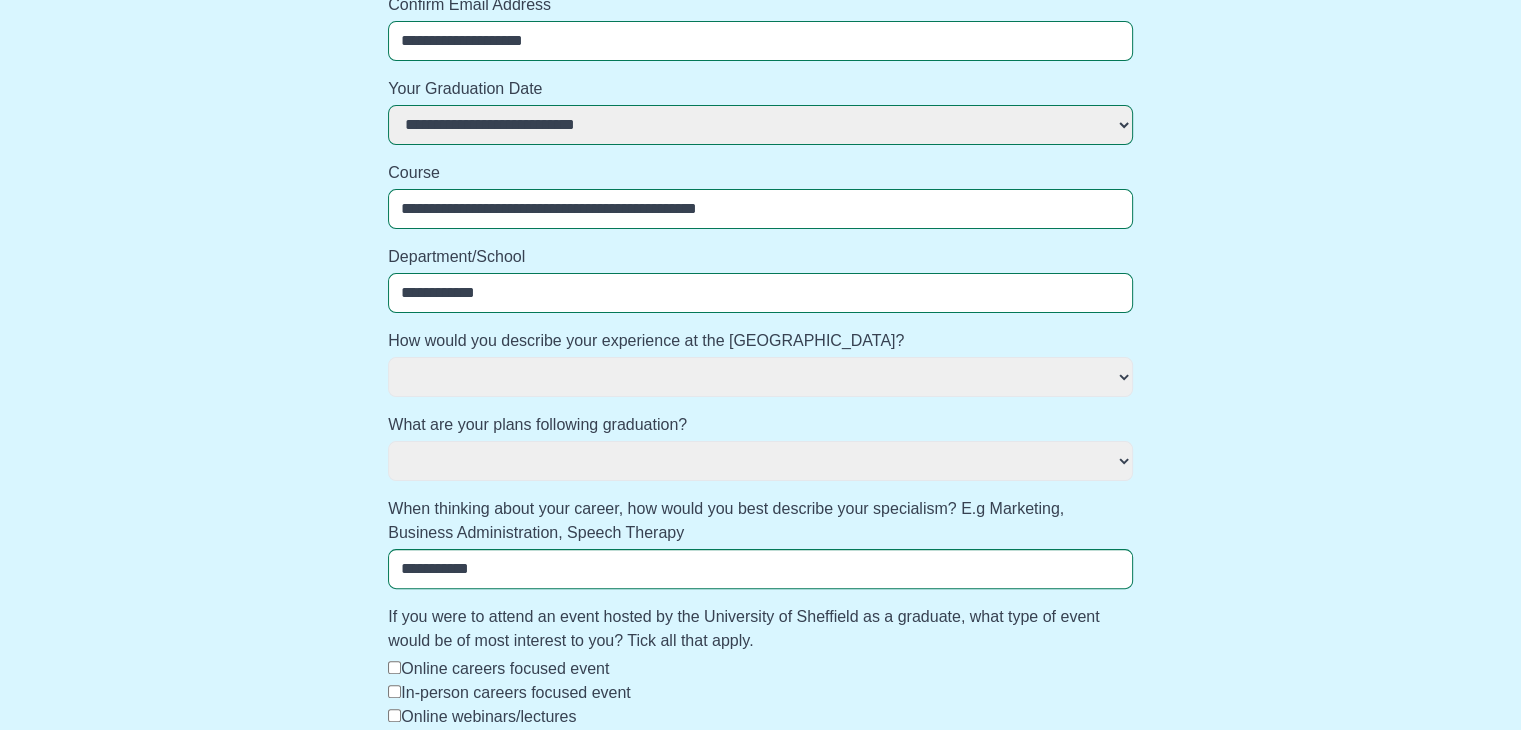 select 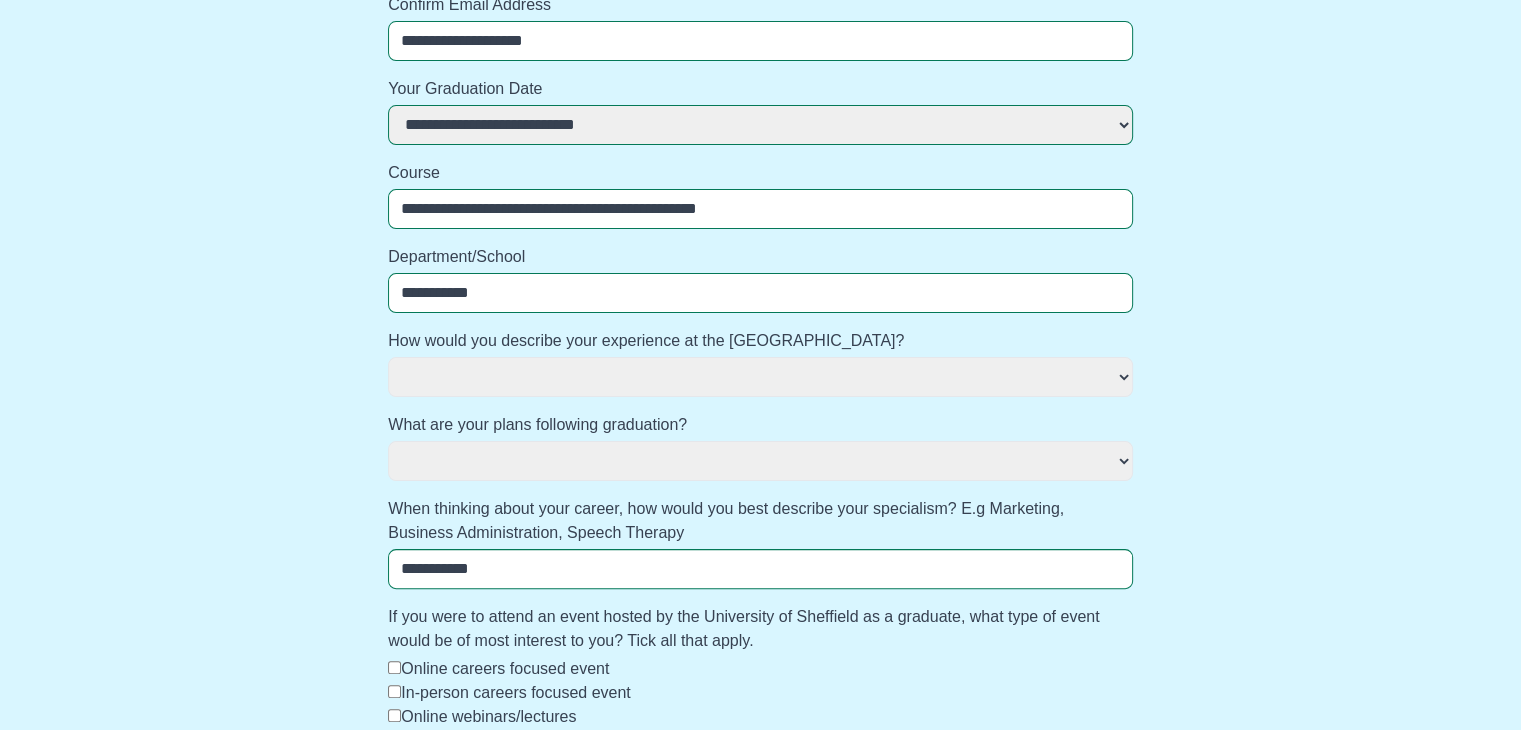 select 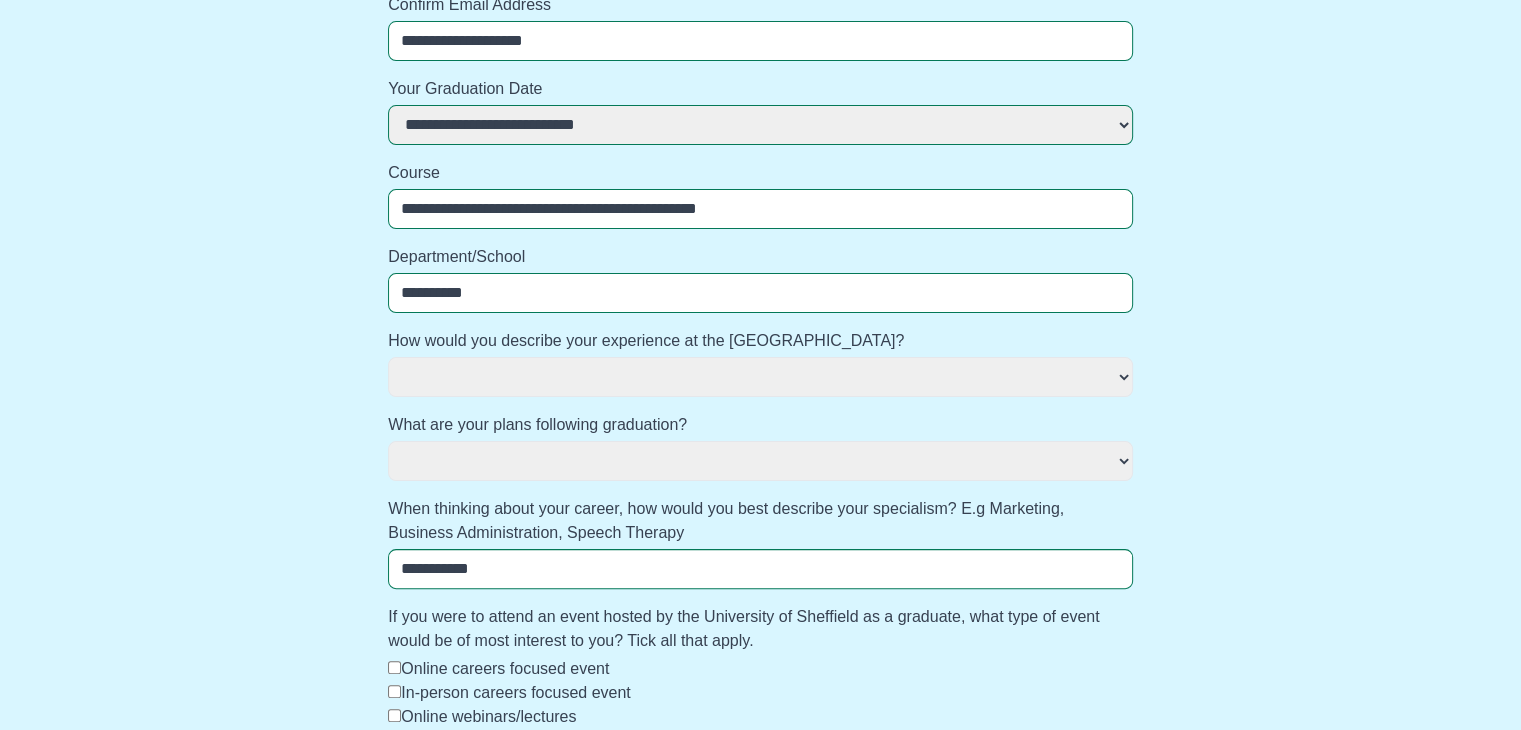select 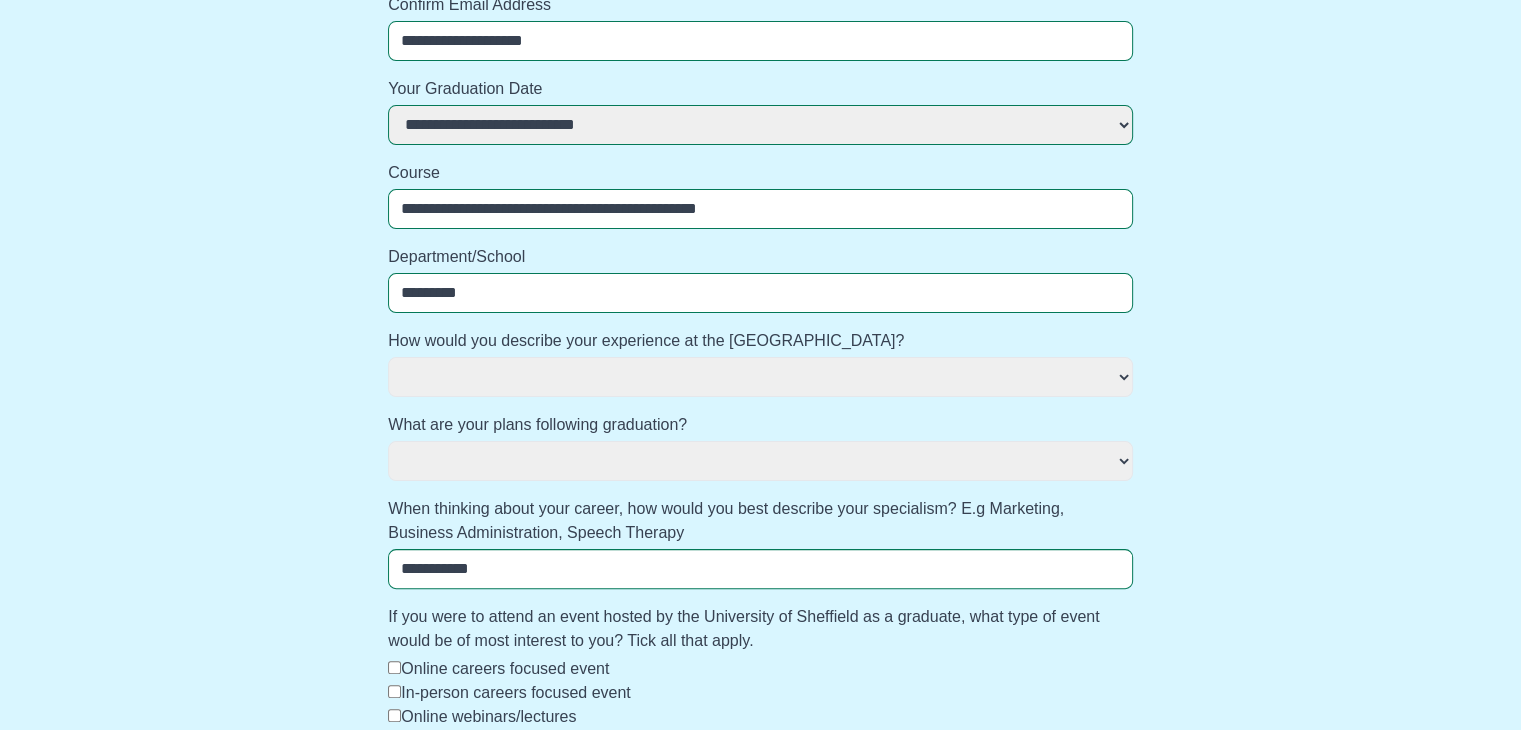 select 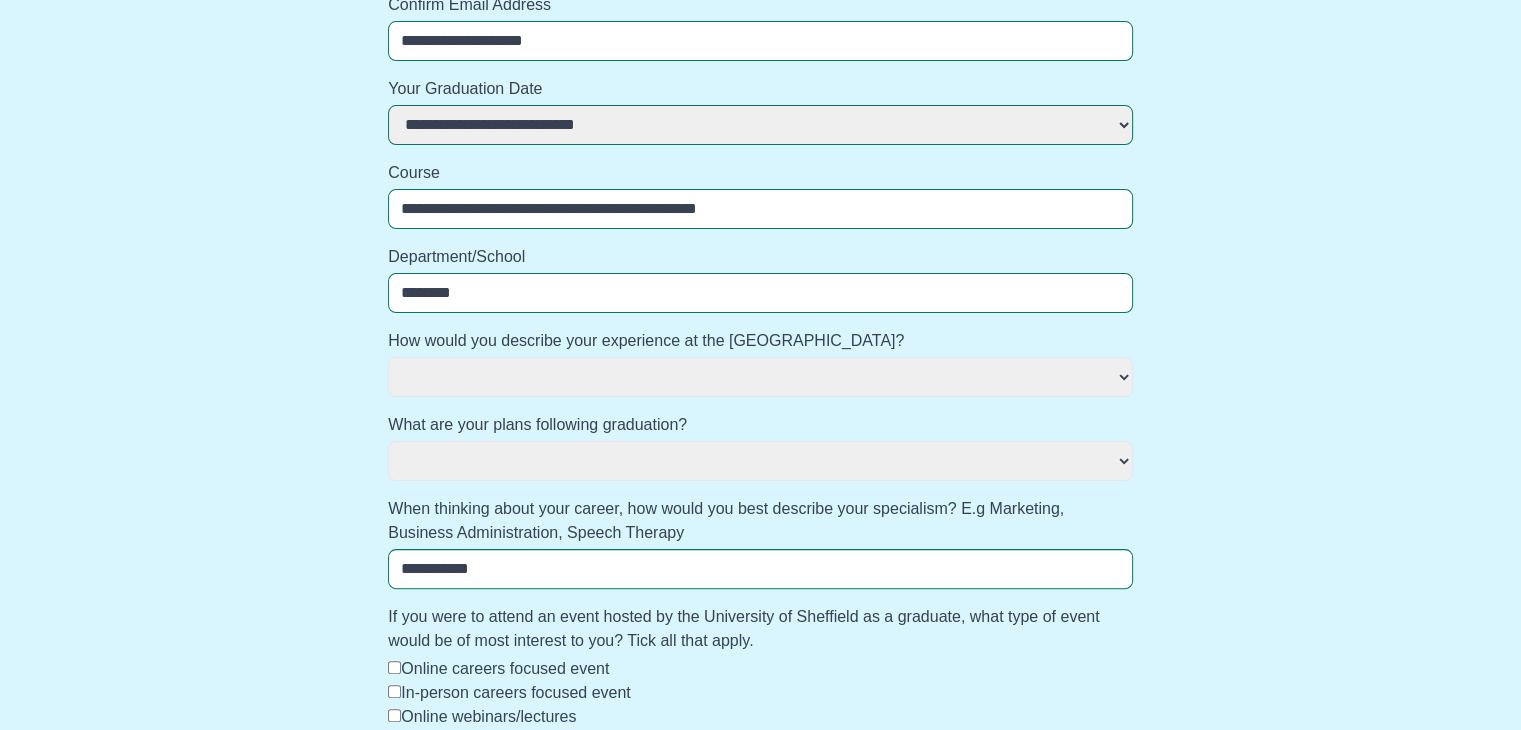 select 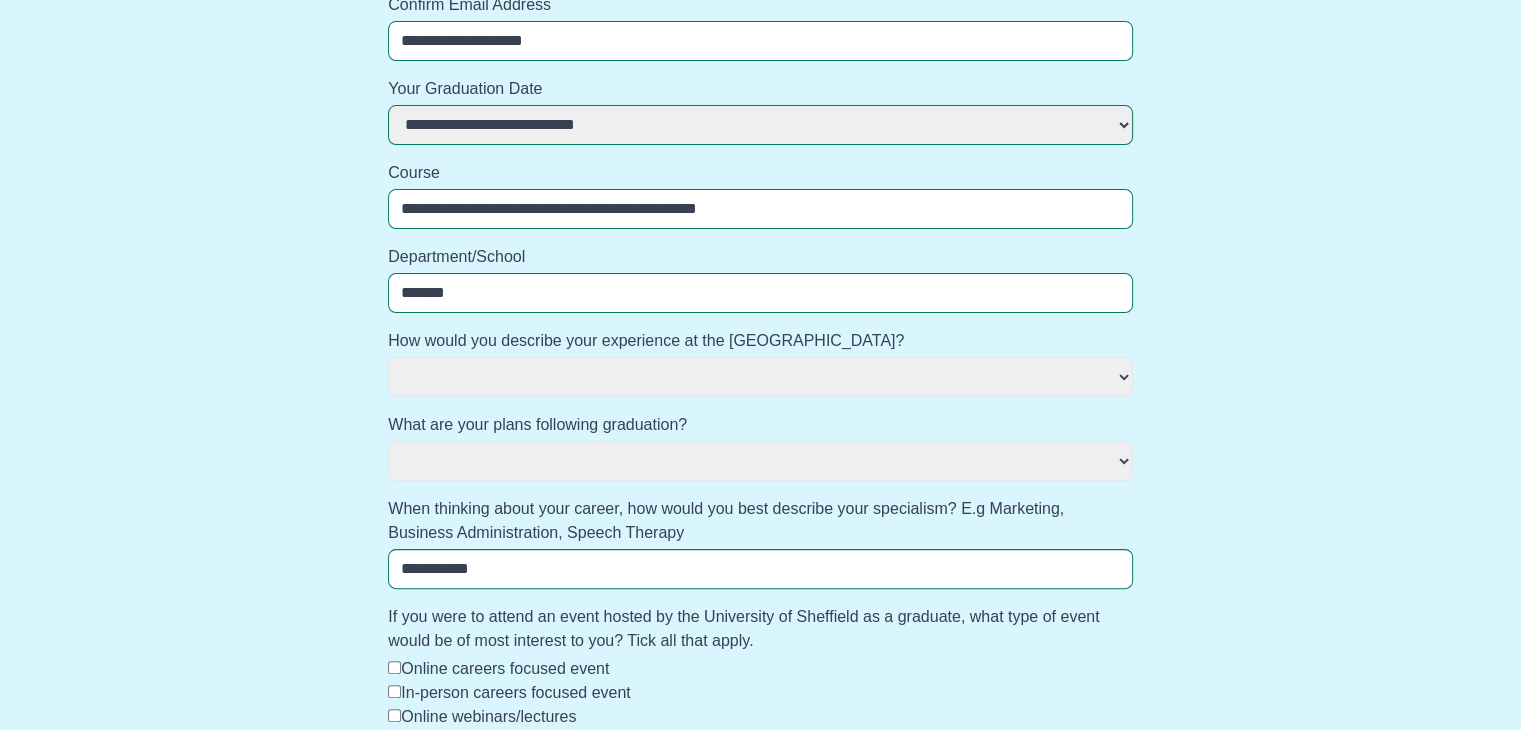 select 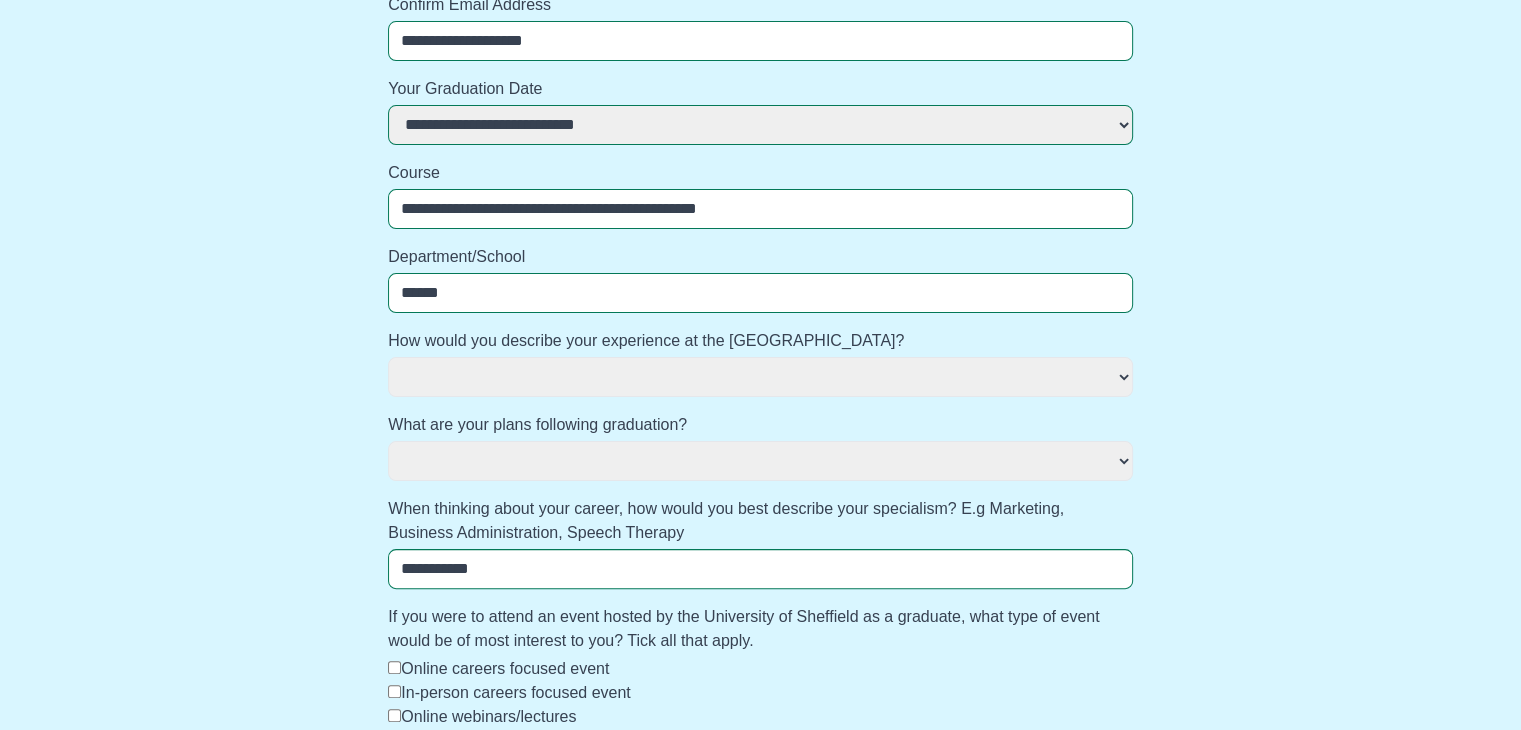 select 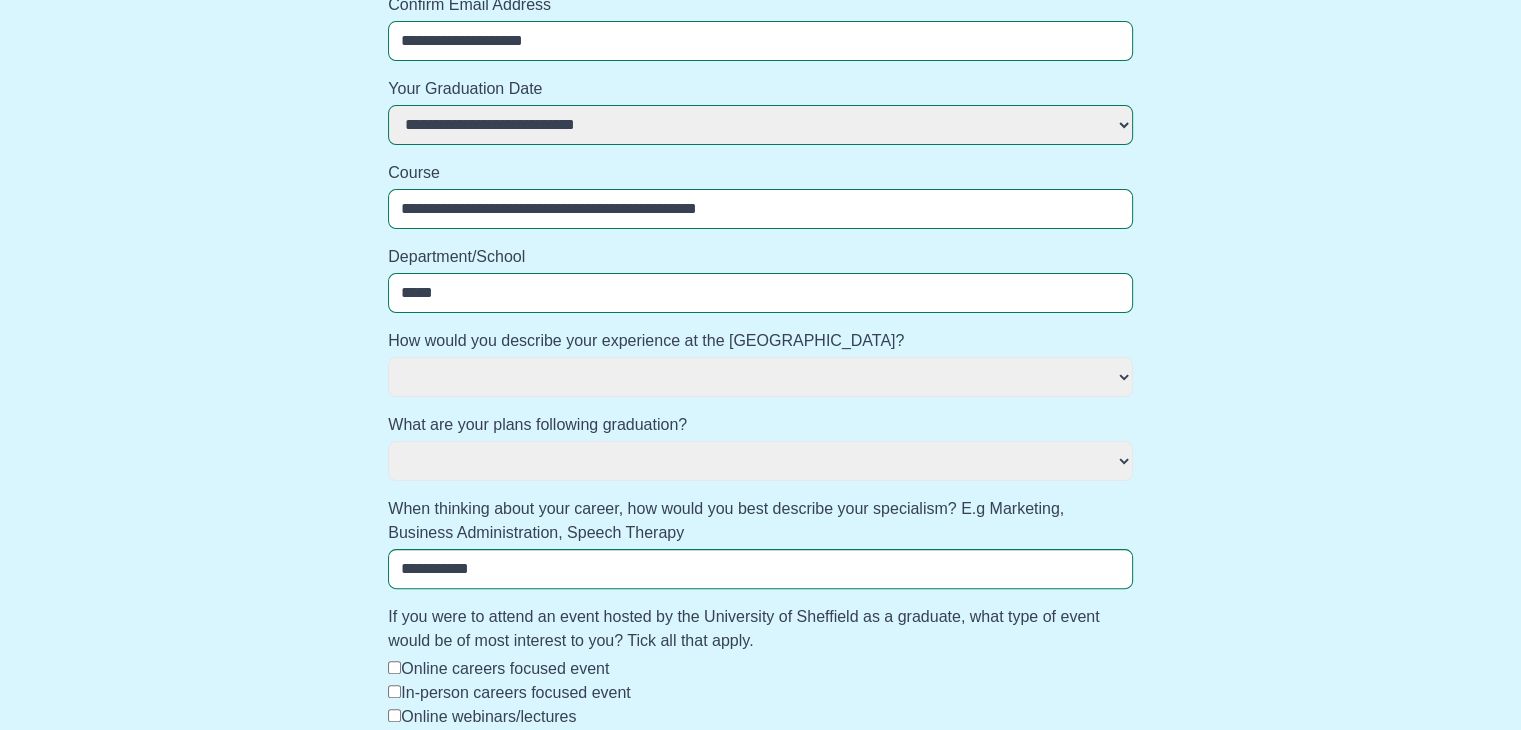 select 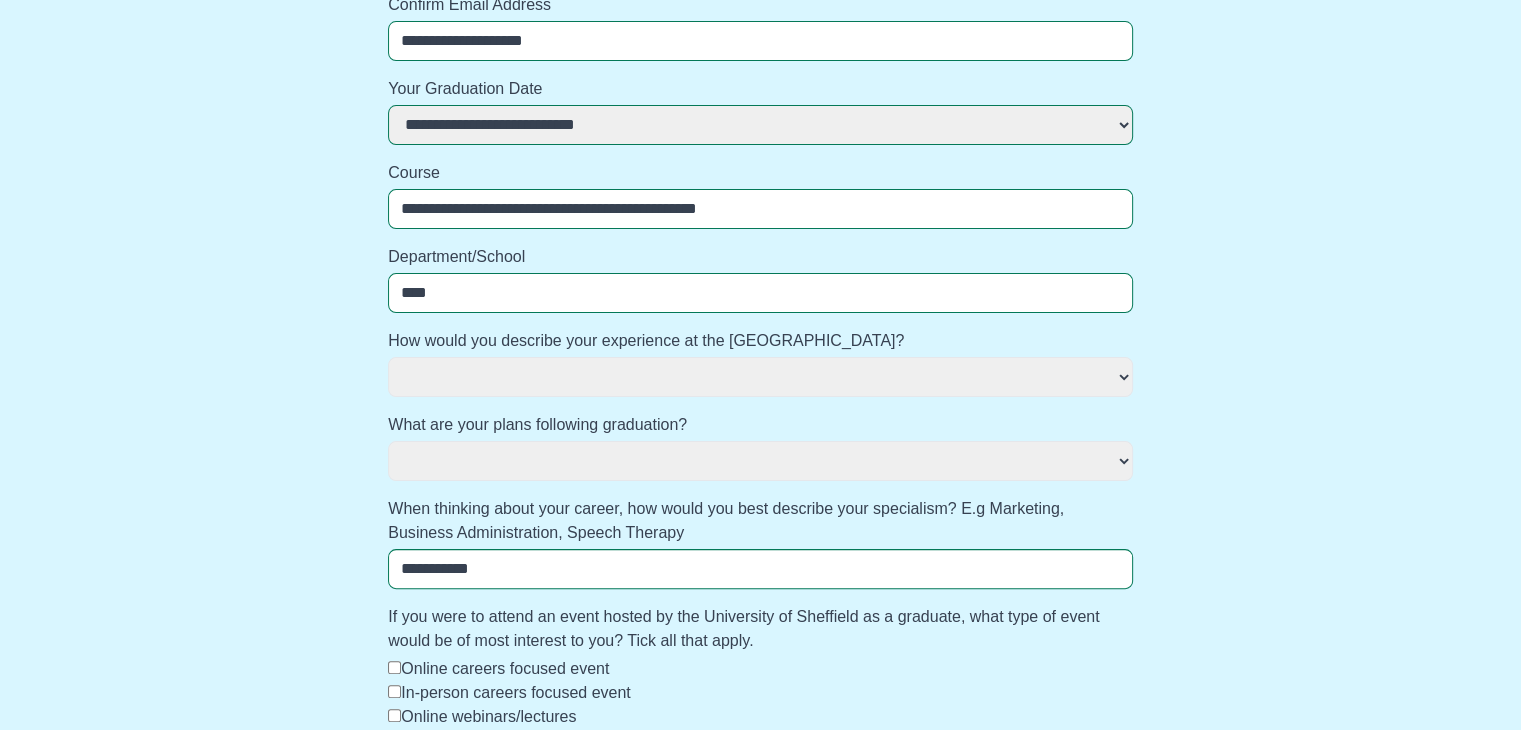 select 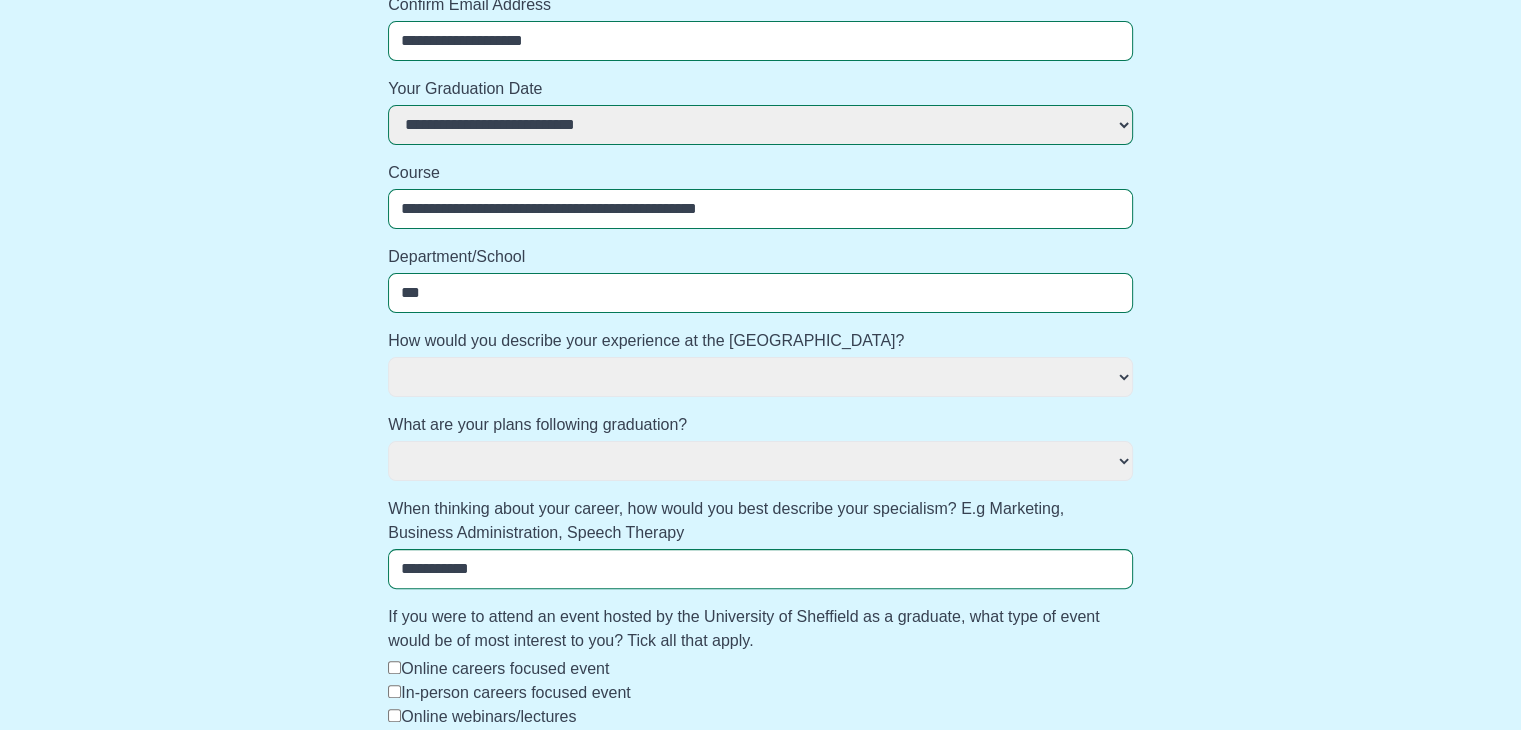 select 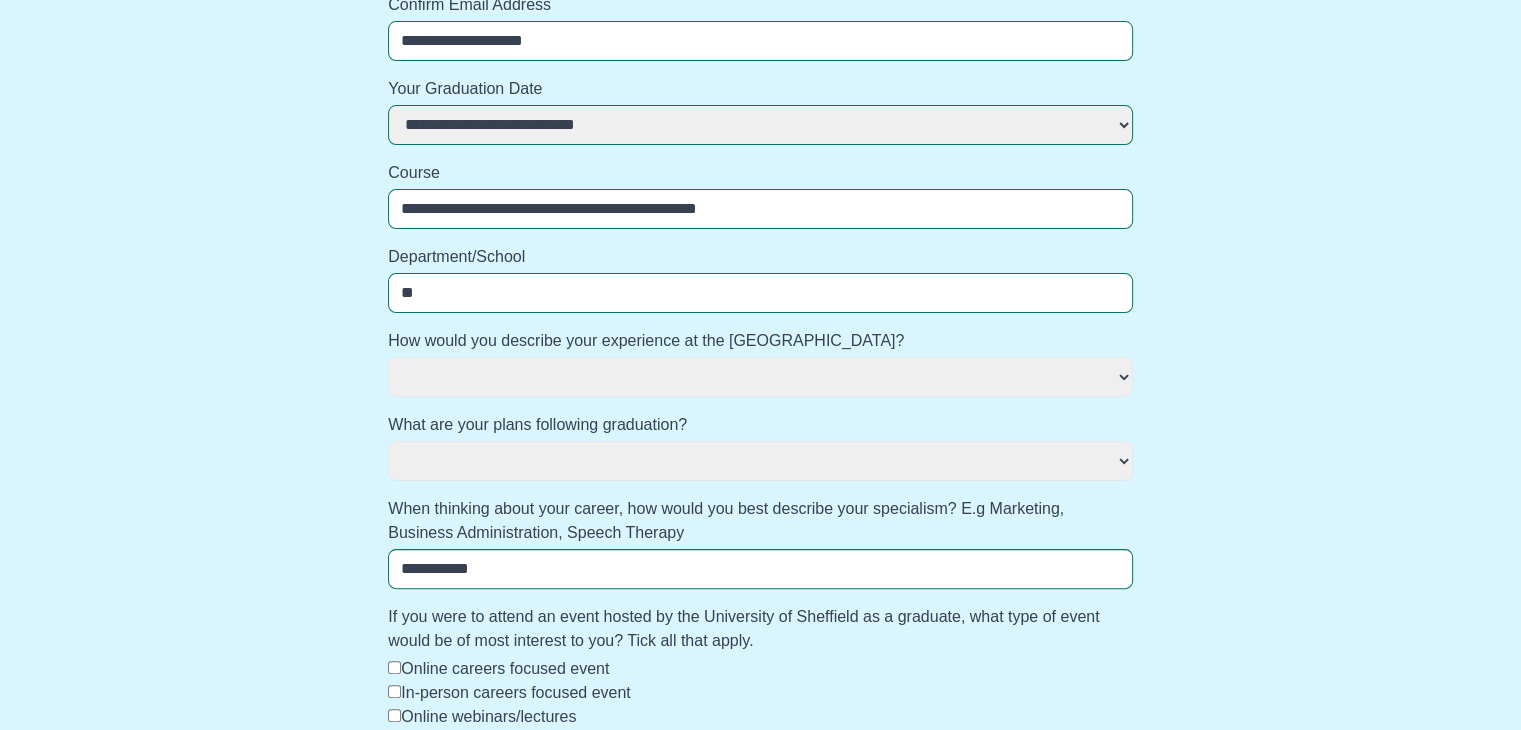 select 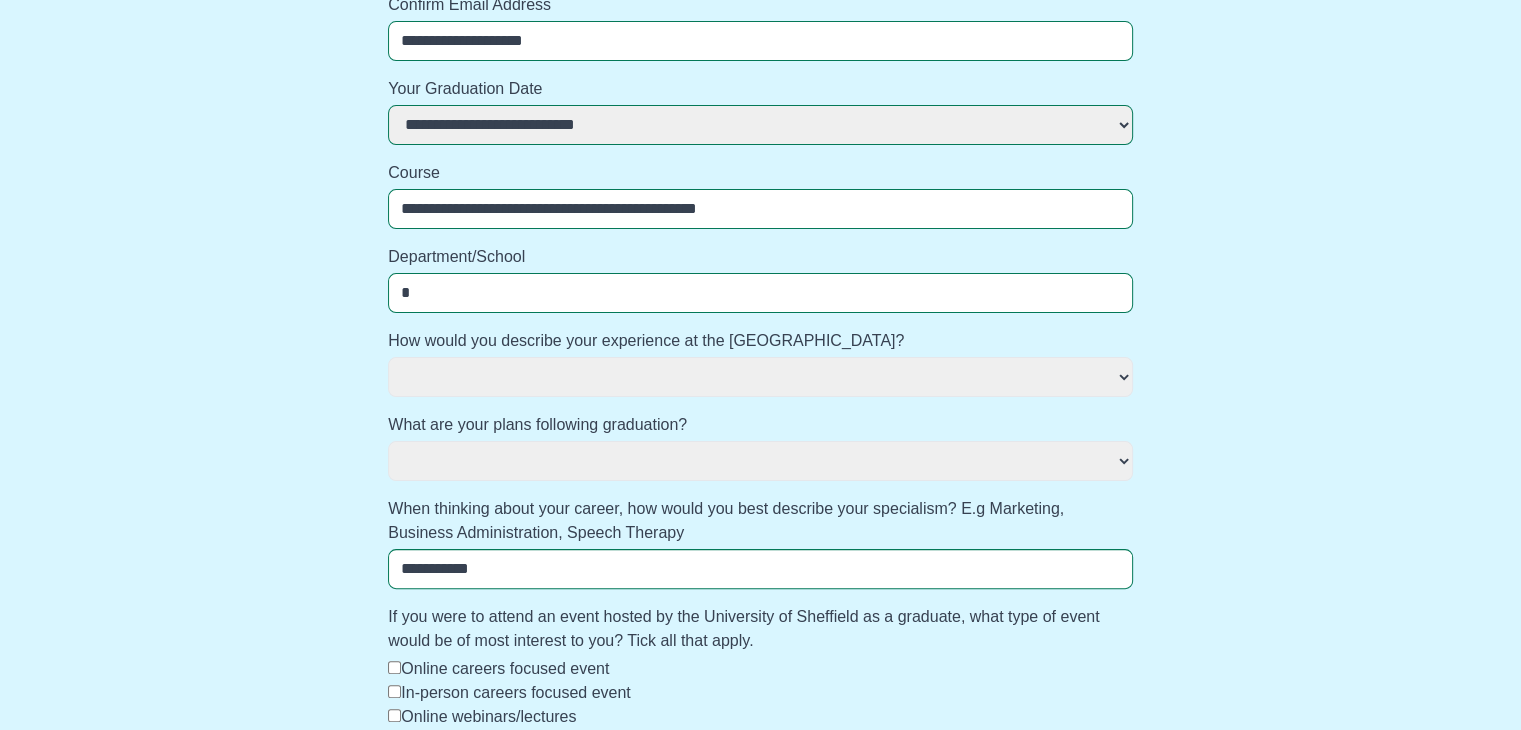 select 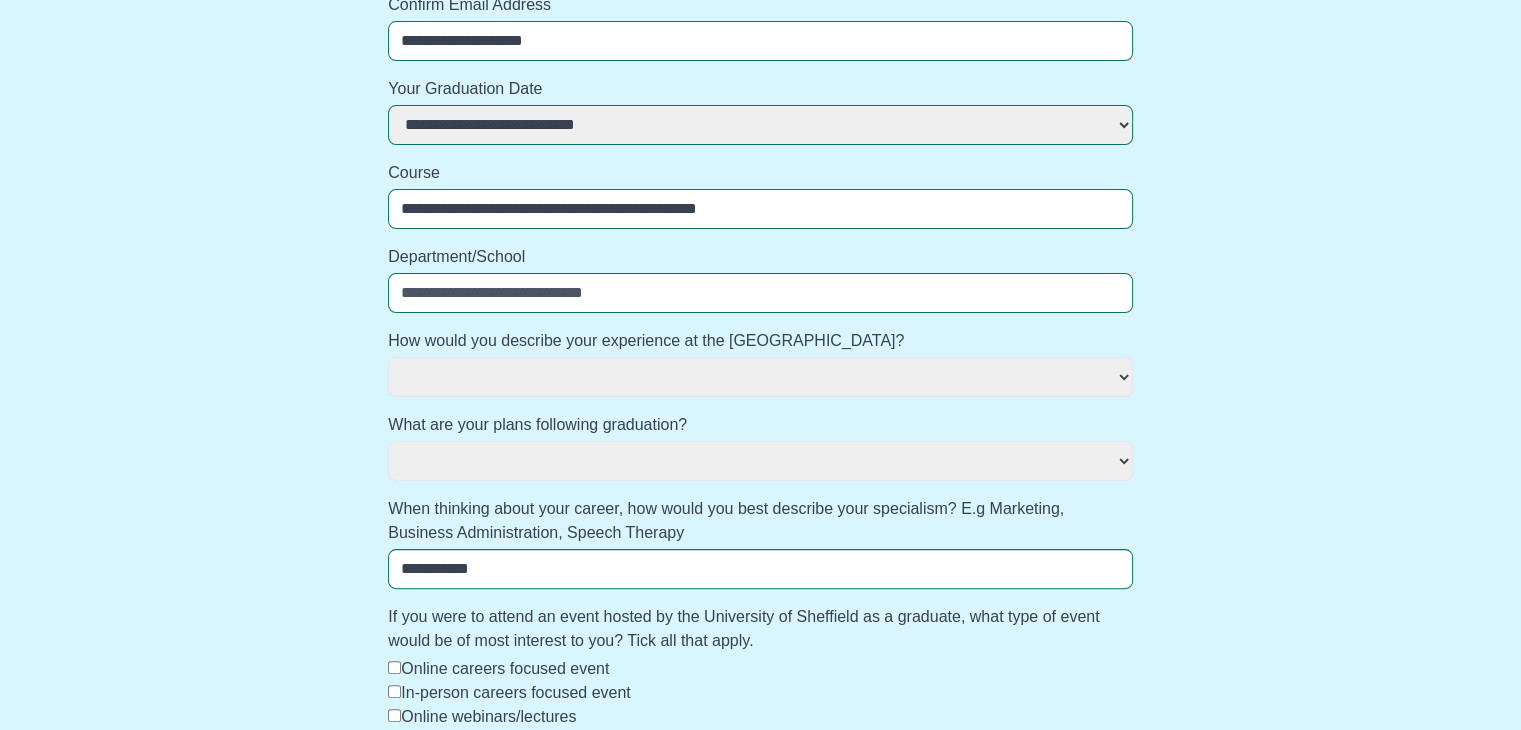 select 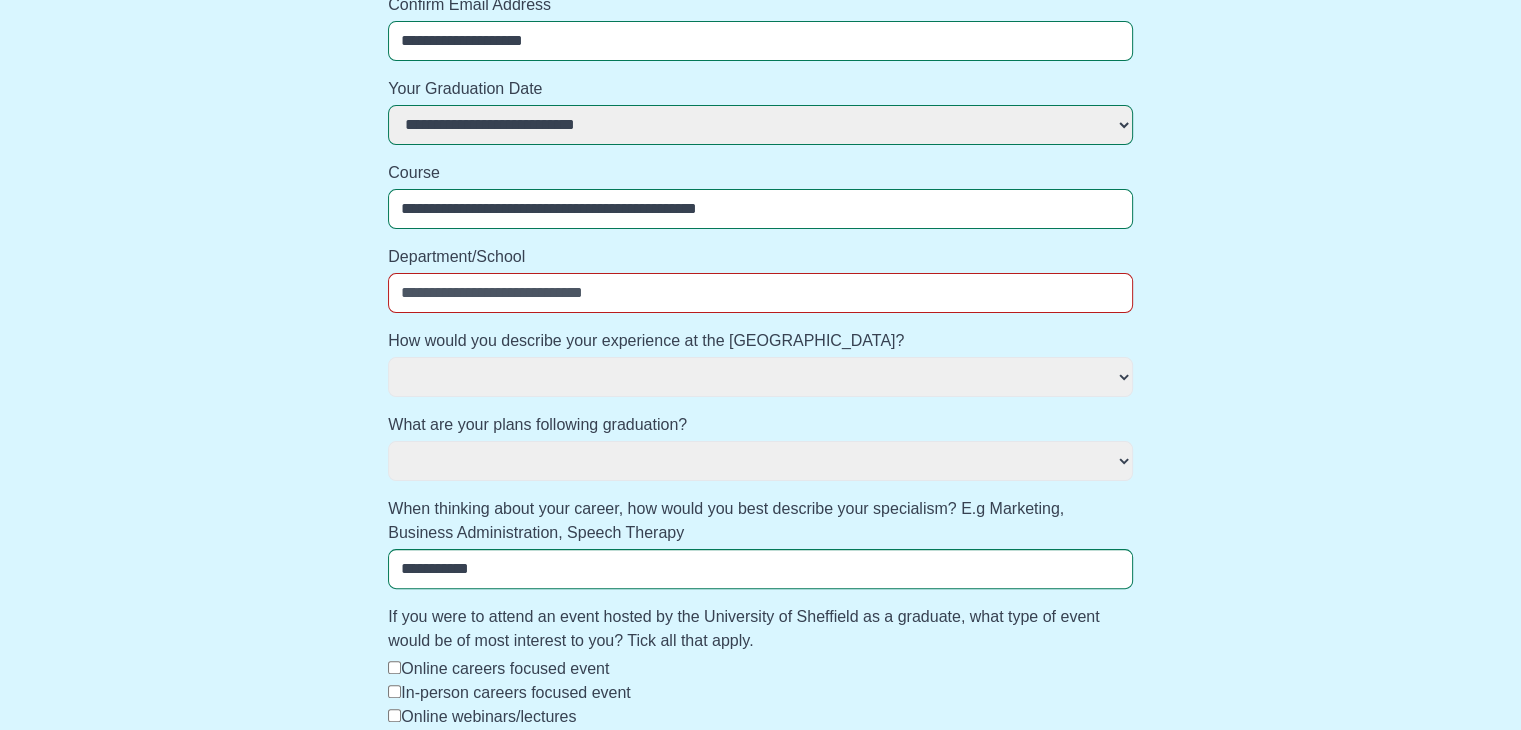type on "*" 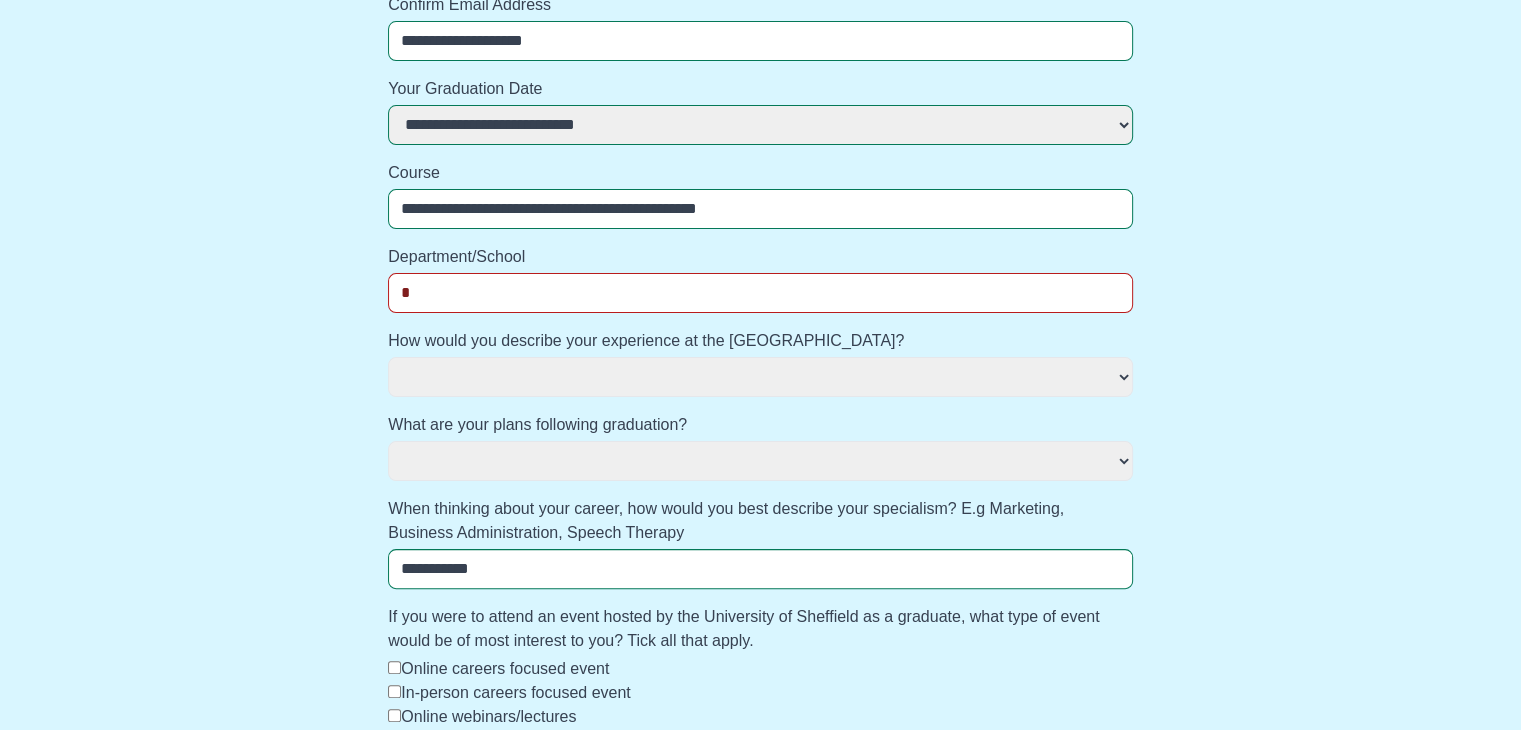 select 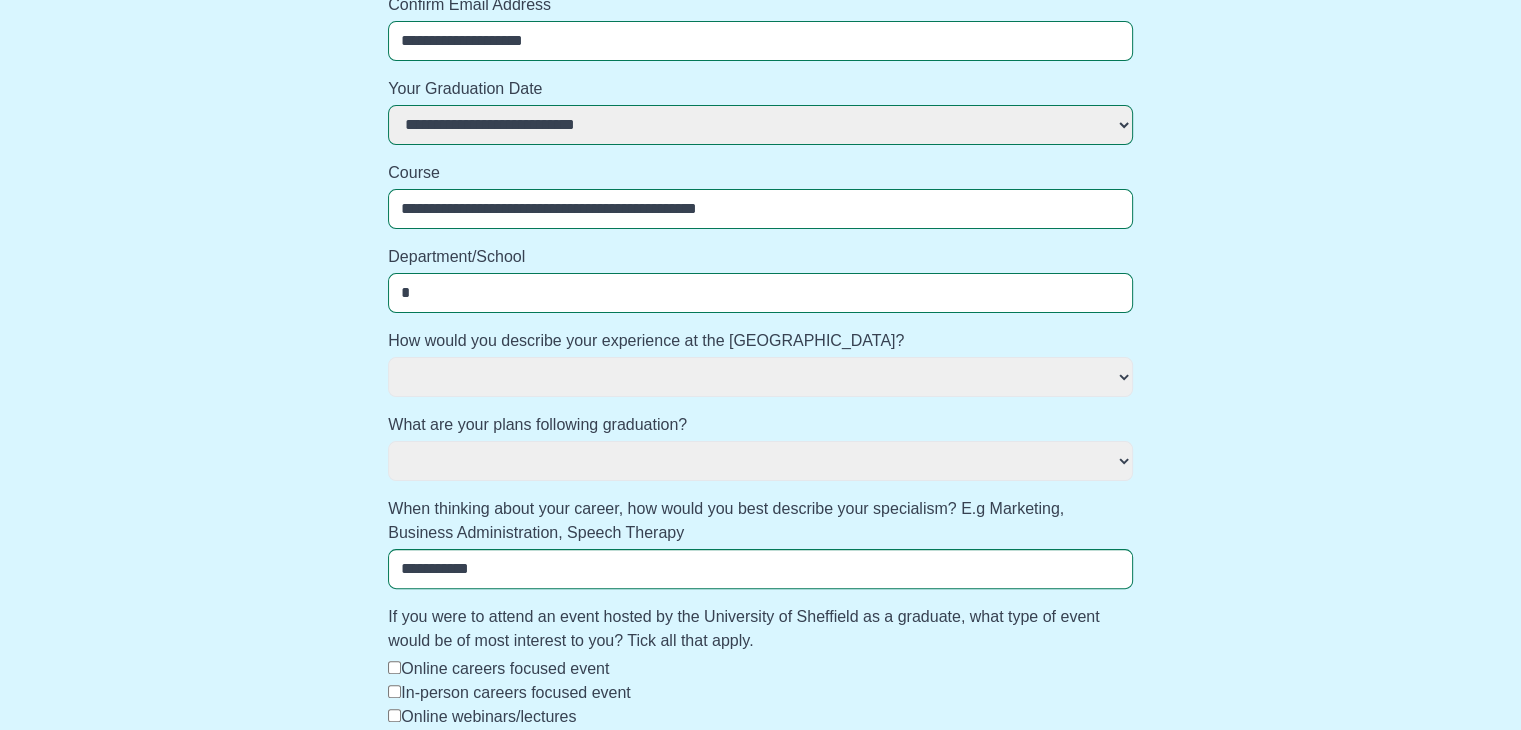 type on "**" 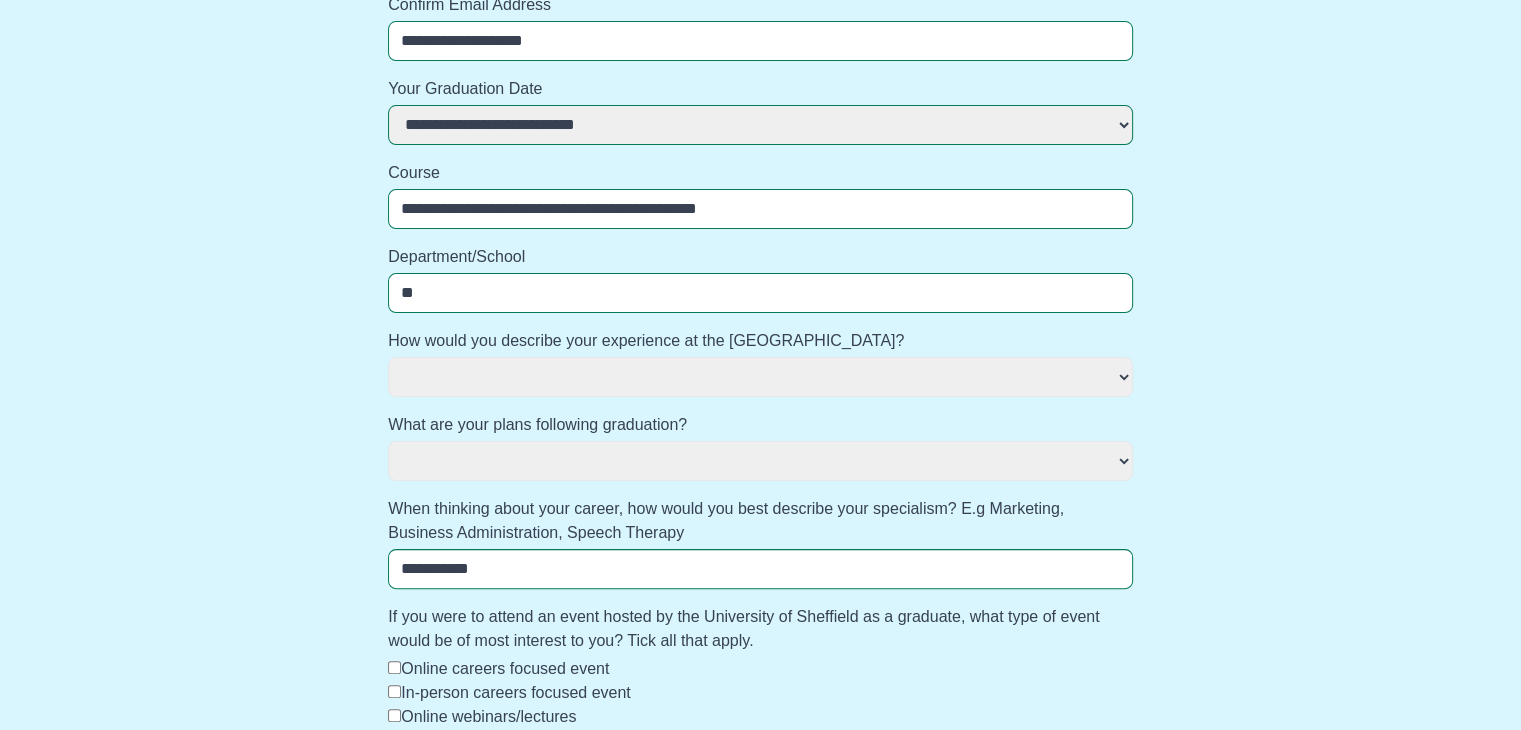 select 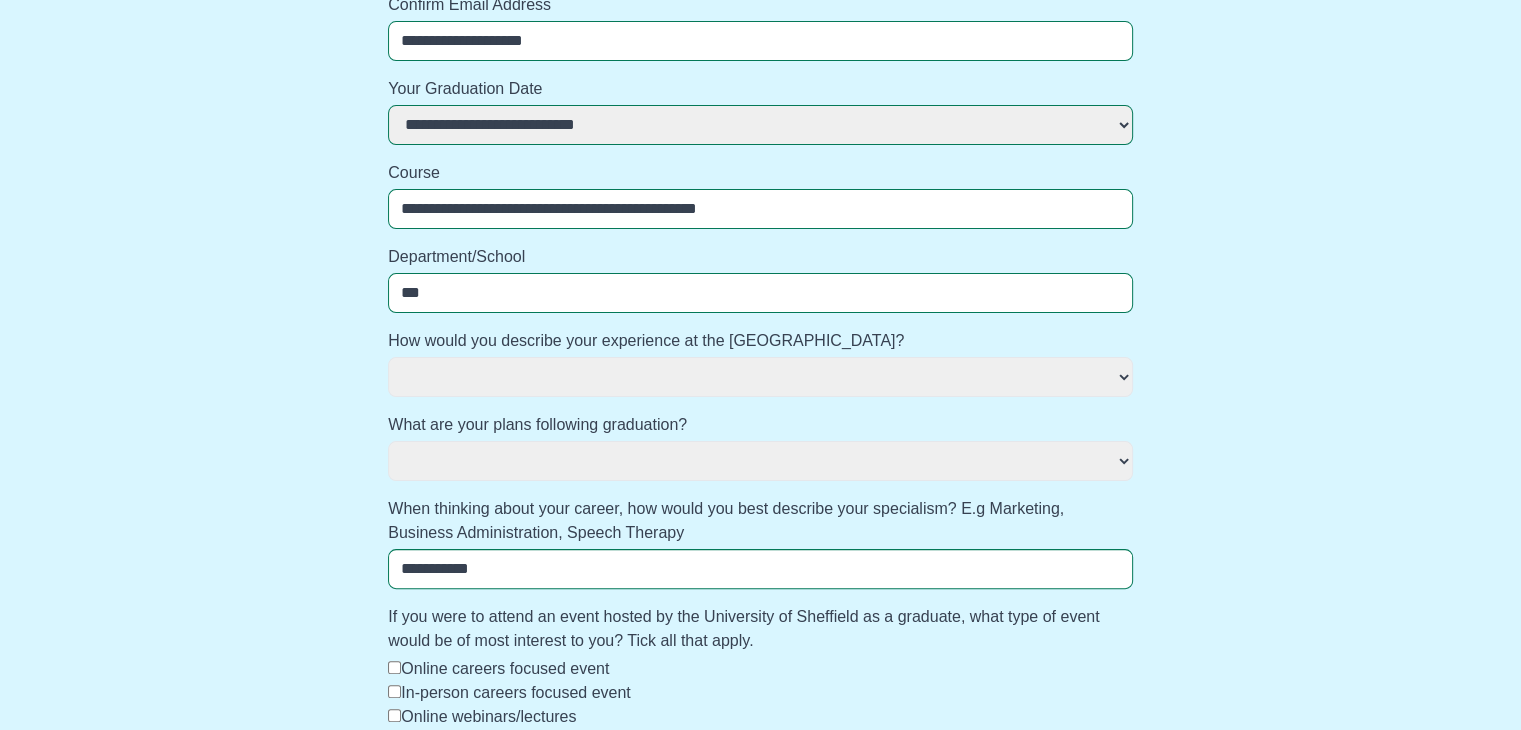select 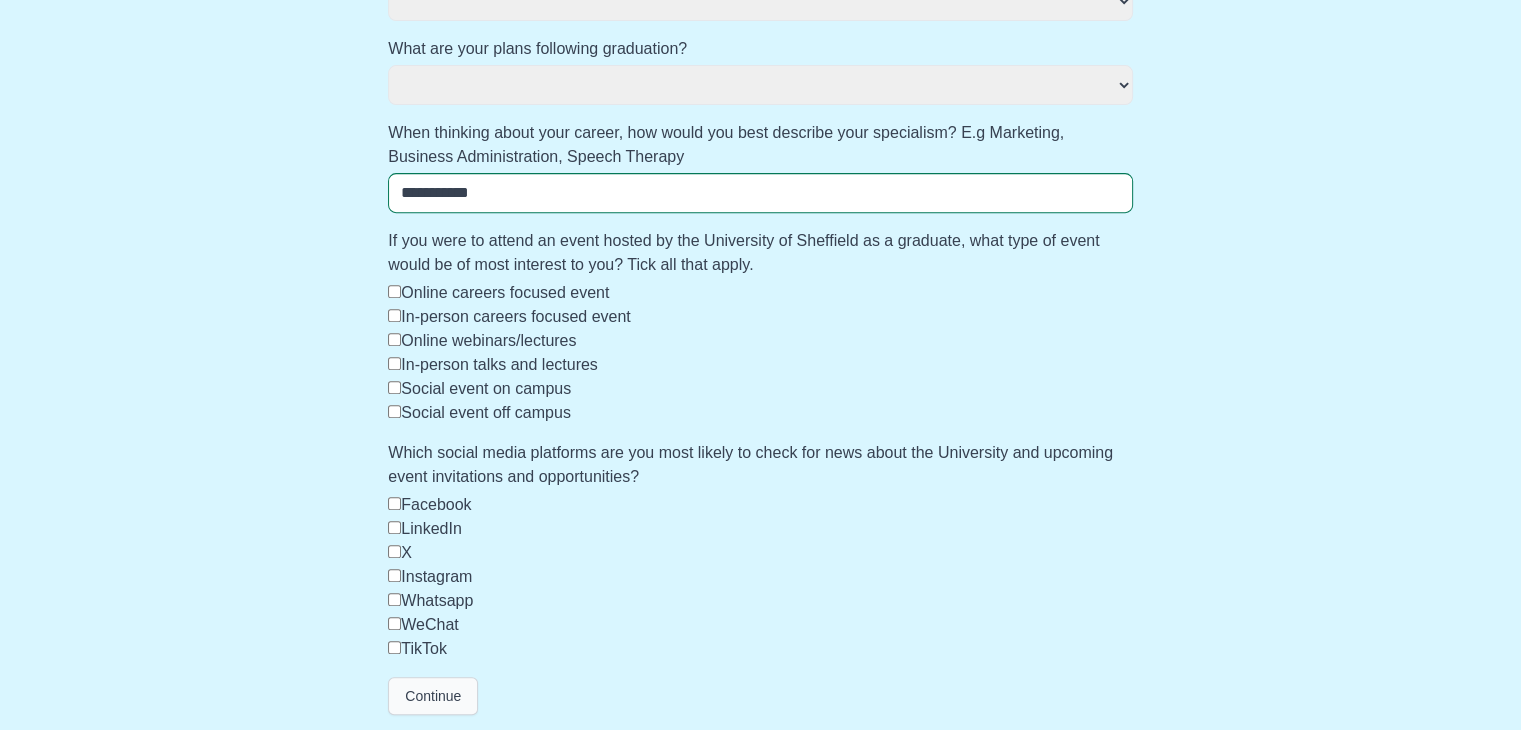 type 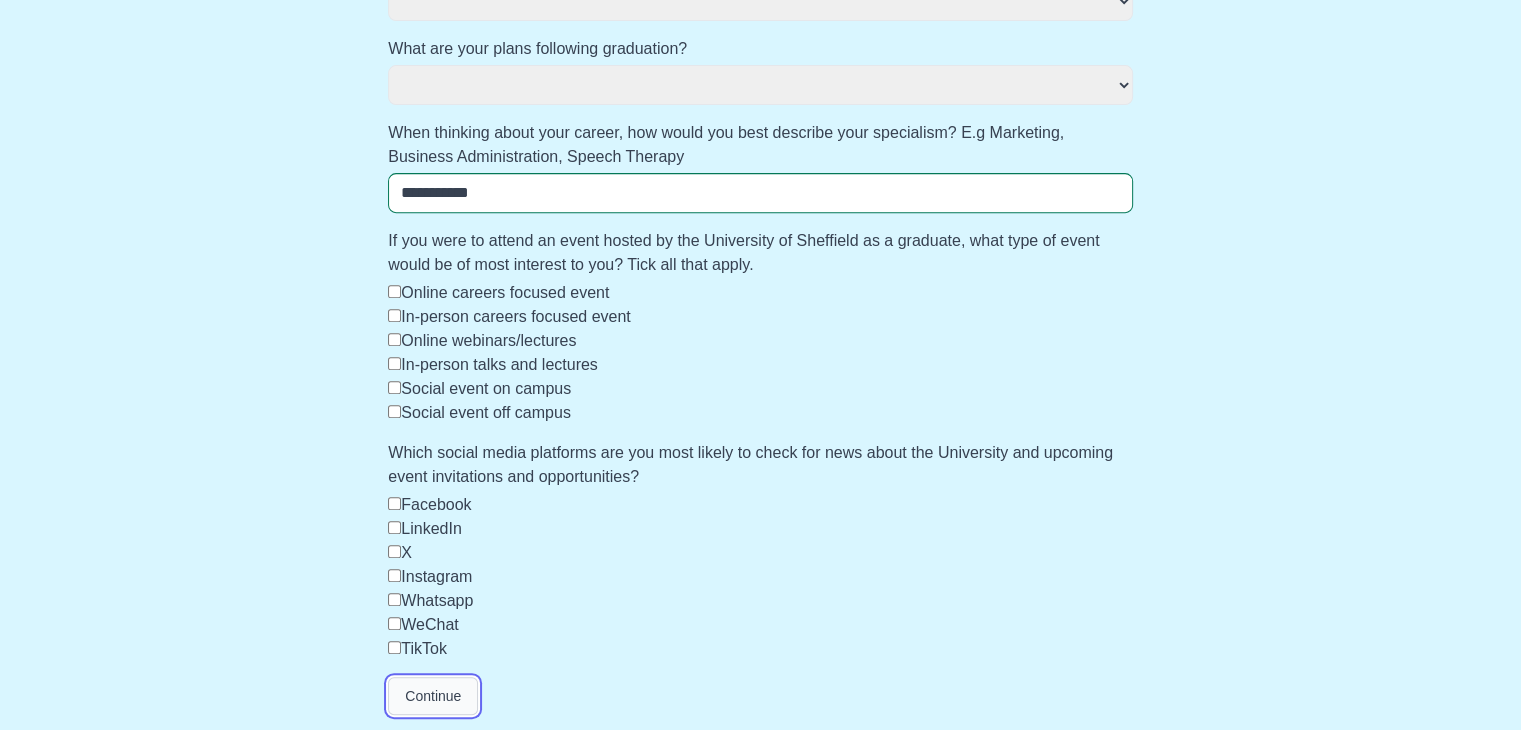 click on "Continue" at bounding box center (433, 696) 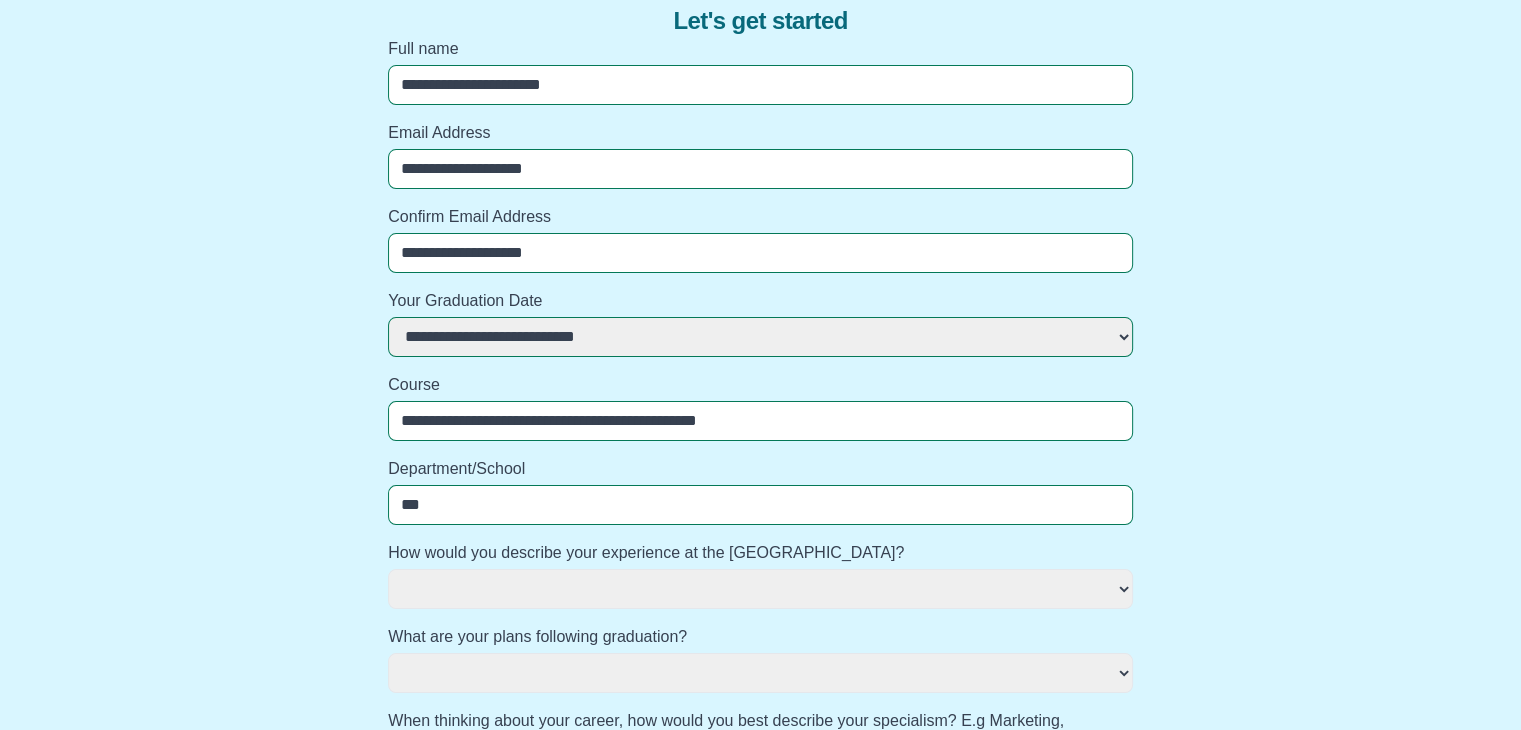 scroll, scrollTop: 177, scrollLeft: 0, axis: vertical 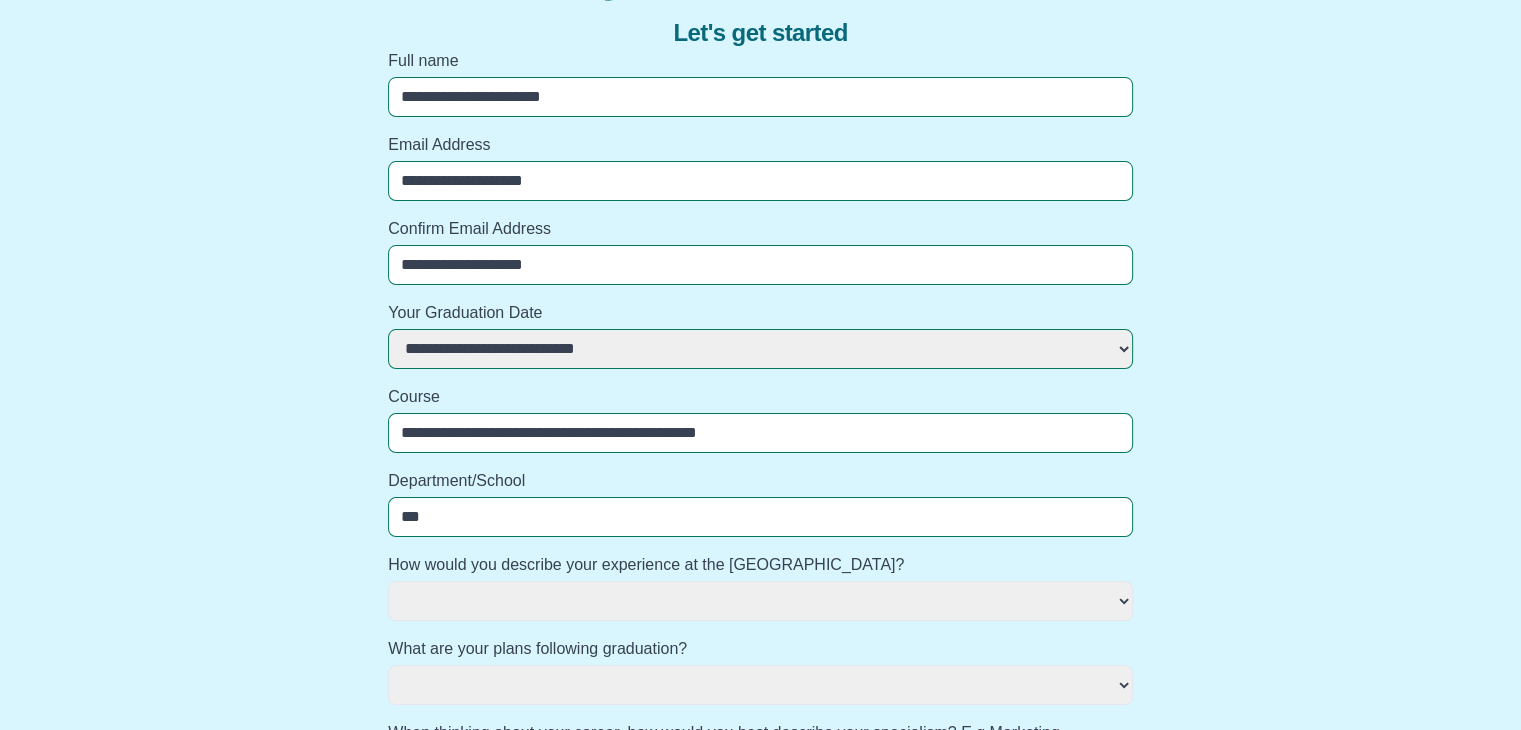 drag, startPoint x: 654, startPoint y: 173, endPoint x: 374, endPoint y: 209, distance: 282.3048 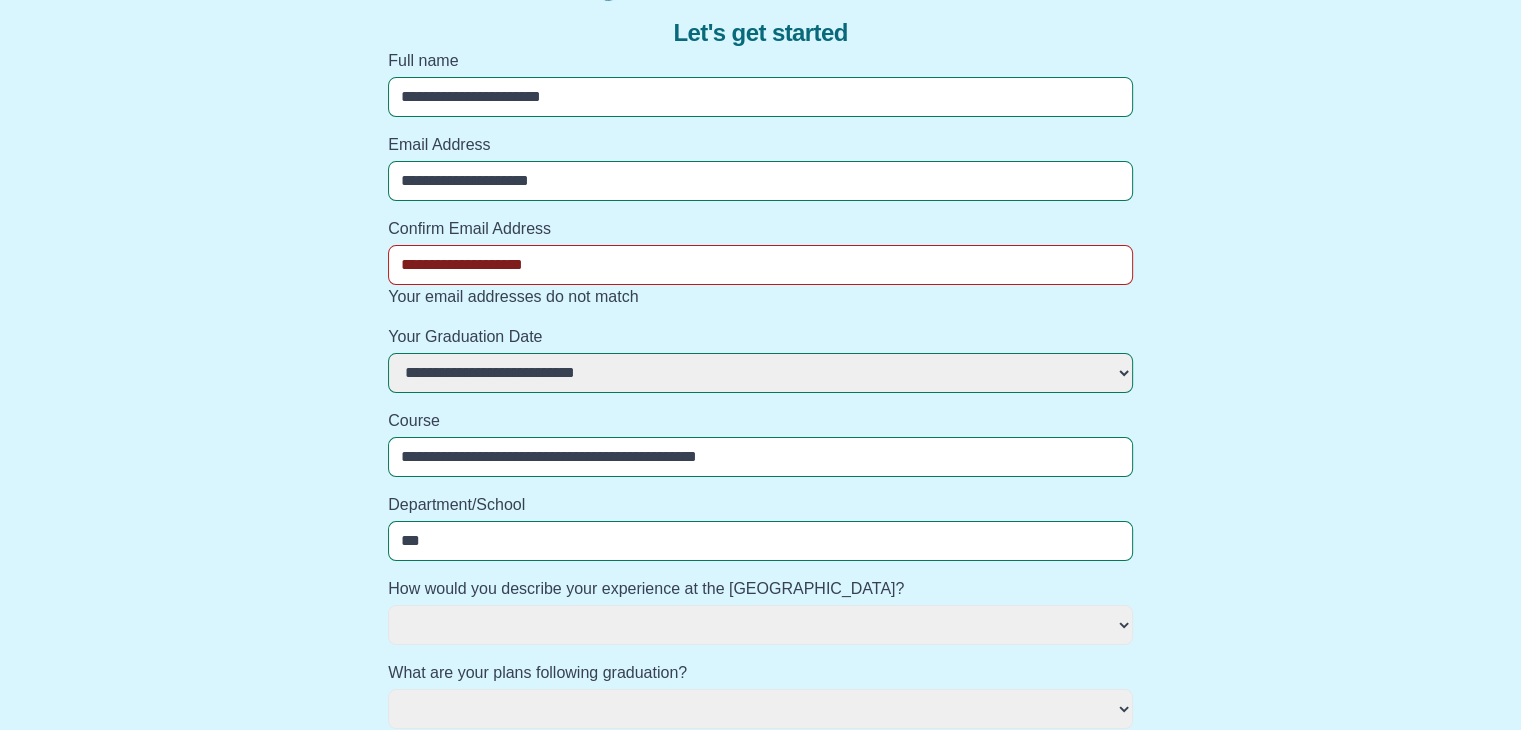 drag, startPoint x: 605, startPoint y: 184, endPoint x: 379, endPoint y: 185, distance: 226.00221 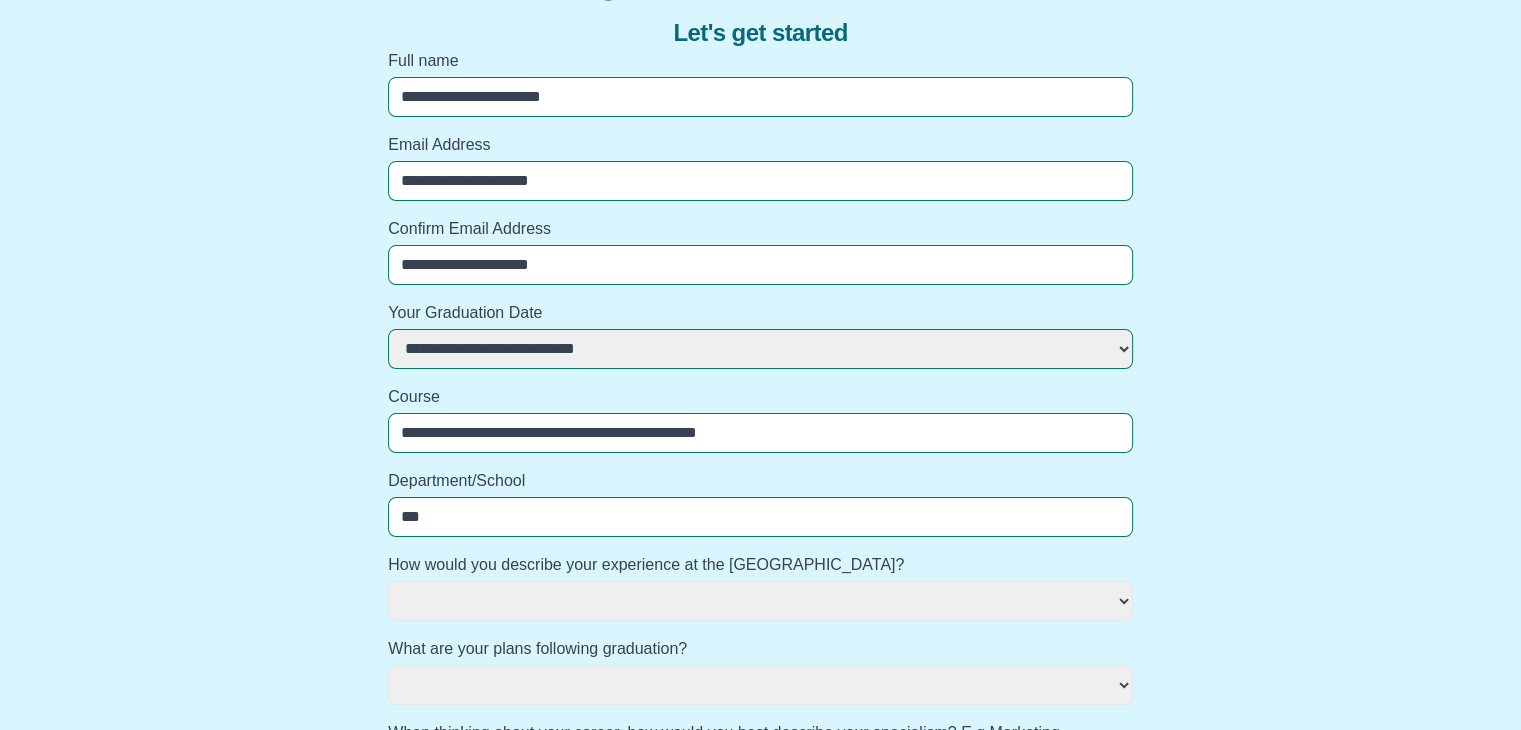 click on "**********" at bounding box center [760, 658] 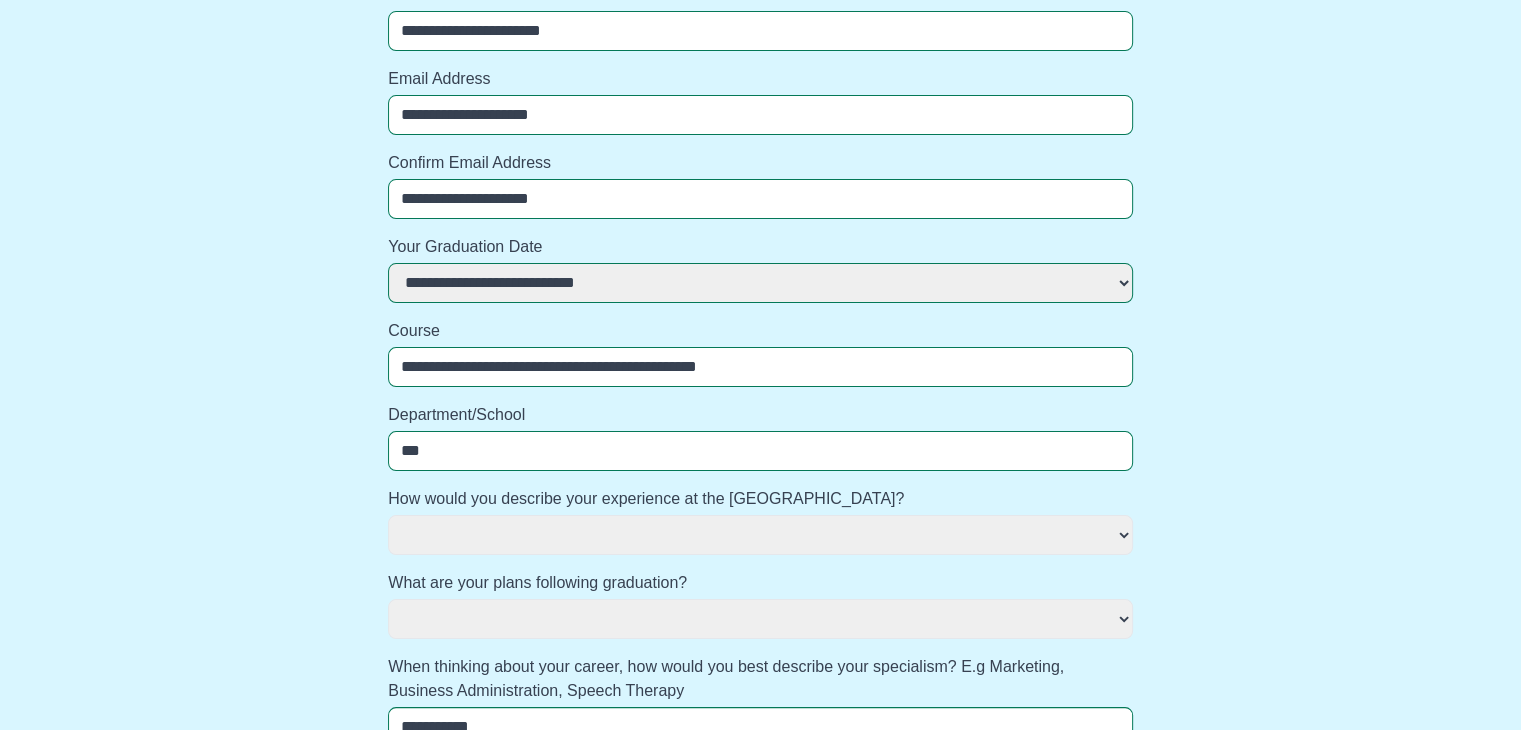 scroll, scrollTop: 277, scrollLeft: 0, axis: vertical 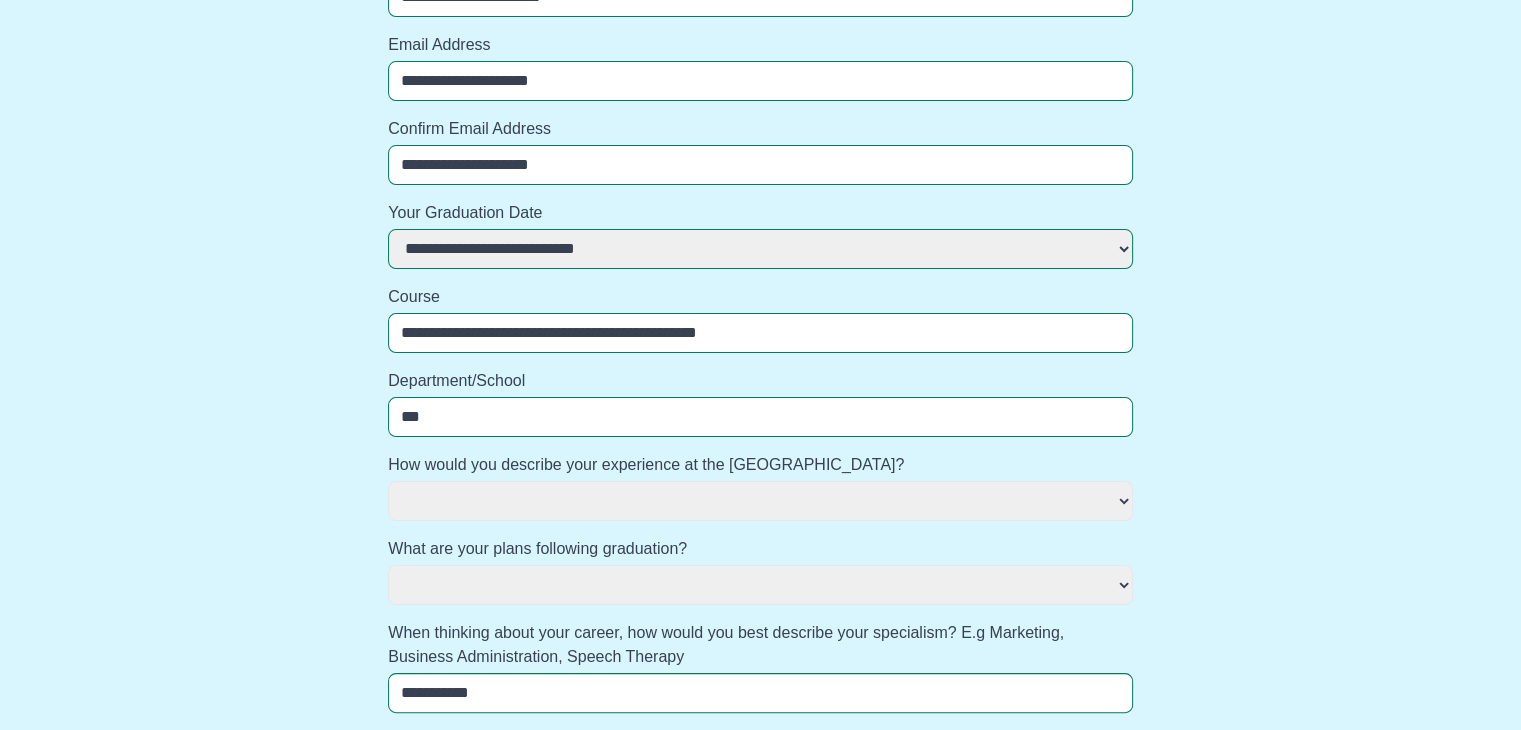drag, startPoint x: 751, startPoint y: 332, endPoint x: 578, endPoint y: 329, distance: 173.02602 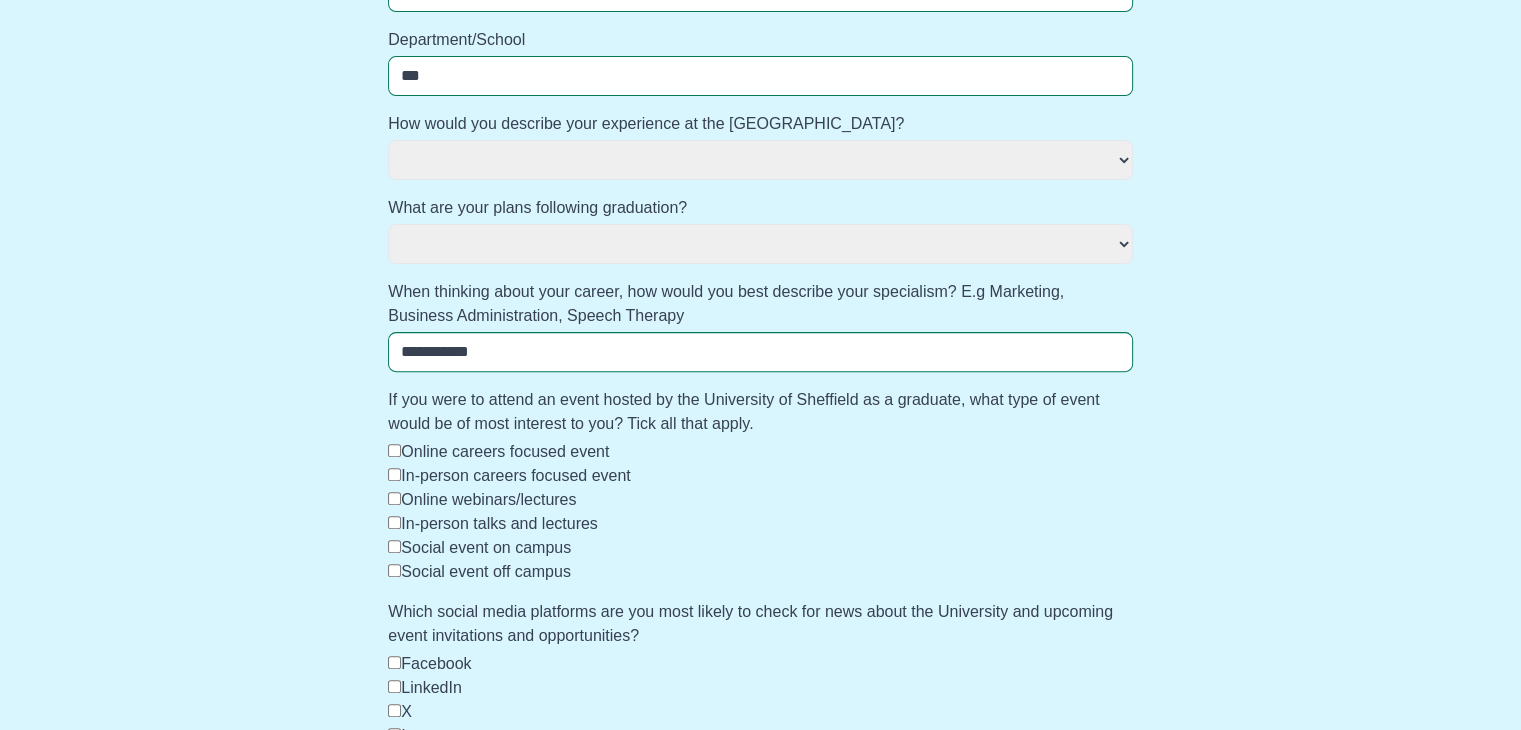 scroll, scrollTop: 777, scrollLeft: 0, axis: vertical 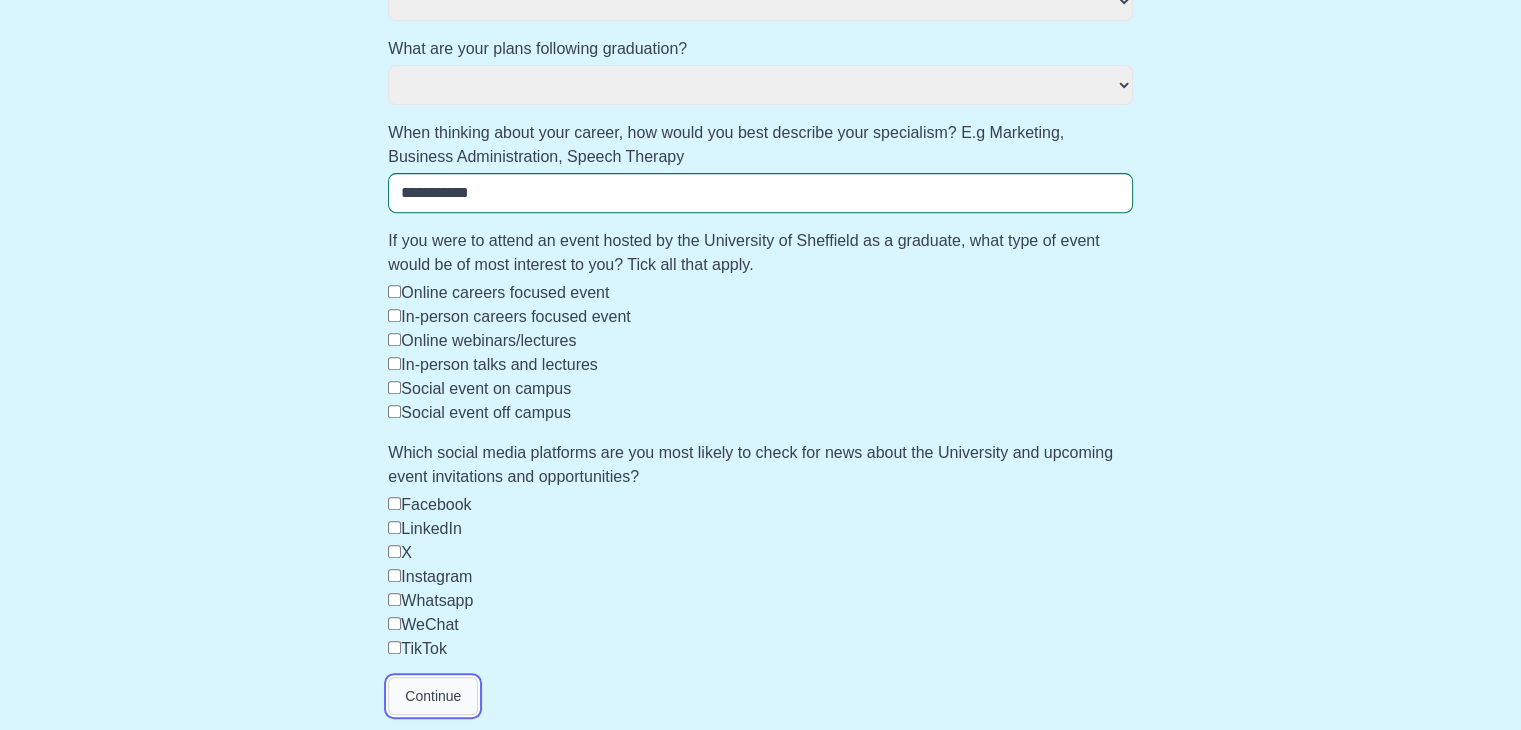 click on "Continue" at bounding box center (433, 696) 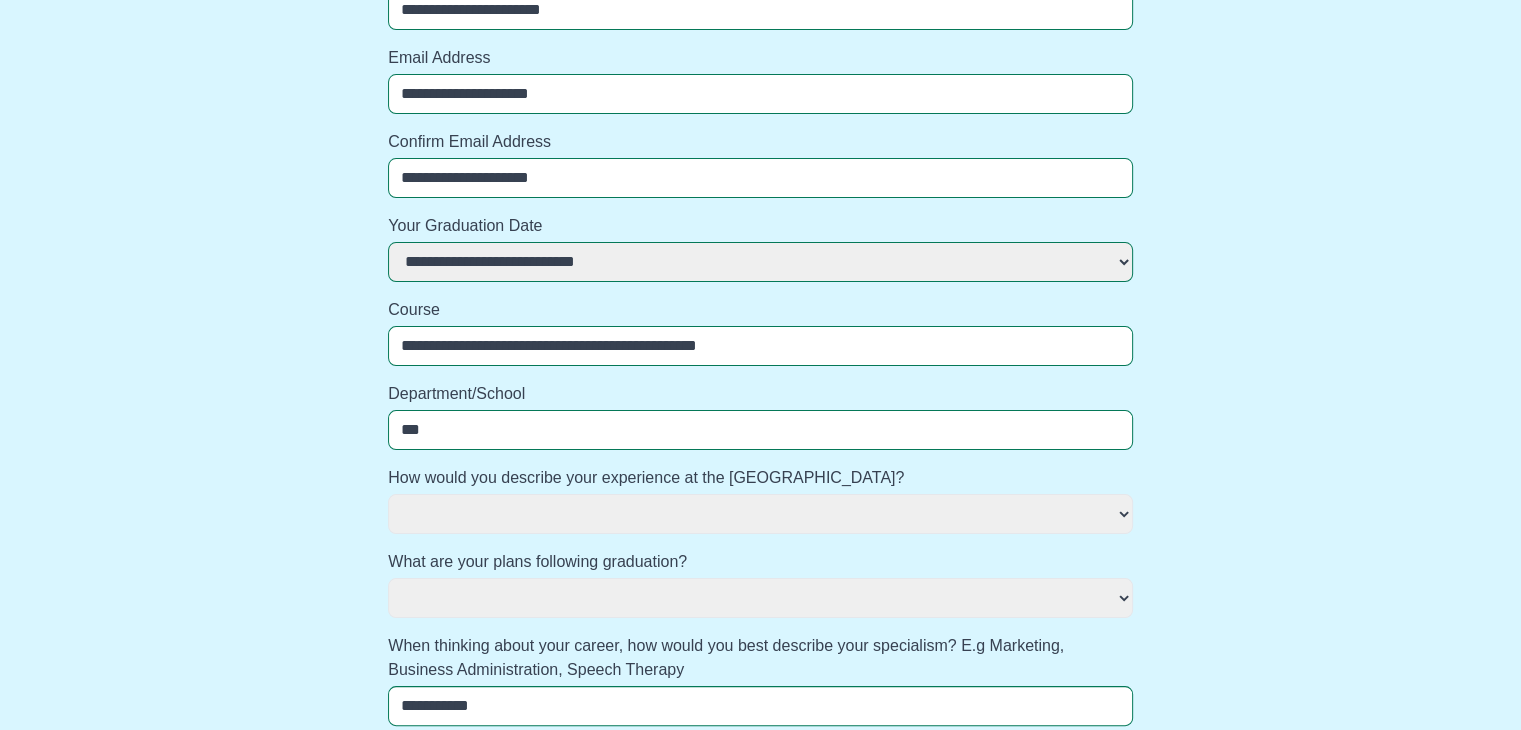 scroll, scrollTop: 277, scrollLeft: 0, axis: vertical 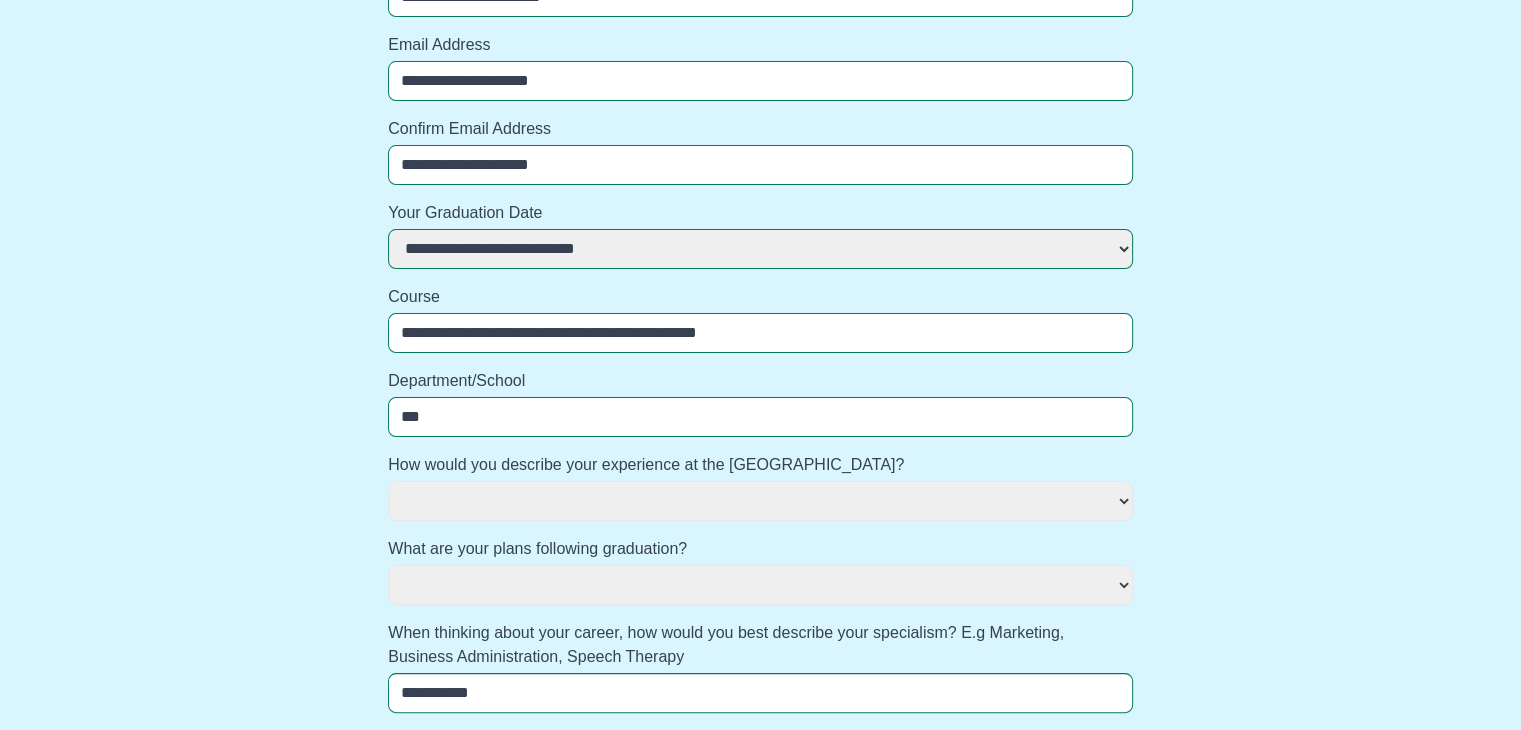 drag, startPoint x: 753, startPoint y: 337, endPoint x: 578, endPoint y: 338, distance: 175.00285 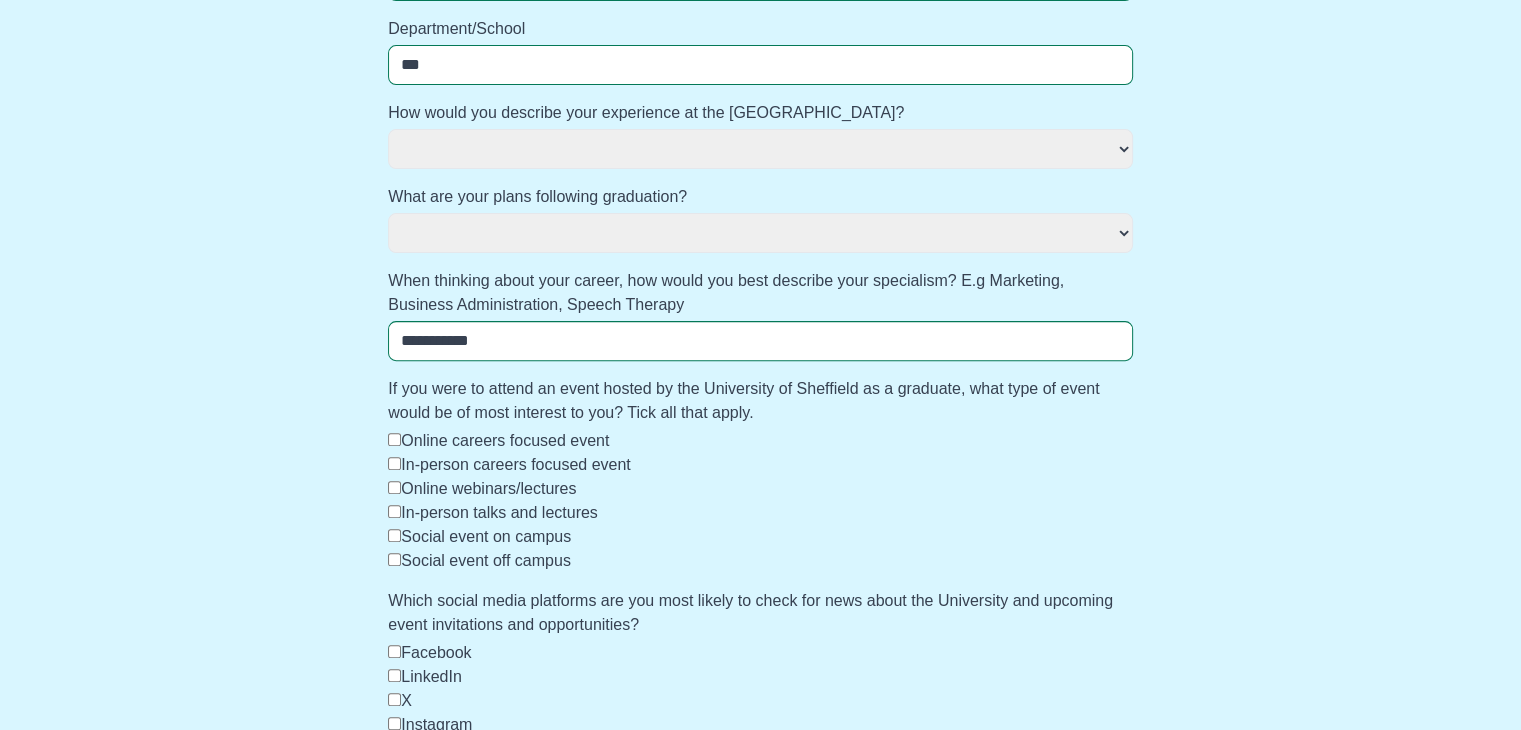 scroll, scrollTop: 777, scrollLeft: 0, axis: vertical 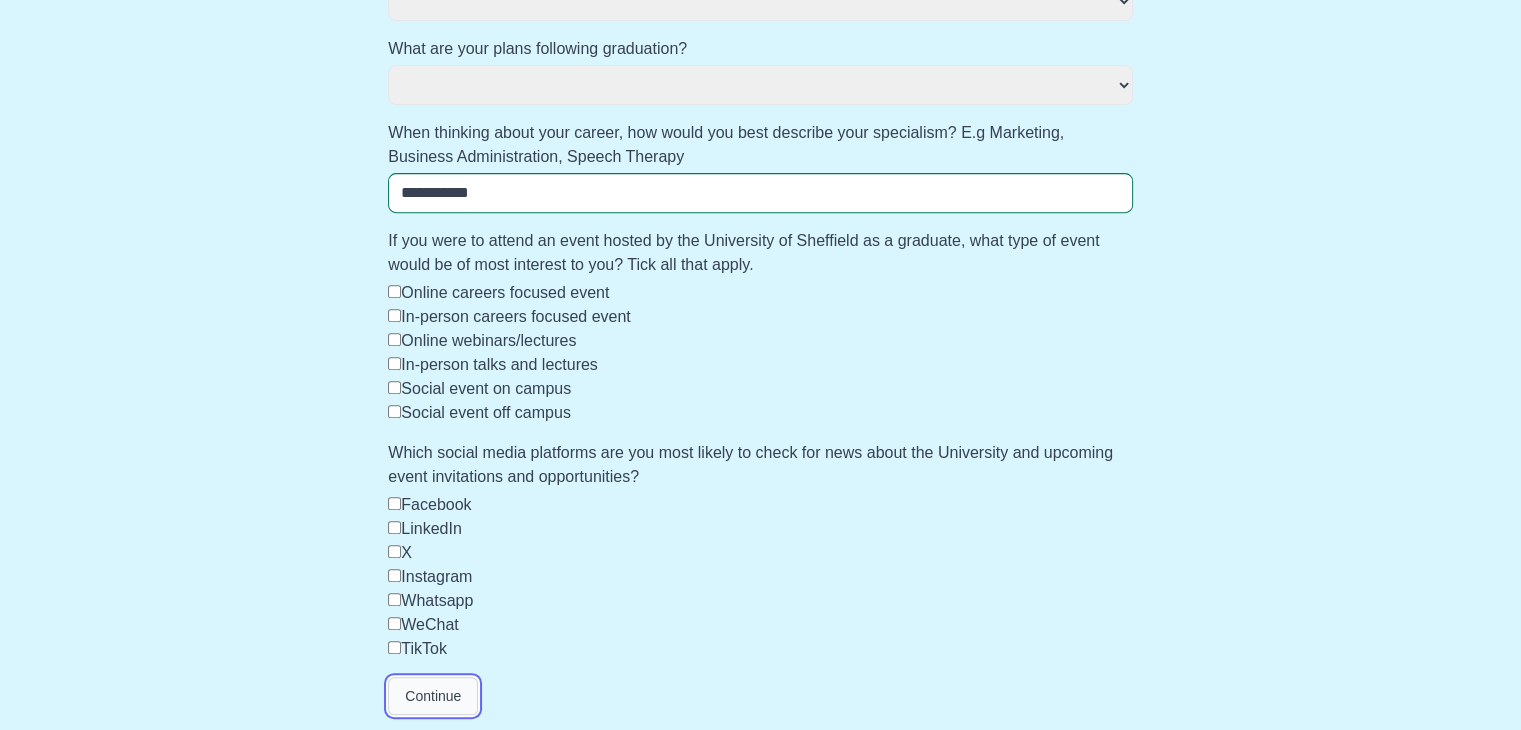 click on "Continue" at bounding box center (433, 696) 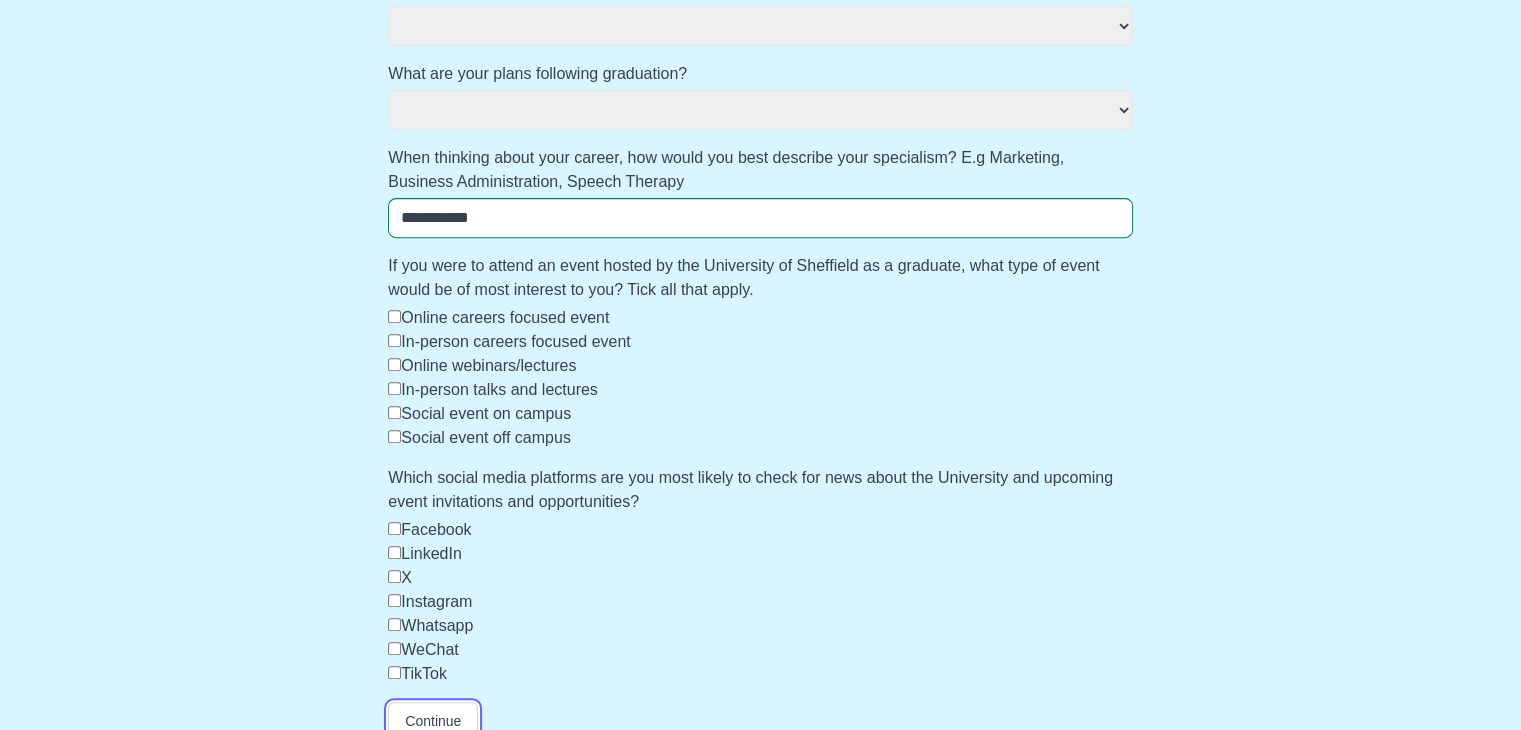 scroll, scrollTop: 777, scrollLeft: 0, axis: vertical 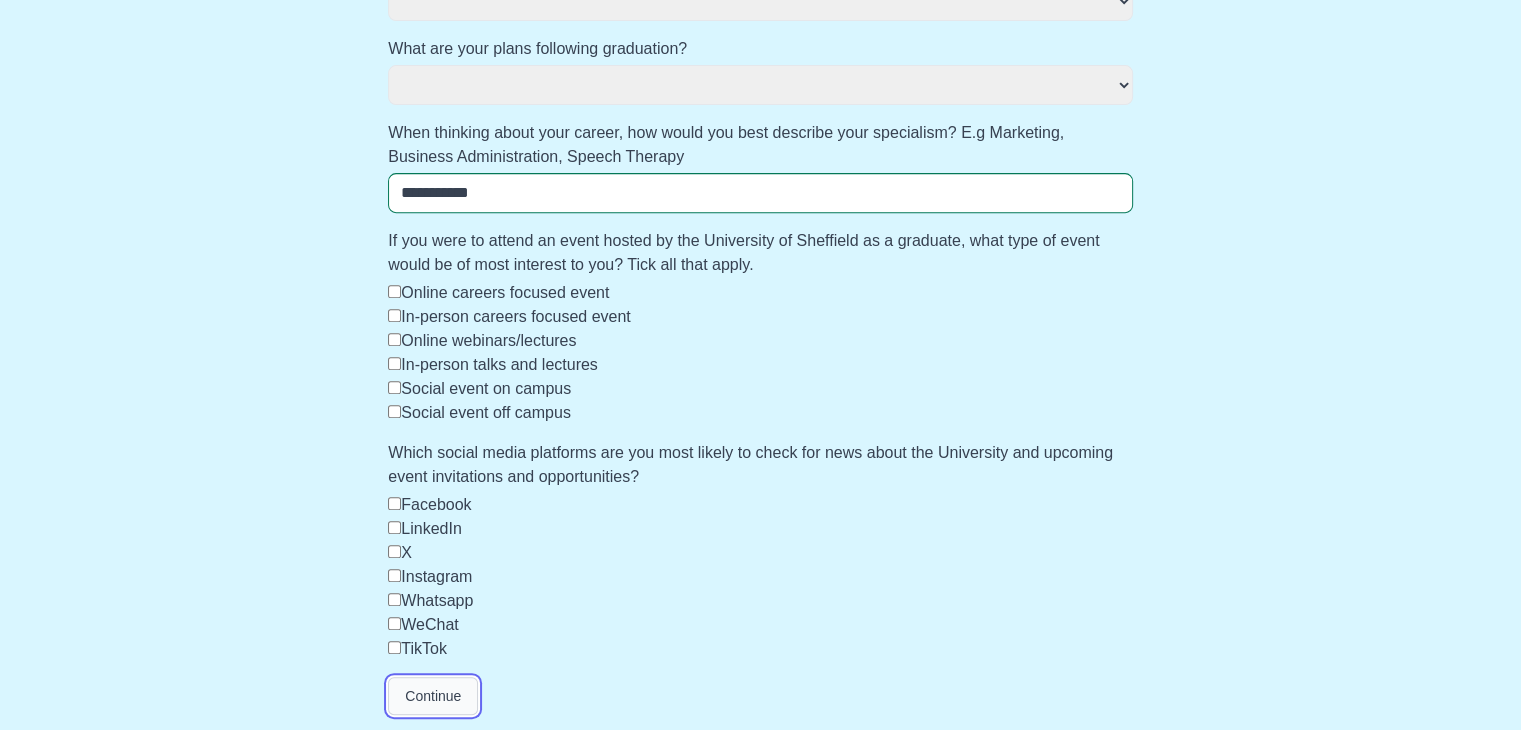 click on "Continue" at bounding box center [433, 696] 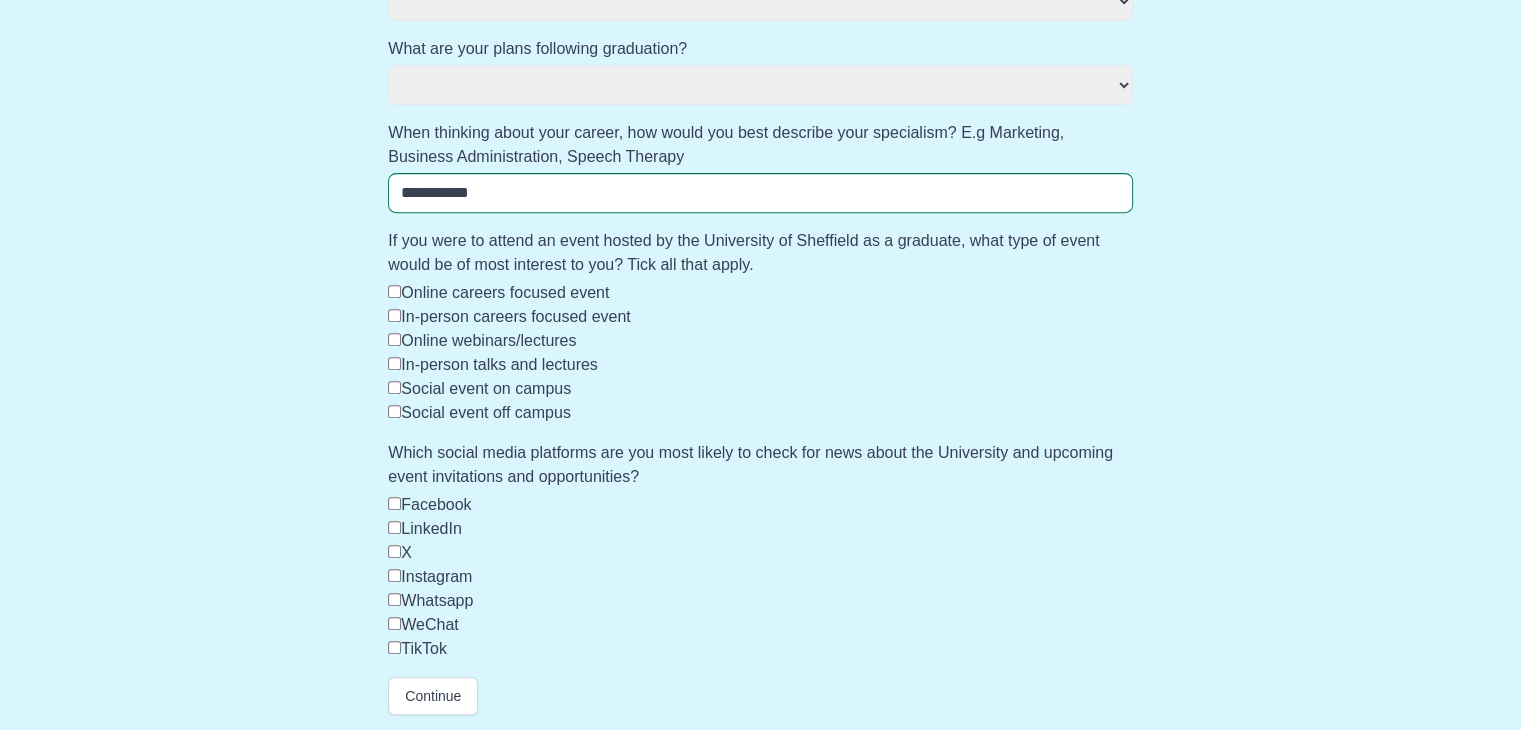 click on "In-person careers focused event" at bounding box center (515, 316) 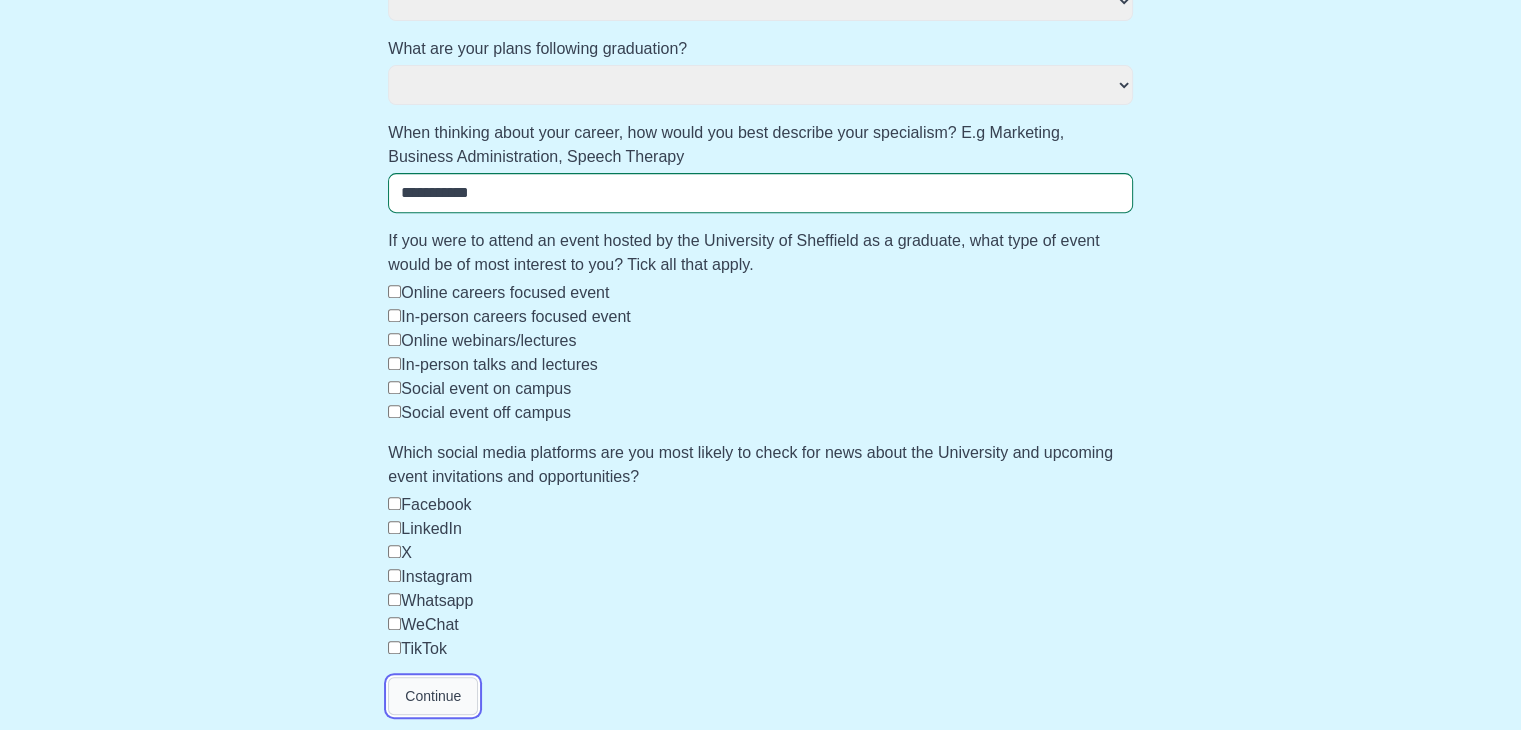 click on "Continue" at bounding box center (433, 696) 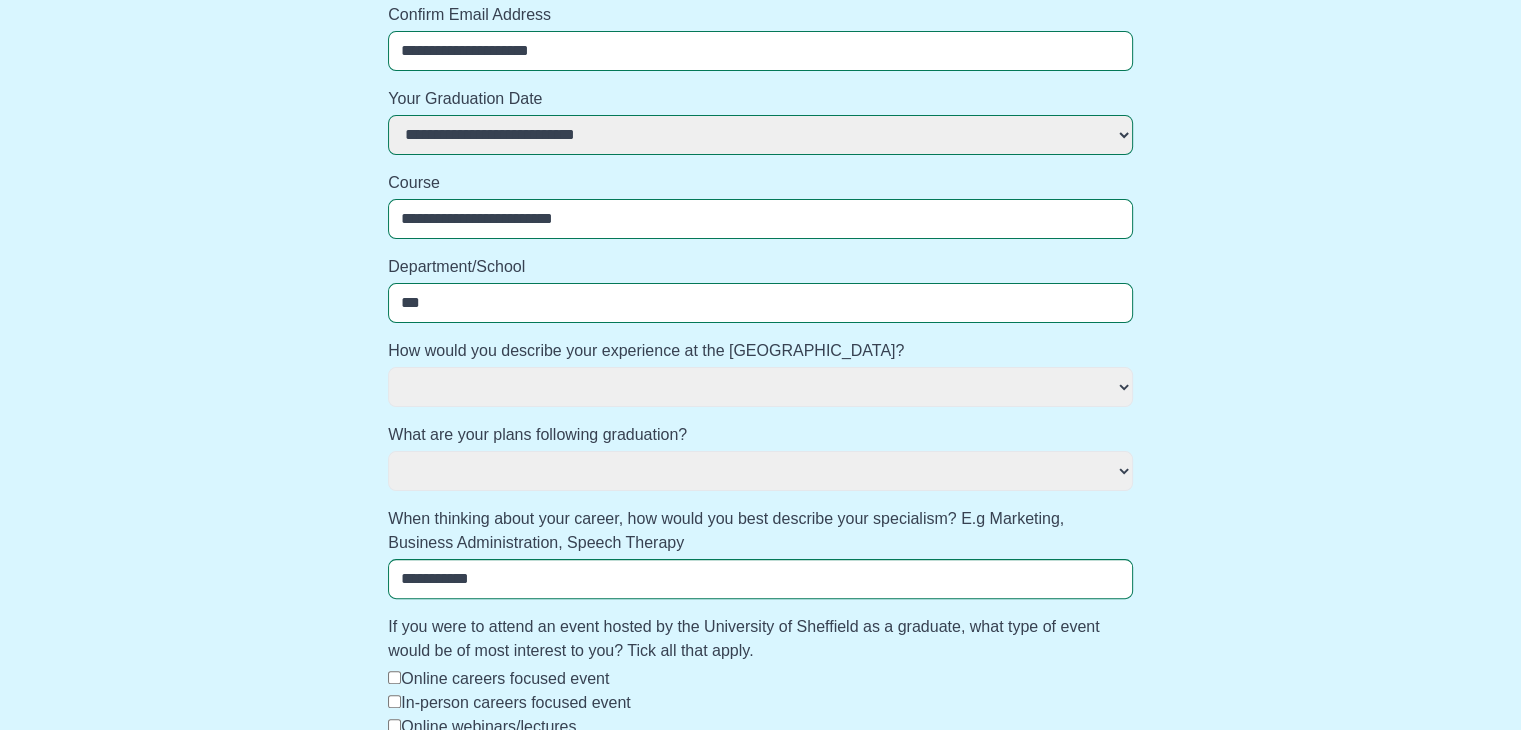 scroll, scrollTop: 377, scrollLeft: 0, axis: vertical 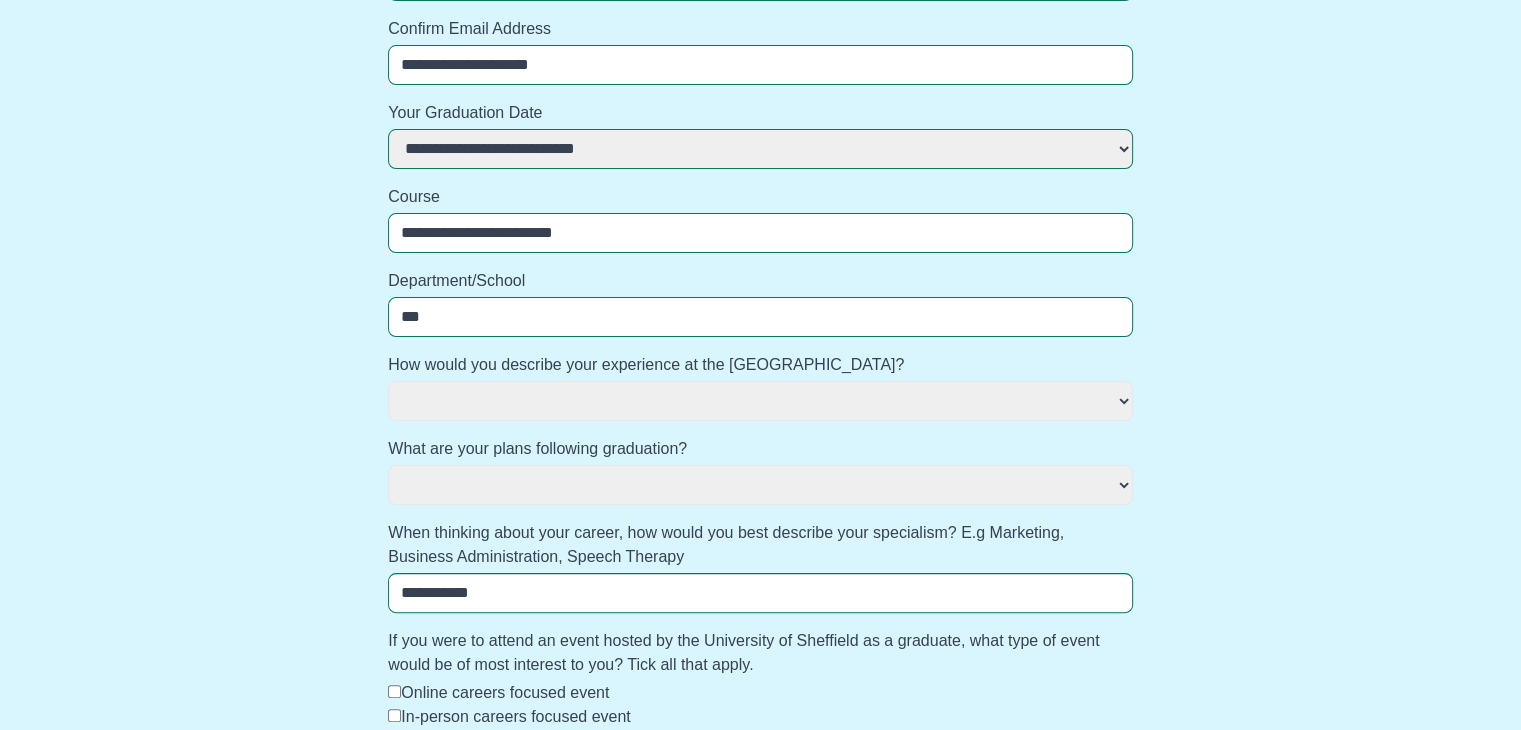 click on "**********" at bounding box center (760, 401) 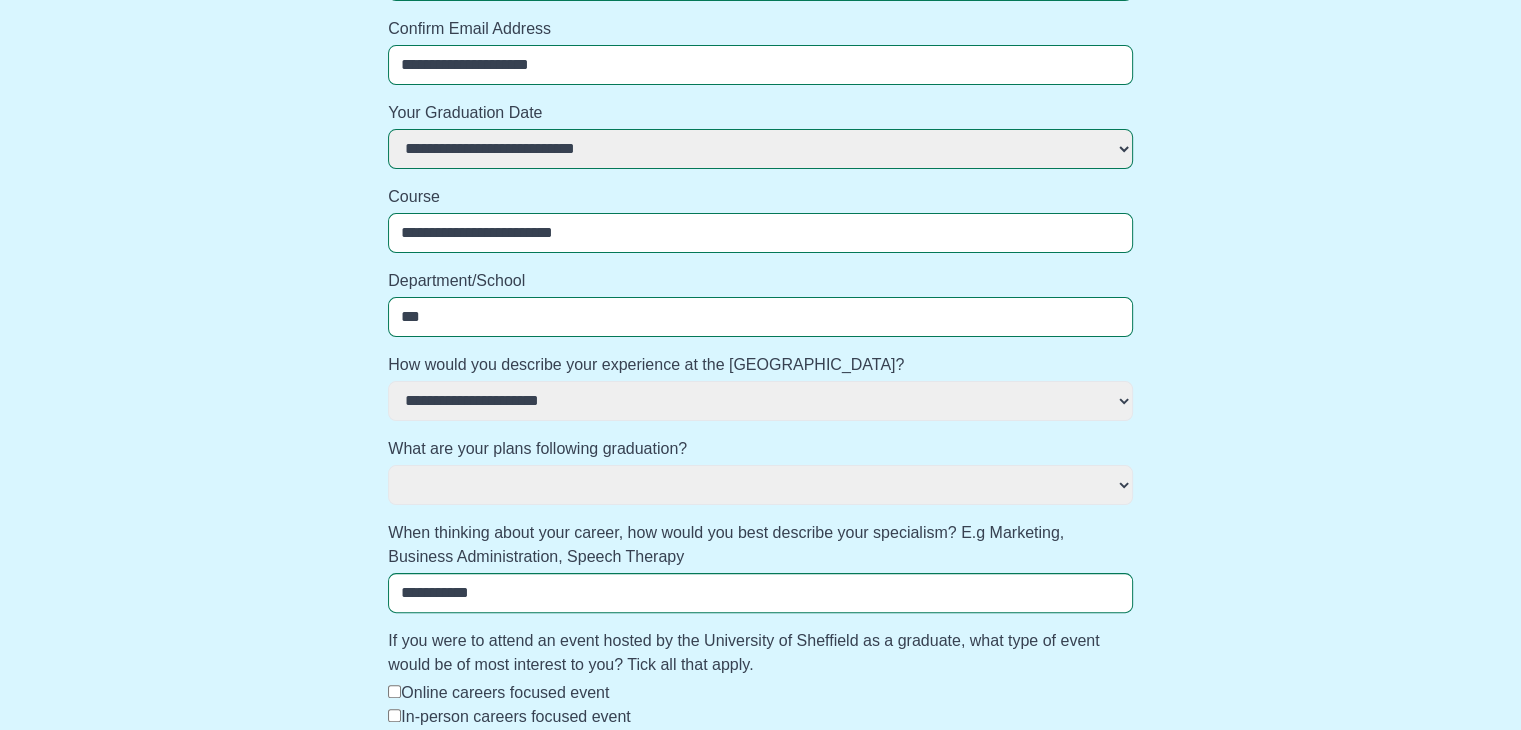 click on "**********" at bounding box center [760, 401] 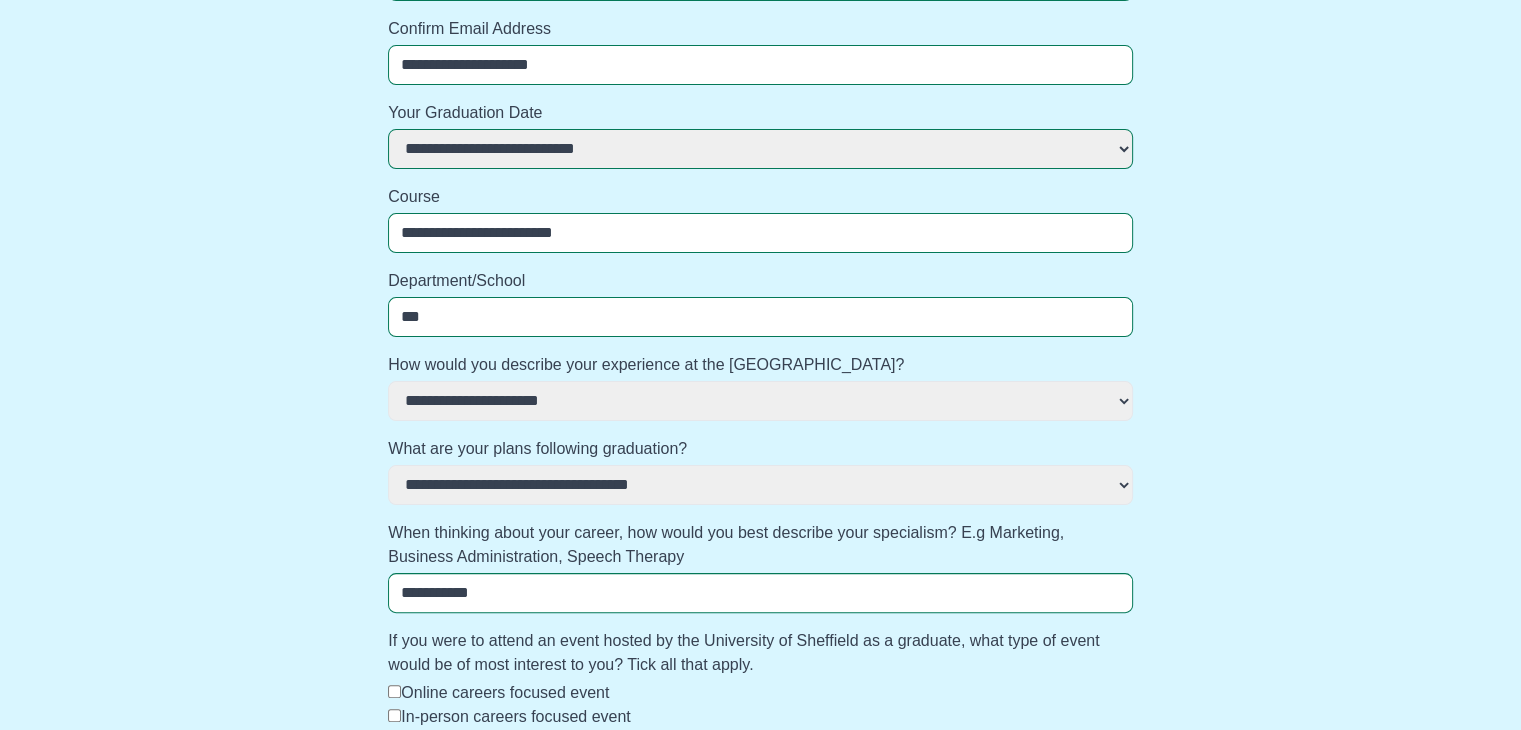 click on "**********" at bounding box center [760, 485] 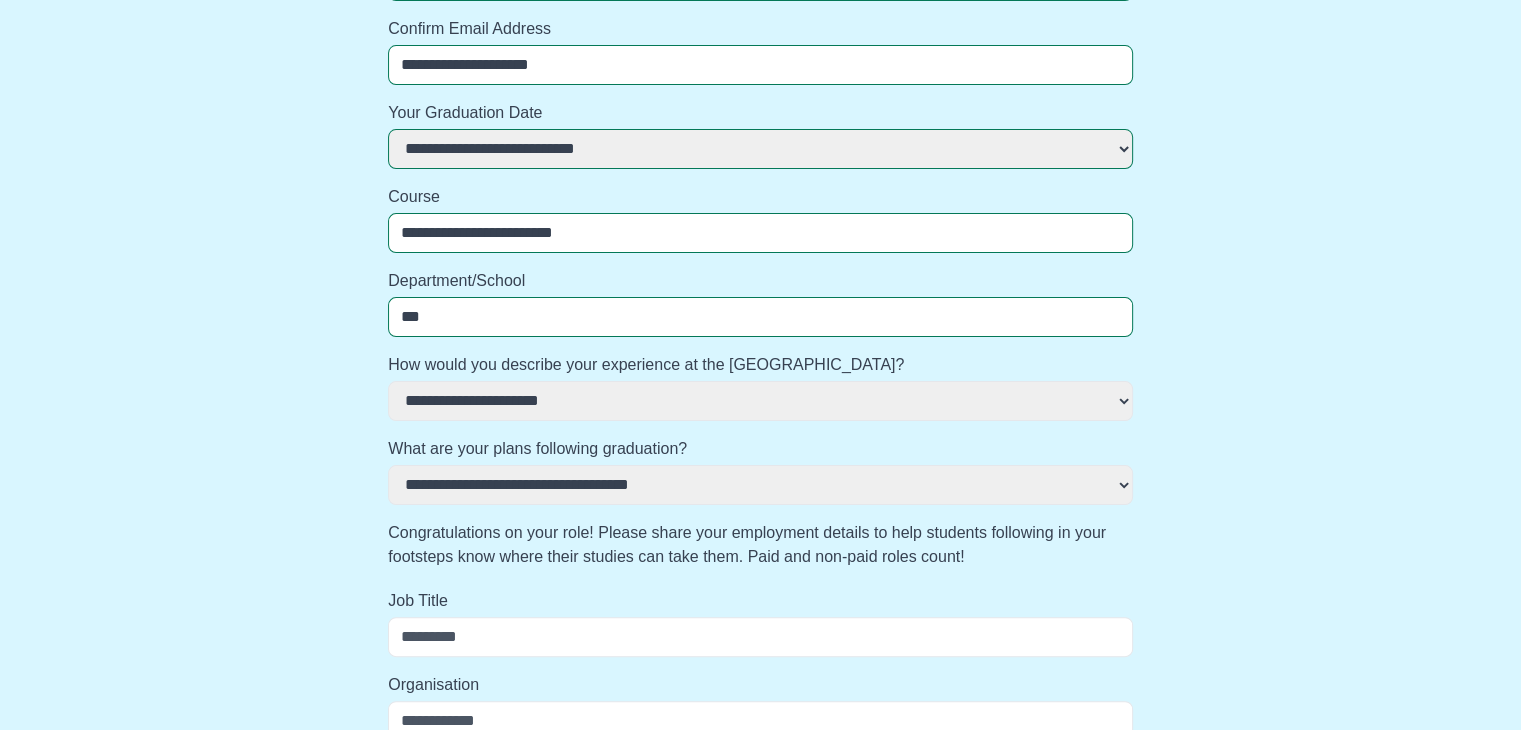 click on "**********" at bounding box center [760, 485] 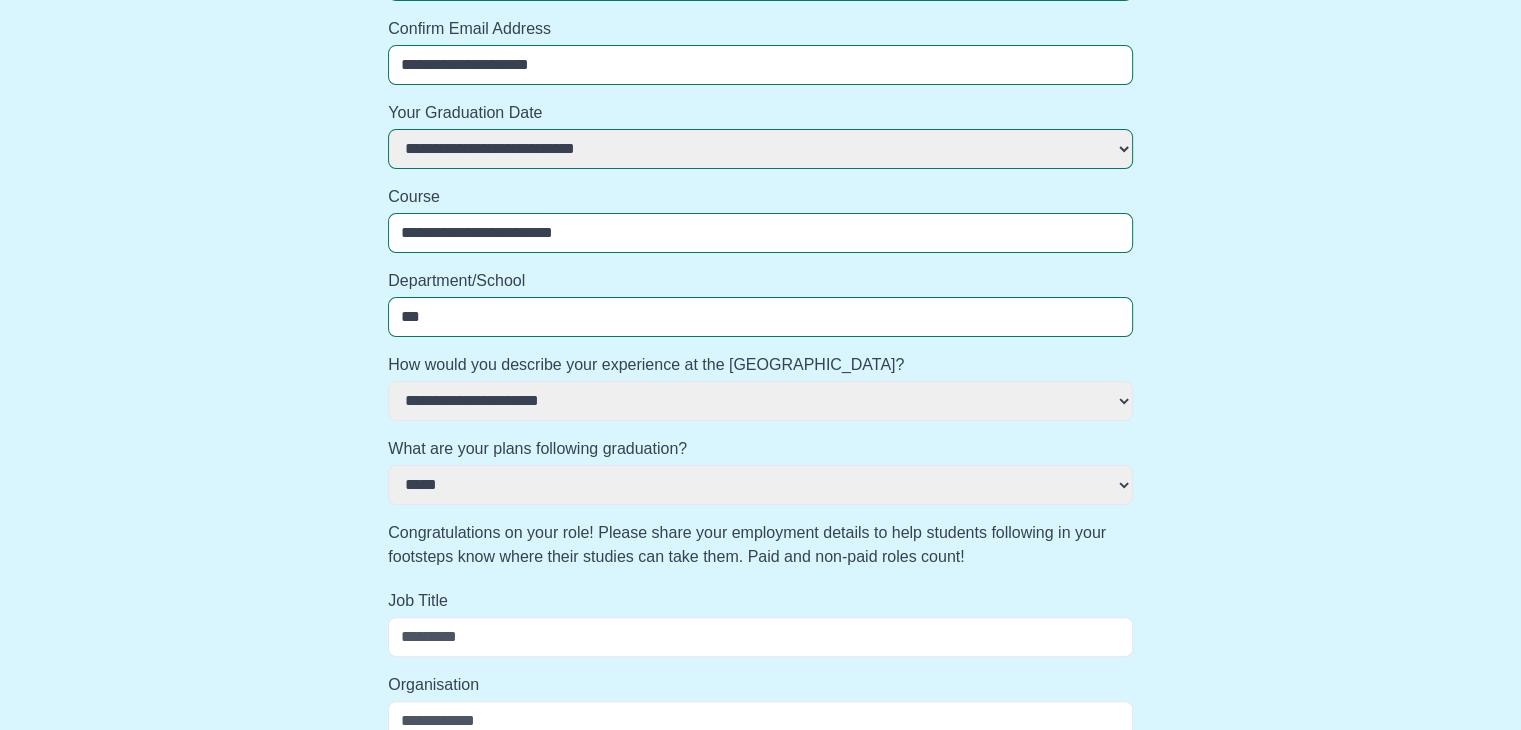 click on "**********" at bounding box center [760, 485] 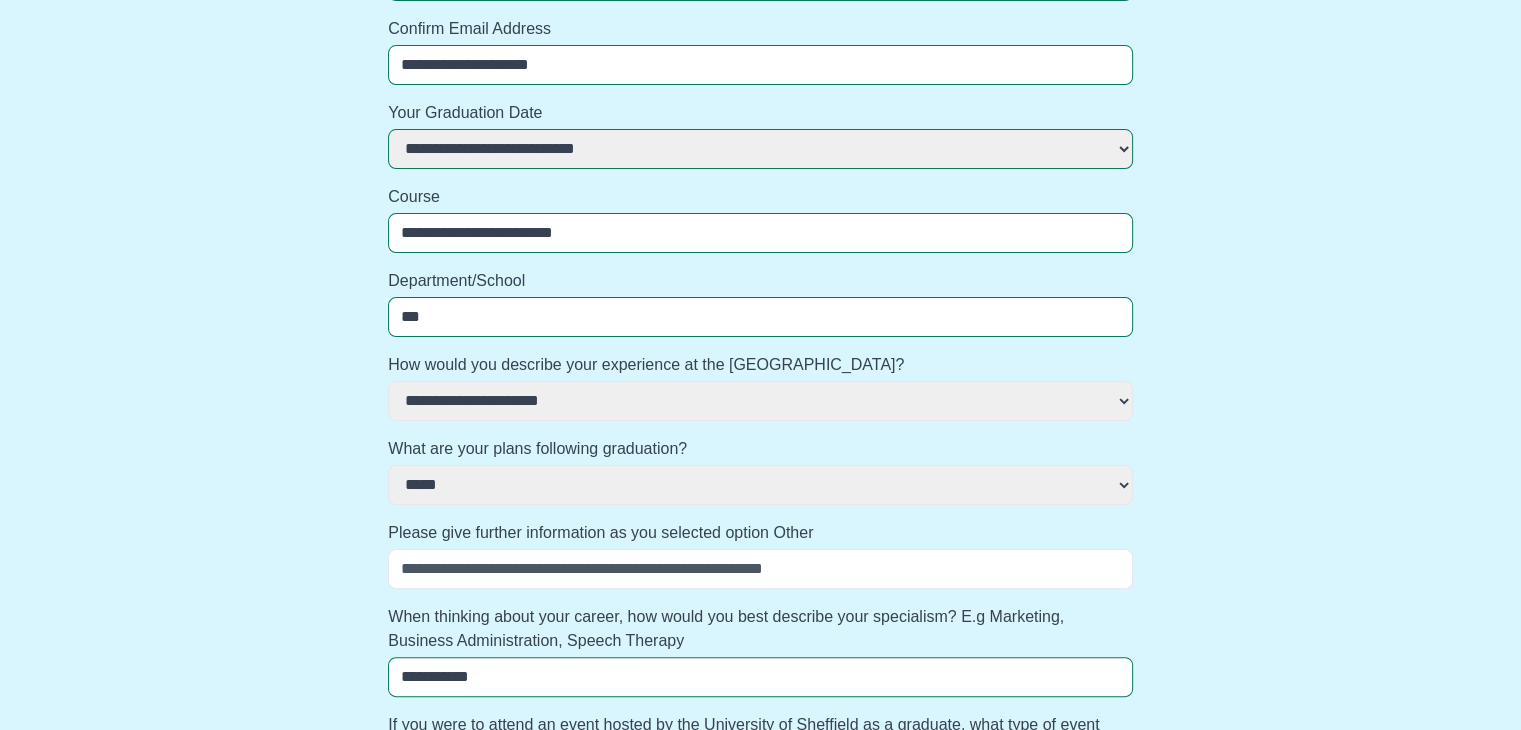 click on "**********" at bounding box center [760, 485] 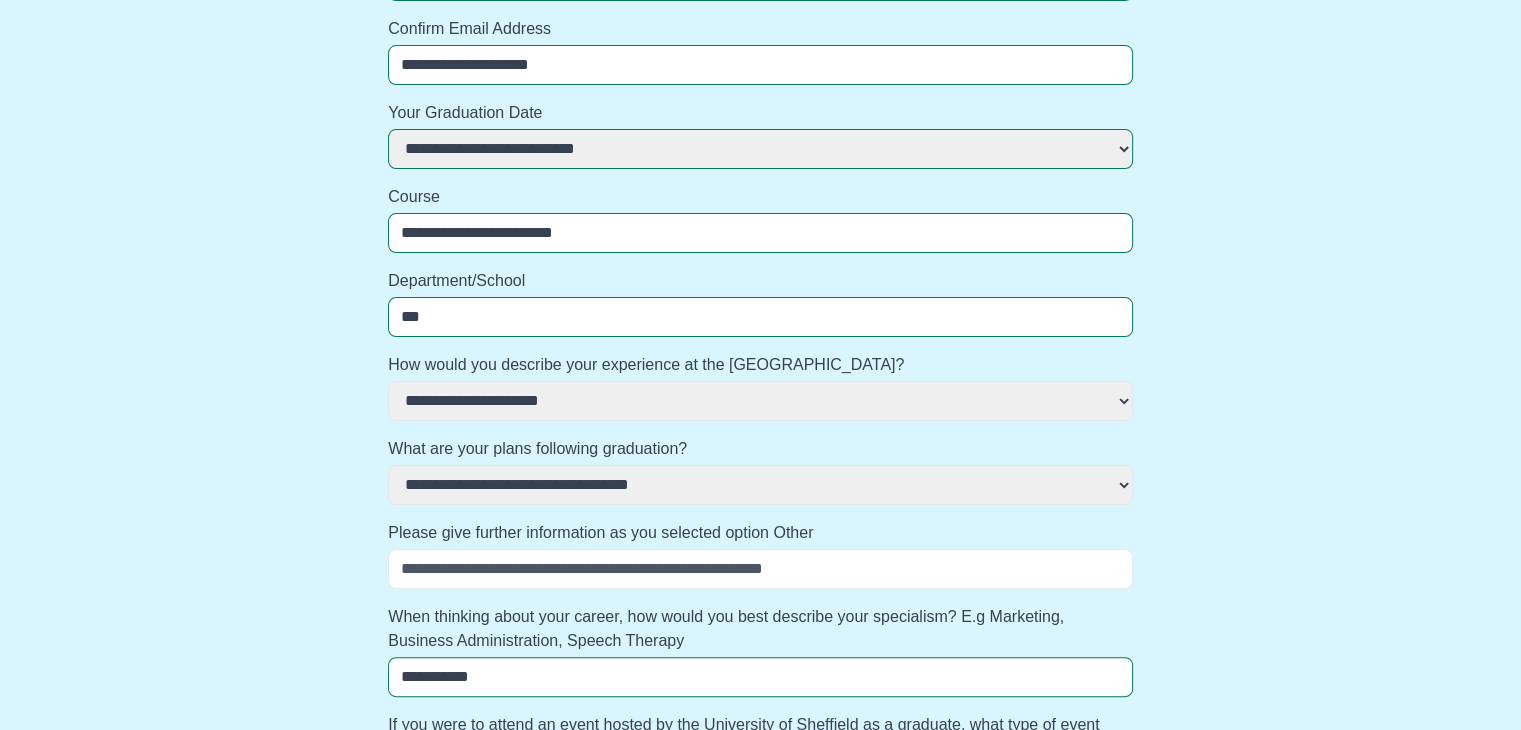 click on "**********" at bounding box center (760, 485) 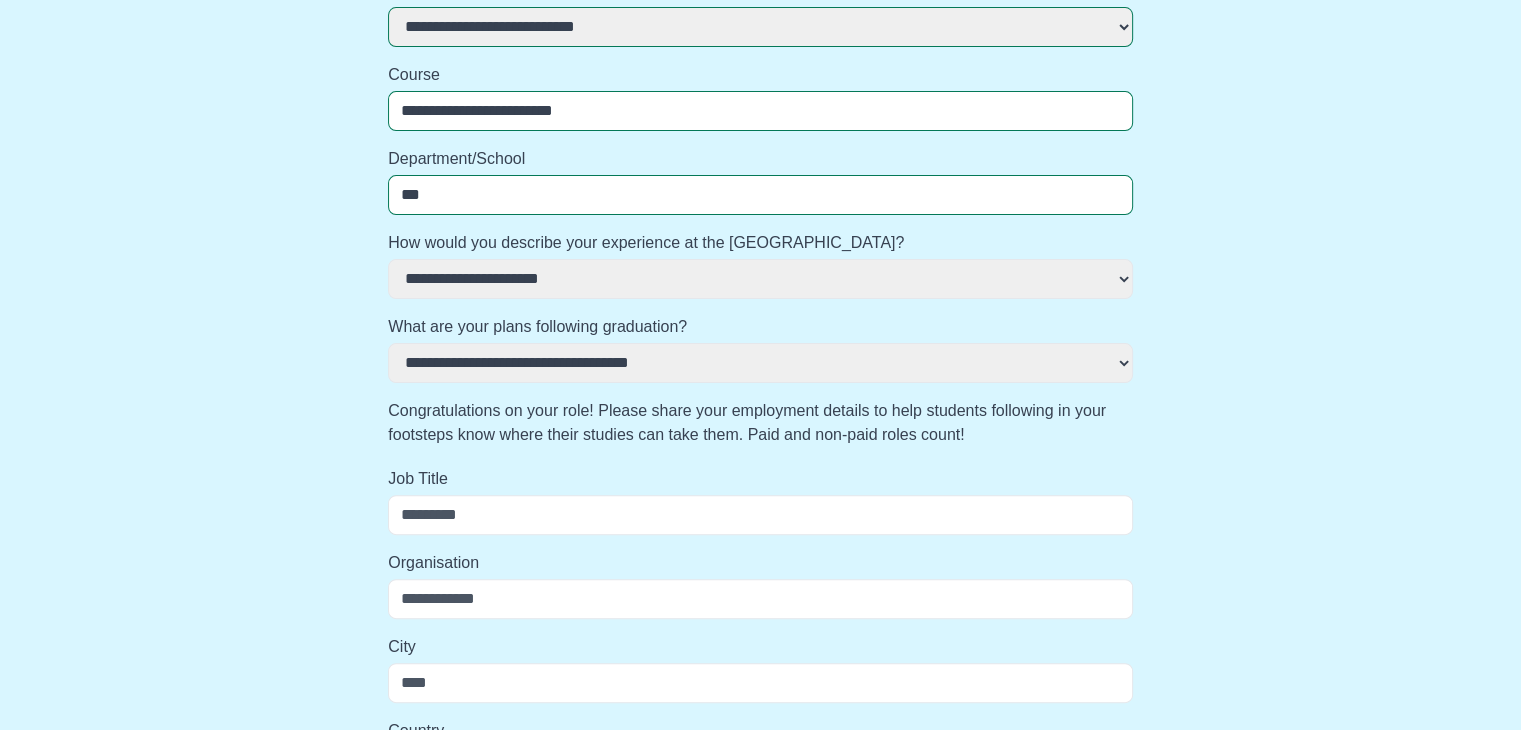 scroll, scrollTop: 677, scrollLeft: 0, axis: vertical 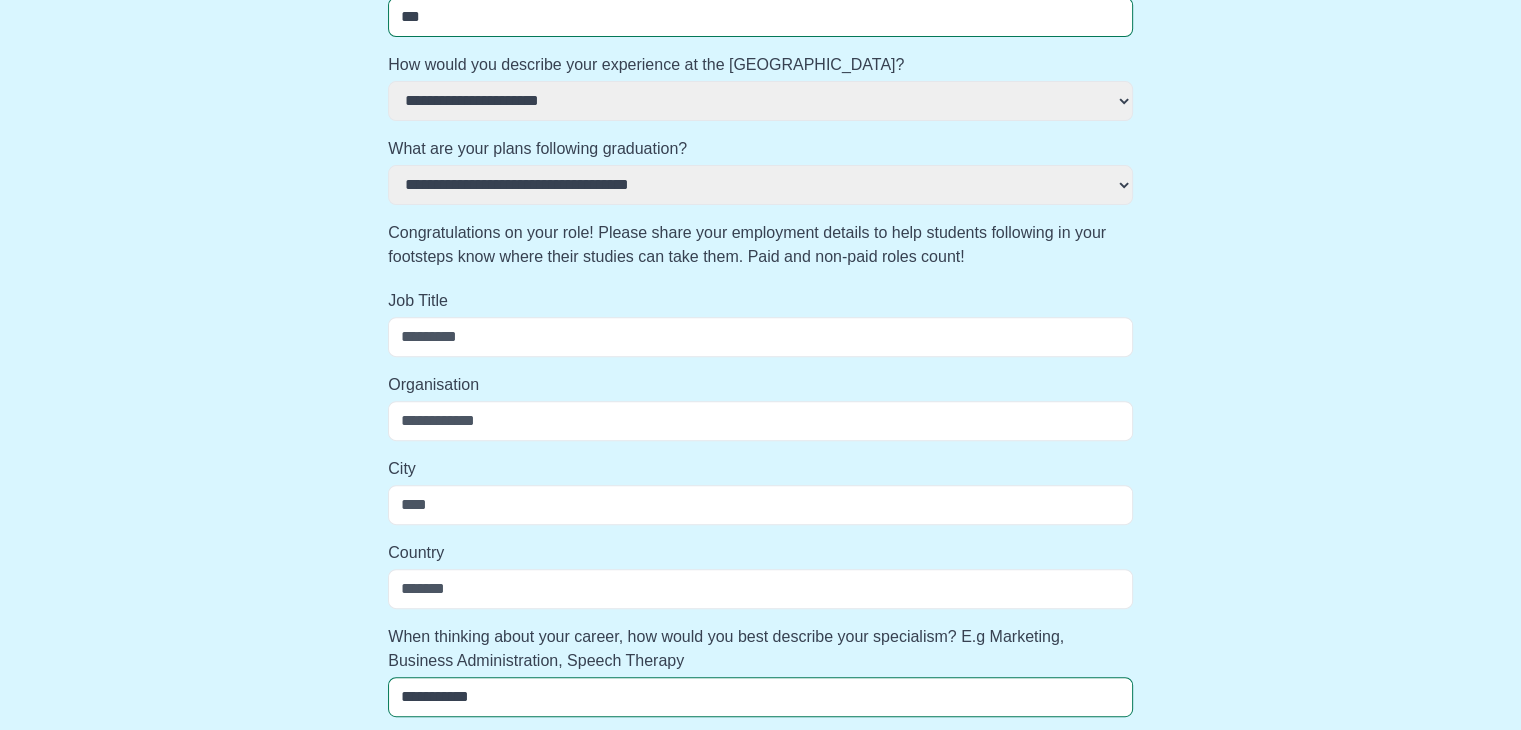 click on "Job Title" at bounding box center [760, 337] 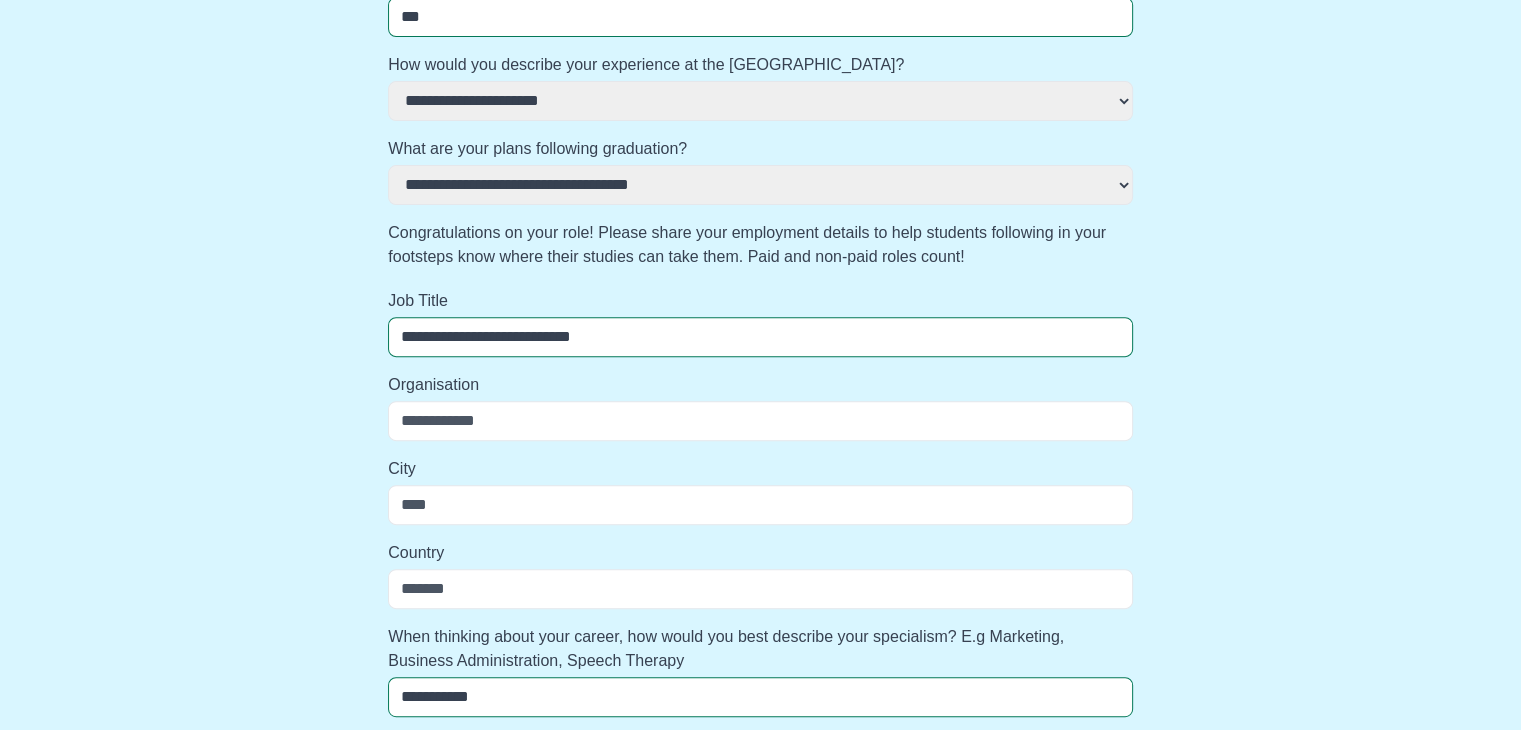 click on "Organisation" at bounding box center (760, 421) 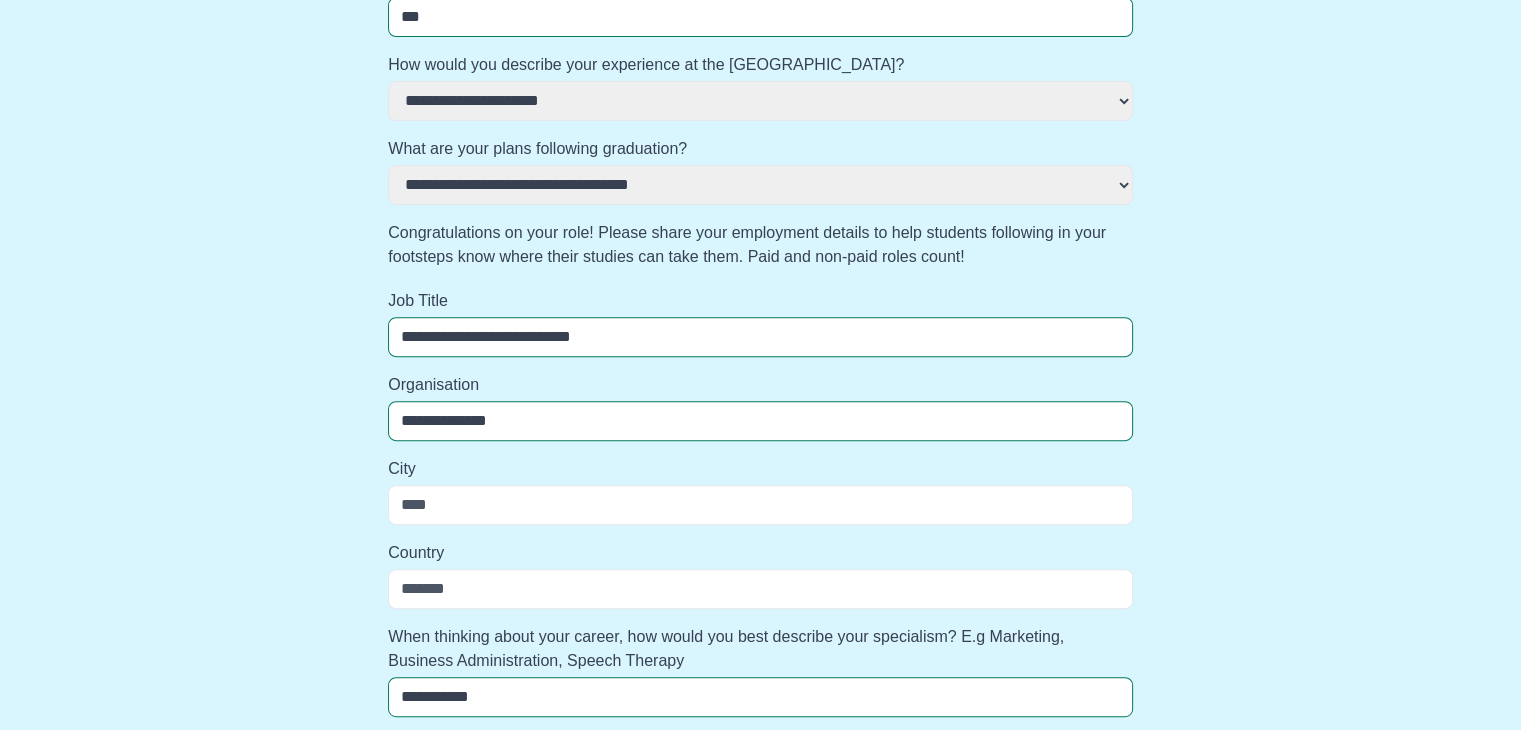 click on "City" at bounding box center [760, 505] 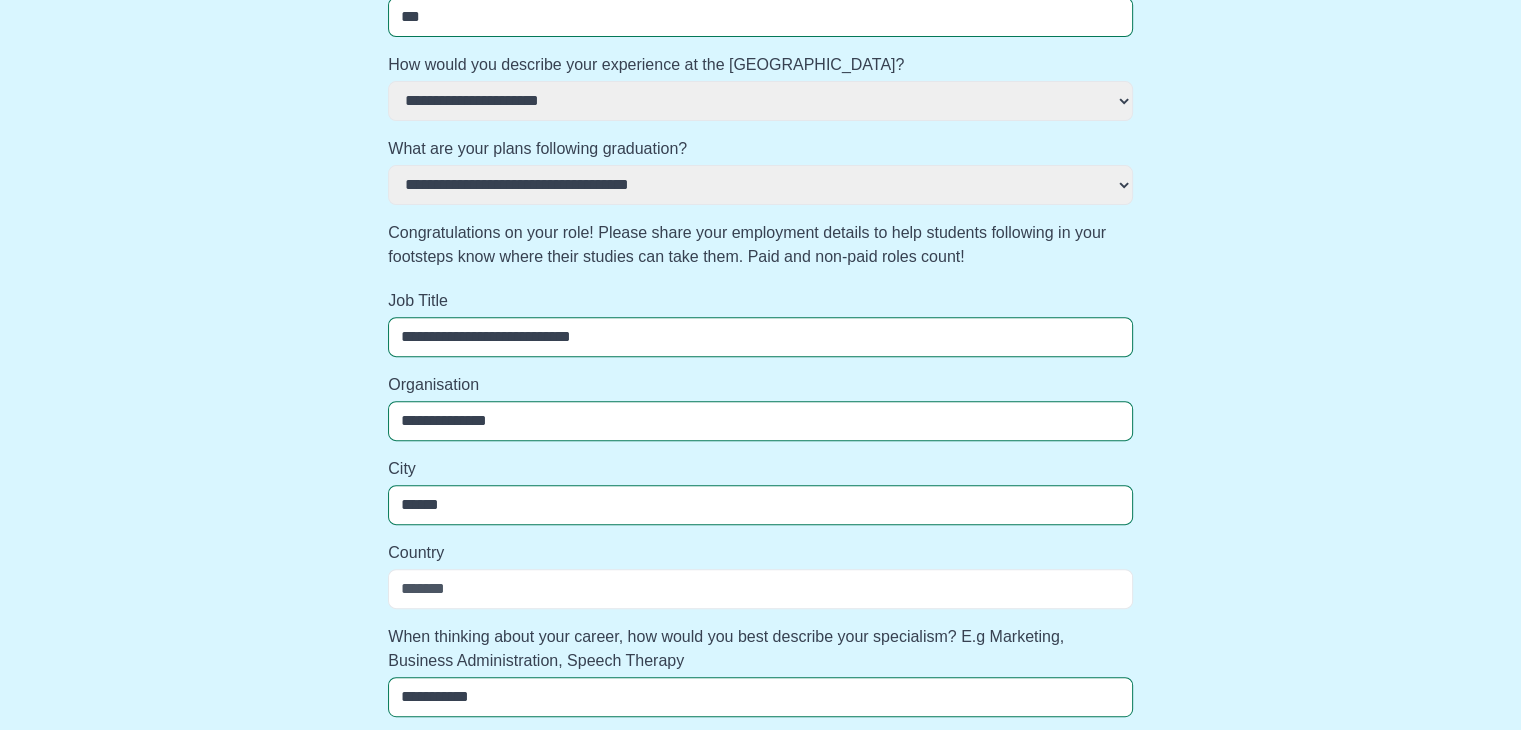 click on "Country" at bounding box center [760, 589] 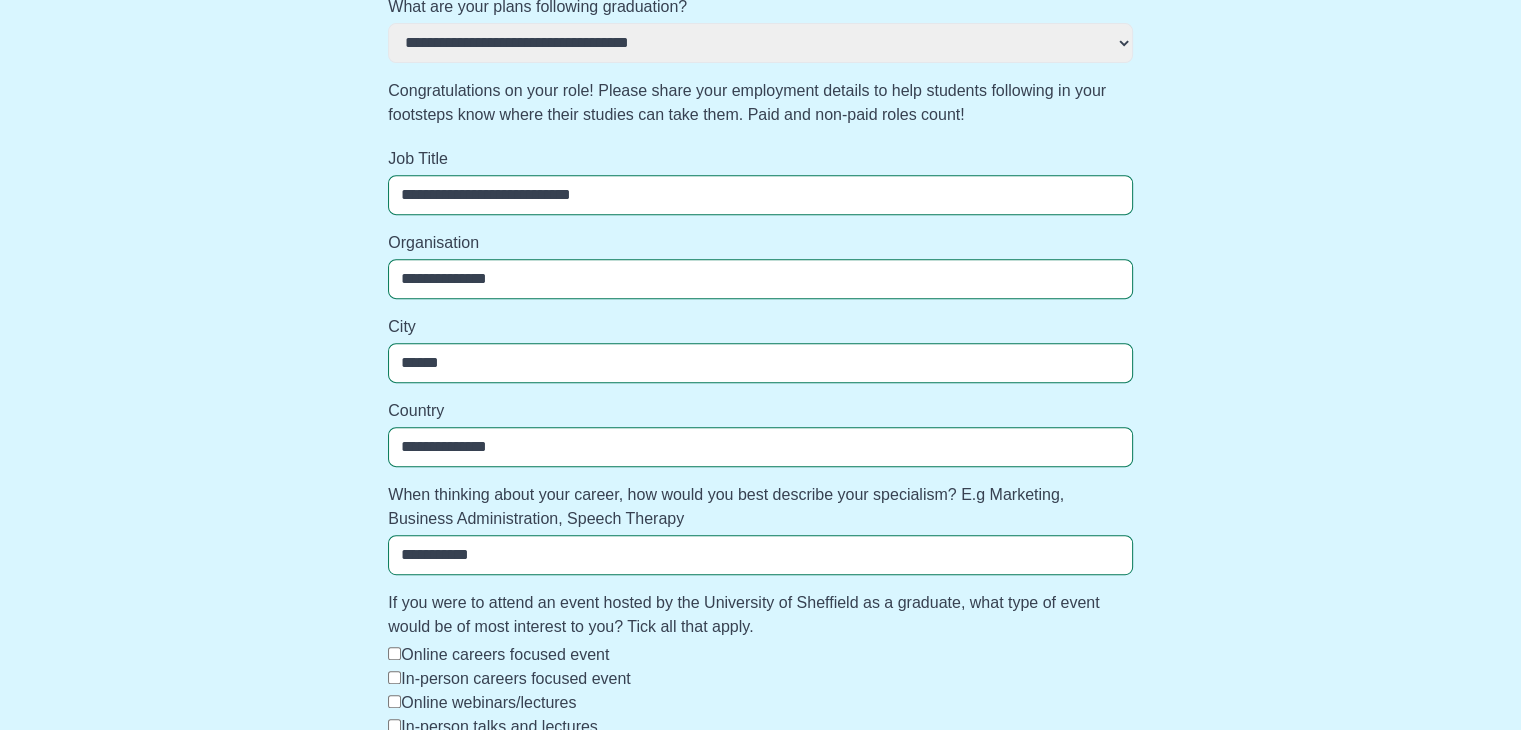 scroll, scrollTop: 1177, scrollLeft: 0, axis: vertical 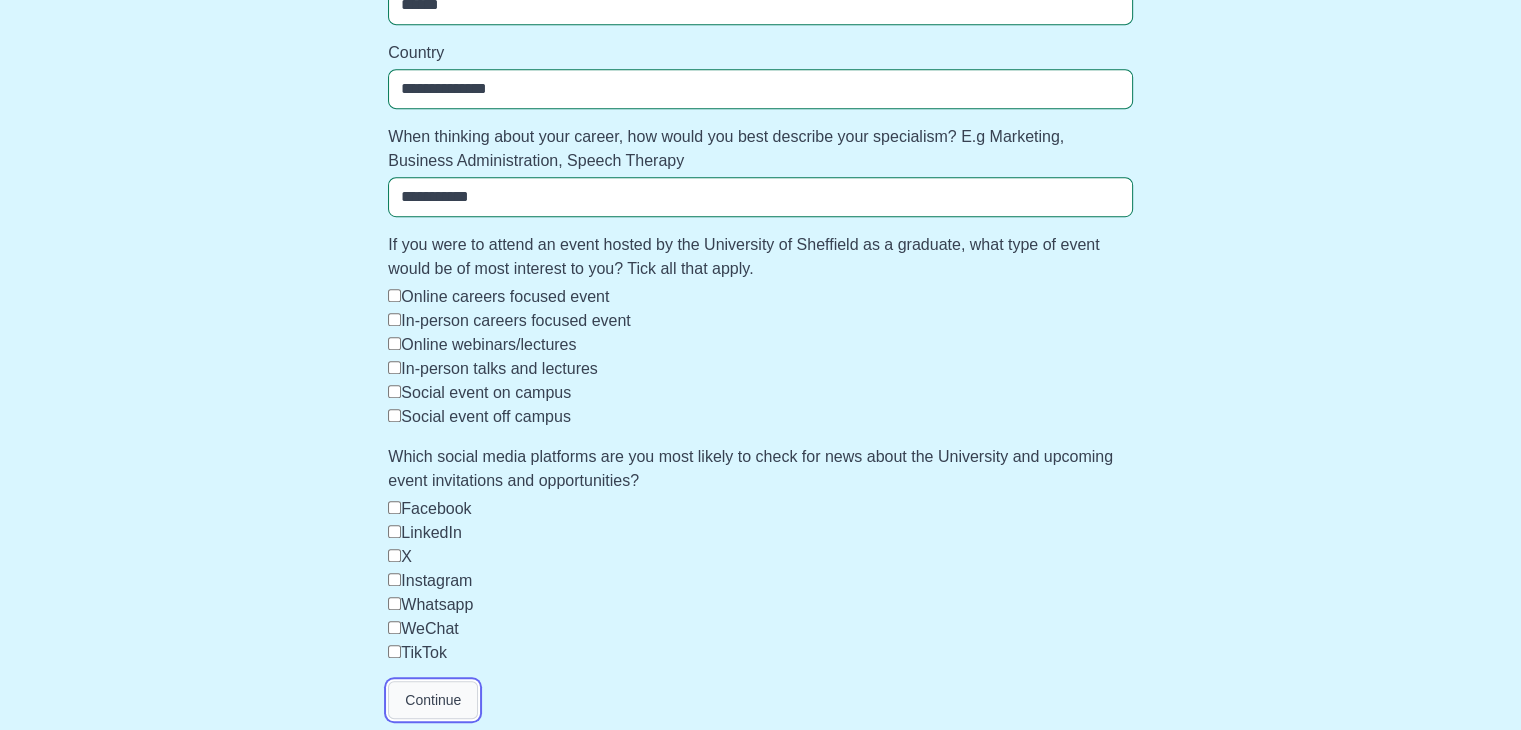 click on "Continue" at bounding box center (433, 700) 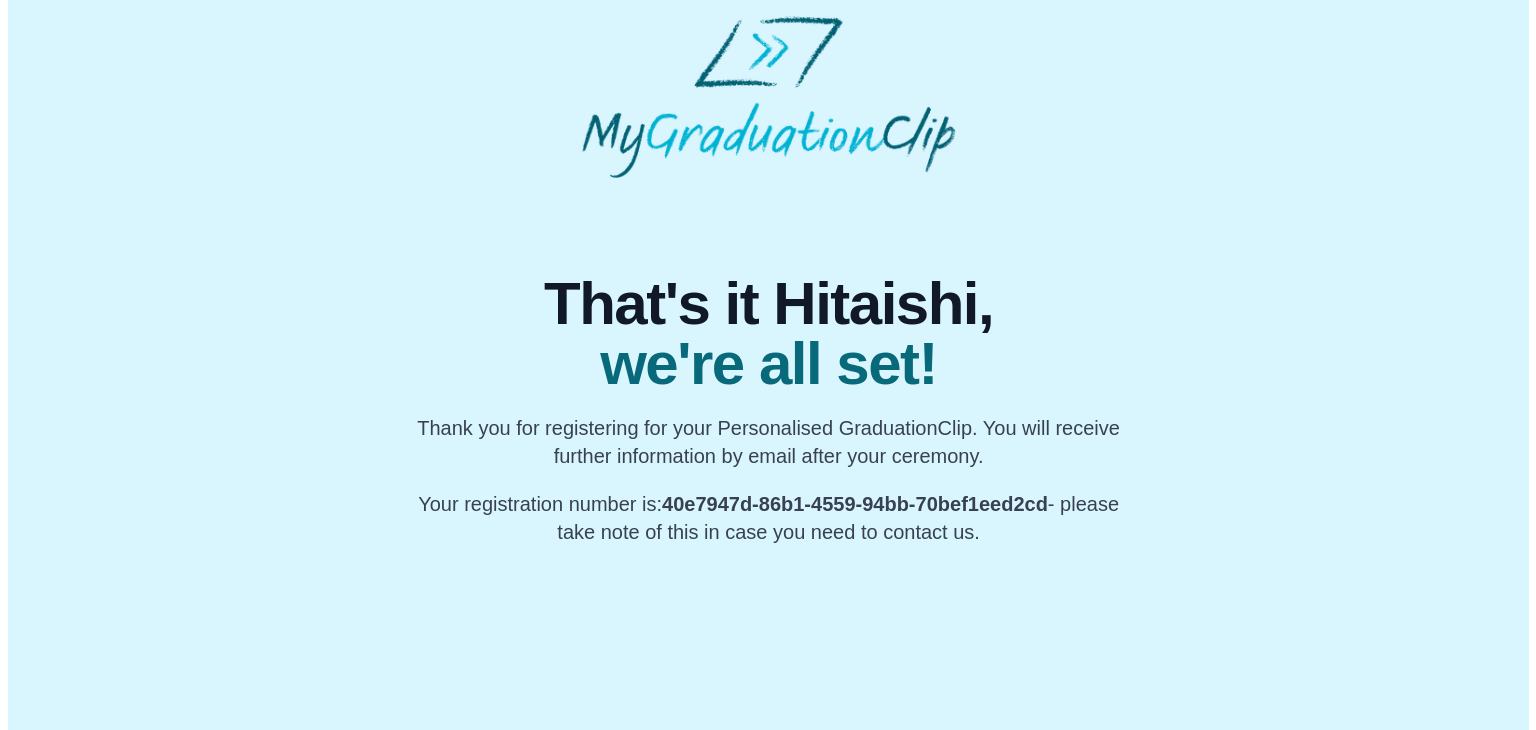 scroll, scrollTop: 0, scrollLeft: 0, axis: both 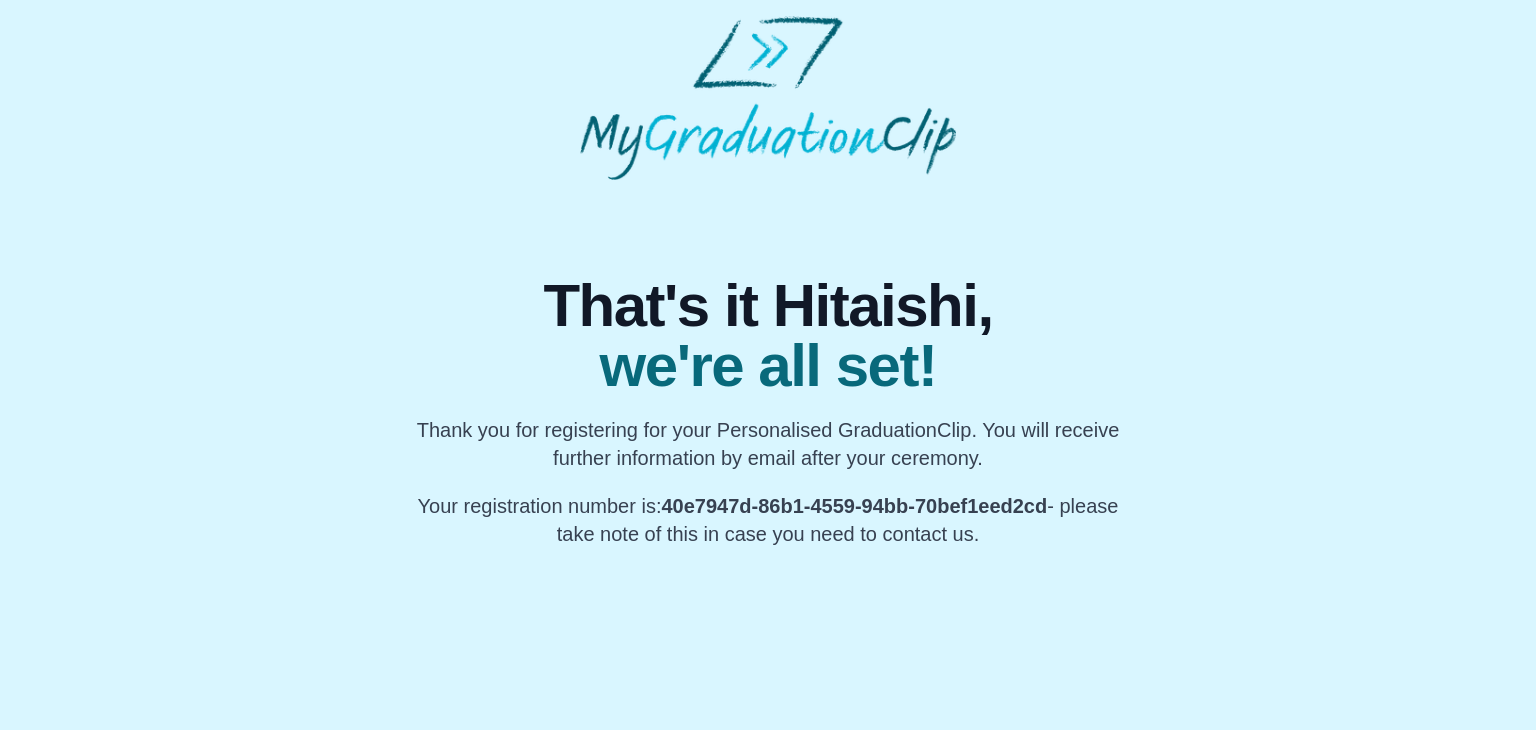 click on "That's it Hitaishi, we're all set!  Thank you for registering for your Personalised GraduationClip. You will receive further information by email after your ceremony.   Your registration number is:  40e7947d-86b1-4559-94bb-70bef1eed2cd  - please take note of this in case you need to contact us." at bounding box center [768, 282] 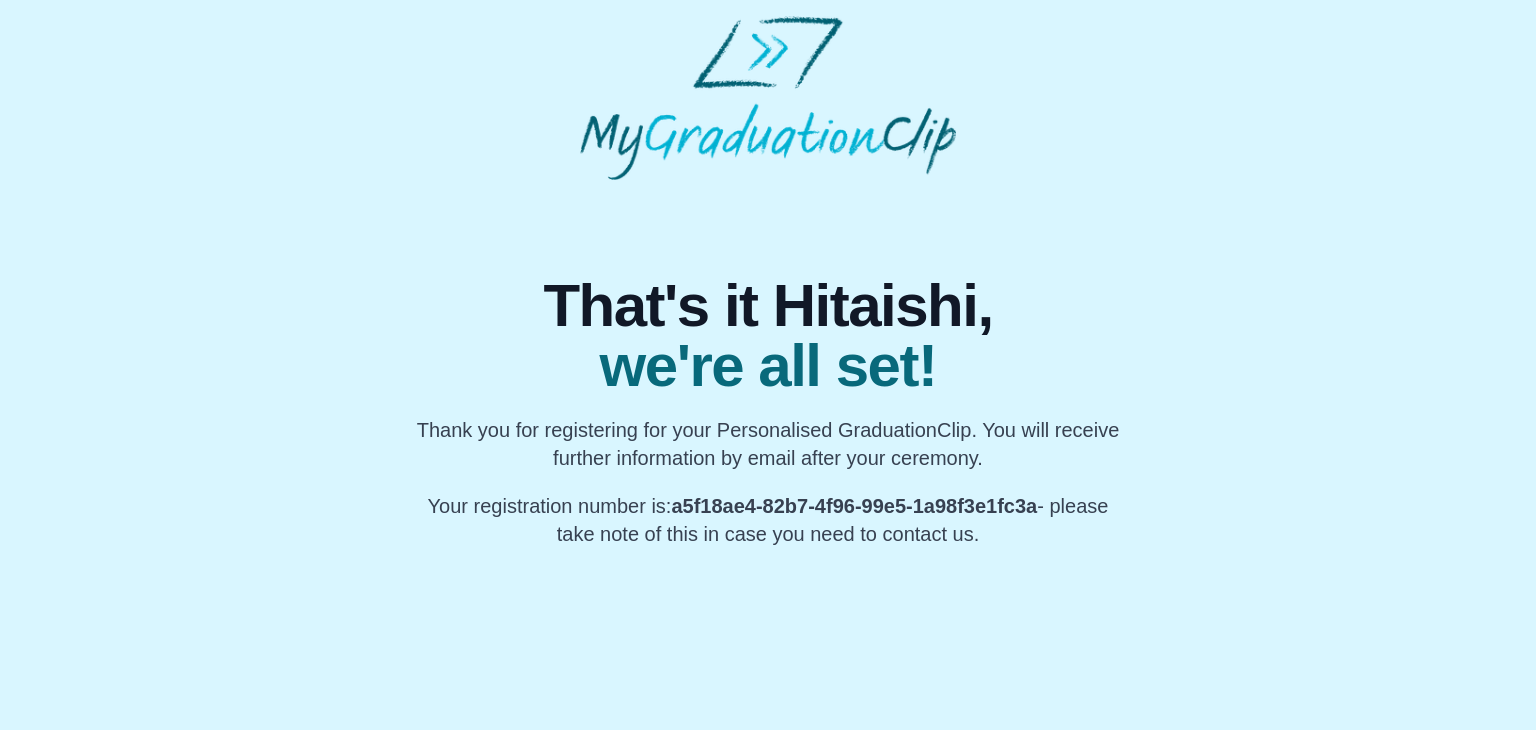 click on "That's it Hitaishi, we're all set!  Thank you for registering for your Personalised GraduationClip. You will receive further information by email after your ceremony.   Your registration number is:  a5f18ae4-82b7-4f96-99e5-1a98f3e1fc3a  - please take note of this in case you need to contact us." at bounding box center (768, 282) 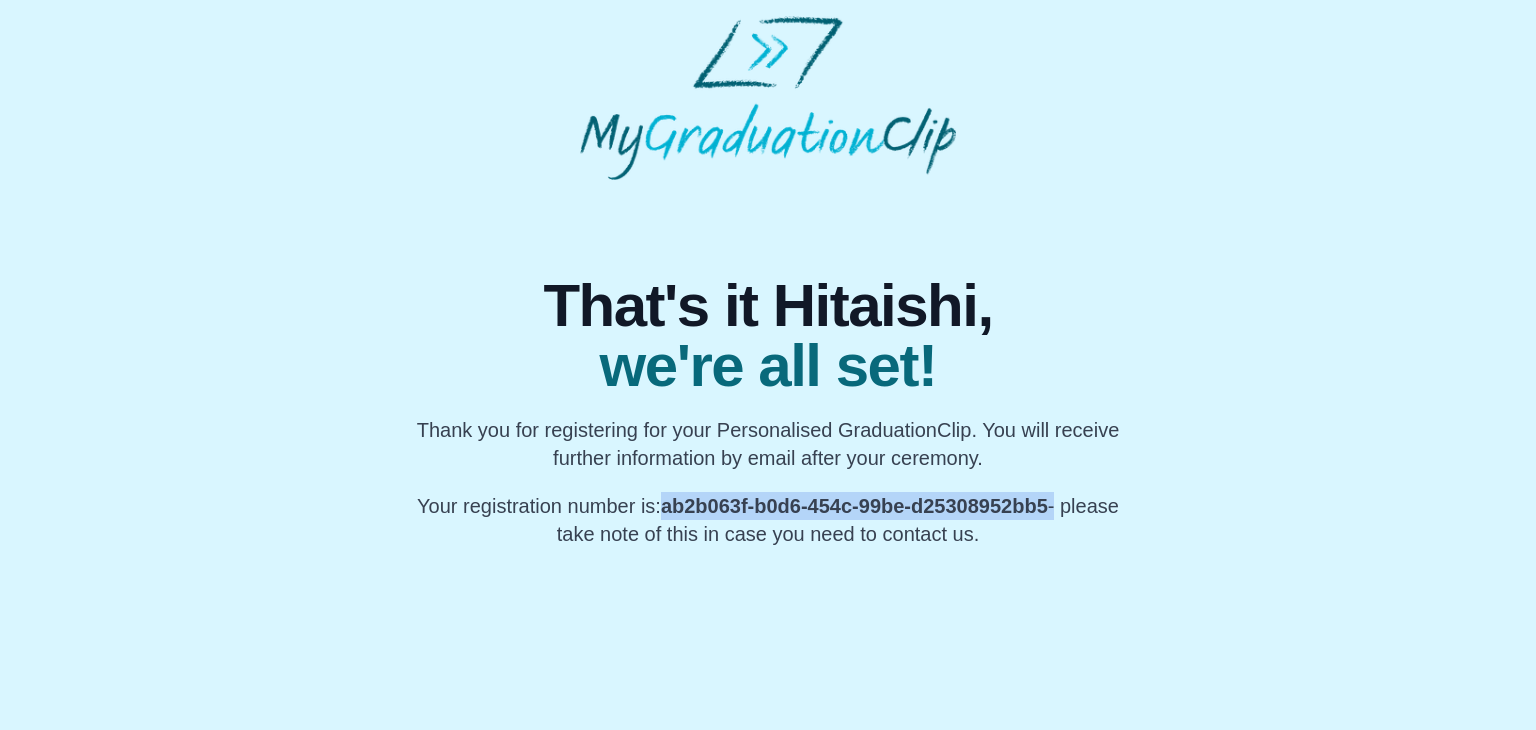 drag, startPoint x: 666, startPoint y: 503, endPoint x: 1053, endPoint y: 508, distance: 387.0323 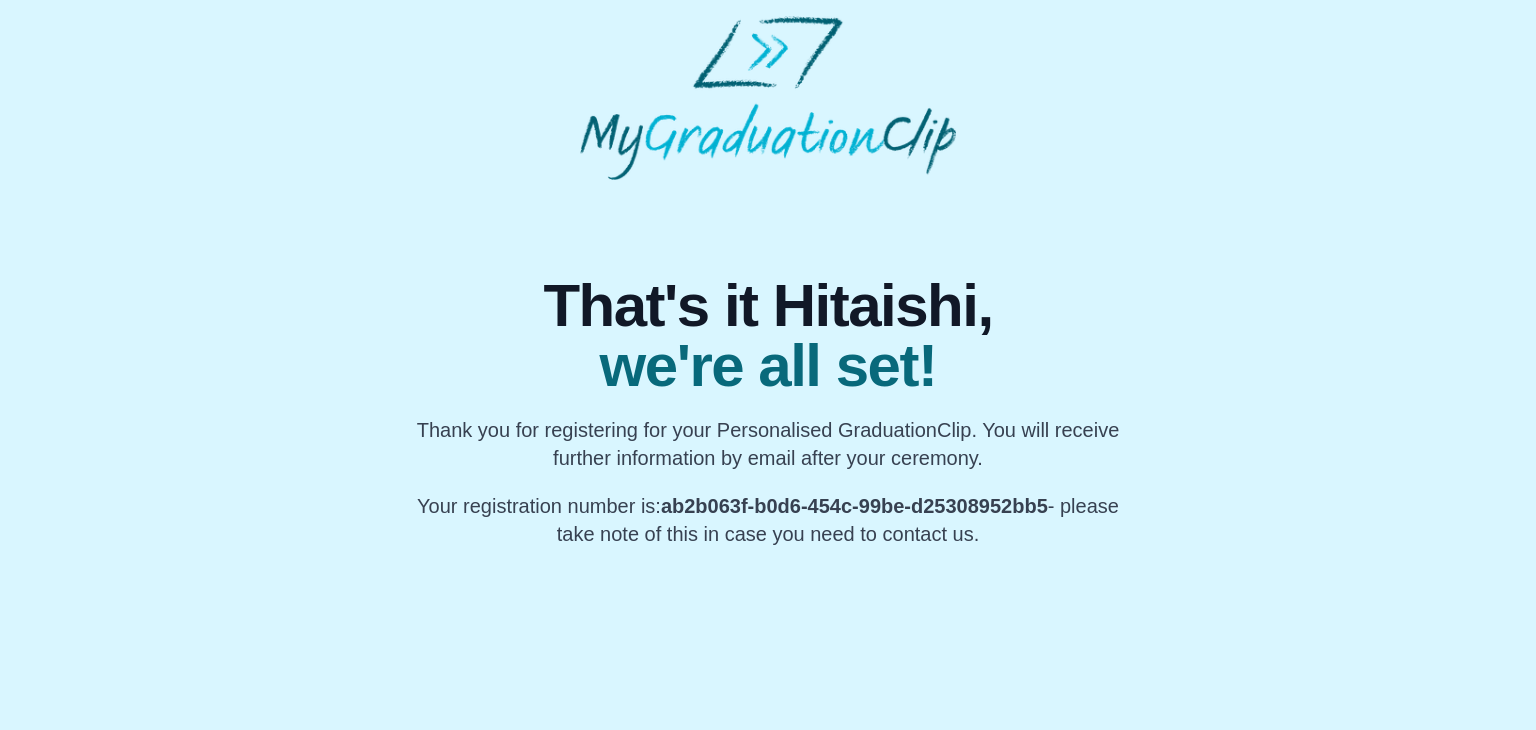 click on "That's it Hitaishi, we're all set!  Thank you for registering for your Personalised GraduationClip. You will receive further information by email after your ceremony.   Your registration number is:  ab2b063f-b0d6-454c-99be-d25308952bb5  - please take note of this in case you need to contact us." at bounding box center (768, 282) 